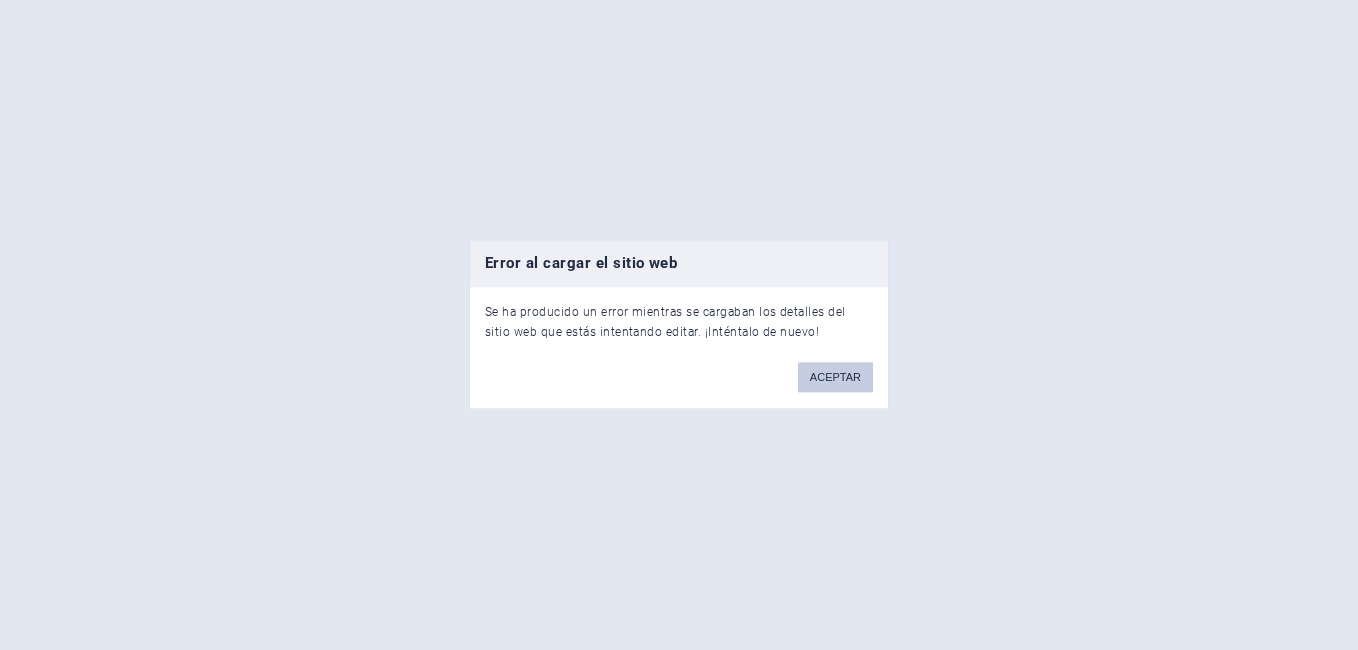 scroll, scrollTop: 0, scrollLeft: 0, axis: both 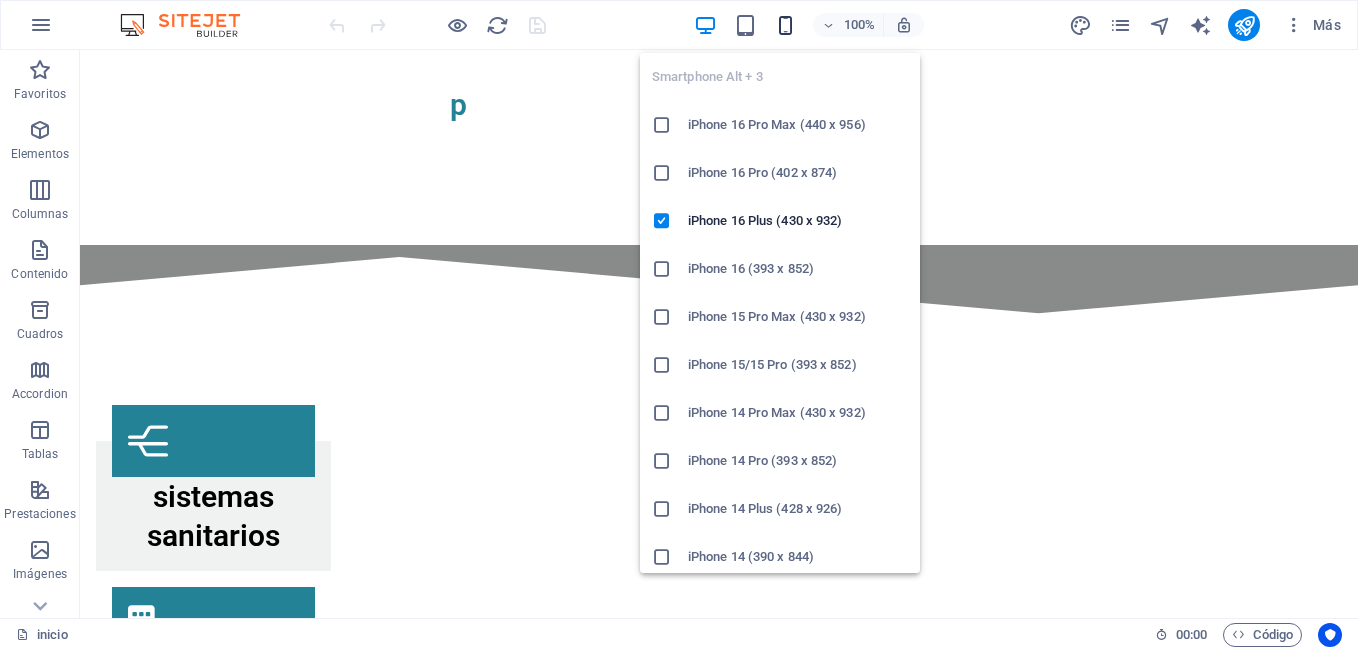 click at bounding box center [785, 25] 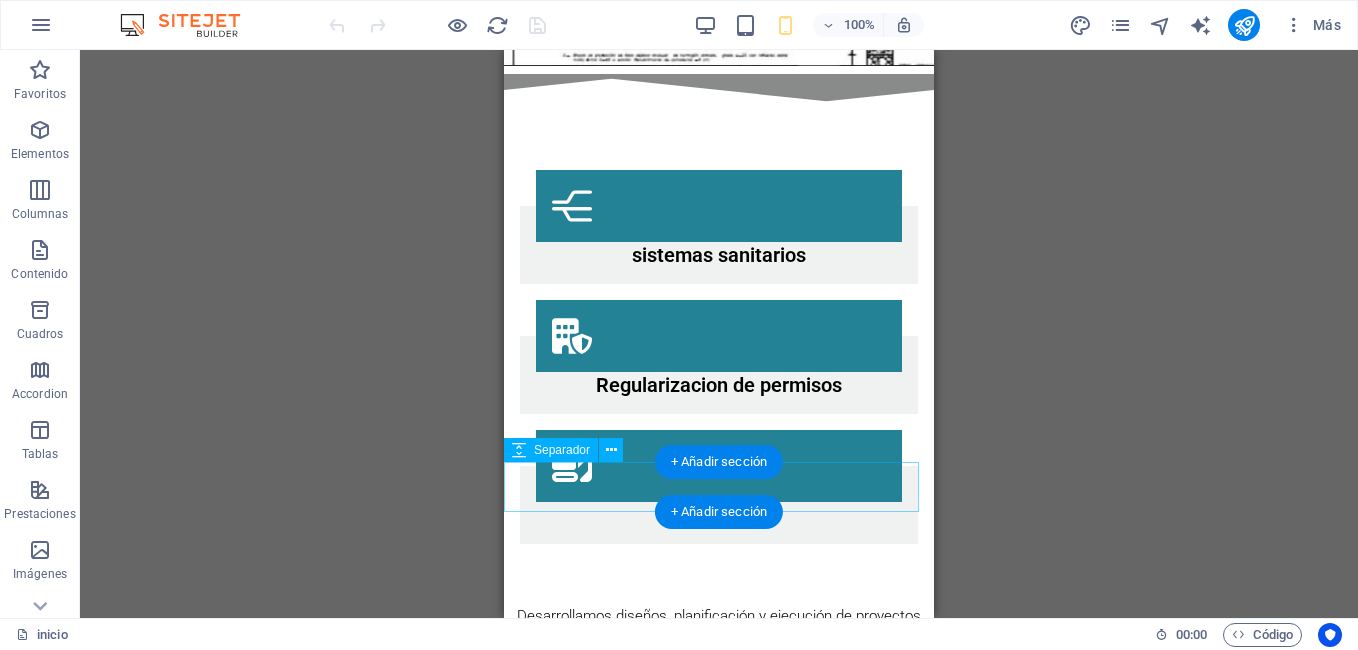 scroll, scrollTop: 2222, scrollLeft: 0, axis: vertical 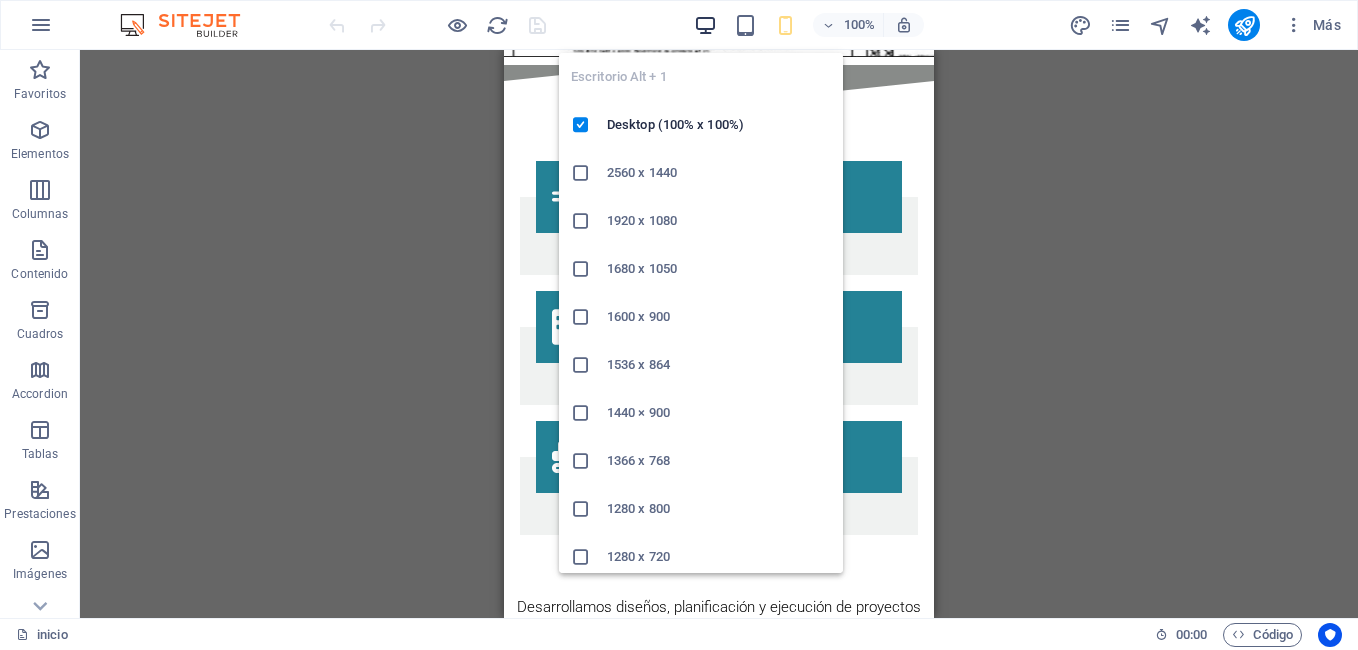 click at bounding box center [705, 25] 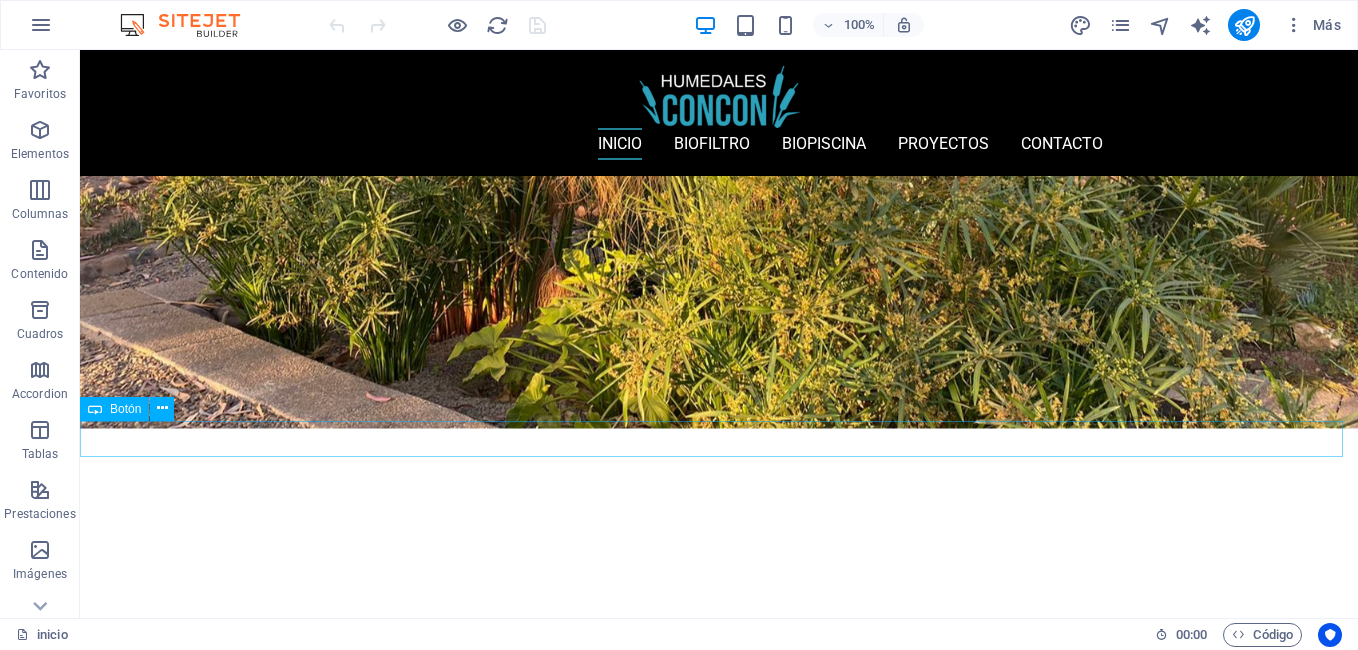 scroll, scrollTop: 0, scrollLeft: 0, axis: both 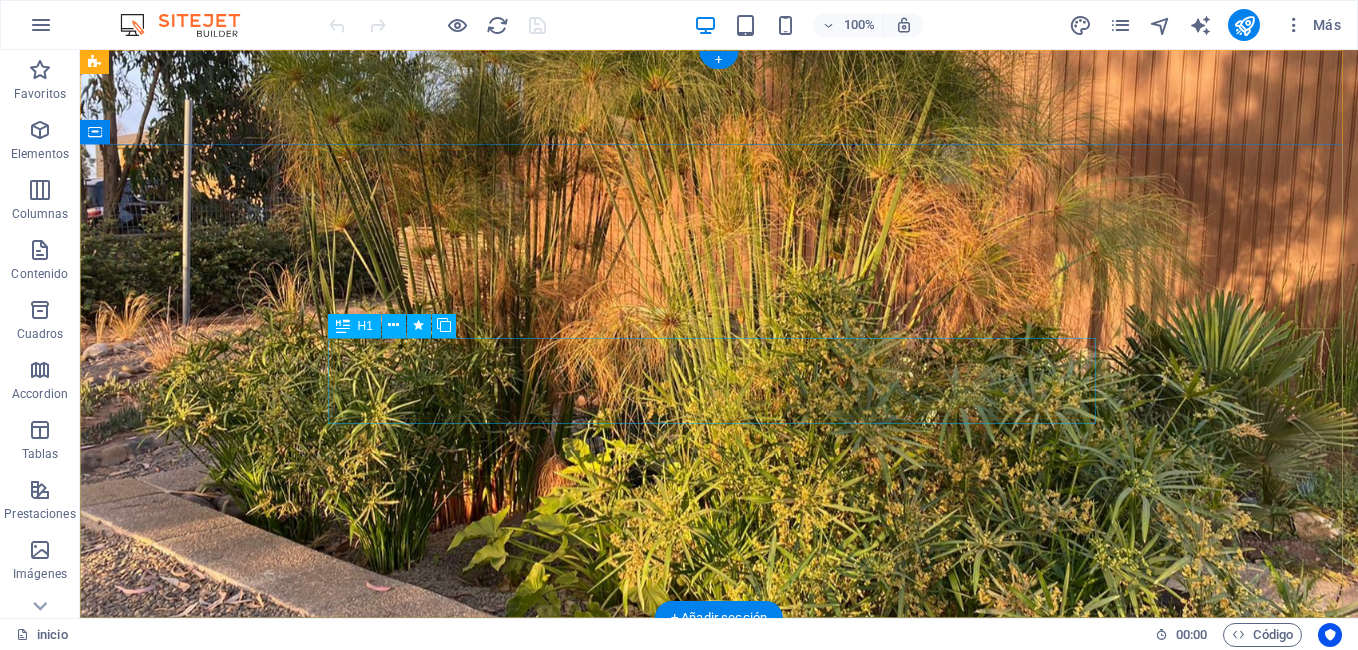 click on "p lantas de tratamiento de  a guas residuales" at bounding box center [719, 1379] 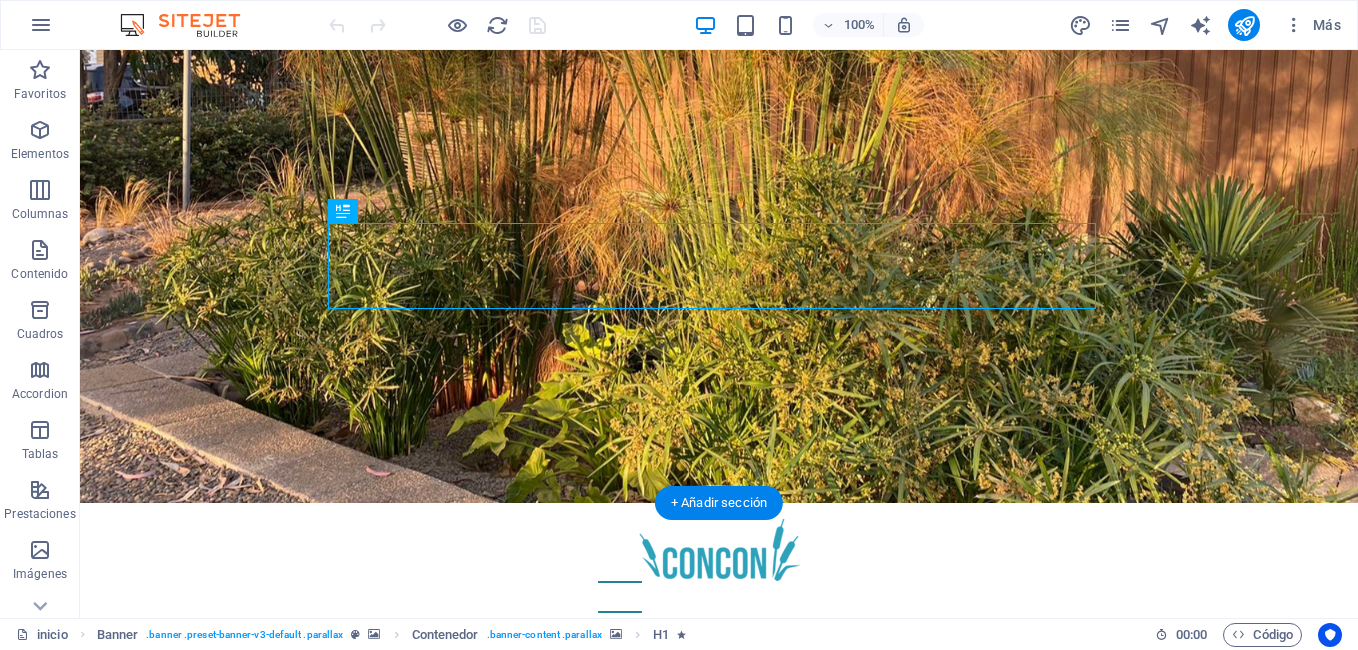 scroll, scrollTop: 0, scrollLeft: 0, axis: both 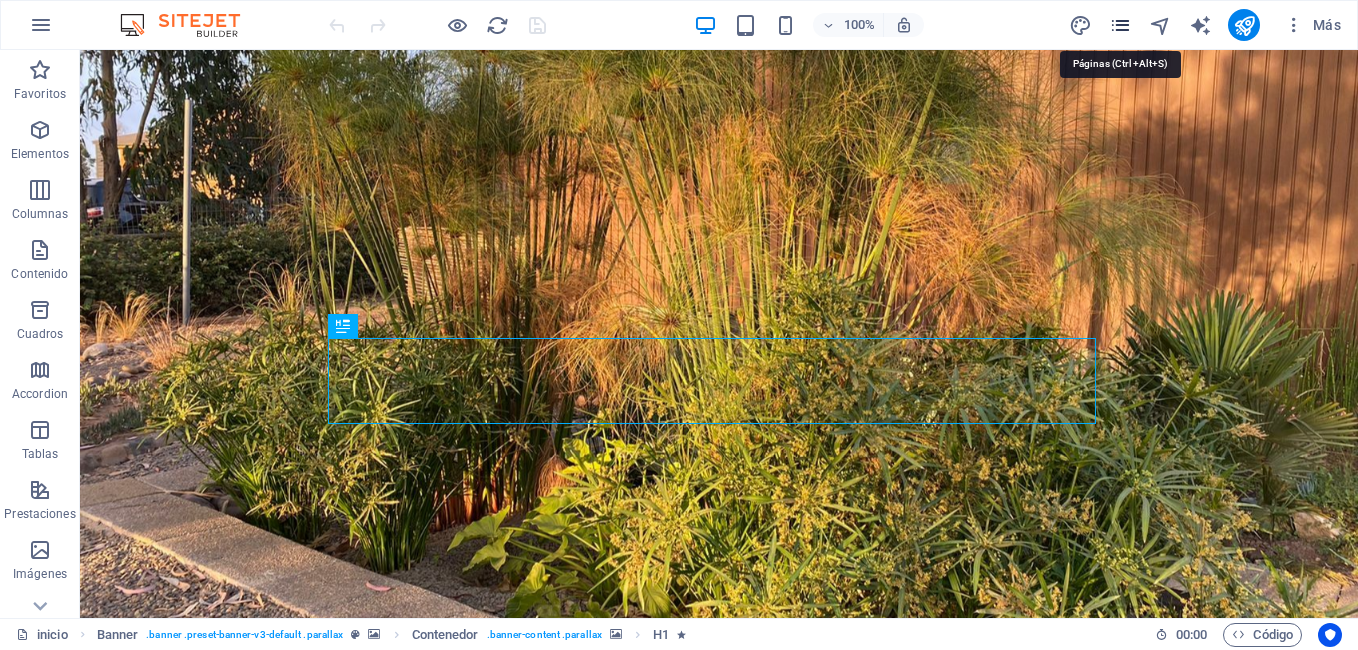 click at bounding box center [1120, 25] 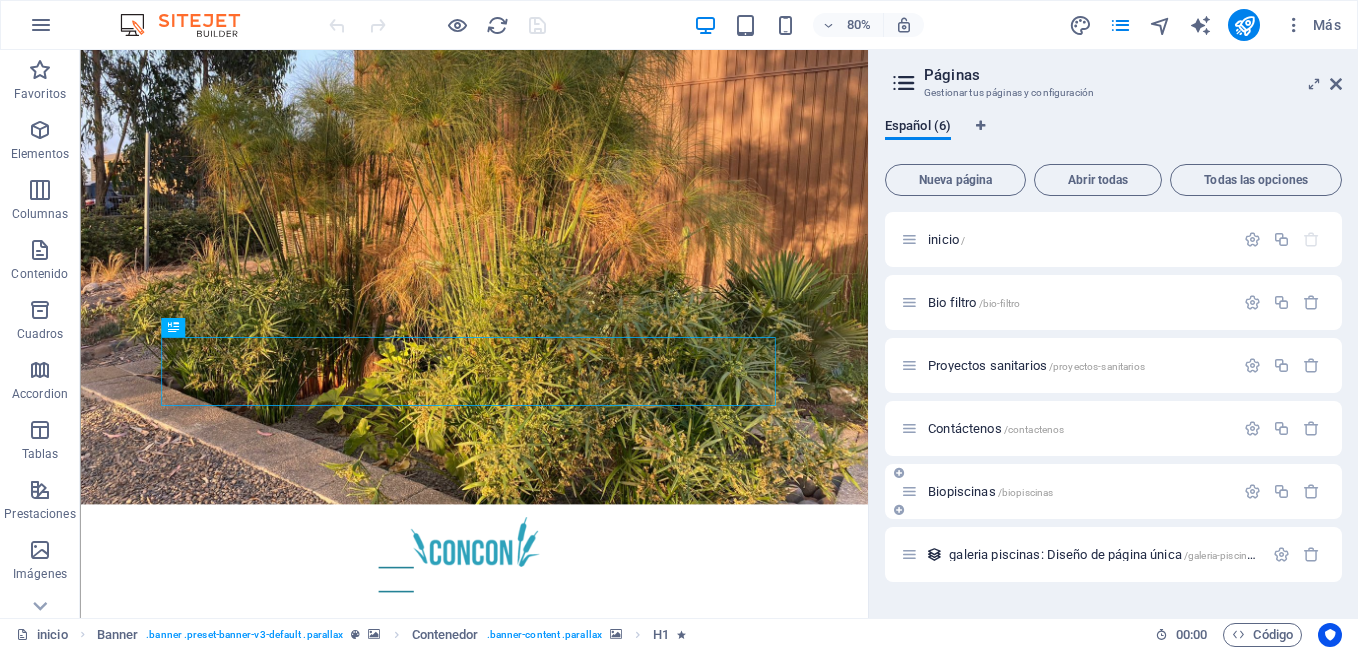 click on "Biopiscinas /biopiscinas" at bounding box center [1113, 491] 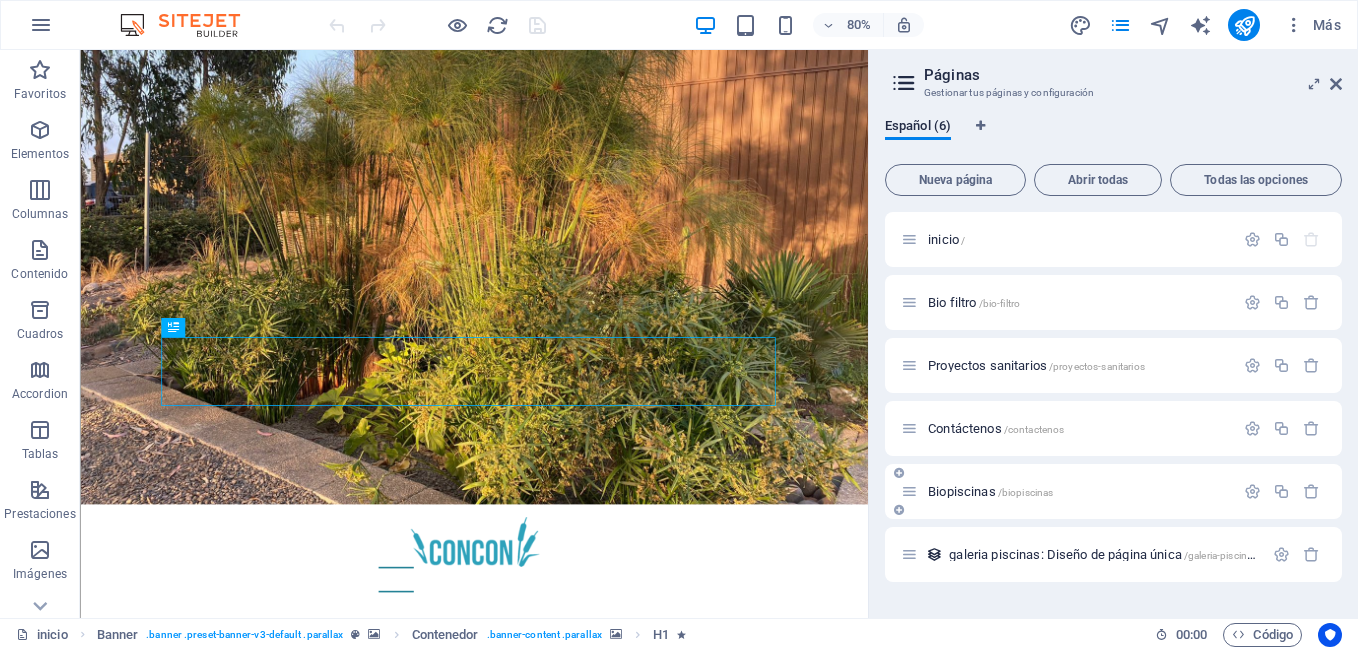 click on "Biopiscinas /biopiscinas" at bounding box center (990, 491) 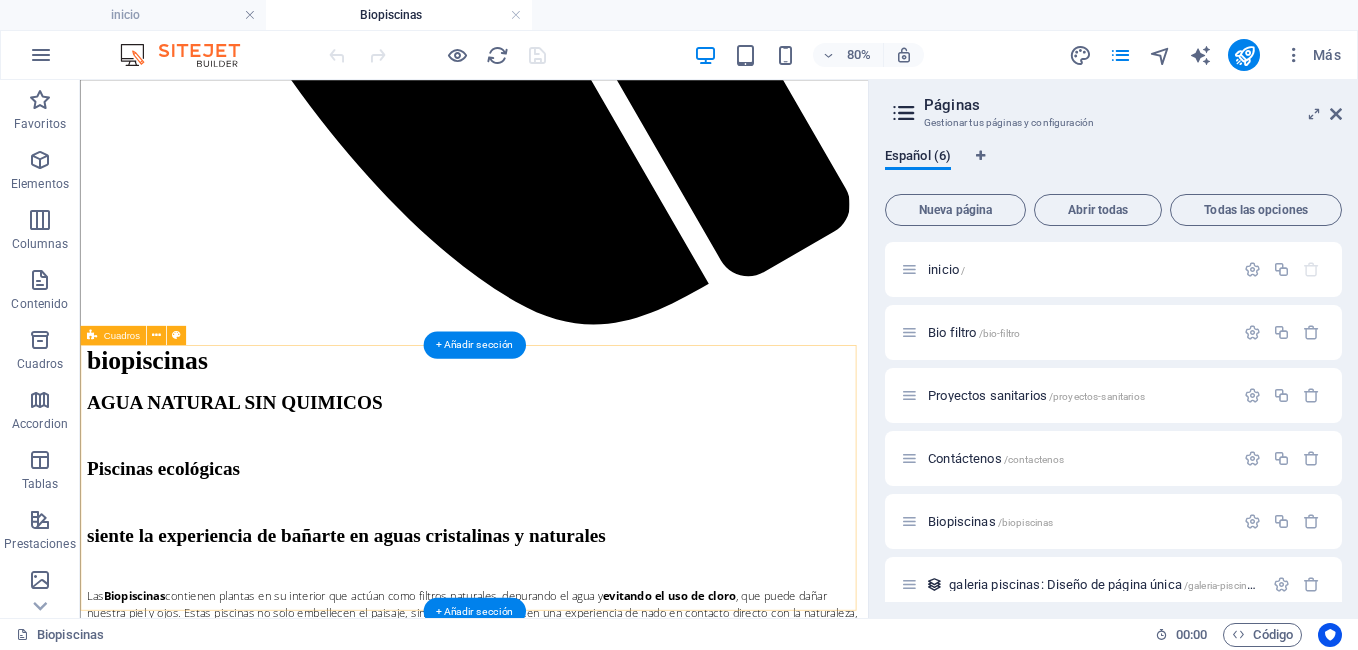 scroll, scrollTop: 1679, scrollLeft: 0, axis: vertical 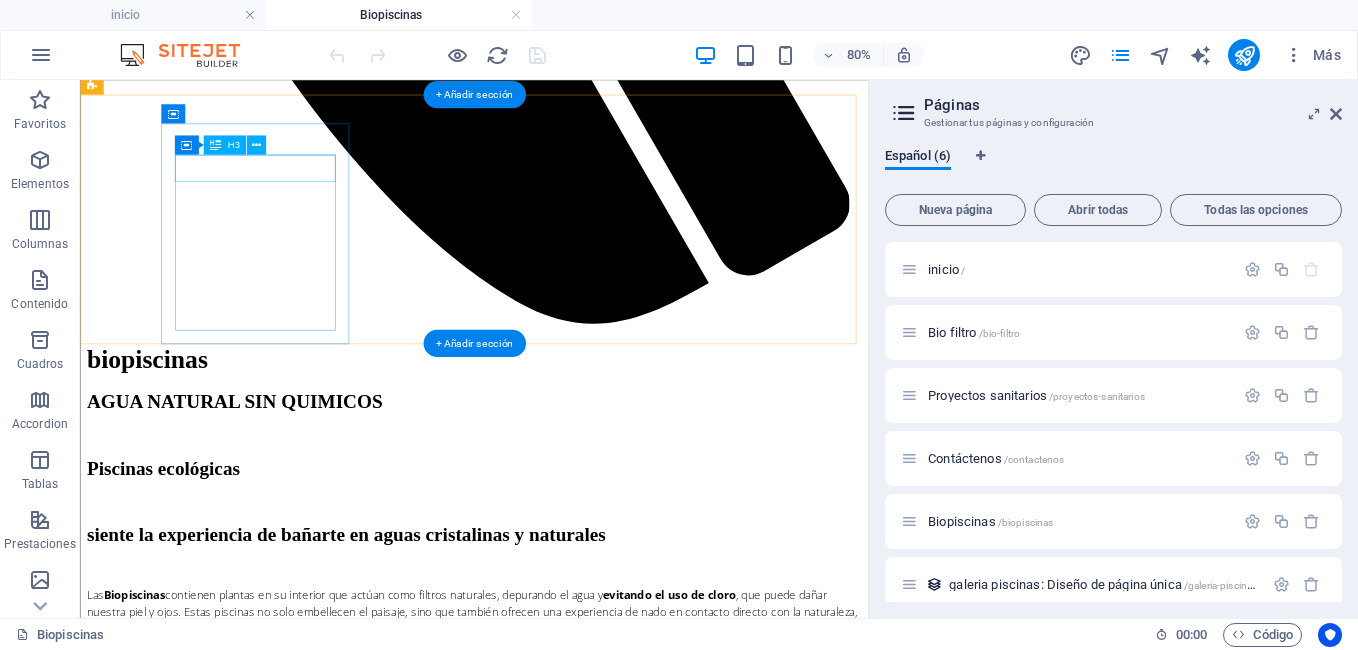 click on "Personalizadas" at bounding box center (572, 6113) 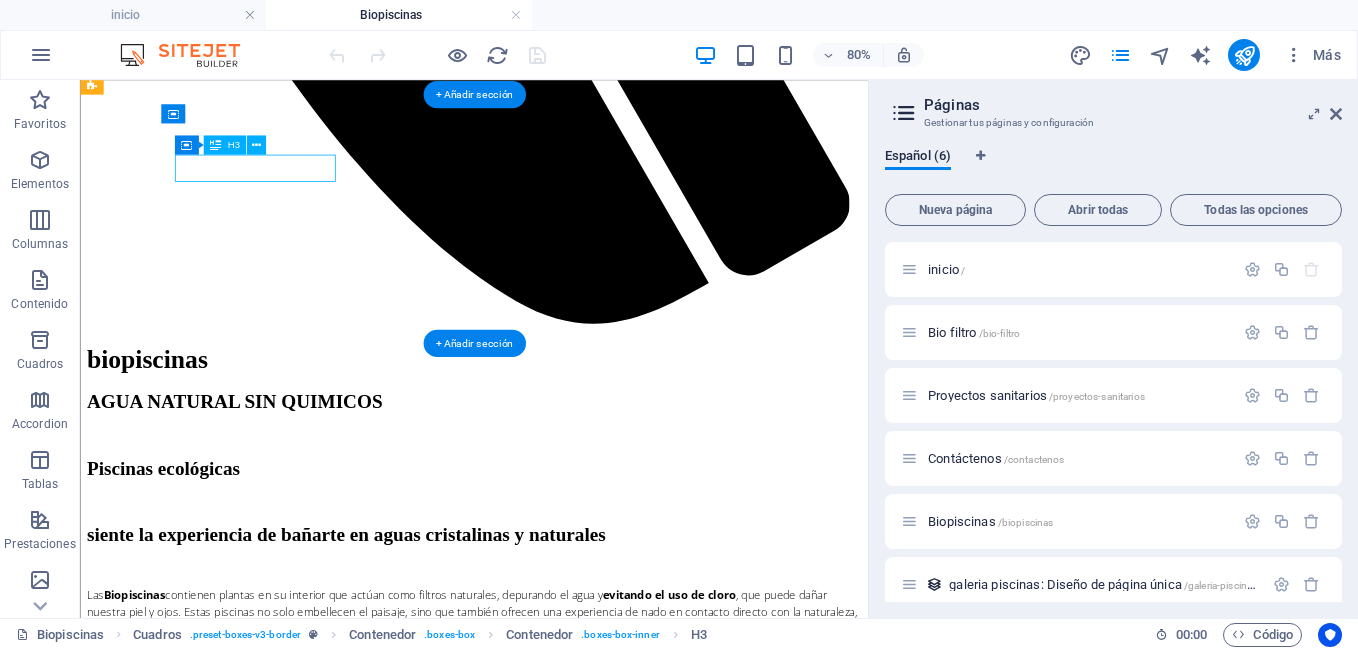 click on "Personalizadas" at bounding box center [572, 6113] 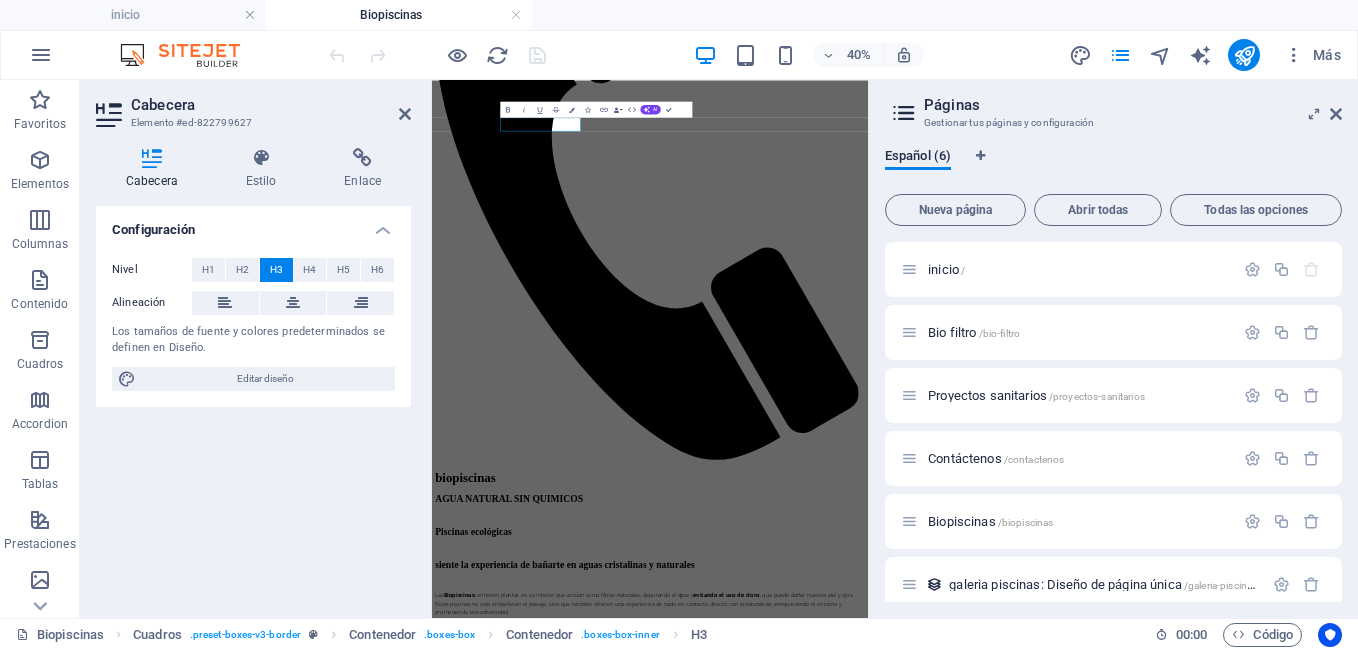 scroll, scrollTop: 2094, scrollLeft: 0, axis: vertical 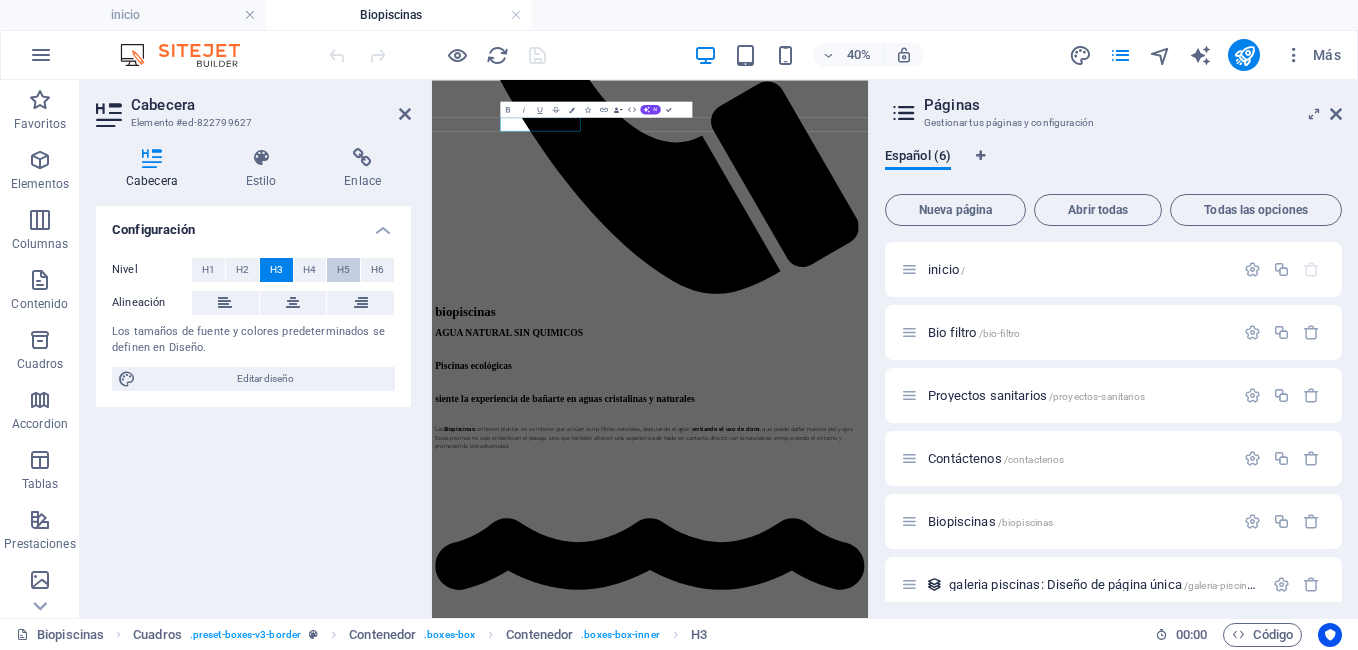 click on "H5" at bounding box center [343, 270] 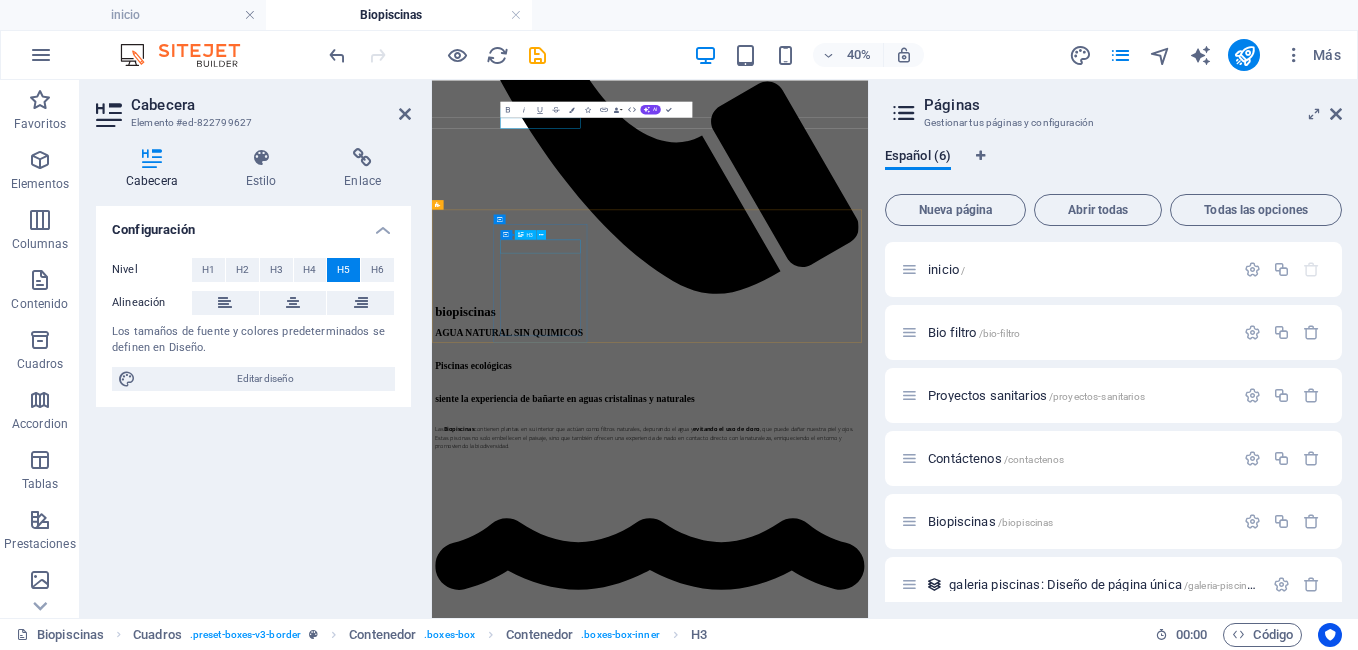 click on "Exclusivas" at bounding box center [977, 8091] 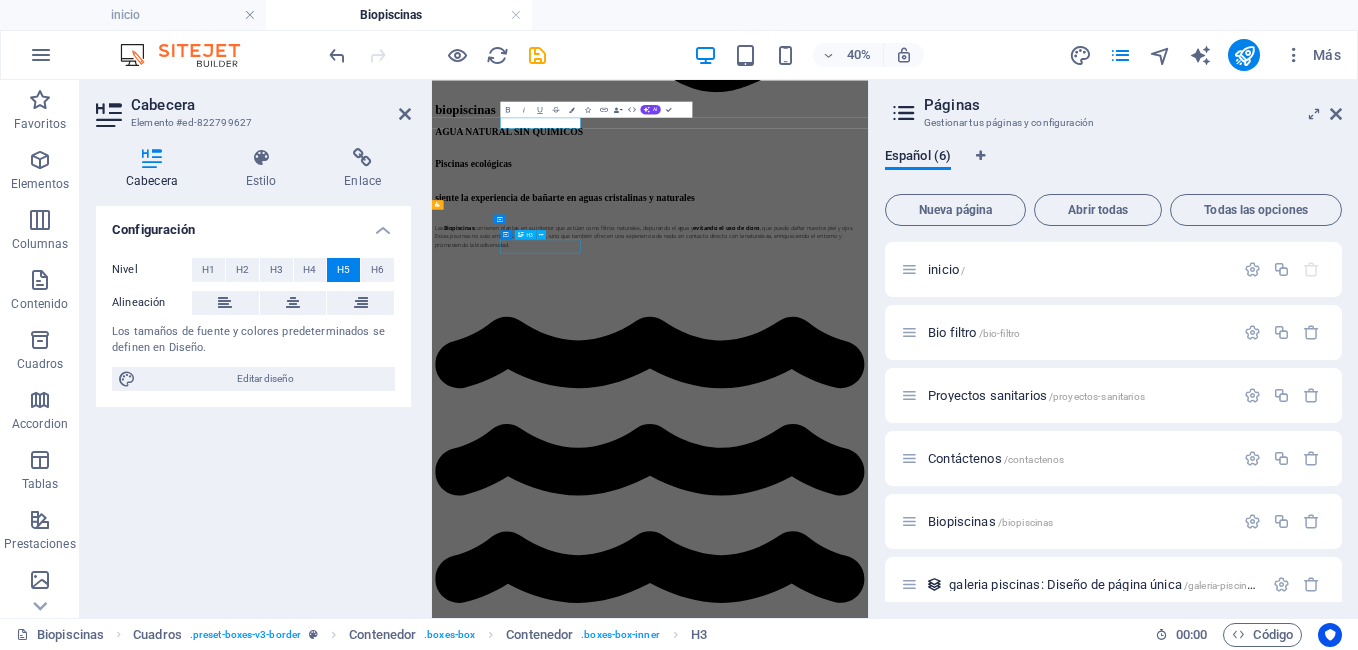 scroll, scrollTop: 1679, scrollLeft: 0, axis: vertical 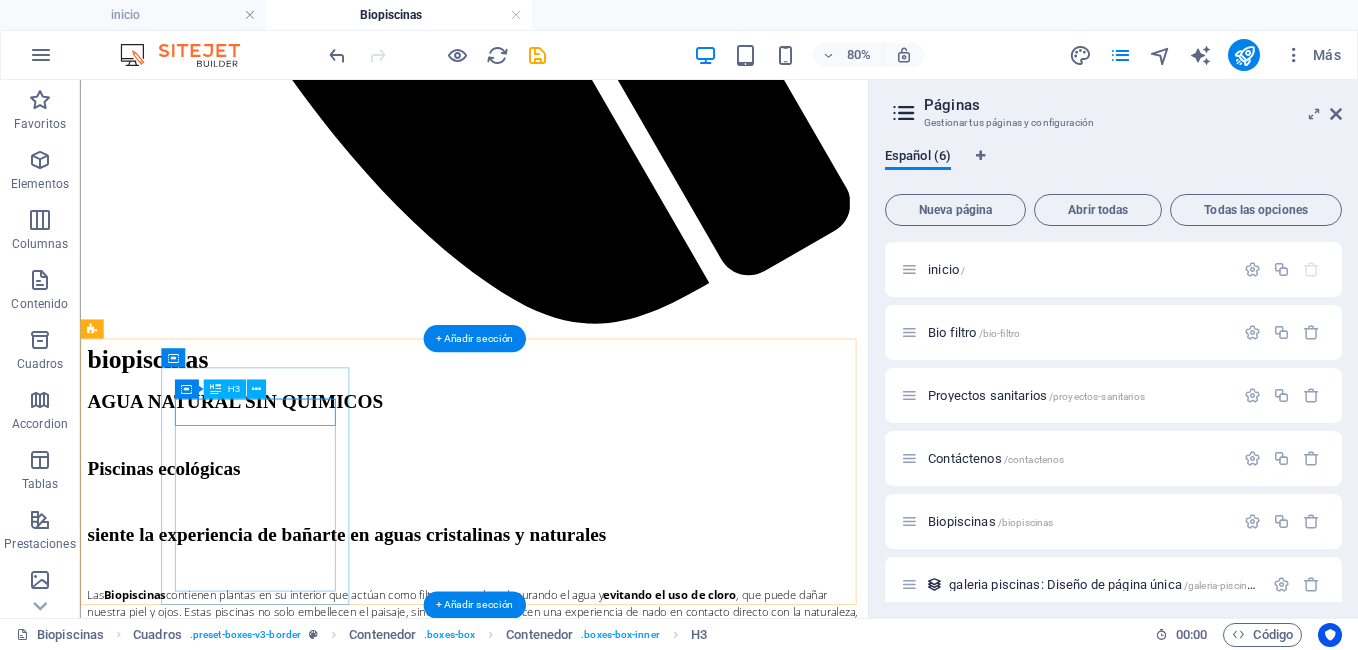 click on "Exclusivas" at bounding box center [572, 7236] 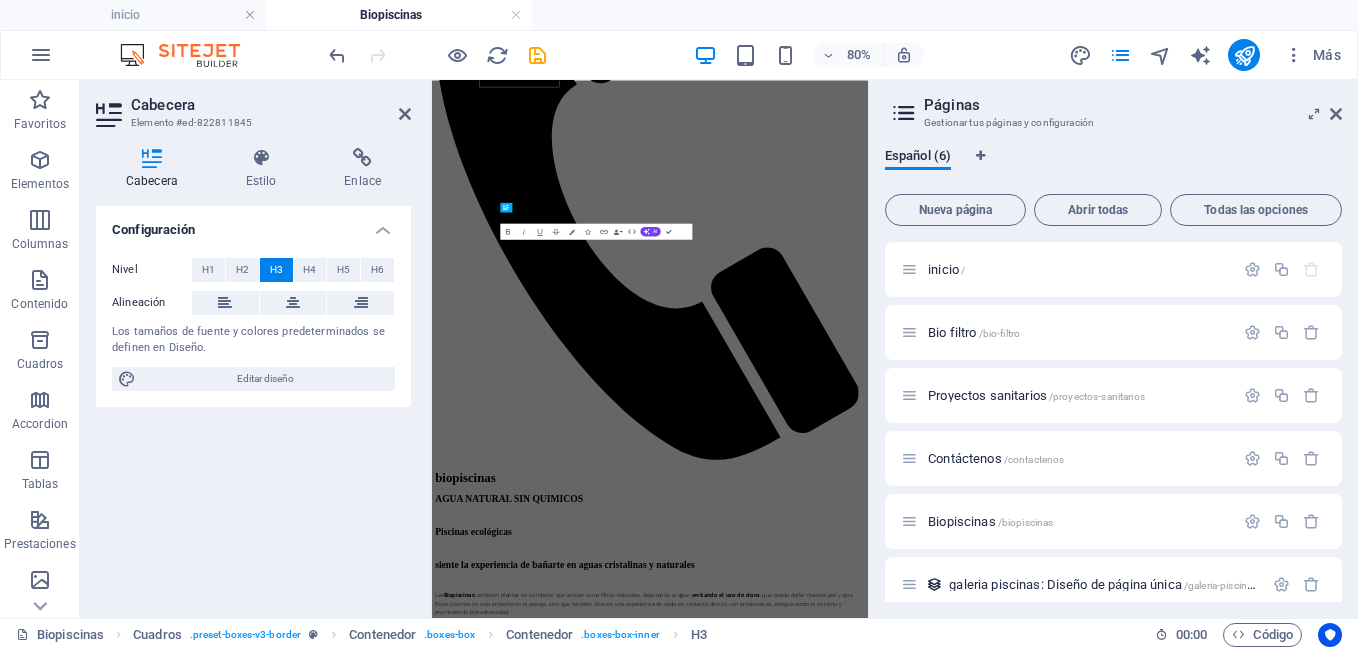 scroll, scrollTop: 2094, scrollLeft: 0, axis: vertical 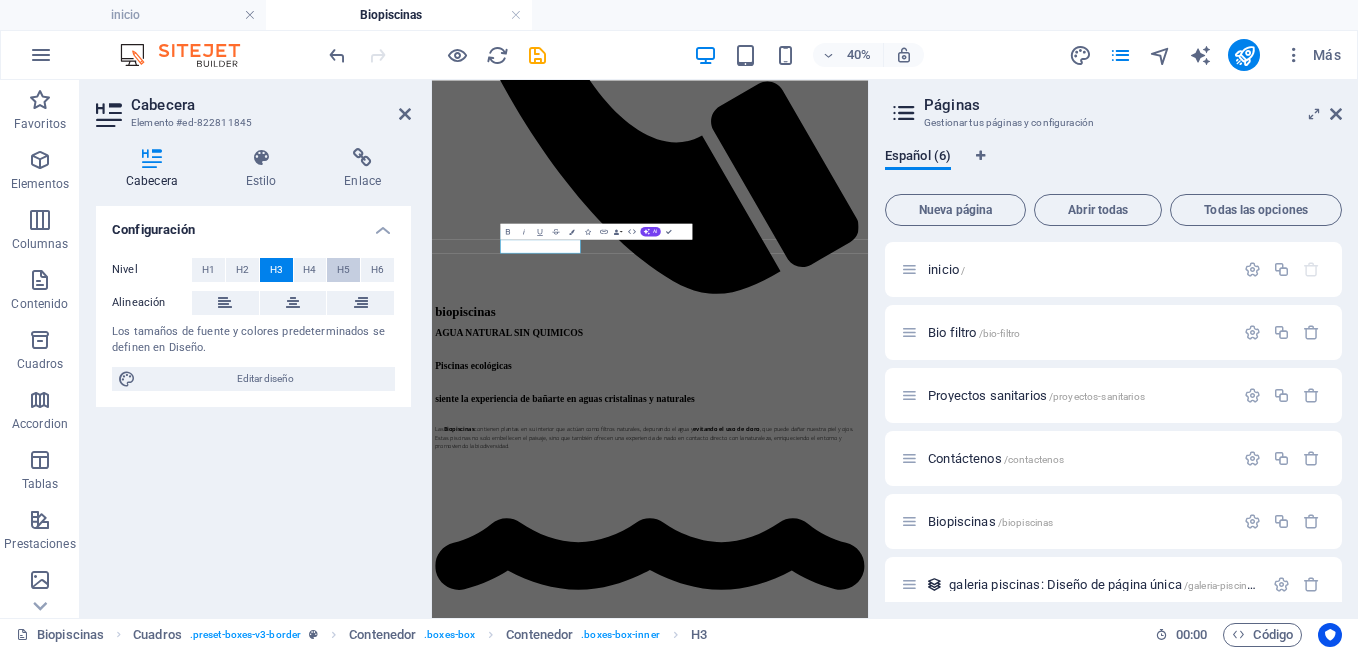 click on "H5" at bounding box center [343, 270] 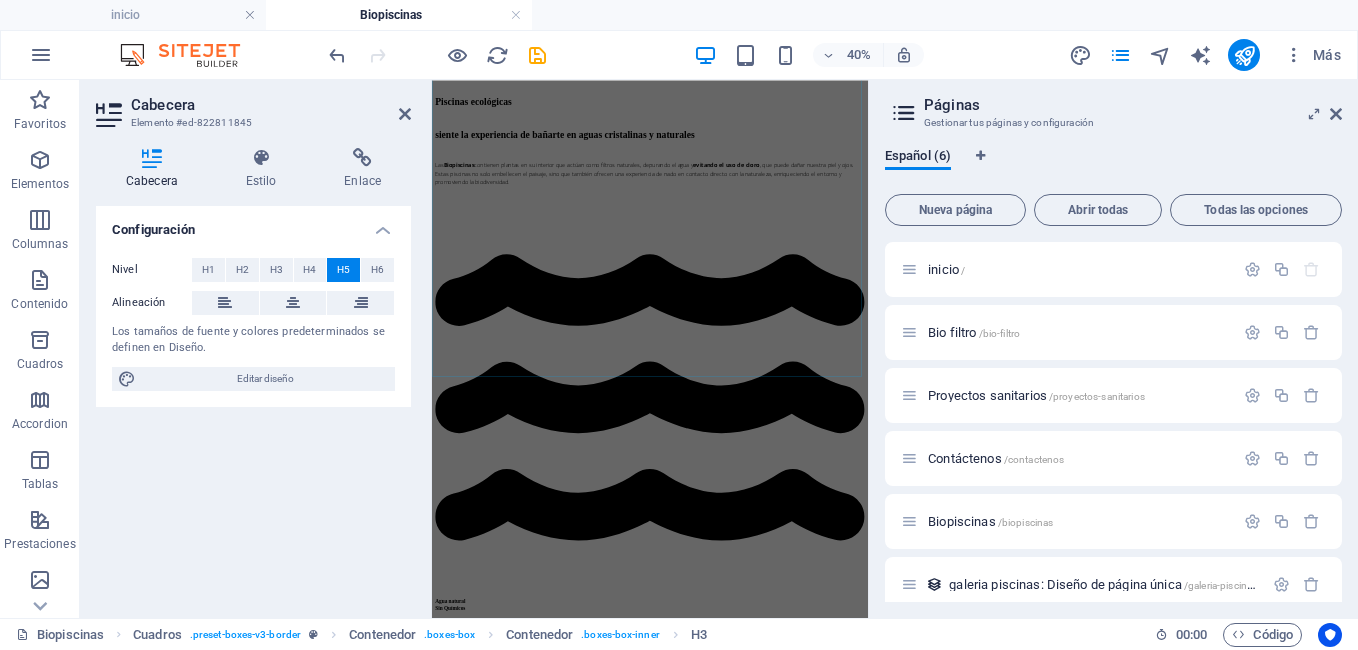 scroll, scrollTop: 2861, scrollLeft: 0, axis: vertical 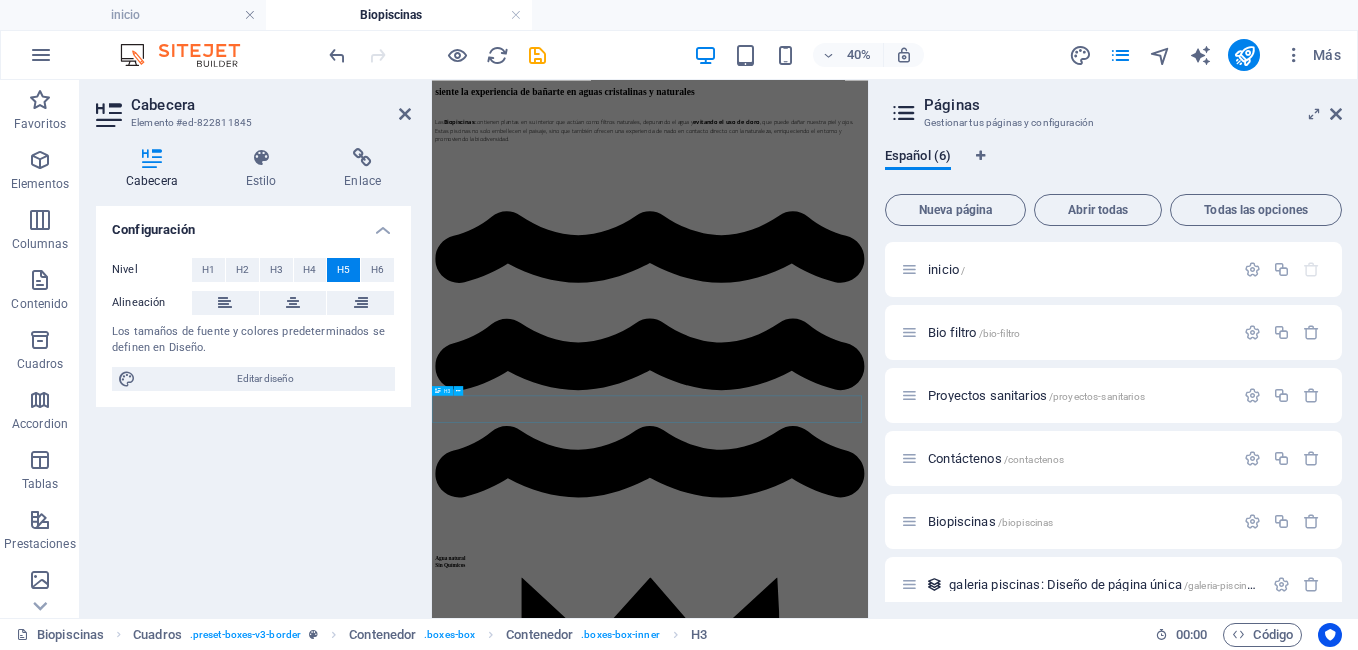 click on "Diseñamos más que piscinas.. Creamos espacios para su bienestar" at bounding box center [977, 8362] 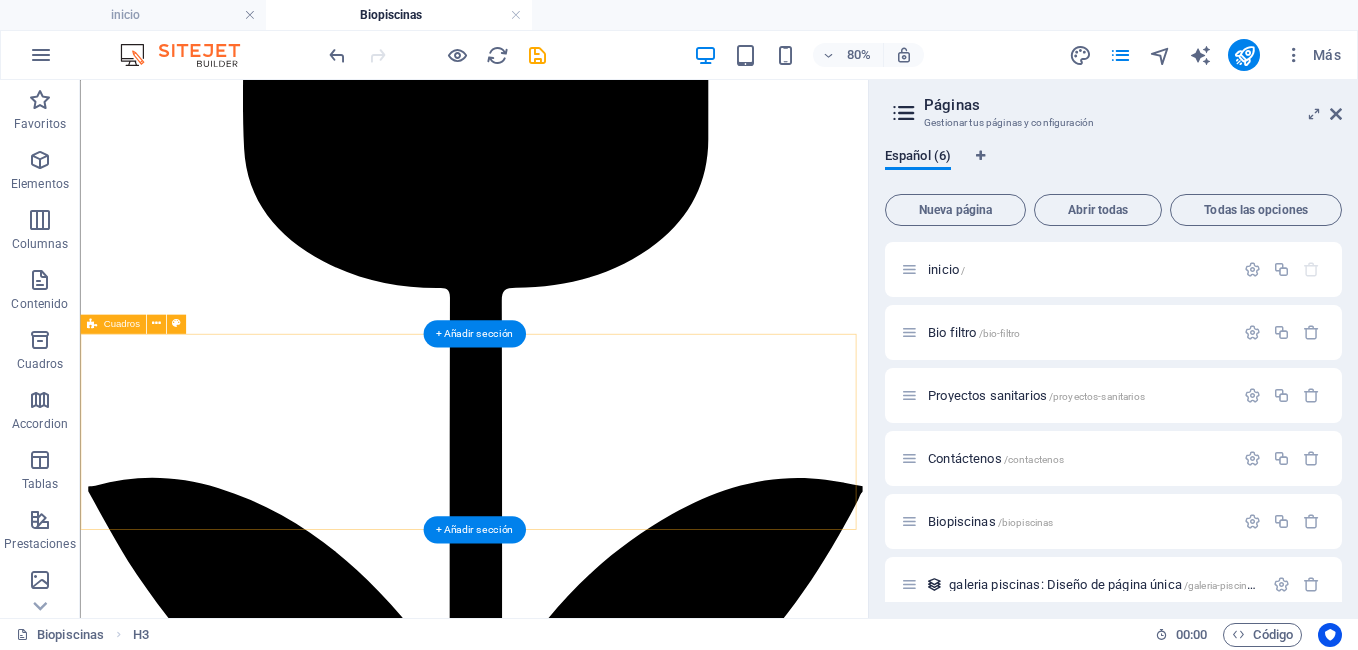 scroll, scrollTop: 3662, scrollLeft: 0, axis: vertical 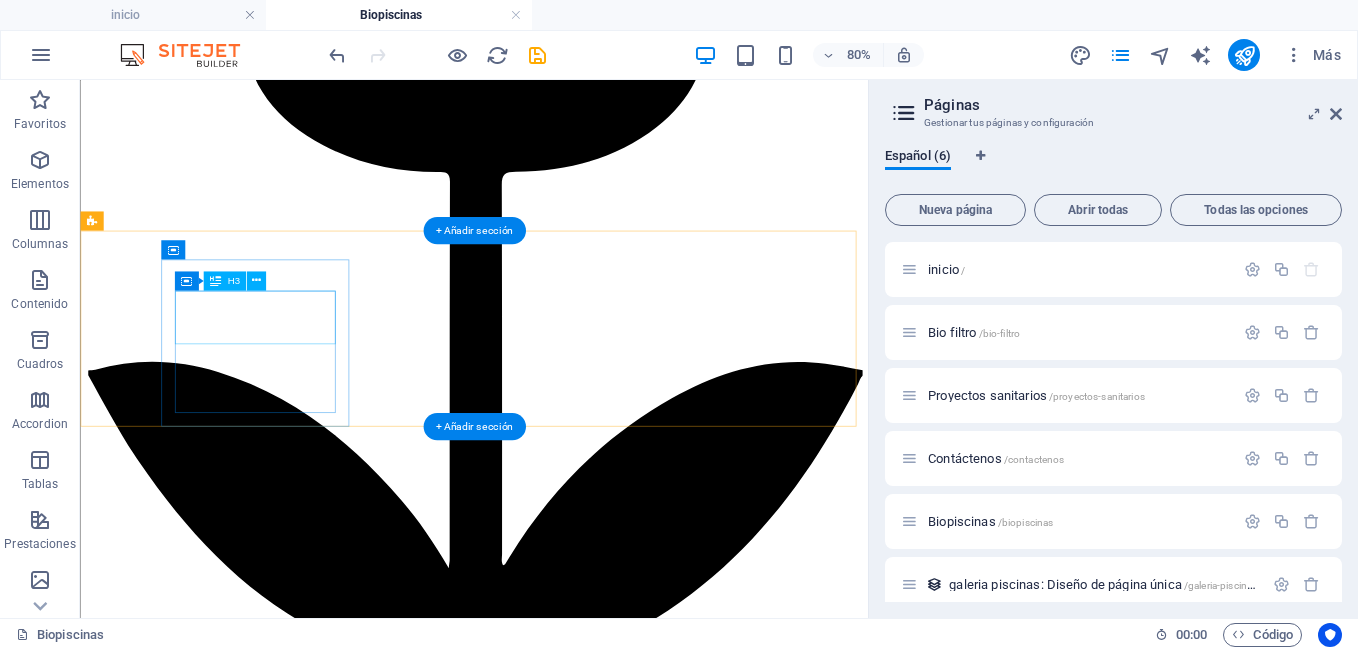 click on "Deck de madera PVC" at bounding box center (572, 7894) 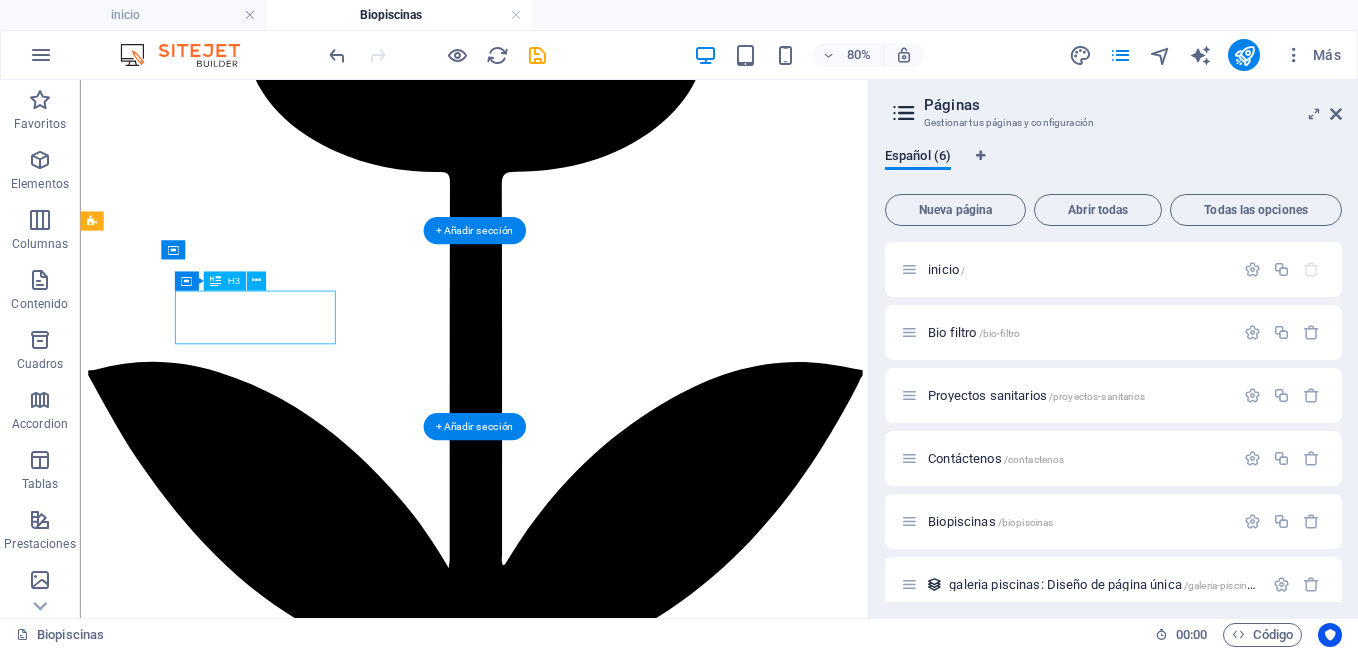 click on "Deck de madera PVC" at bounding box center (572, 7894) 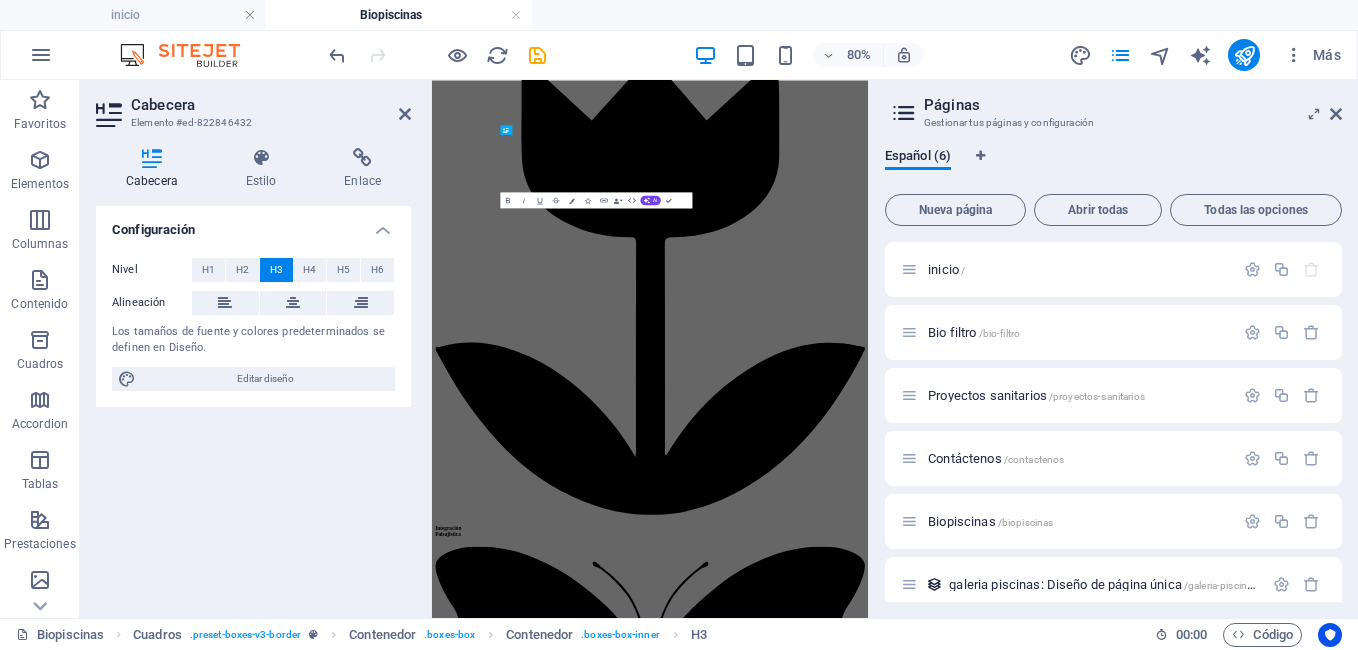 scroll, scrollTop: 4155, scrollLeft: 0, axis: vertical 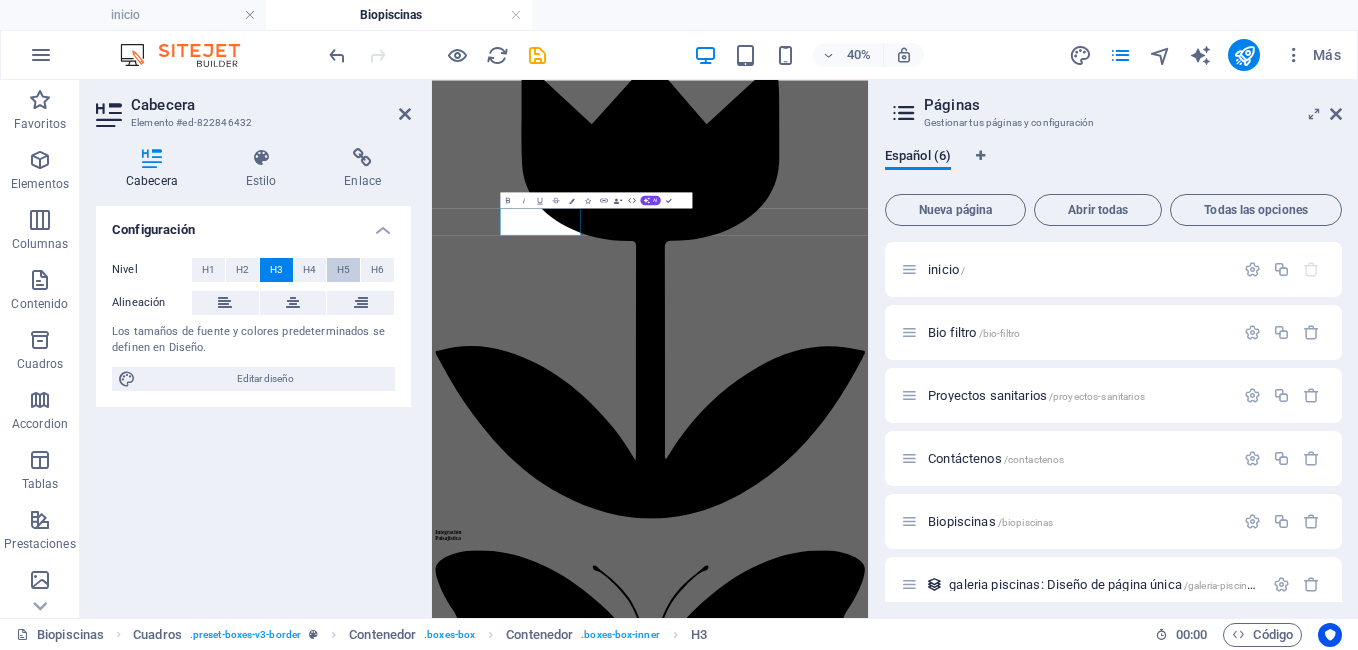 click on "H5" at bounding box center (343, 270) 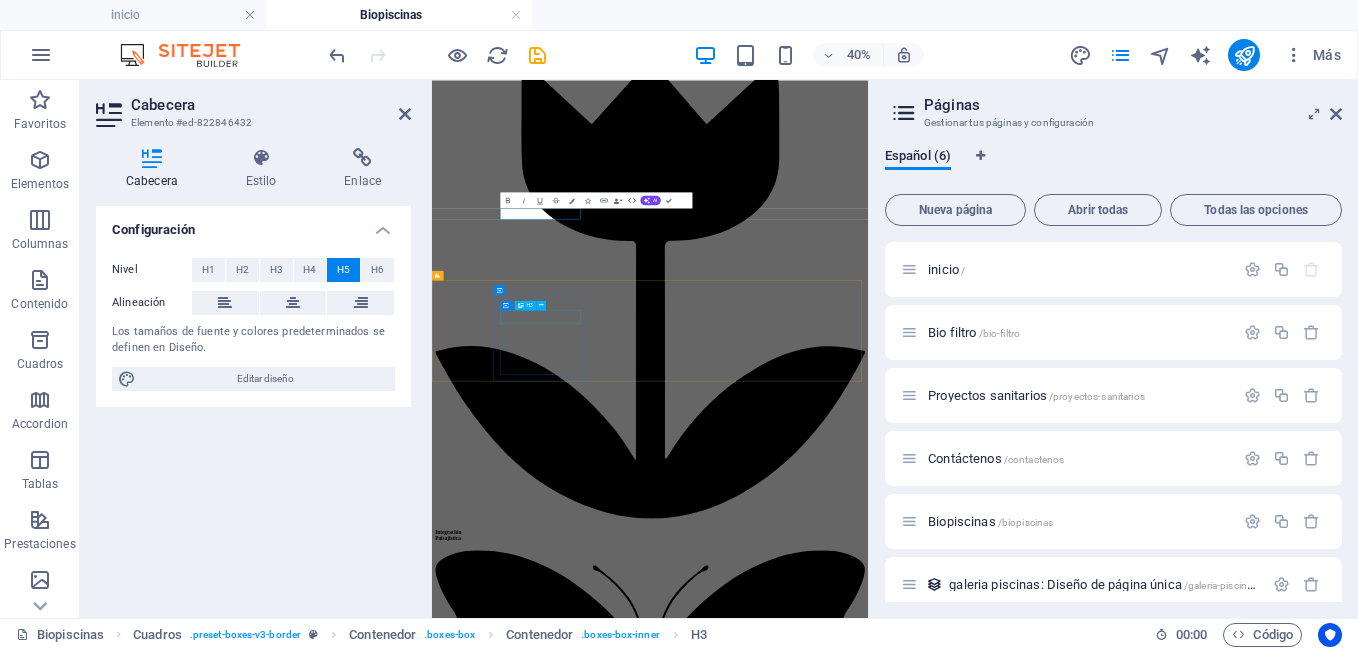 click on "Entorno" at bounding box center (977, 9911) 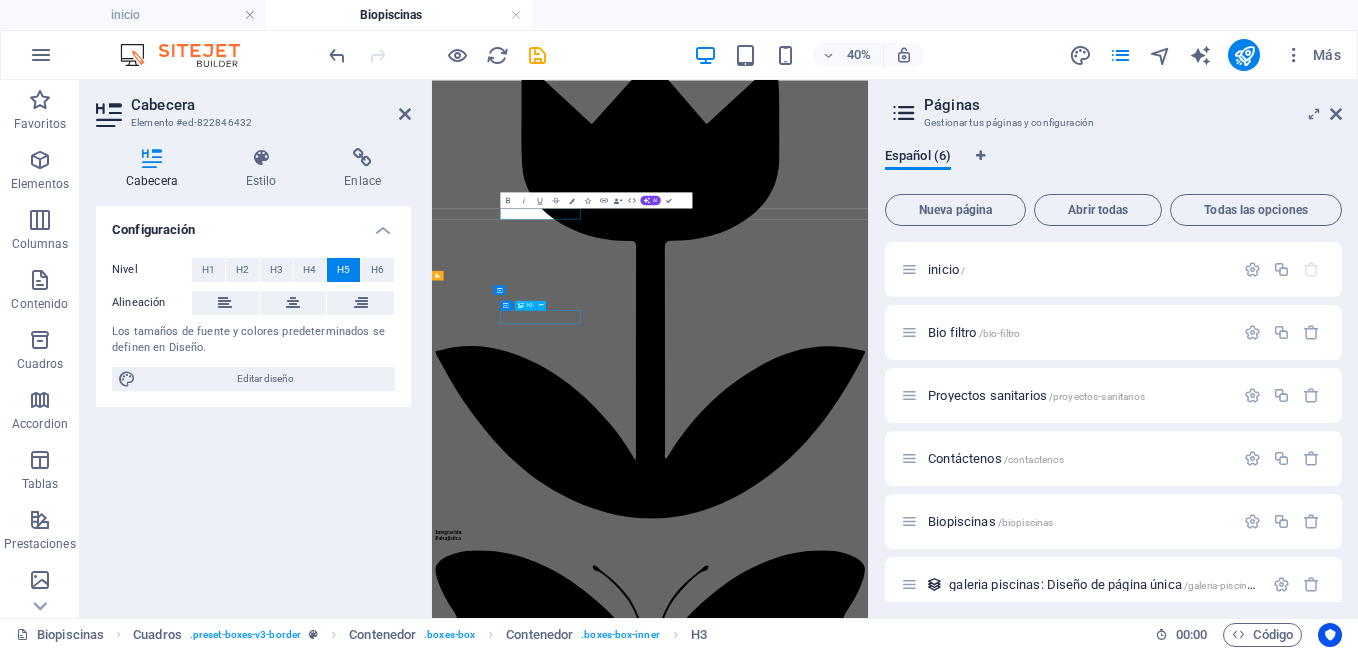 click on "Entorno" at bounding box center (977, 9911) 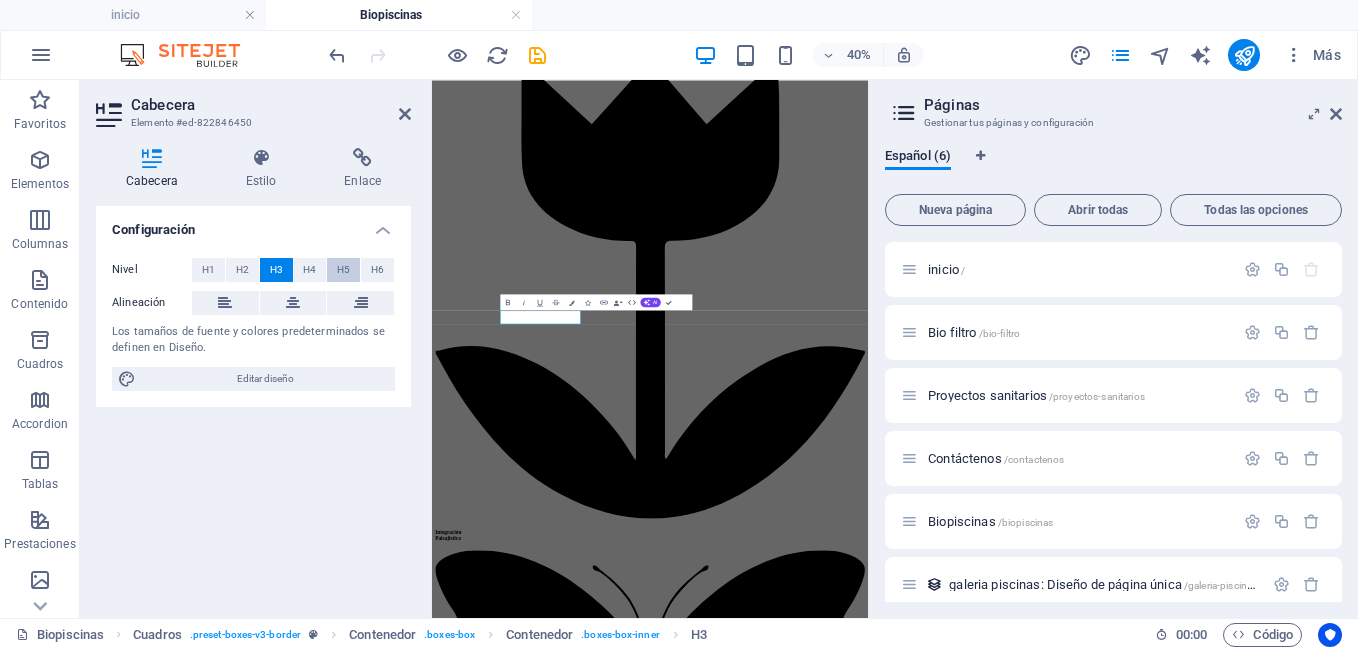 click on "H5" at bounding box center [343, 270] 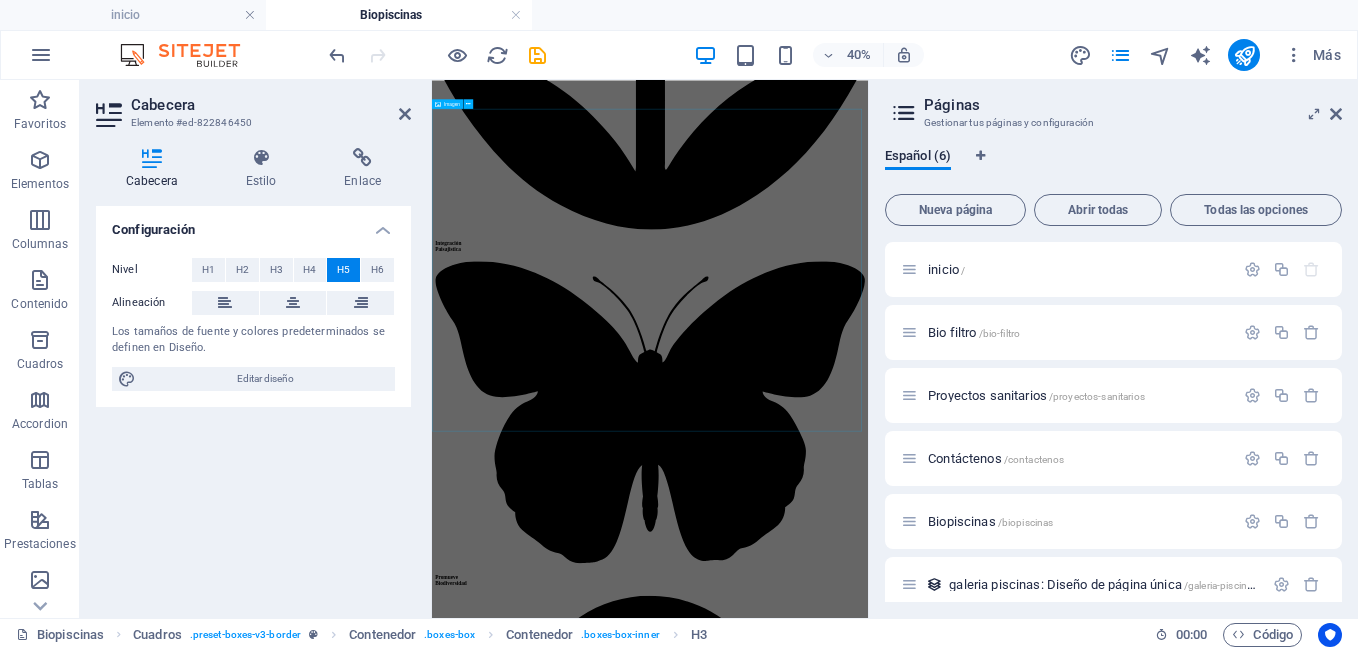 scroll, scrollTop: 5066, scrollLeft: 0, axis: vertical 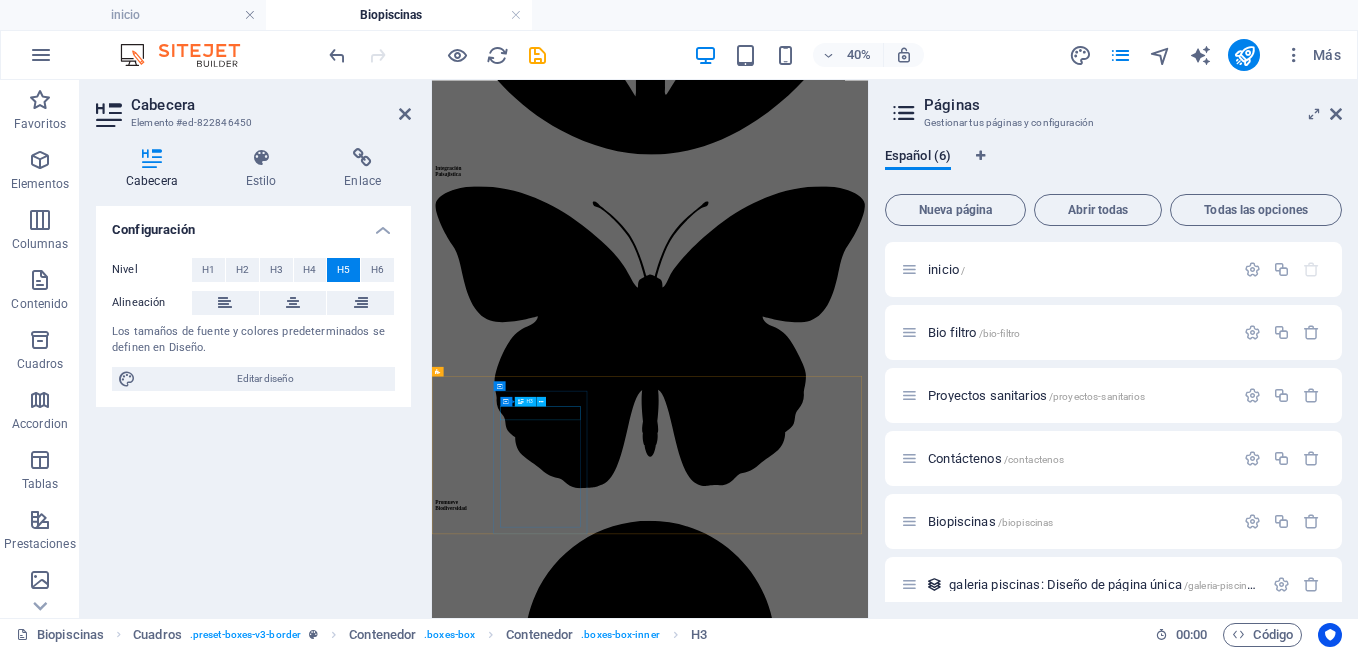 click on "Automatizadas" at bounding box center (977, 10870) 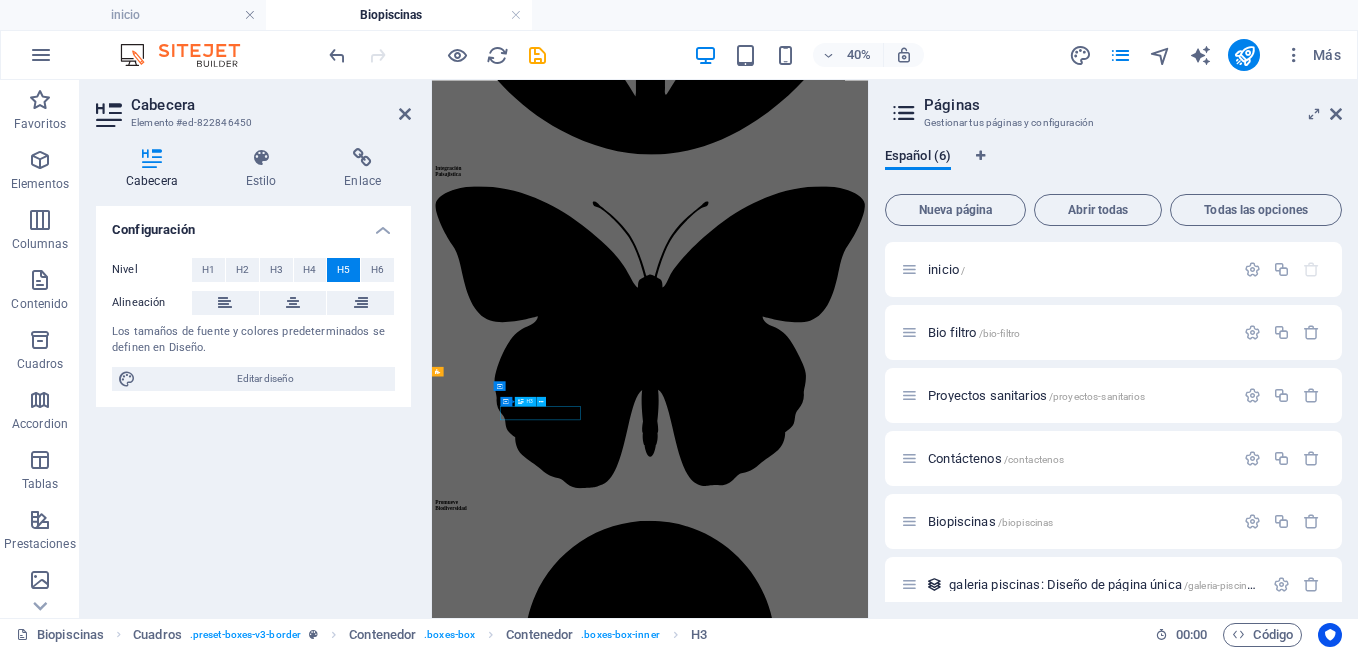 click on "Automatizadas" at bounding box center [977, 10870] 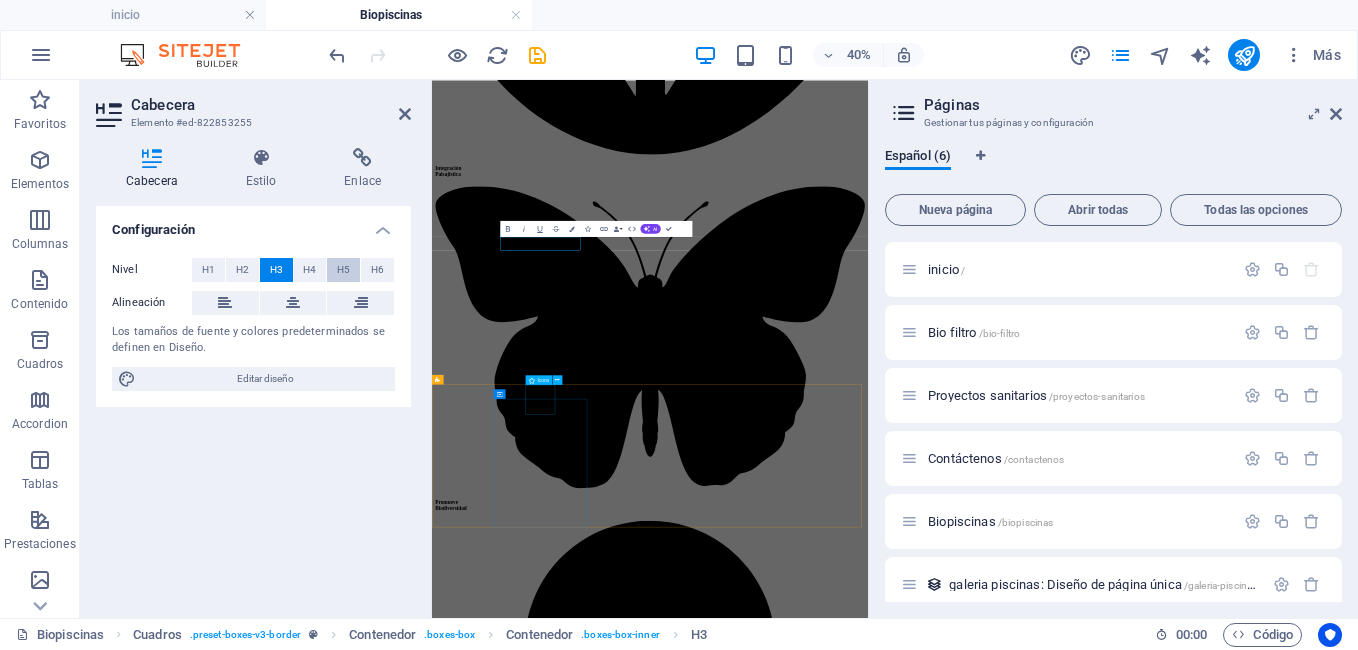 scroll, scrollTop: 5490, scrollLeft: 0, axis: vertical 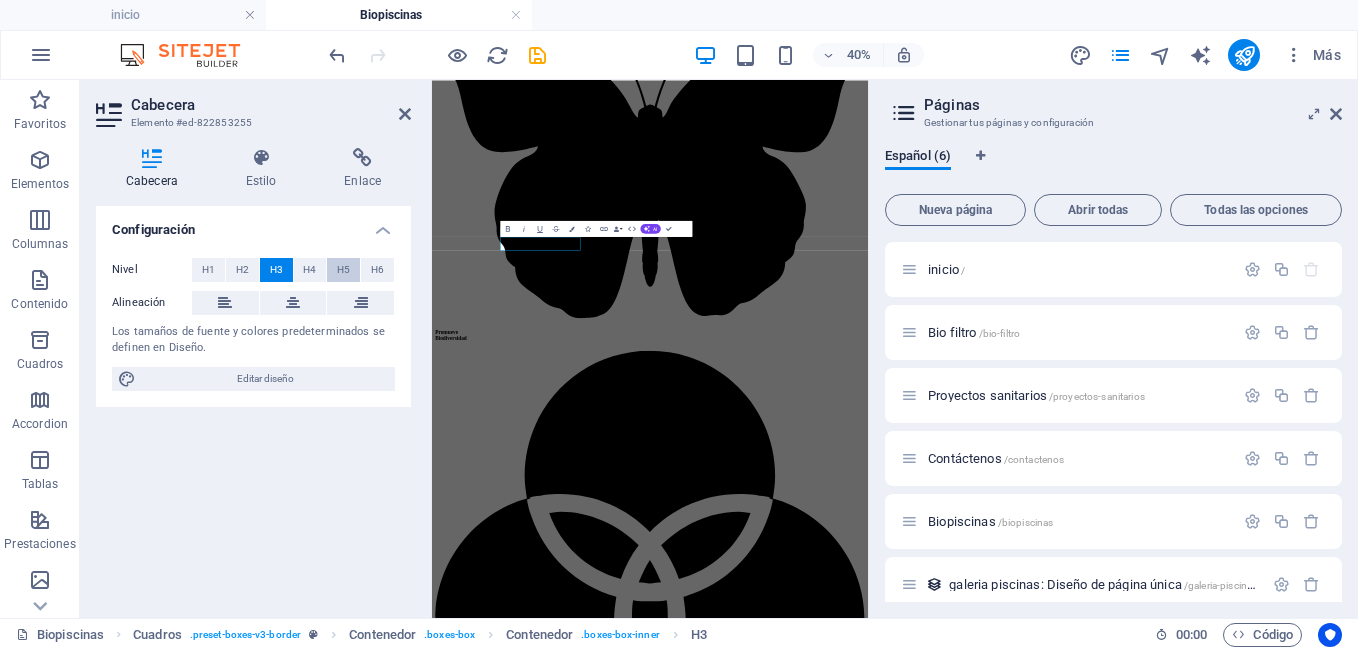 click on "H5" at bounding box center [343, 270] 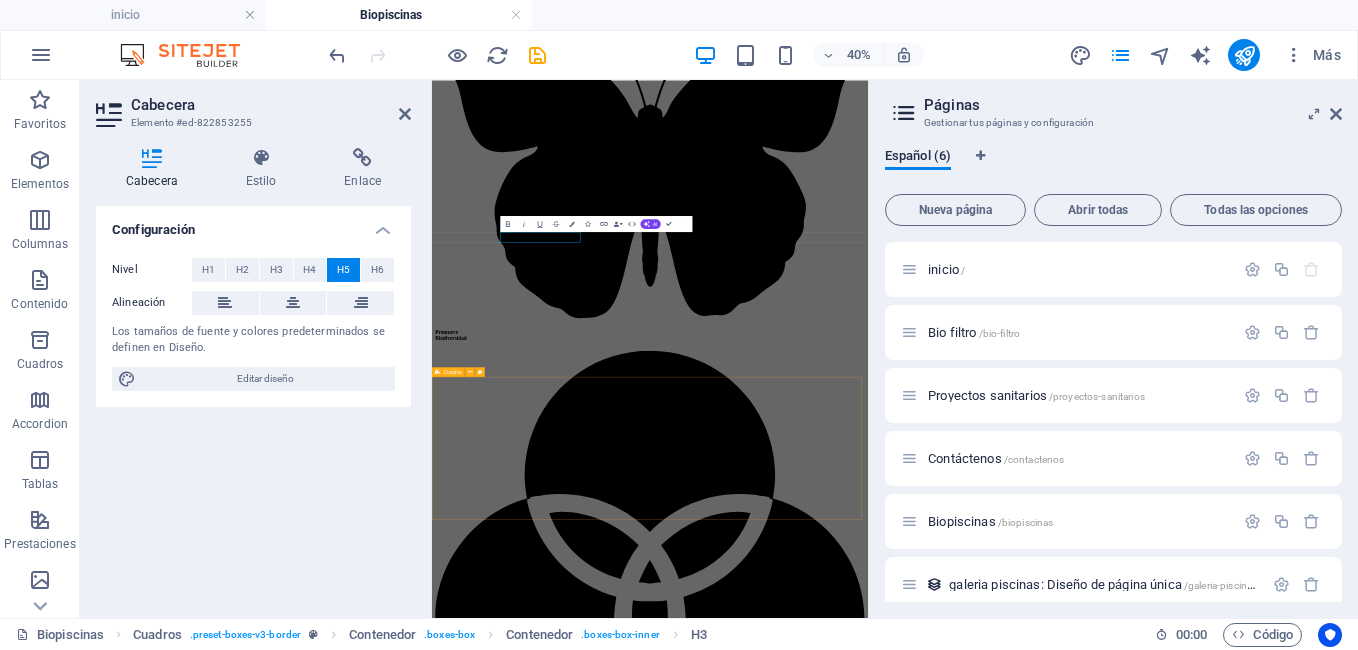 scroll, scrollTop: 5692, scrollLeft: 0, axis: vertical 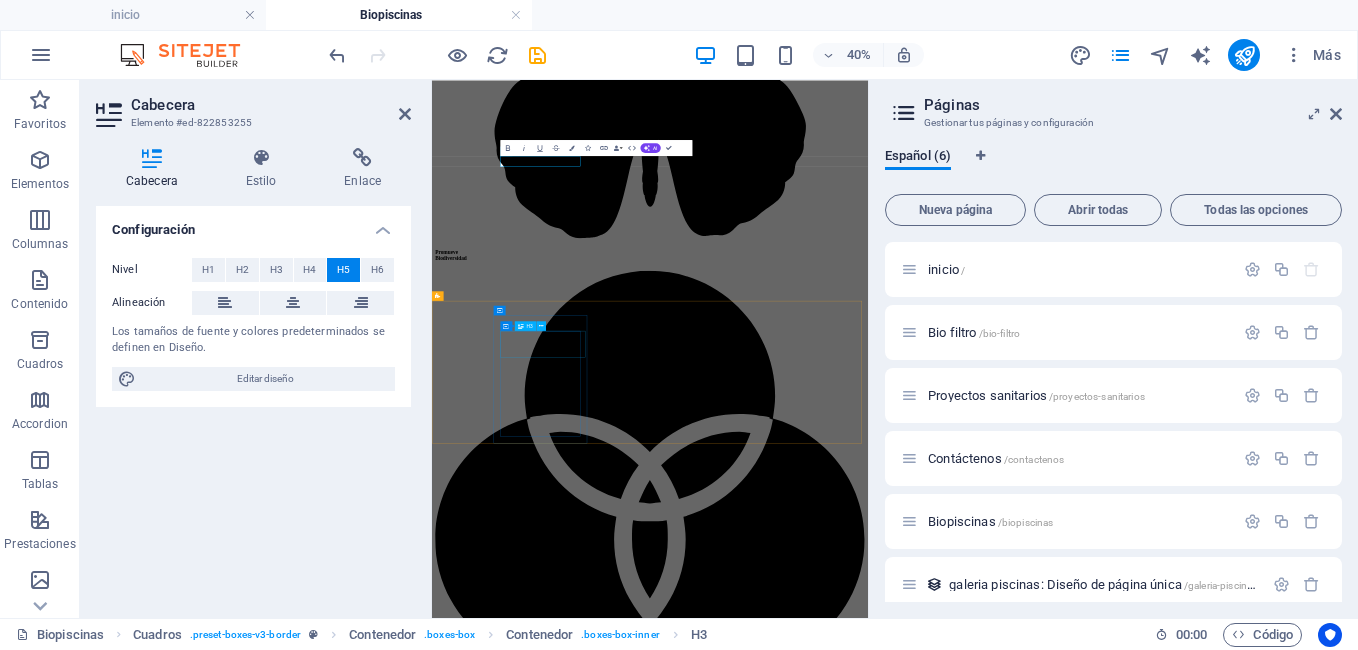 click on "Membrana impermeabilizadora" at bounding box center (977, 11498) 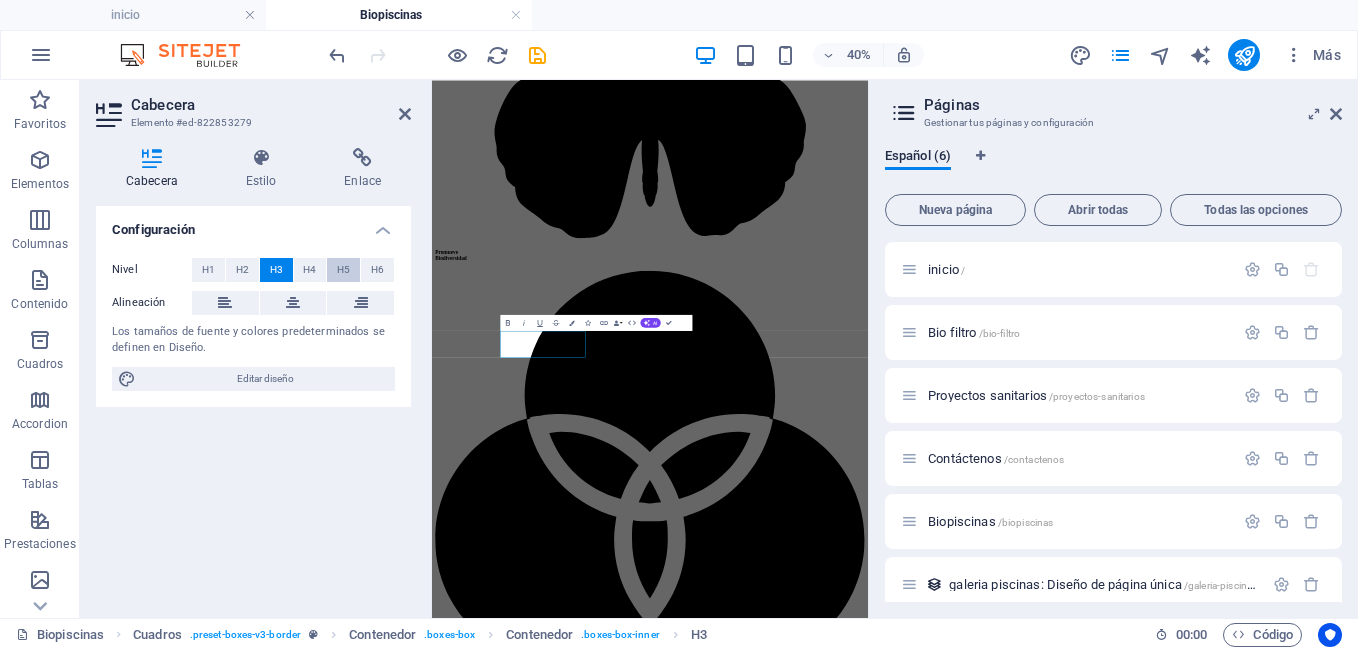 click on "H5" at bounding box center (343, 270) 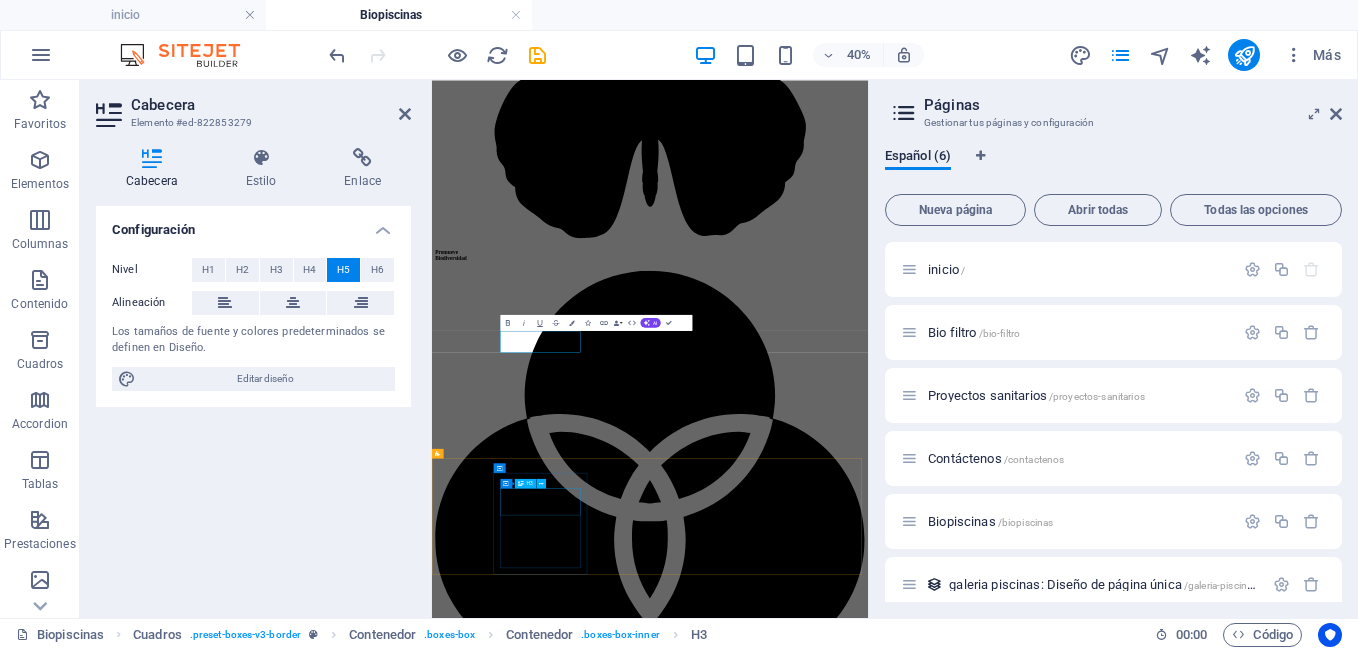 click on "Bloques de Concreto" at bounding box center (977, 12884) 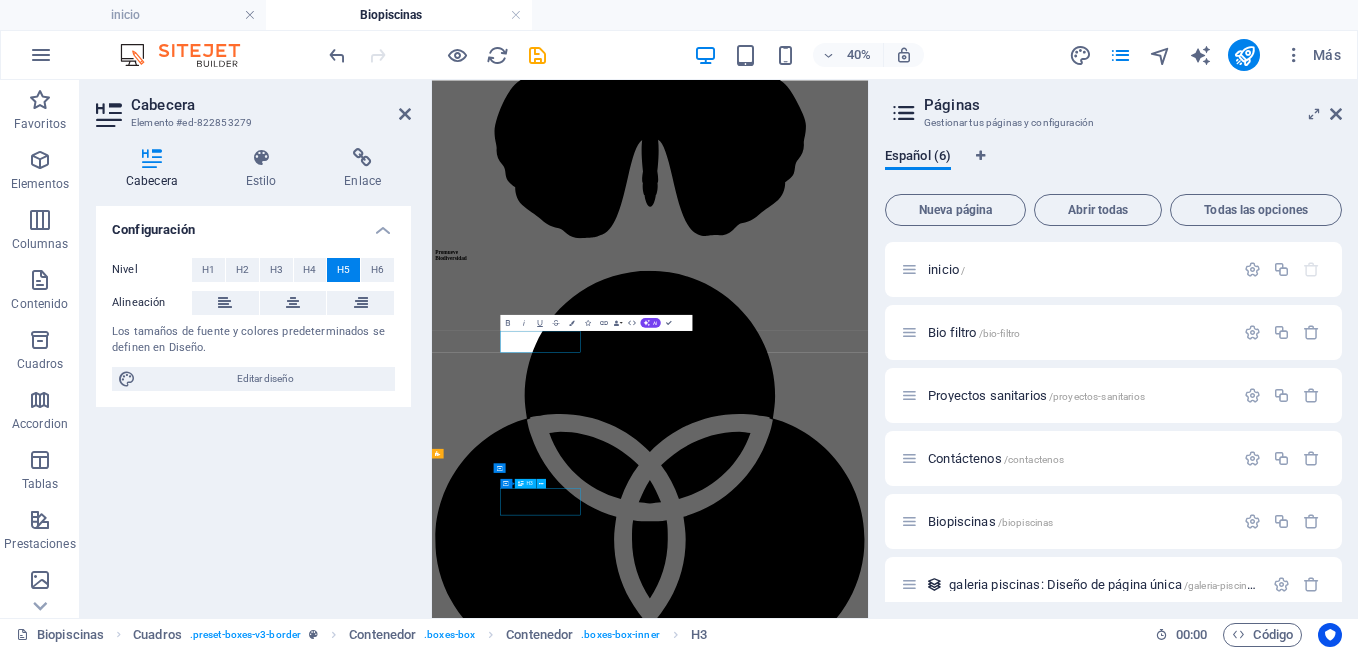 click on "Bloques de Concreto" at bounding box center [977, 12884] 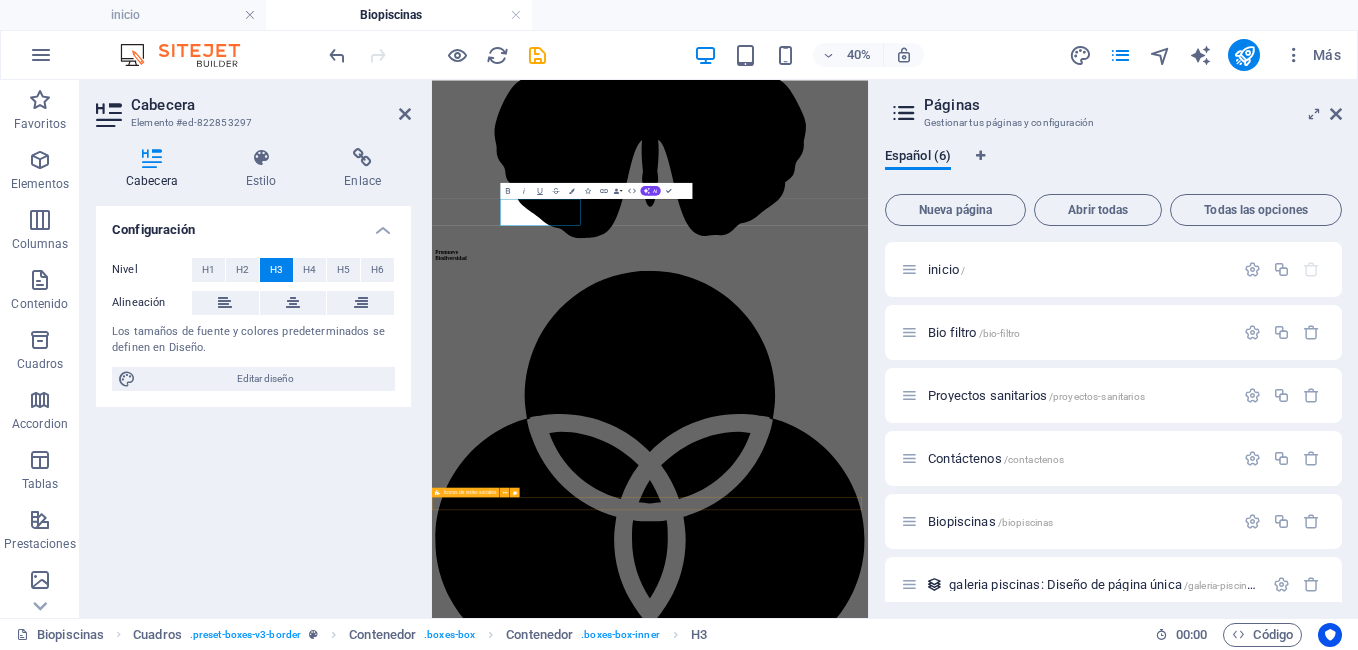 scroll, scrollTop: 6416, scrollLeft: 0, axis: vertical 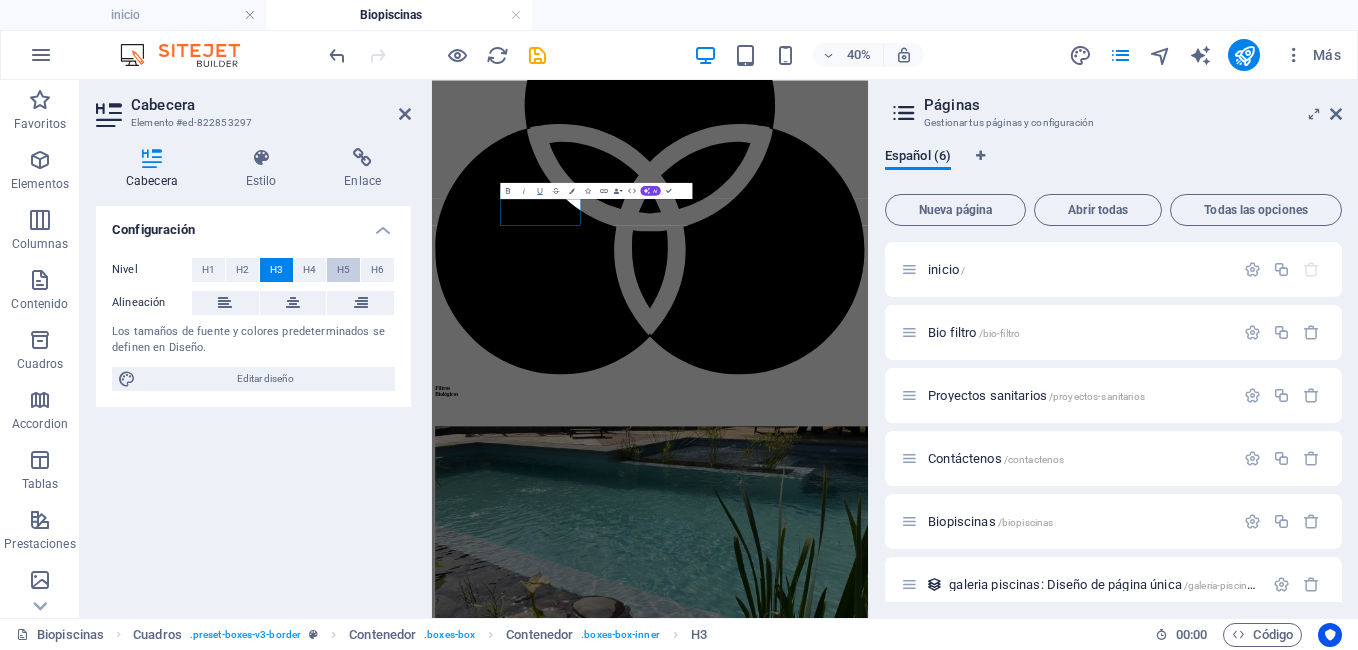click on "H5" at bounding box center (343, 270) 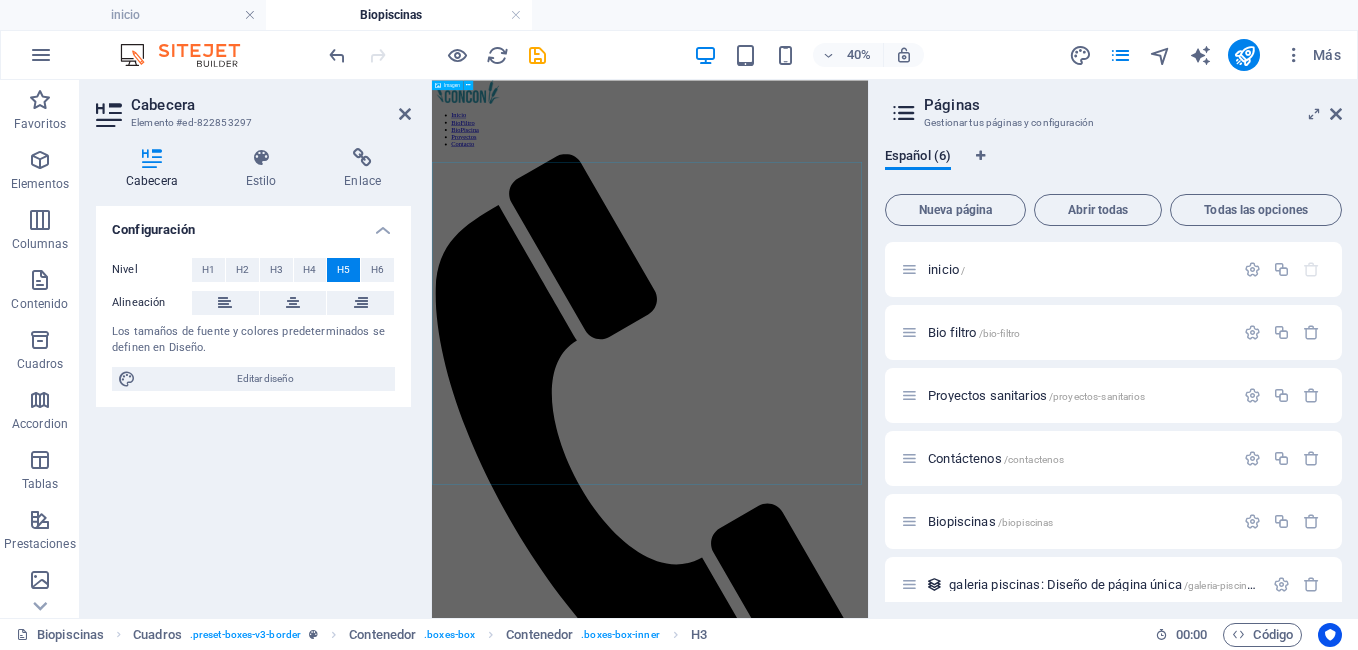scroll, scrollTop: 1032, scrollLeft: 0, axis: vertical 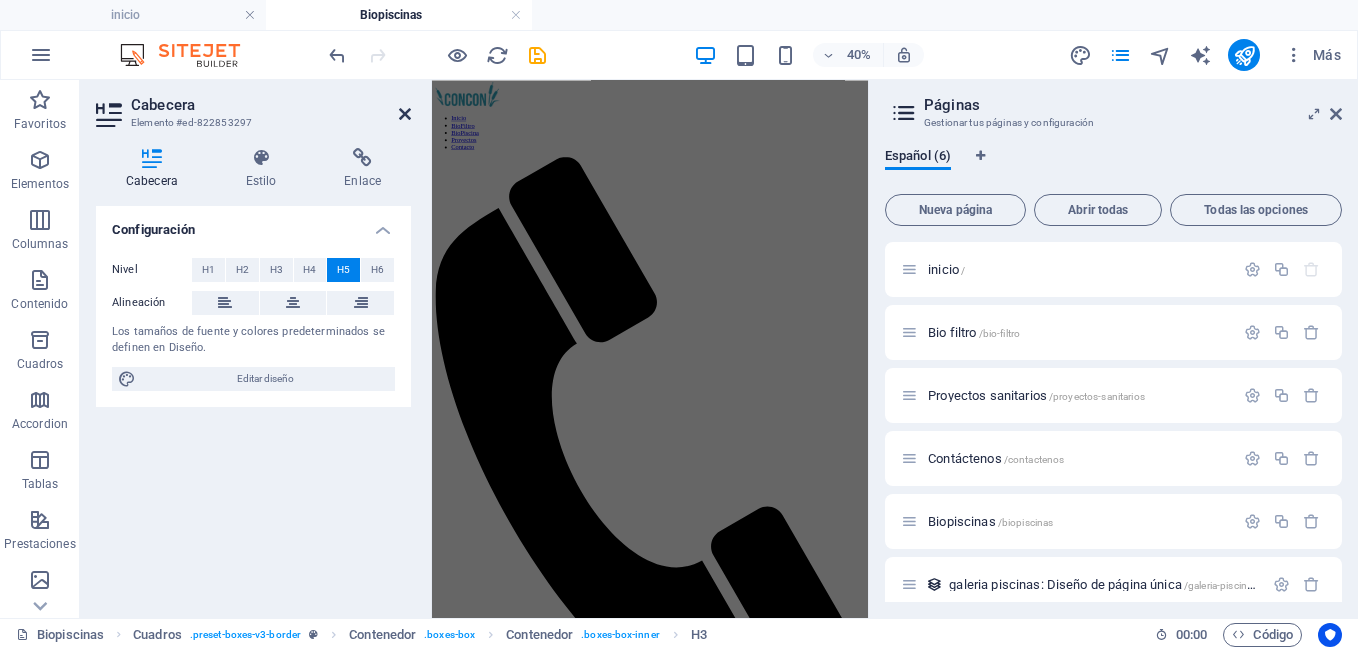 click at bounding box center (405, 114) 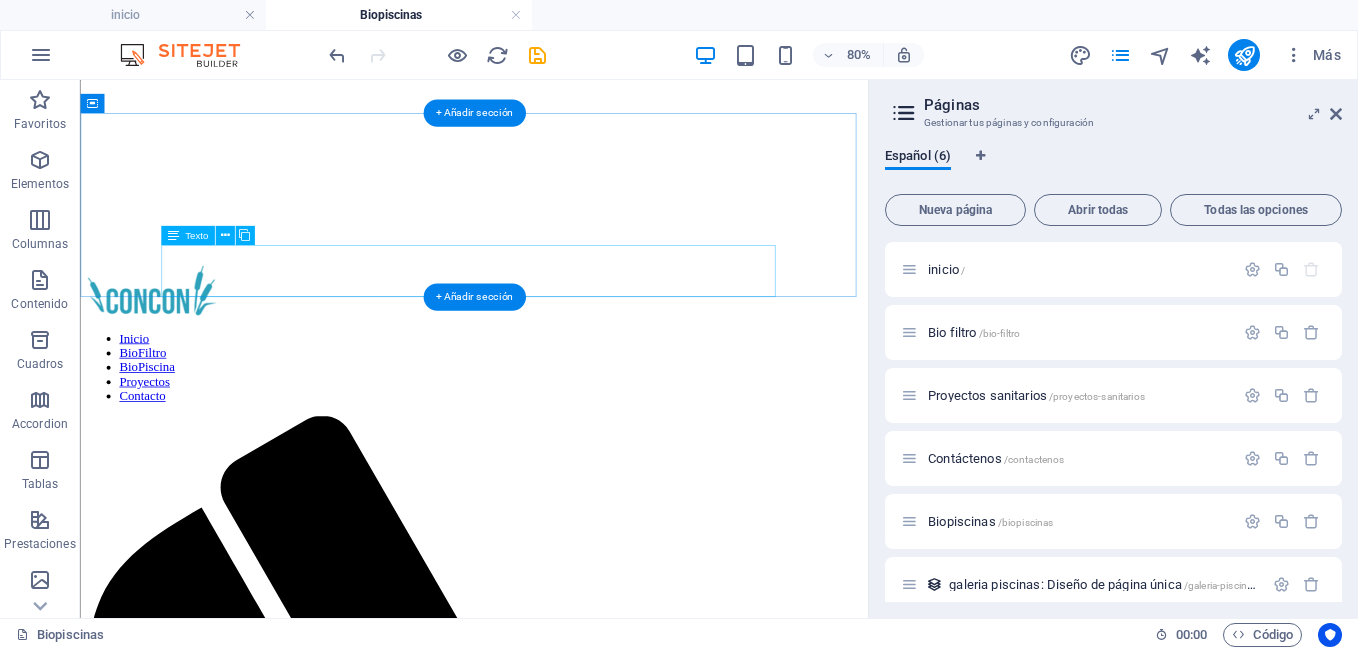 scroll, scrollTop: 99, scrollLeft: 0, axis: vertical 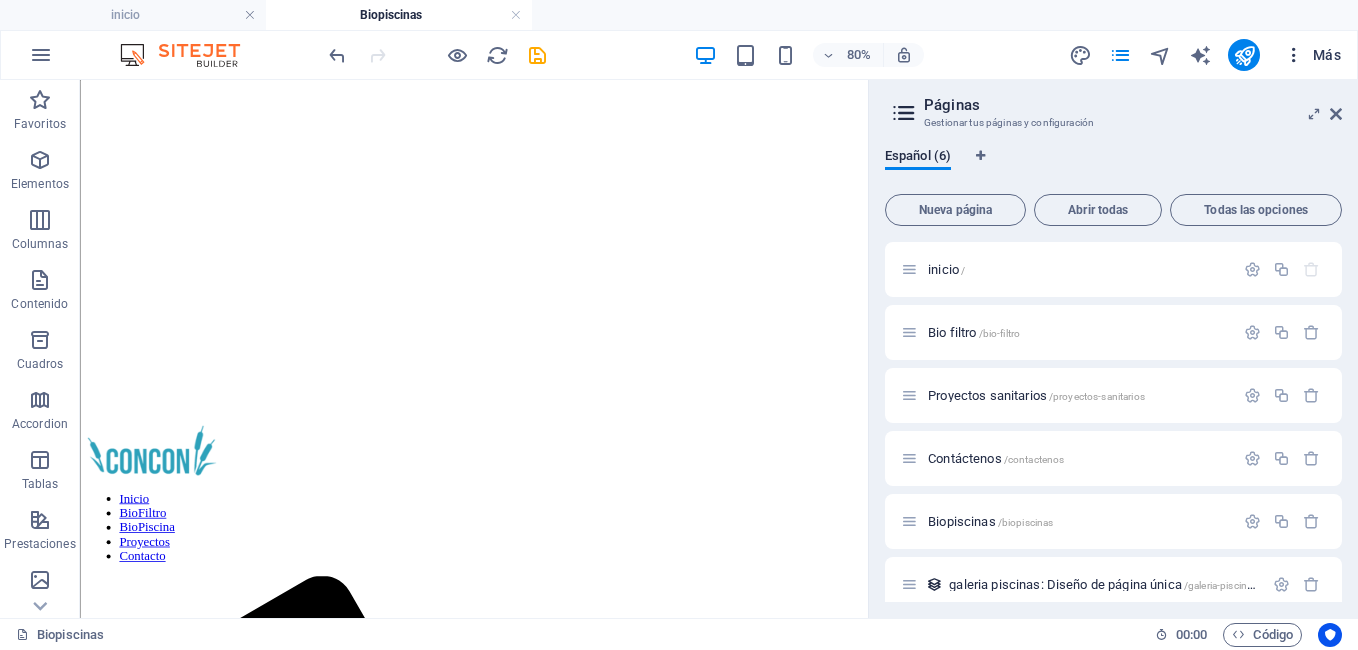 click at bounding box center [1294, 55] 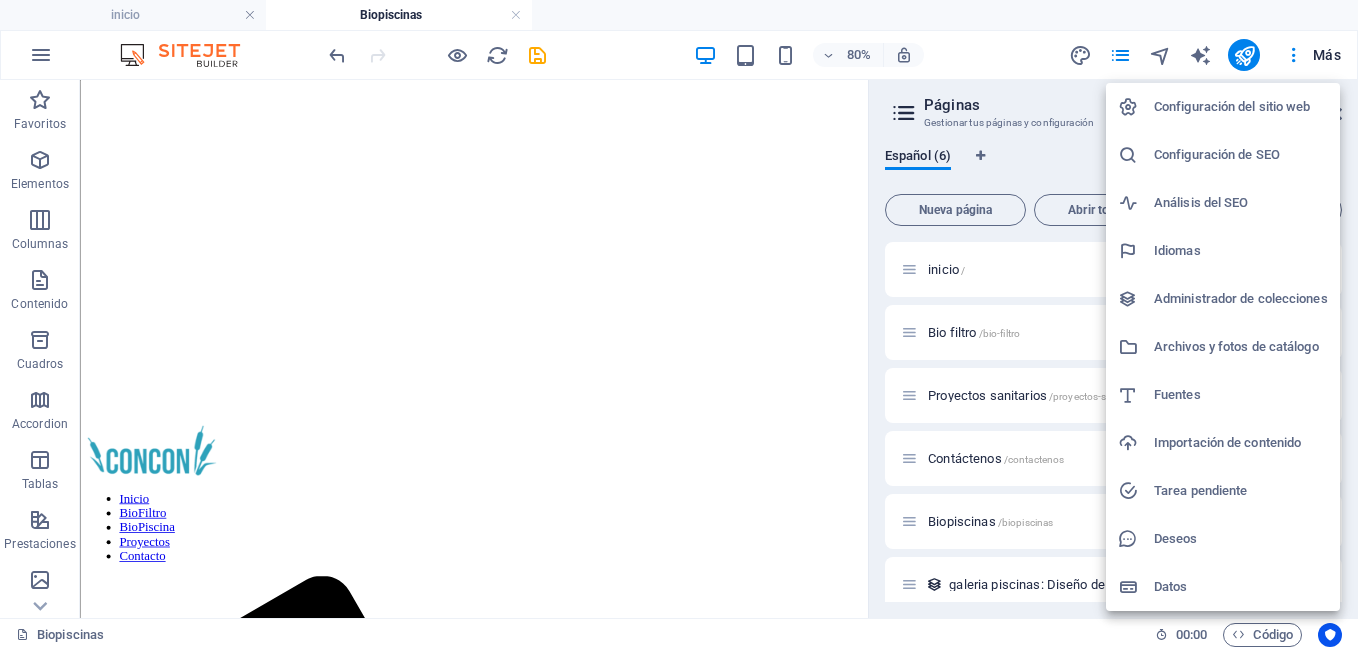 click on "Configuración de SEO" at bounding box center [1241, 155] 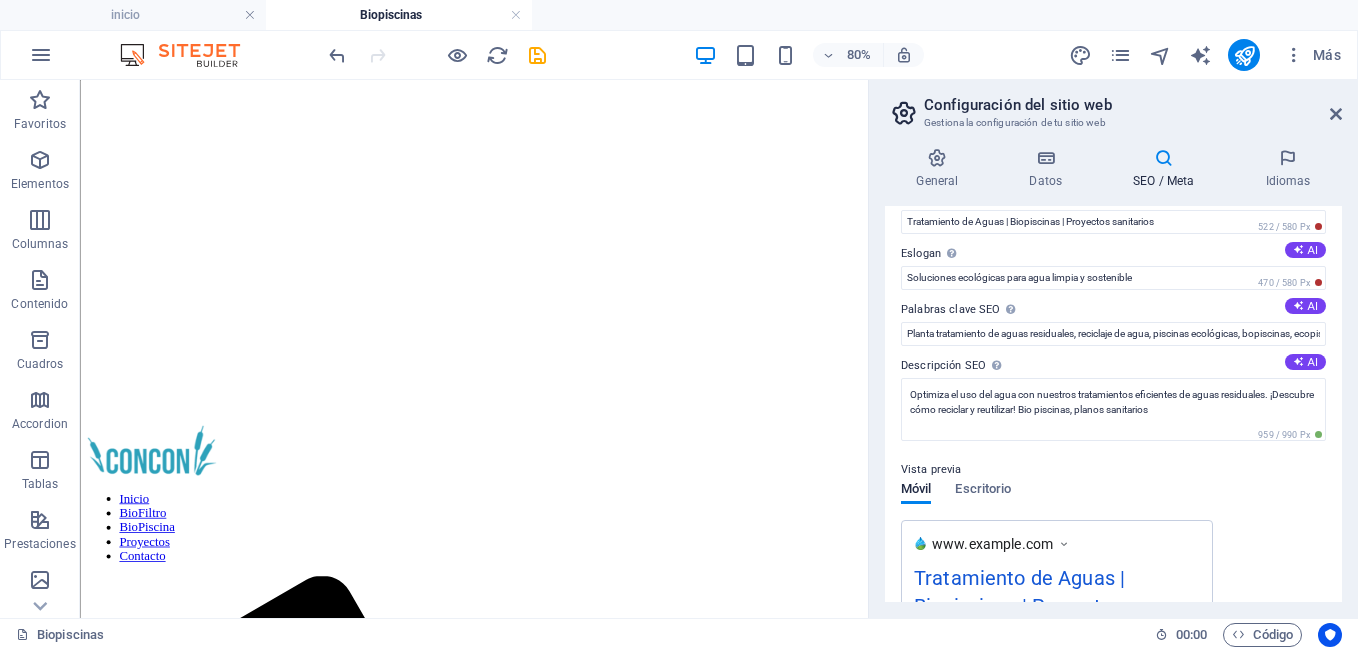 scroll, scrollTop: 0, scrollLeft: 0, axis: both 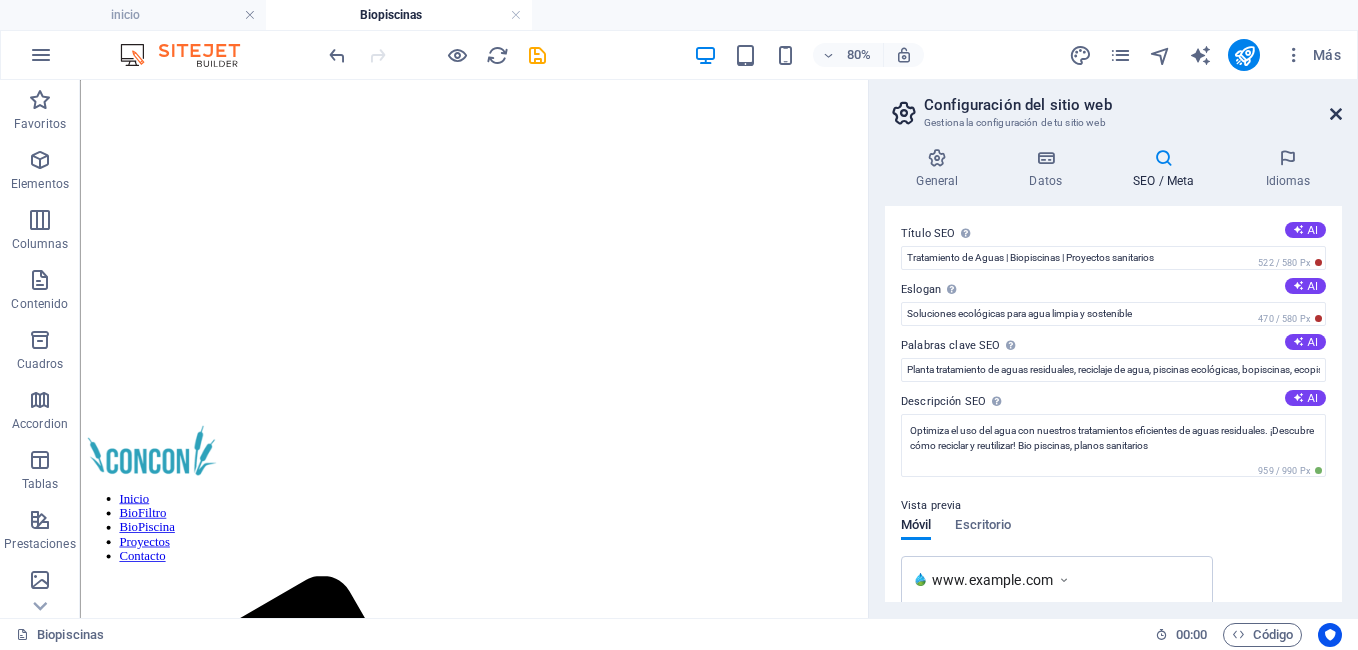 click at bounding box center (1336, 114) 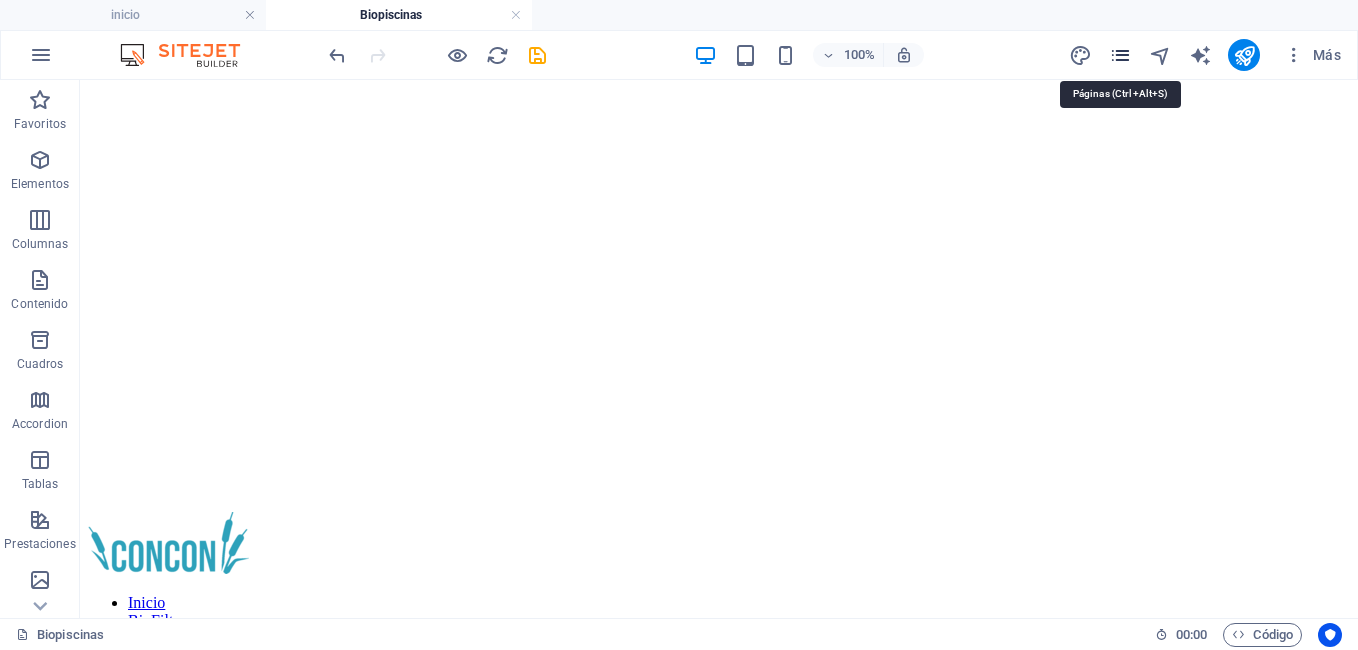 click at bounding box center [1120, 55] 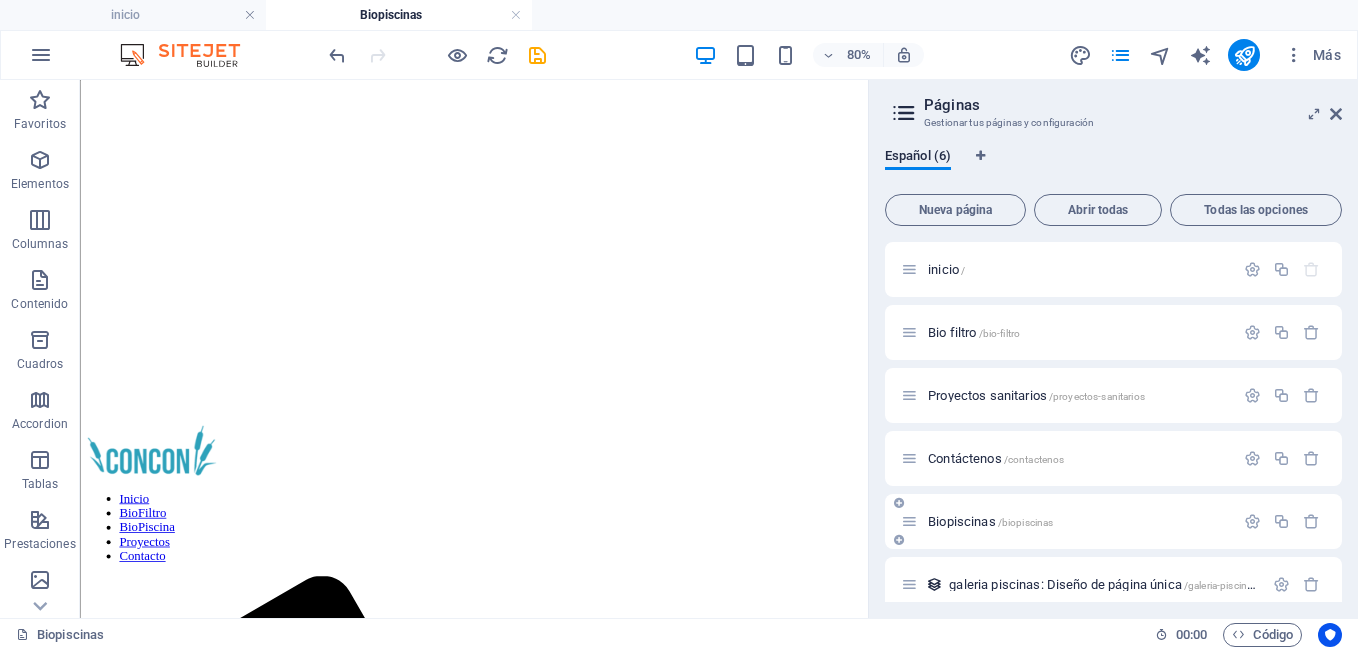 click on "Biopiscinas /biopiscinas" at bounding box center [1067, 521] 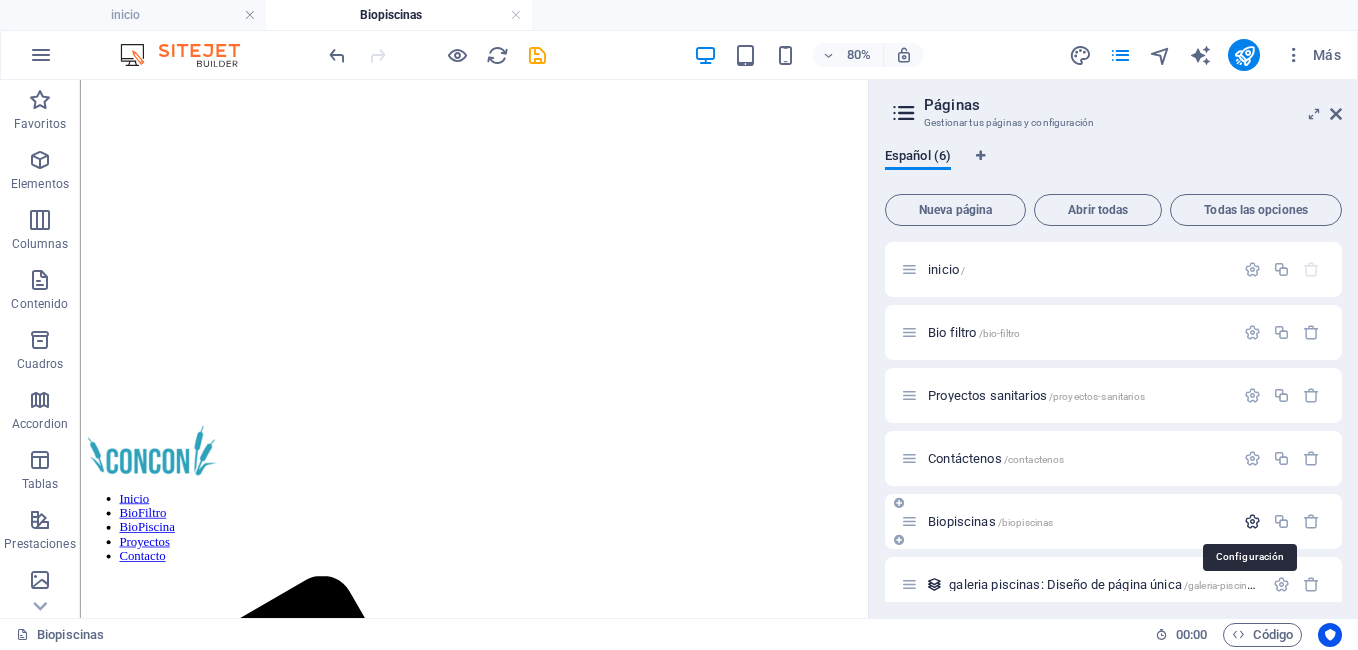 click at bounding box center [1252, 521] 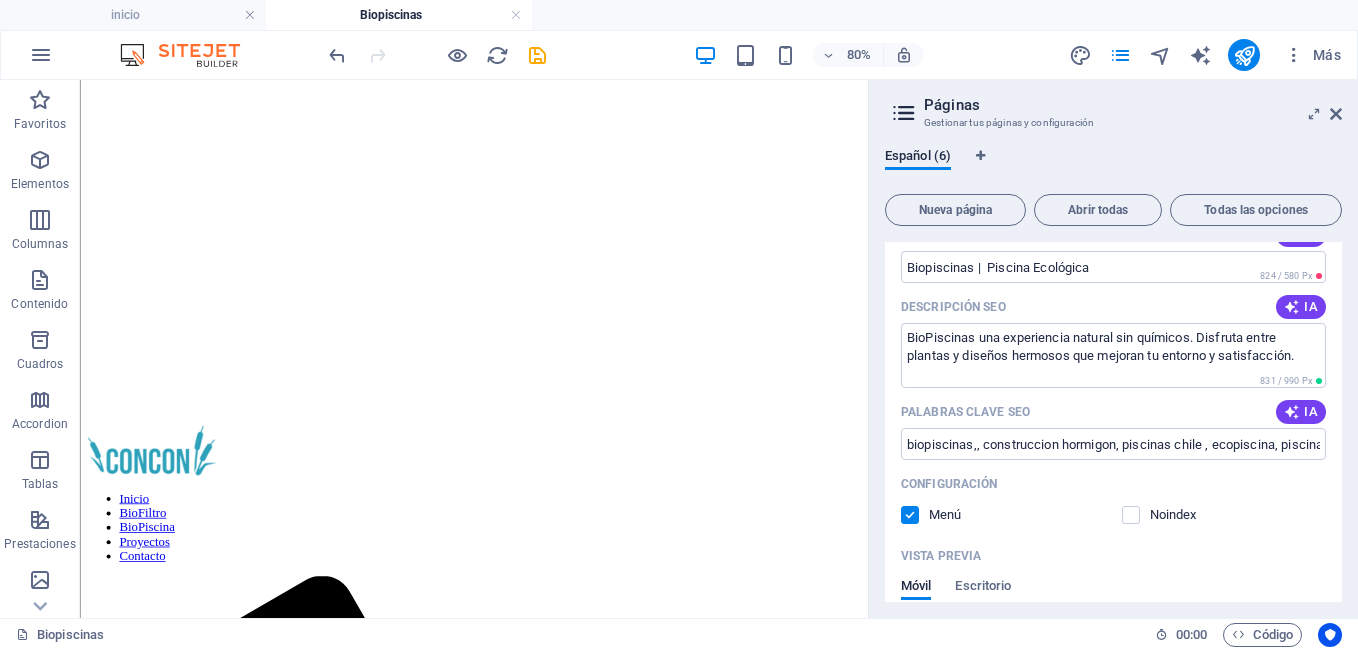 scroll, scrollTop: 475, scrollLeft: 0, axis: vertical 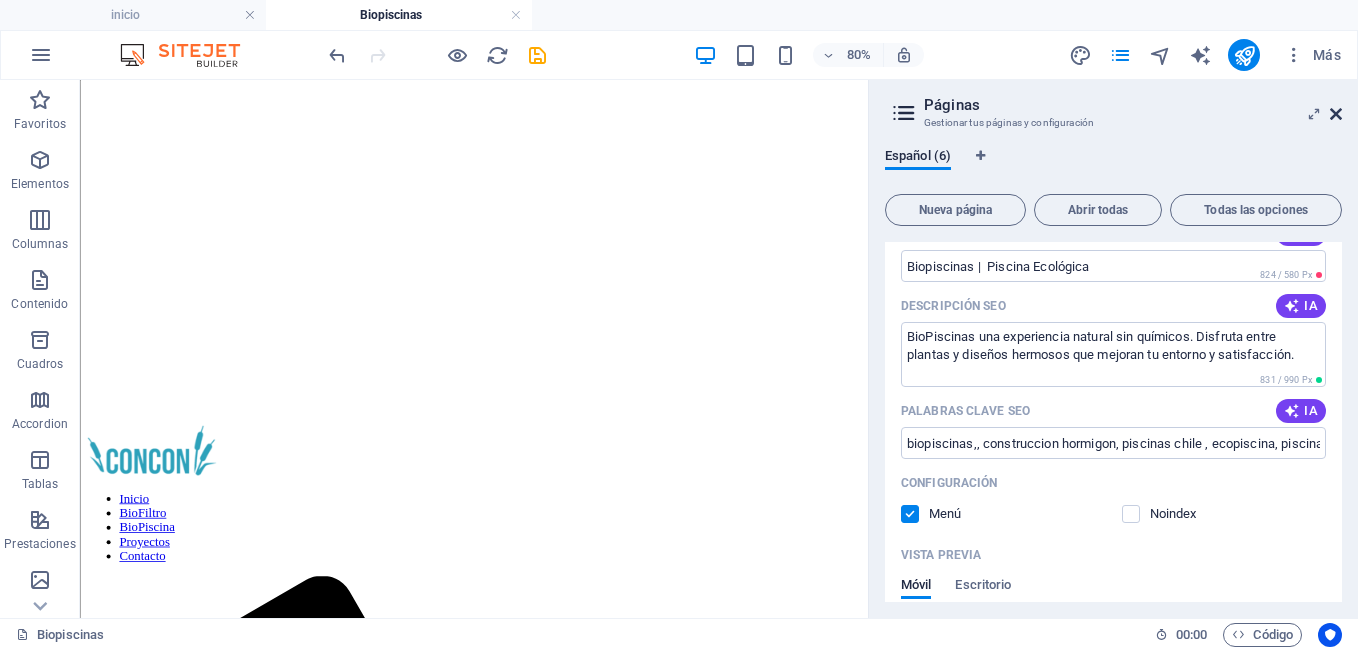 click at bounding box center [1336, 114] 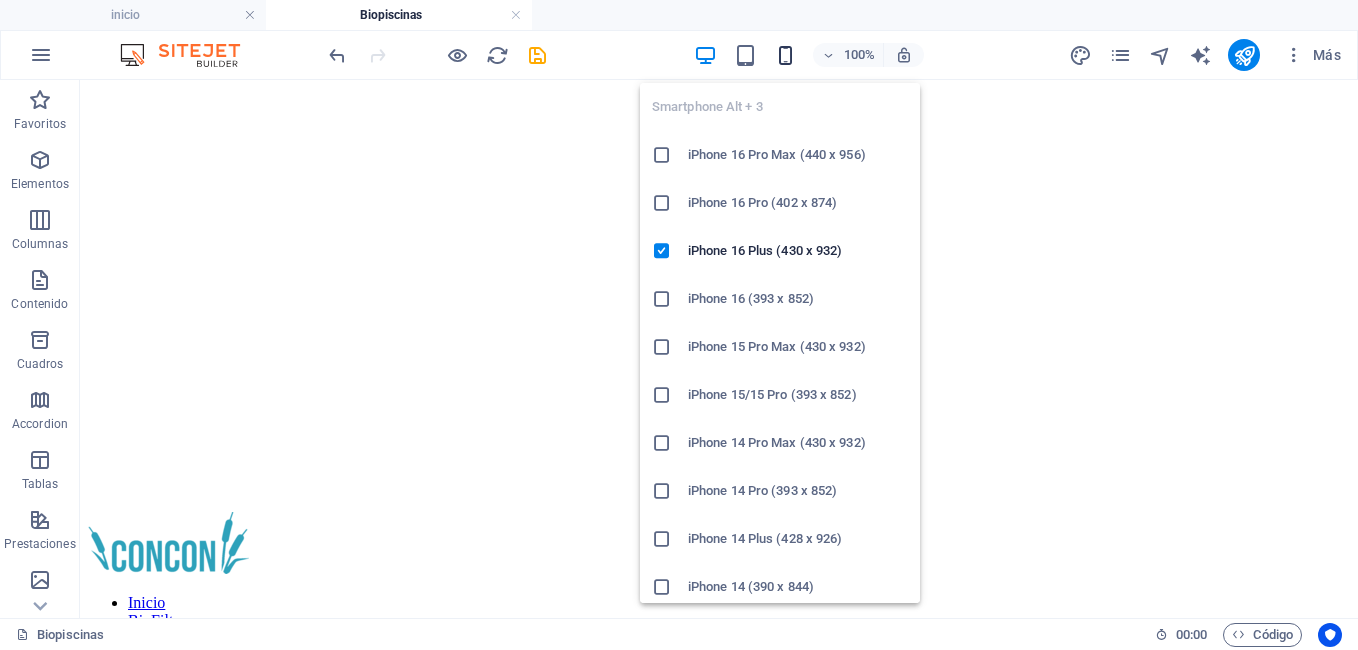 click at bounding box center [785, 55] 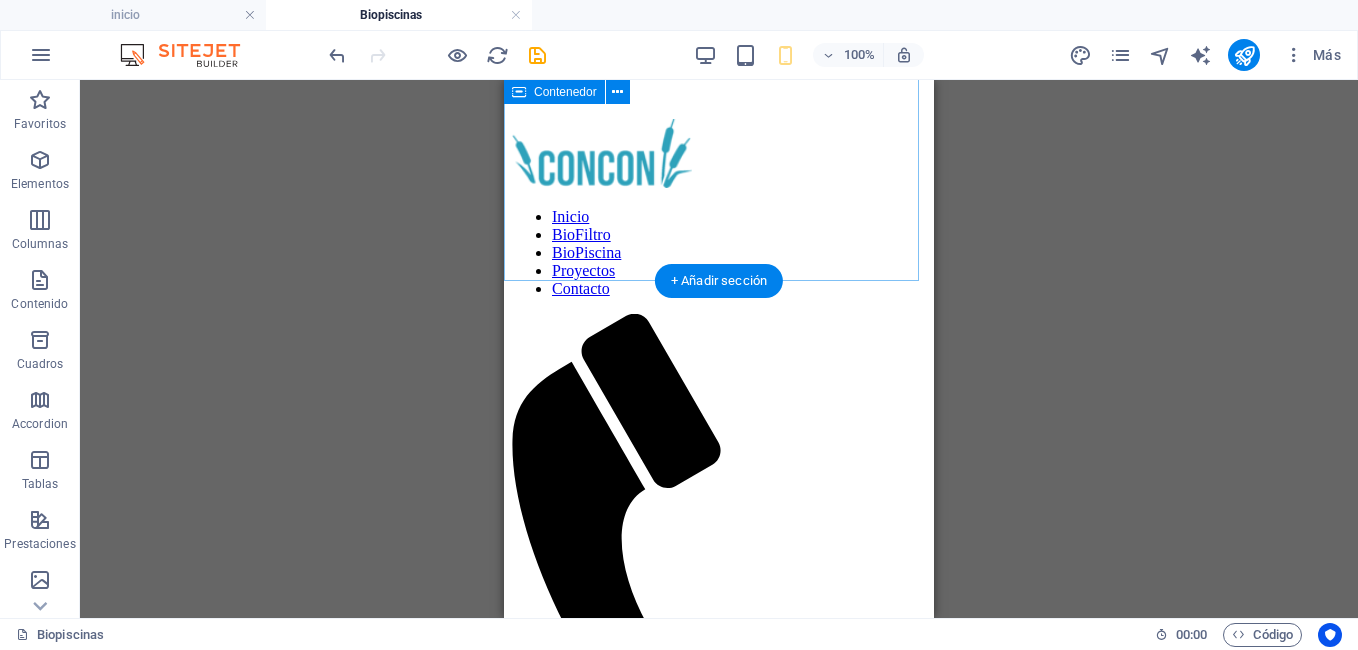 scroll, scrollTop: 0, scrollLeft: 0, axis: both 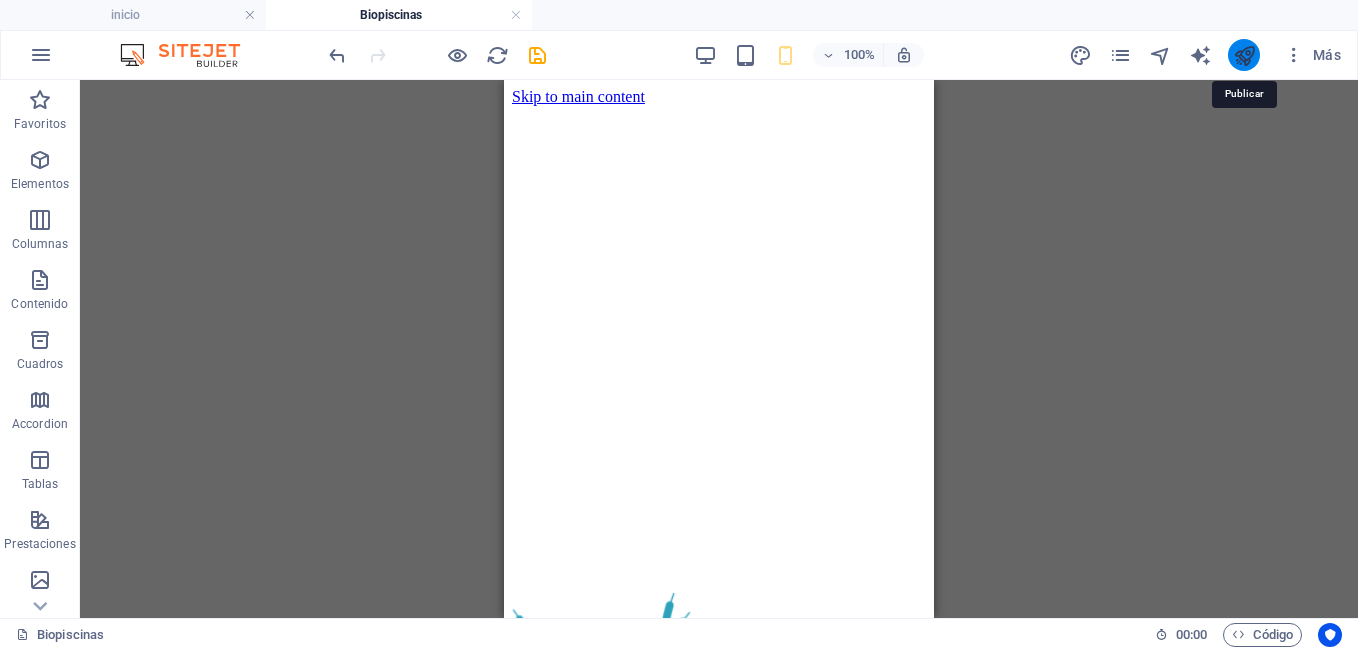 click at bounding box center [1244, 55] 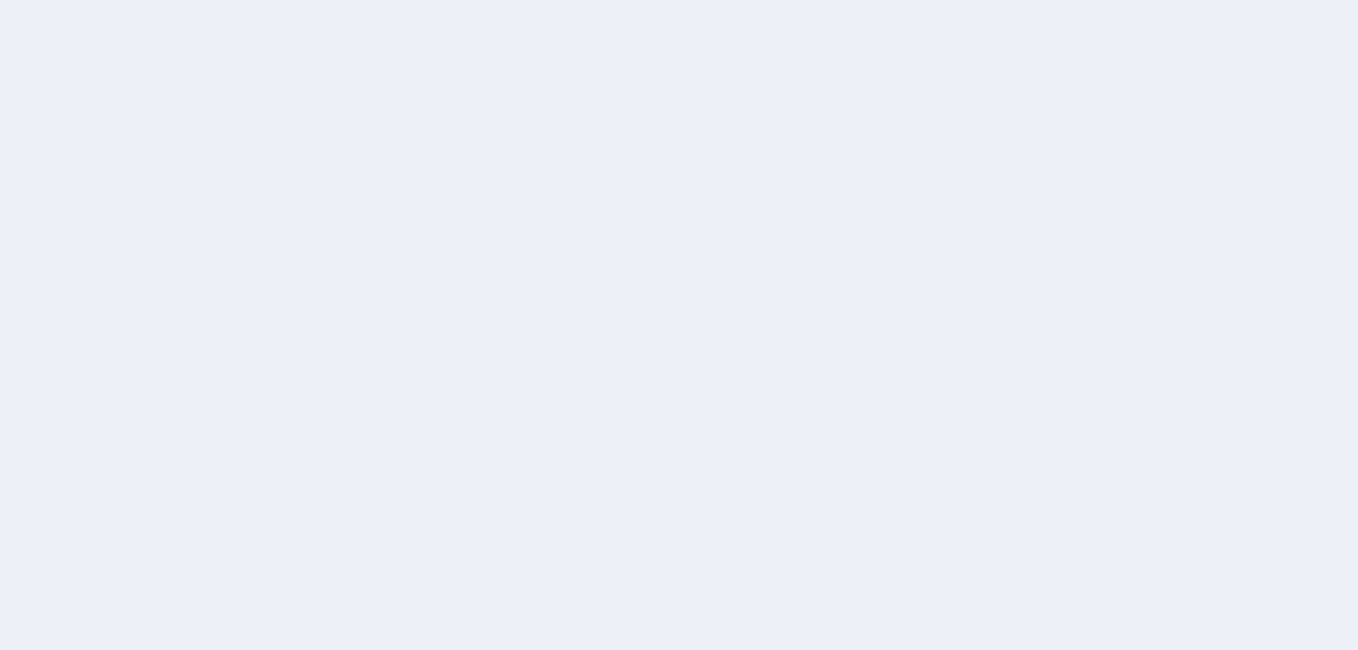 scroll, scrollTop: 0, scrollLeft: 0, axis: both 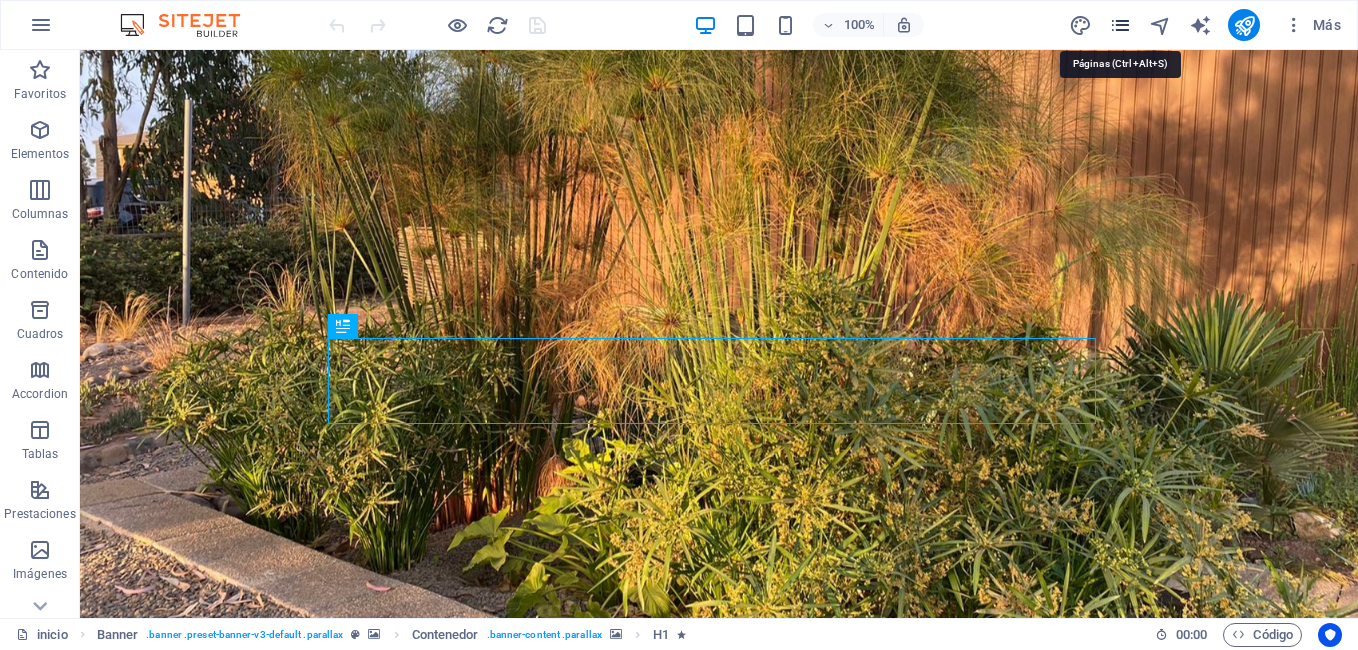 click at bounding box center (1120, 25) 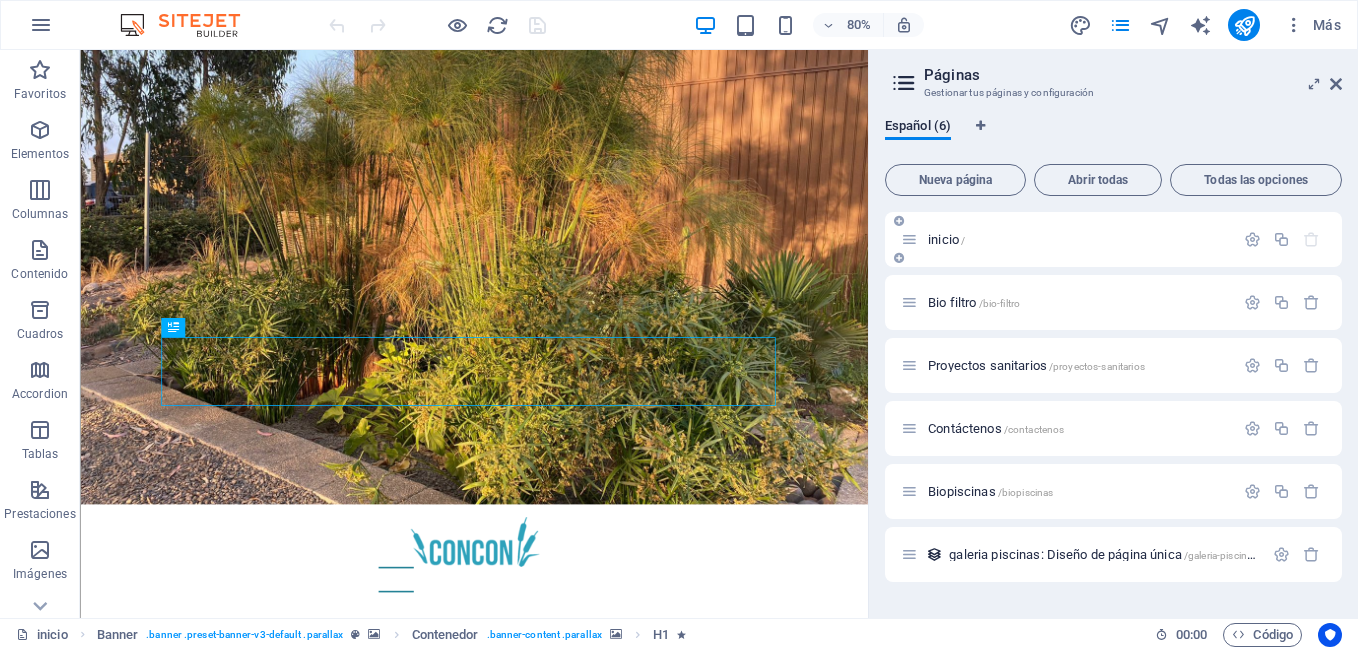 click on "inicio /" at bounding box center (1067, 239) 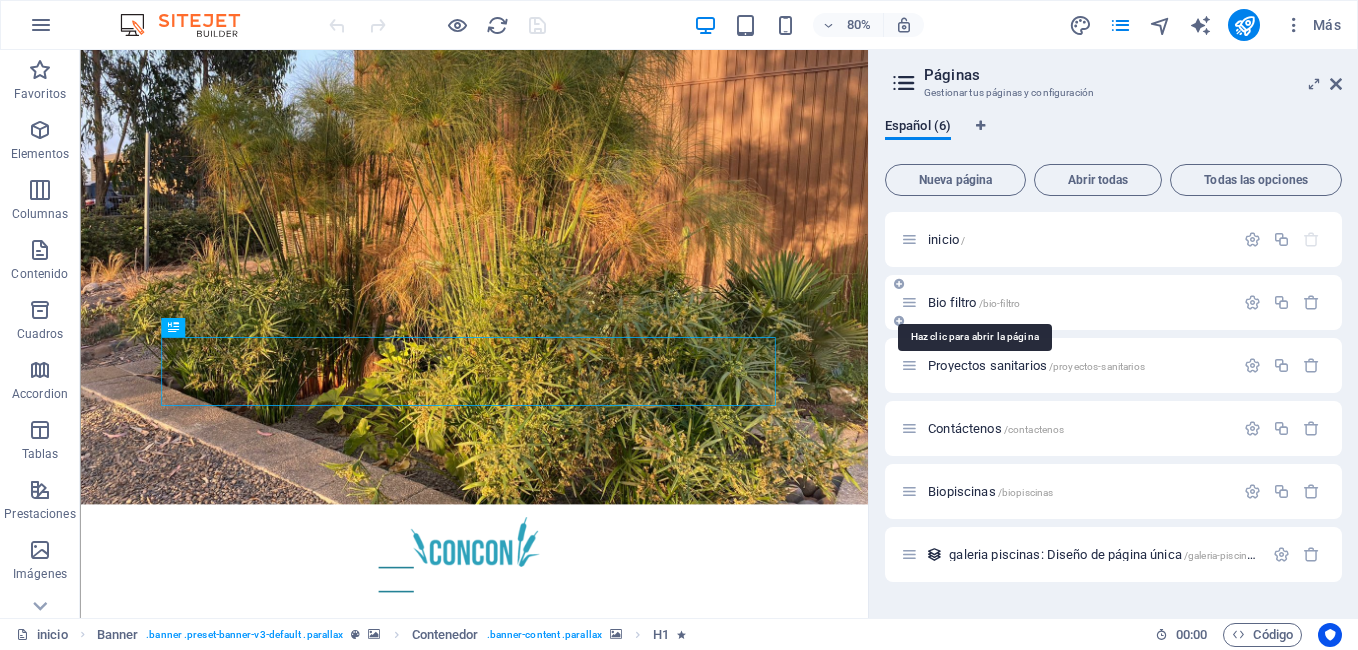 click on "Bio filtro /bio-filtro" at bounding box center (974, 302) 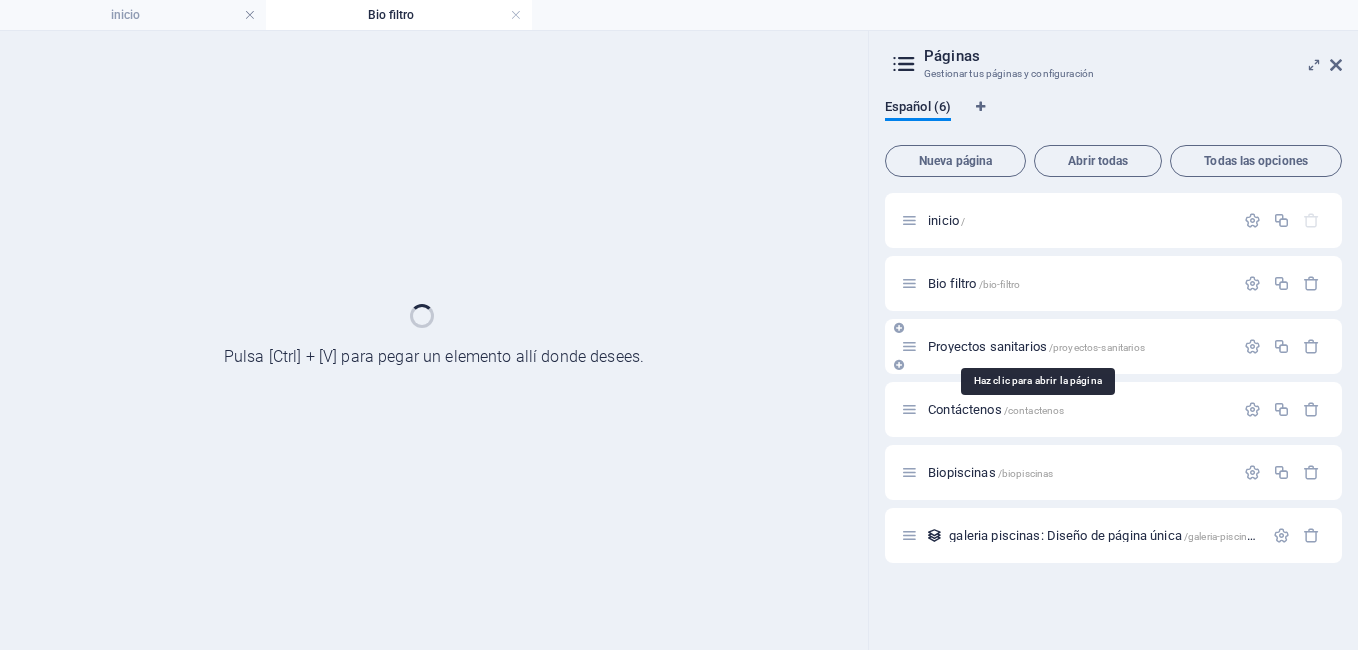 click on "Bio filtro /bio-filtro" at bounding box center [1113, 283] 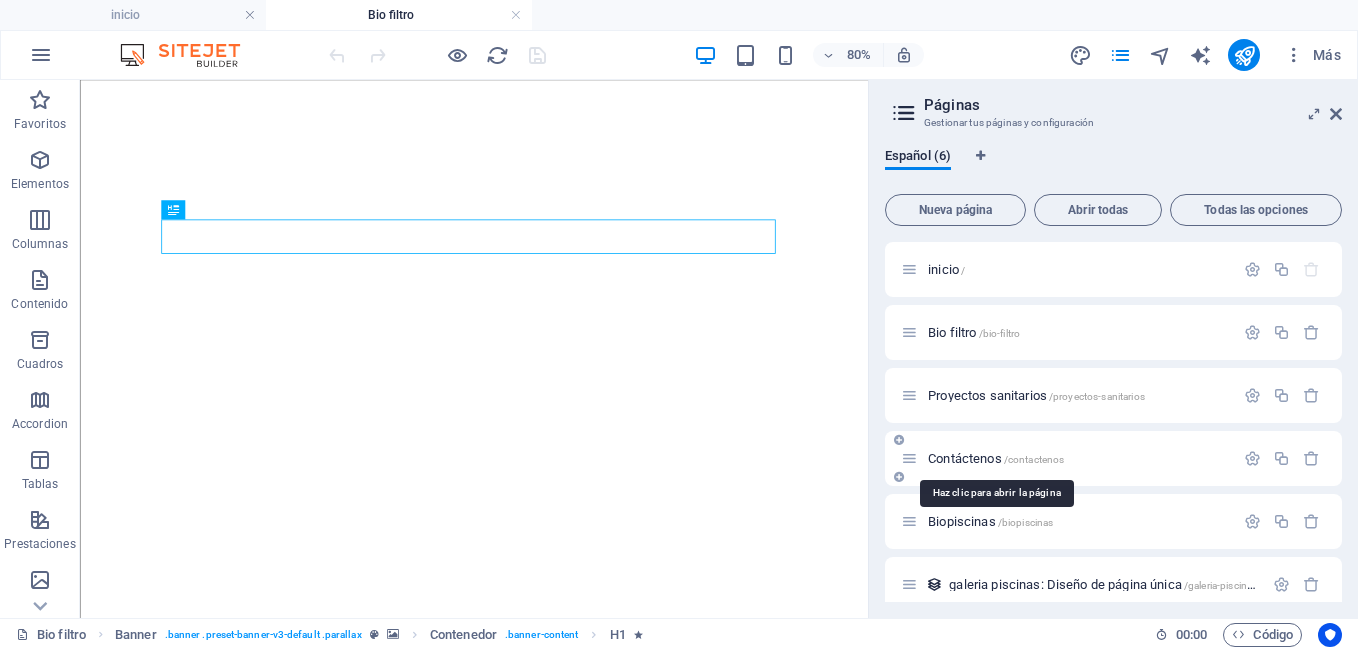 click on "Contáctenos /contactenos" at bounding box center [996, 458] 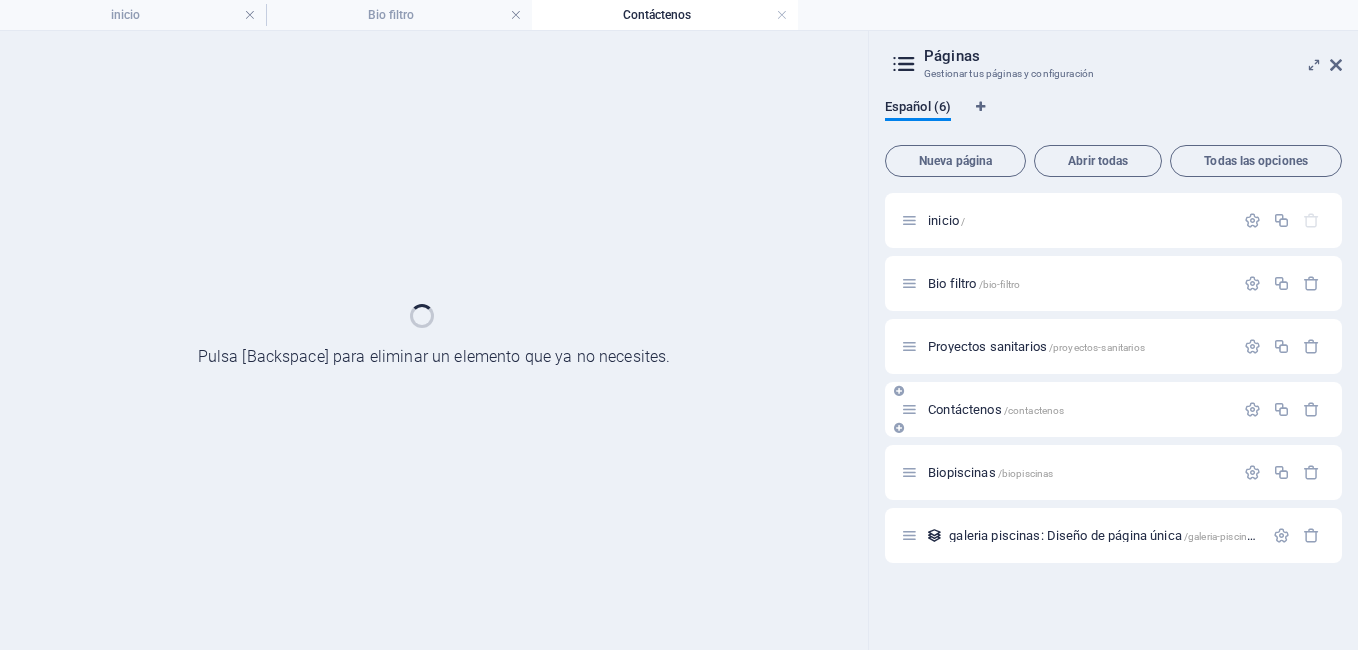 scroll, scrollTop: 0, scrollLeft: 0, axis: both 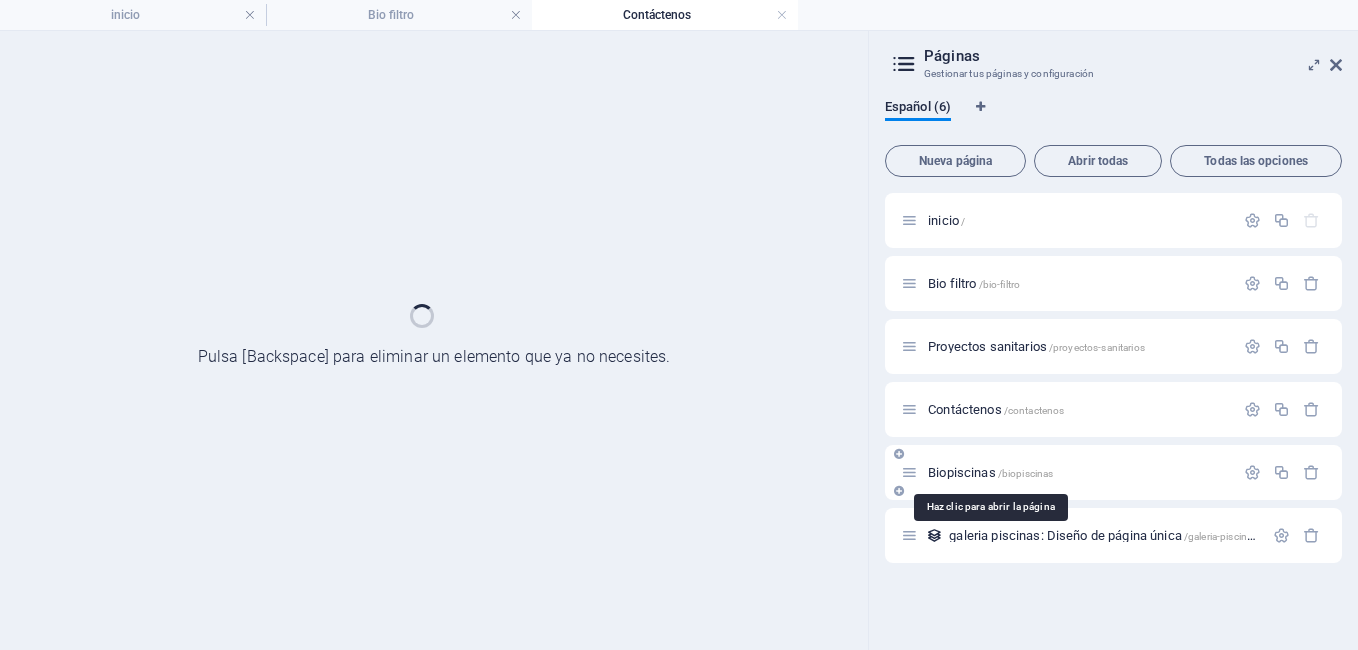 click on "Contáctenos /contactenos" at bounding box center (1113, 409) 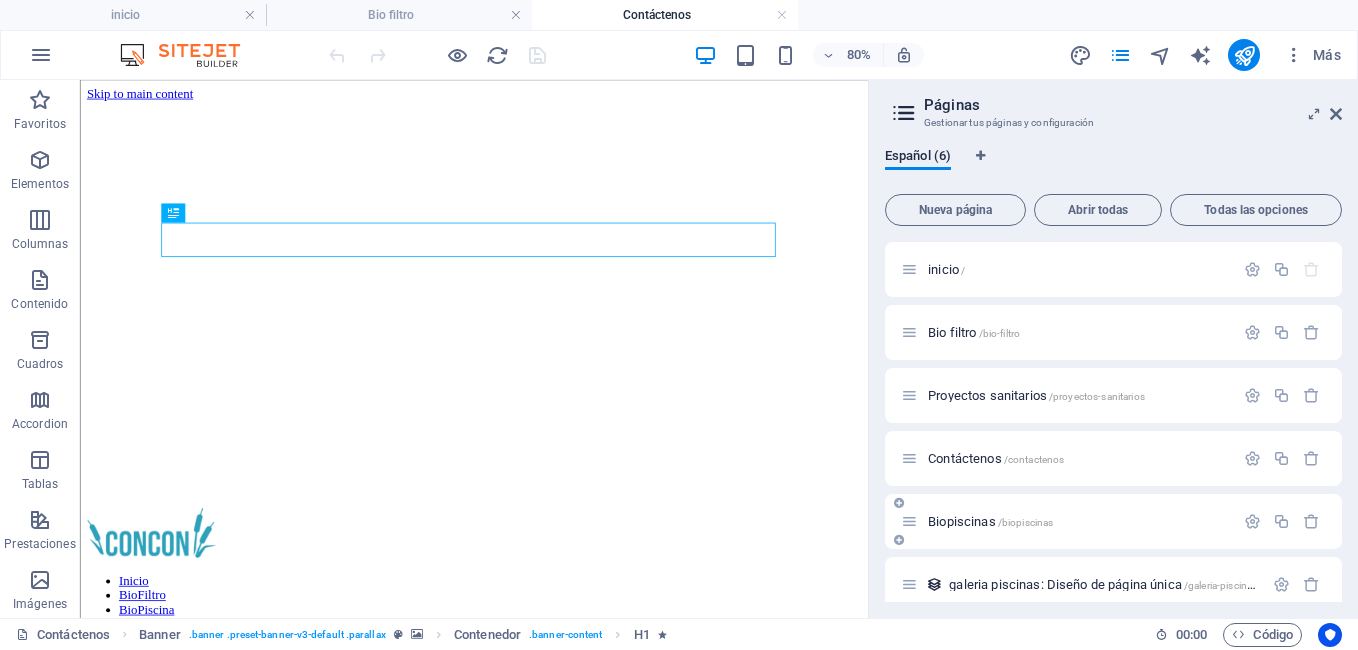 scroll, scrollTop: 0, scrollLeft: 0, axis: both 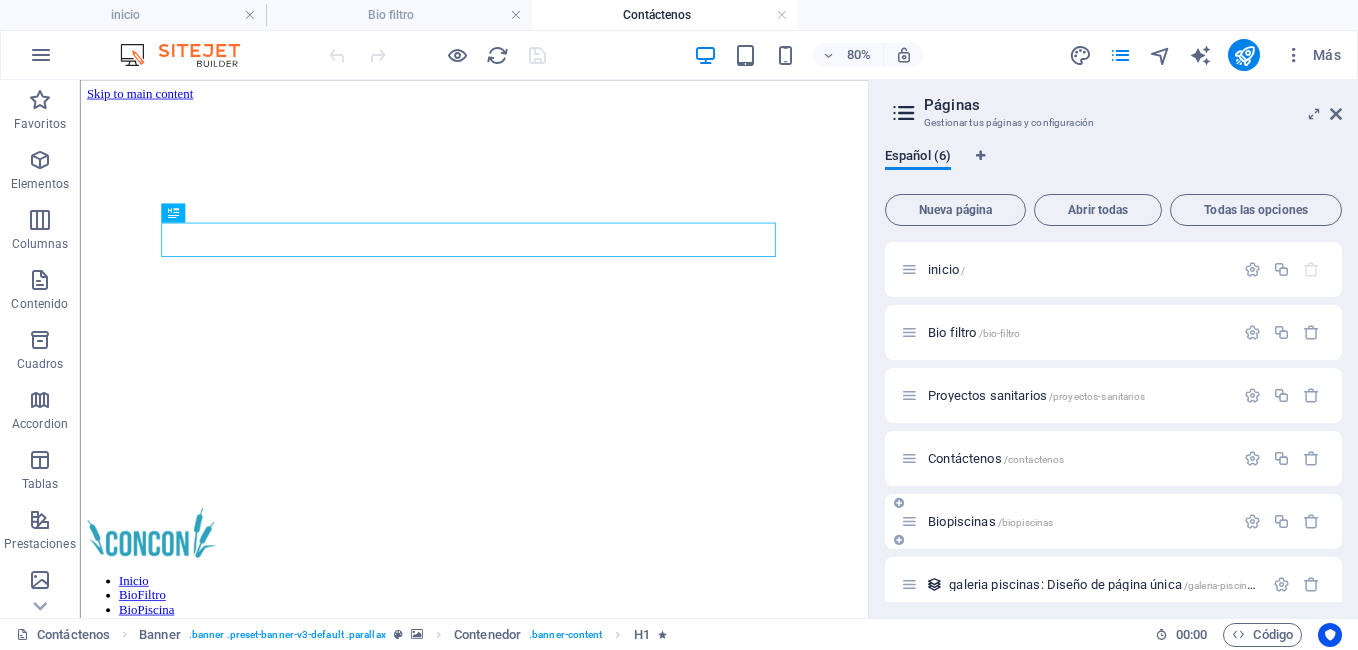 click on "Biopiscinas /biopiscinas" at bounding box center [990, 521] 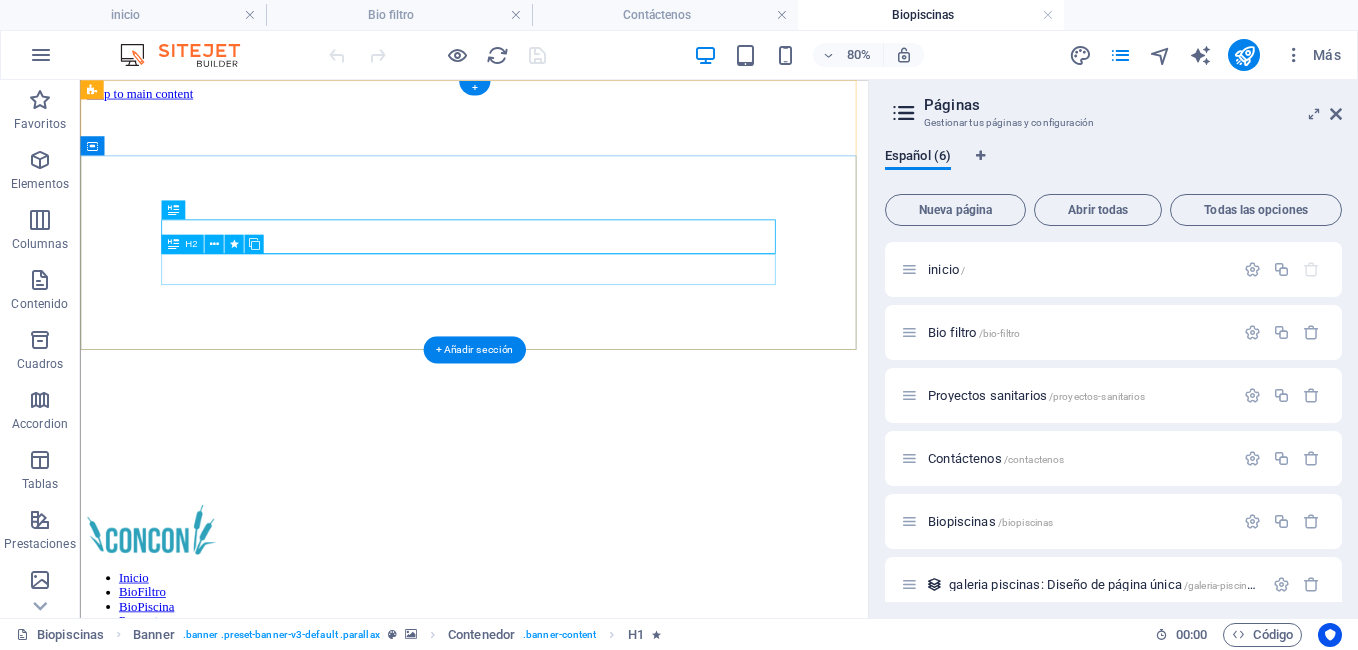 scroll, scrollTop: 0, scrollLeft: 0, axis: both 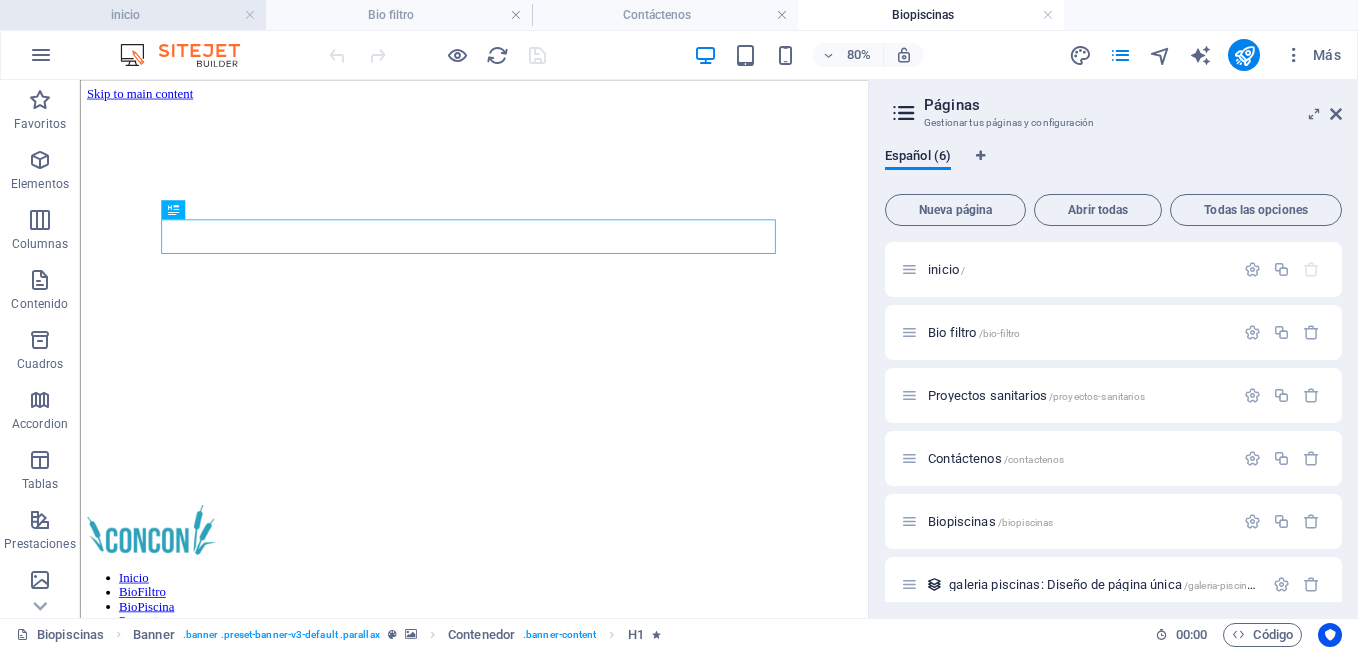 click on "inicio" at bounding box center [133, 15] 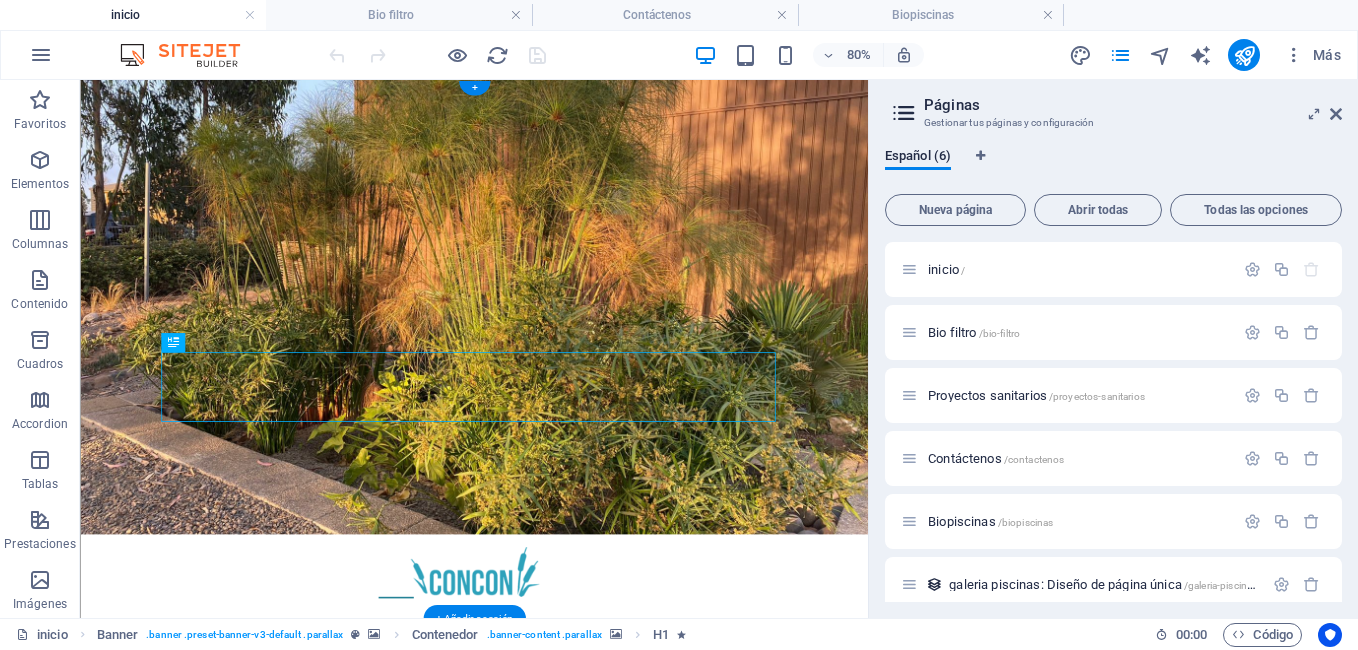 click at bounding box center (572, 992) 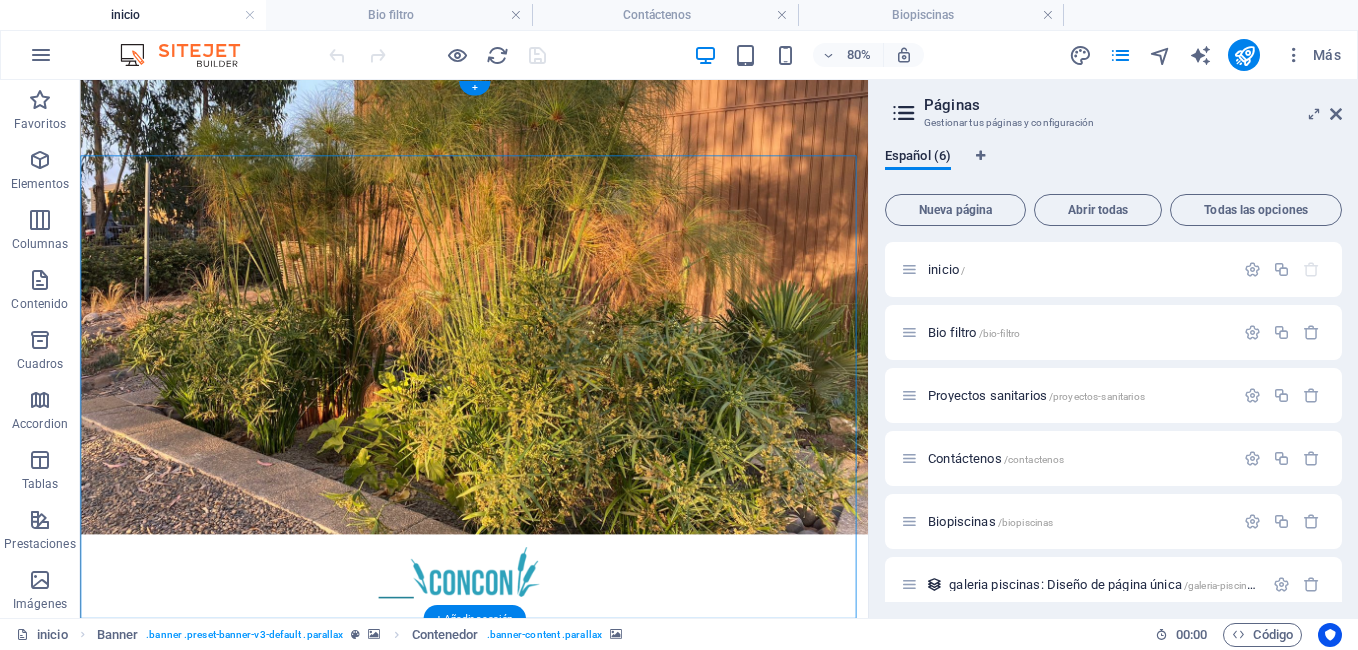 click at bounding box center [572, 992] 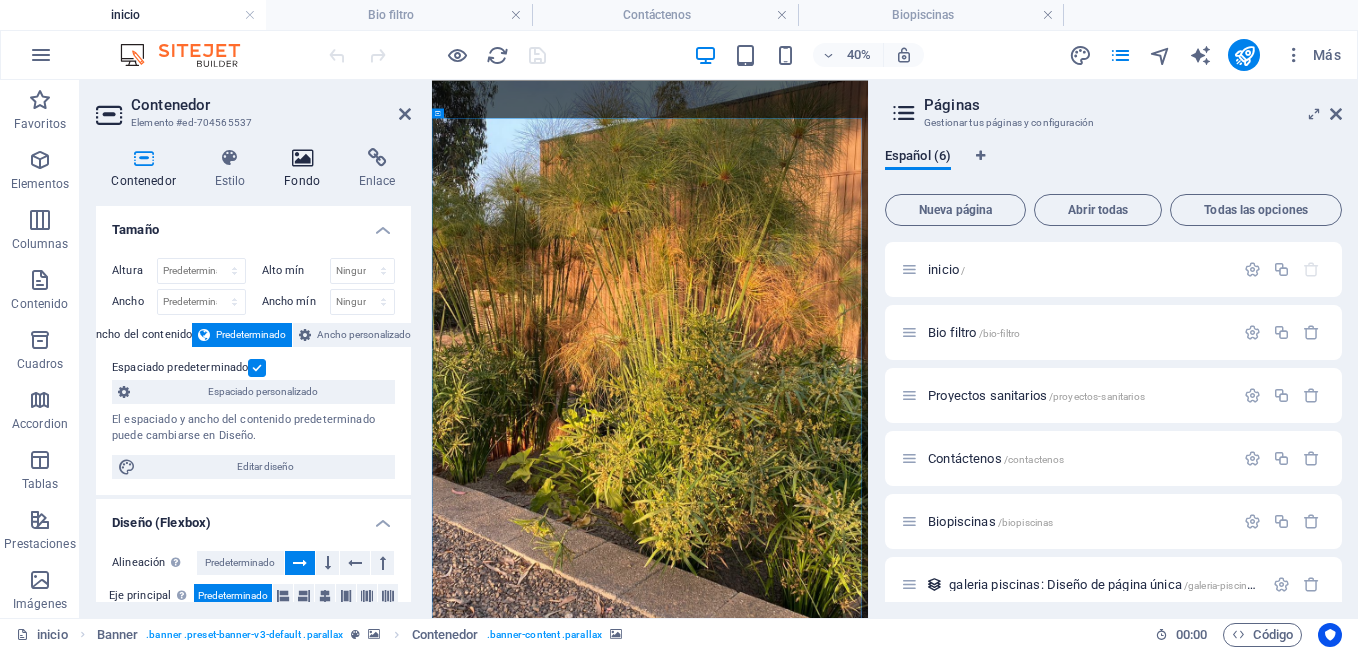 drag, startPoint x: 411, startPoint y: 274, endPoint x: 299, endPoint y: 163, distance: 157.6864 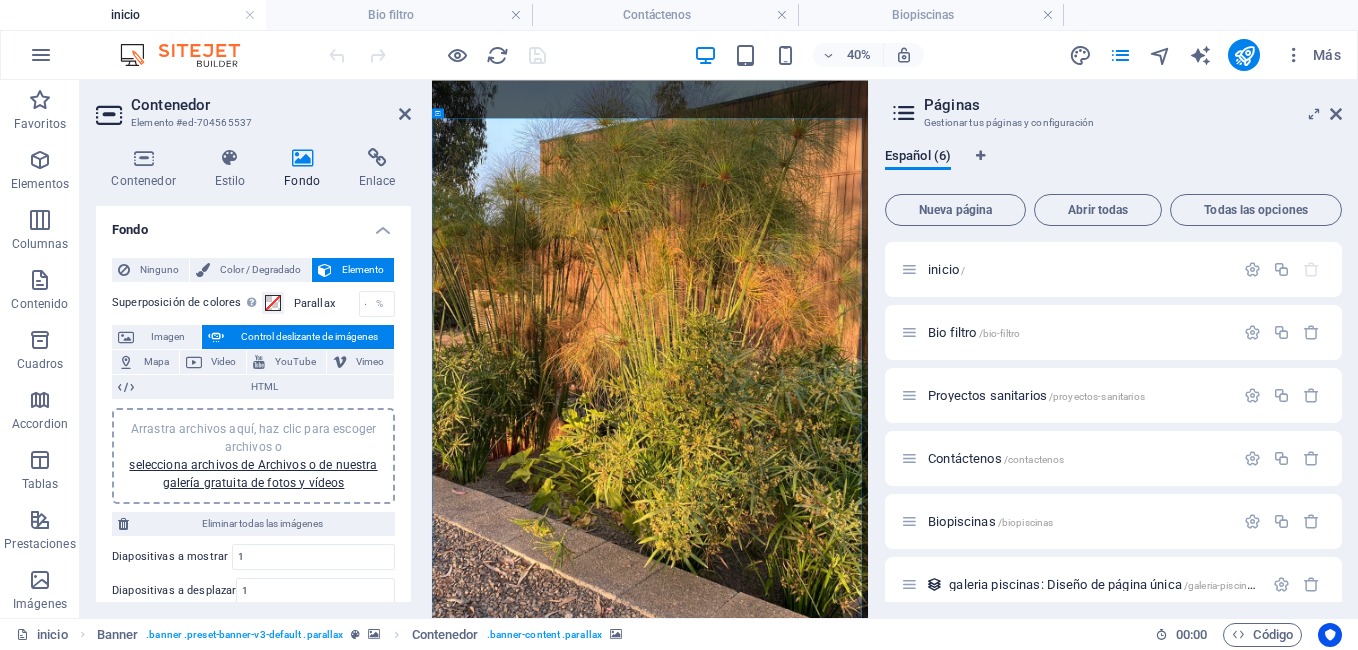 click at bounding box center (977, 2157) 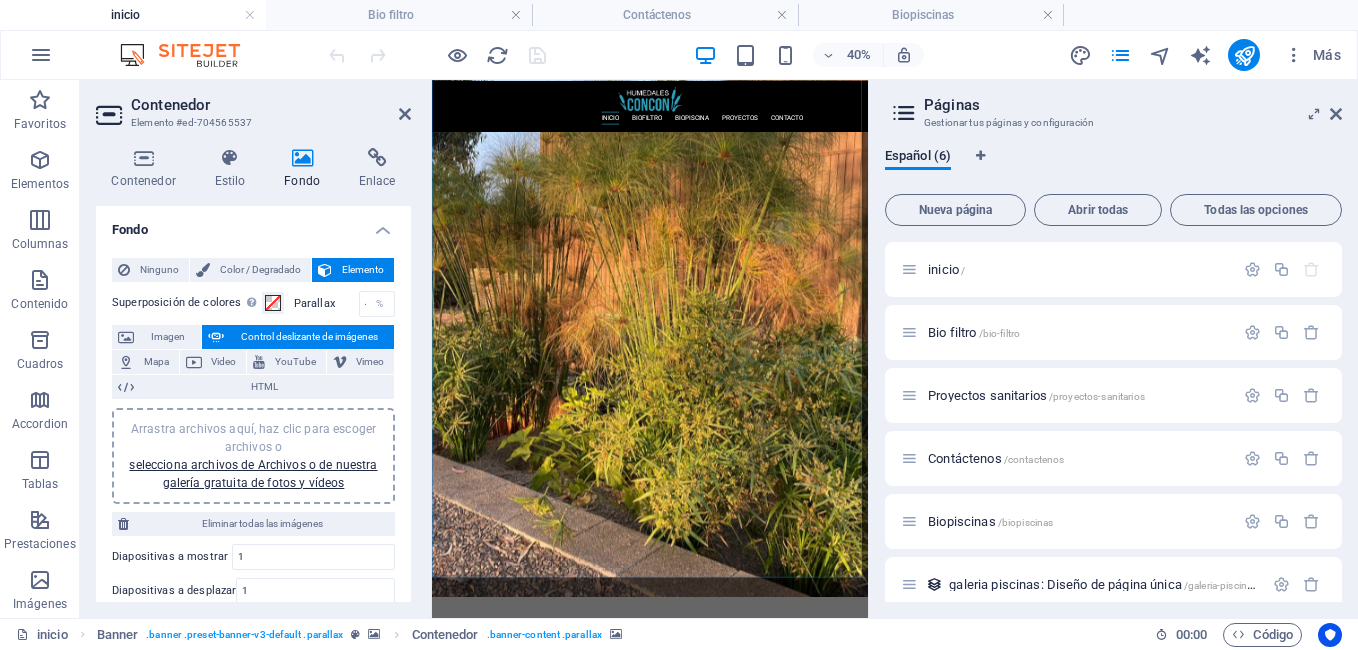 scroll, scrollTop: 102, scrollLeft: 0, axis: vertical 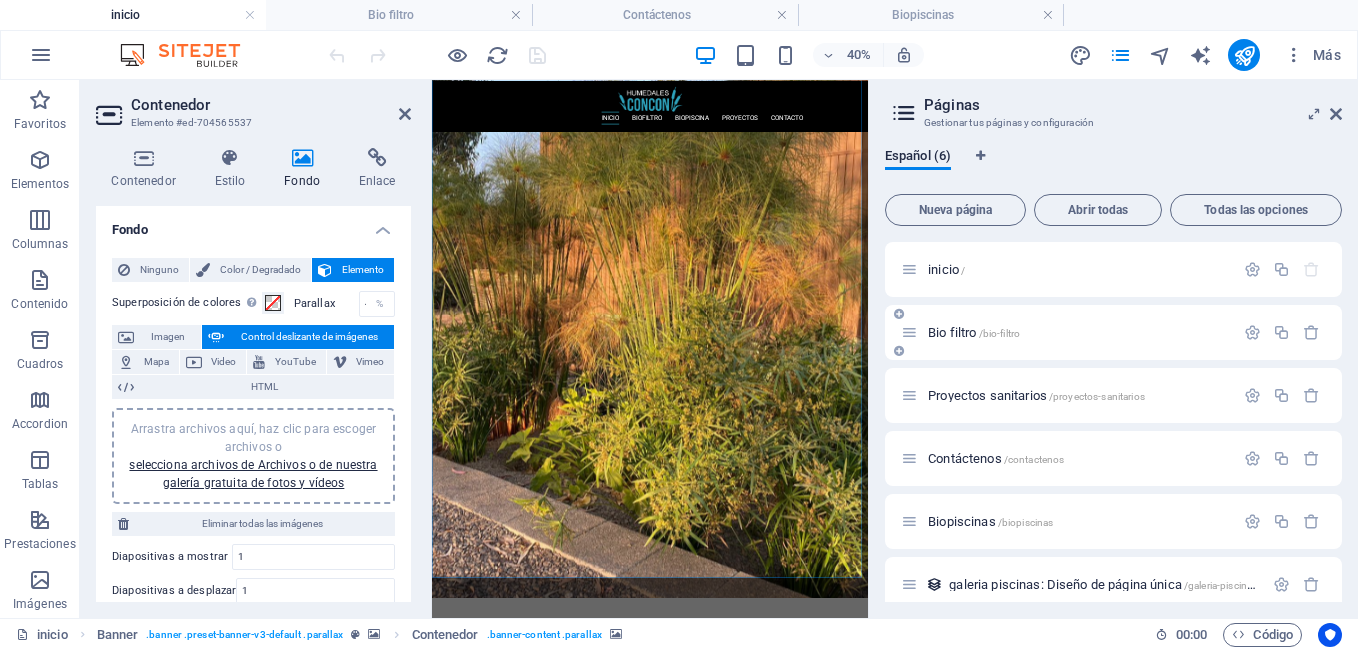 click on "Bio filtro /bio-filtro" at bounding box center [974, 332] 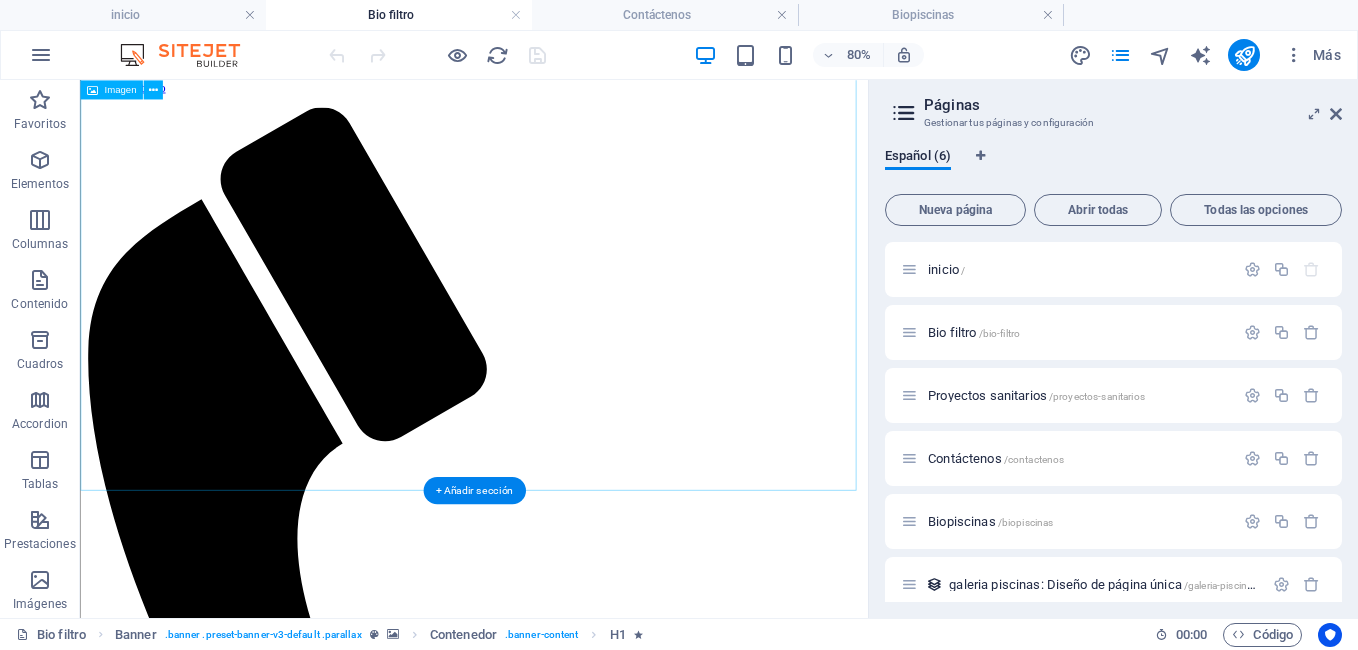 scroll, scrollTop: 743, scrollLeft: 0, axis: vertical 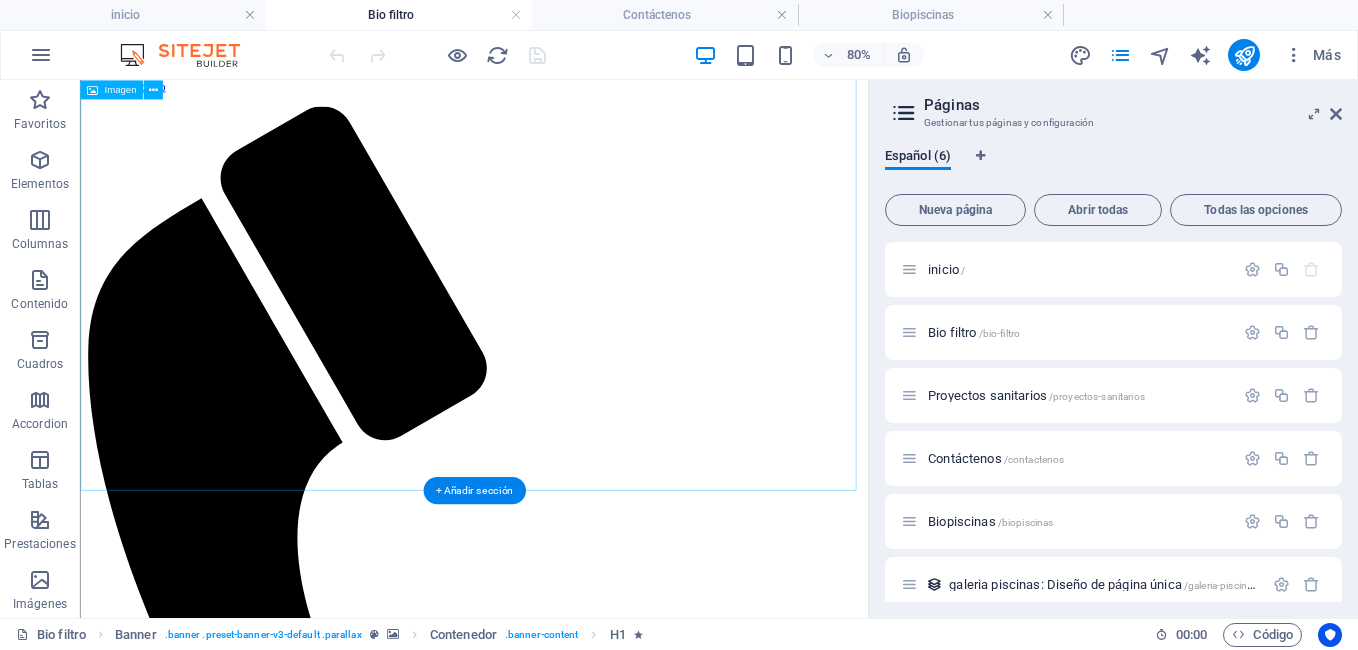 click at bounding box center [572, 2433] 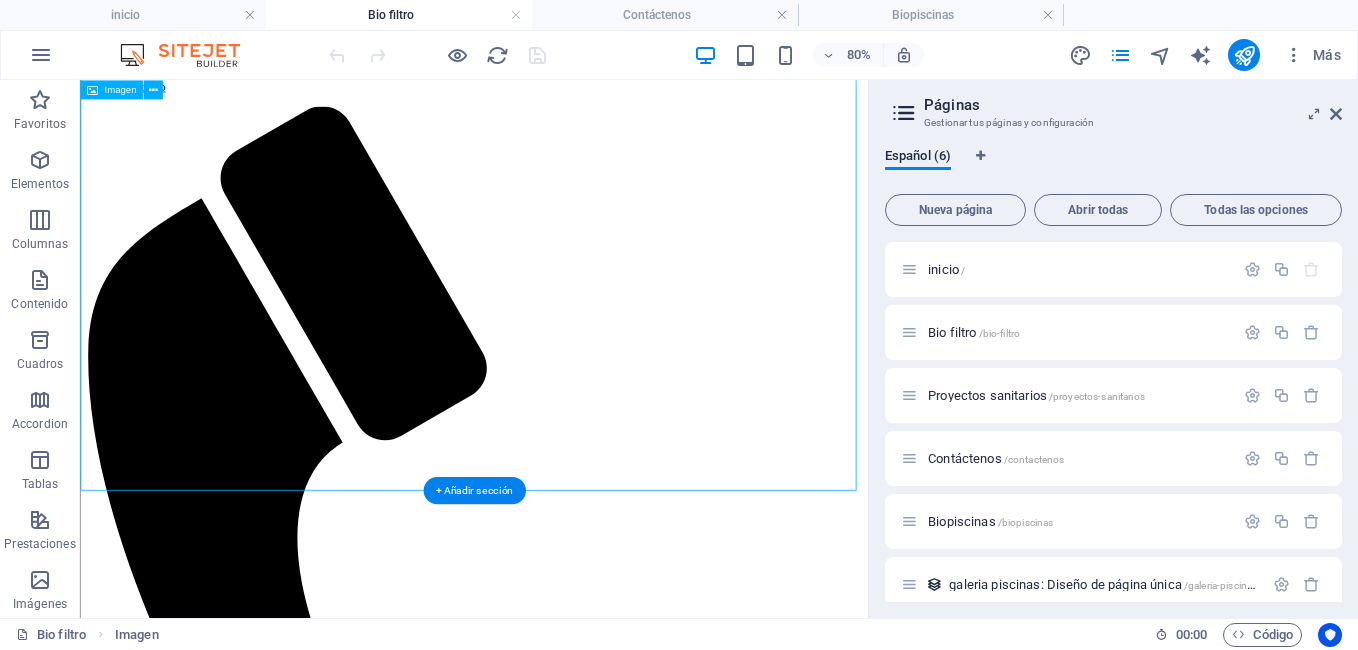 click at bounding box center [572, 2433] 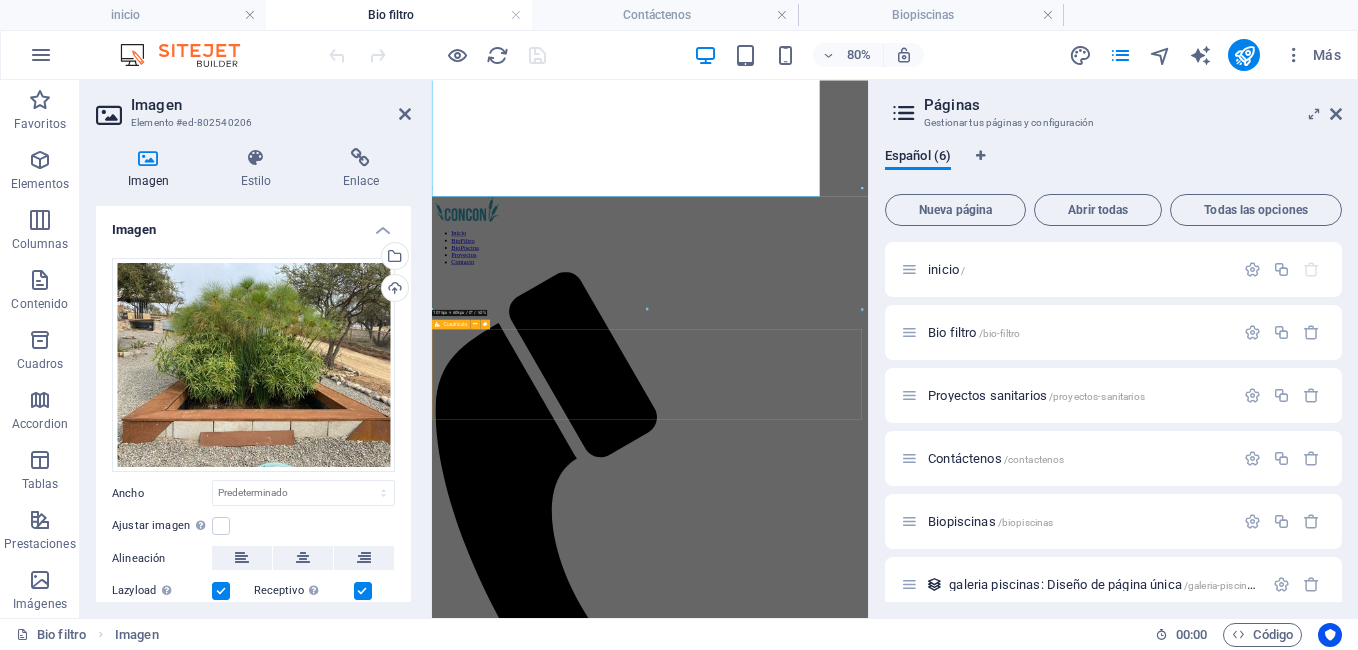 scroll, scrollTop: 966, scrollLeft: 0, axis: vertical 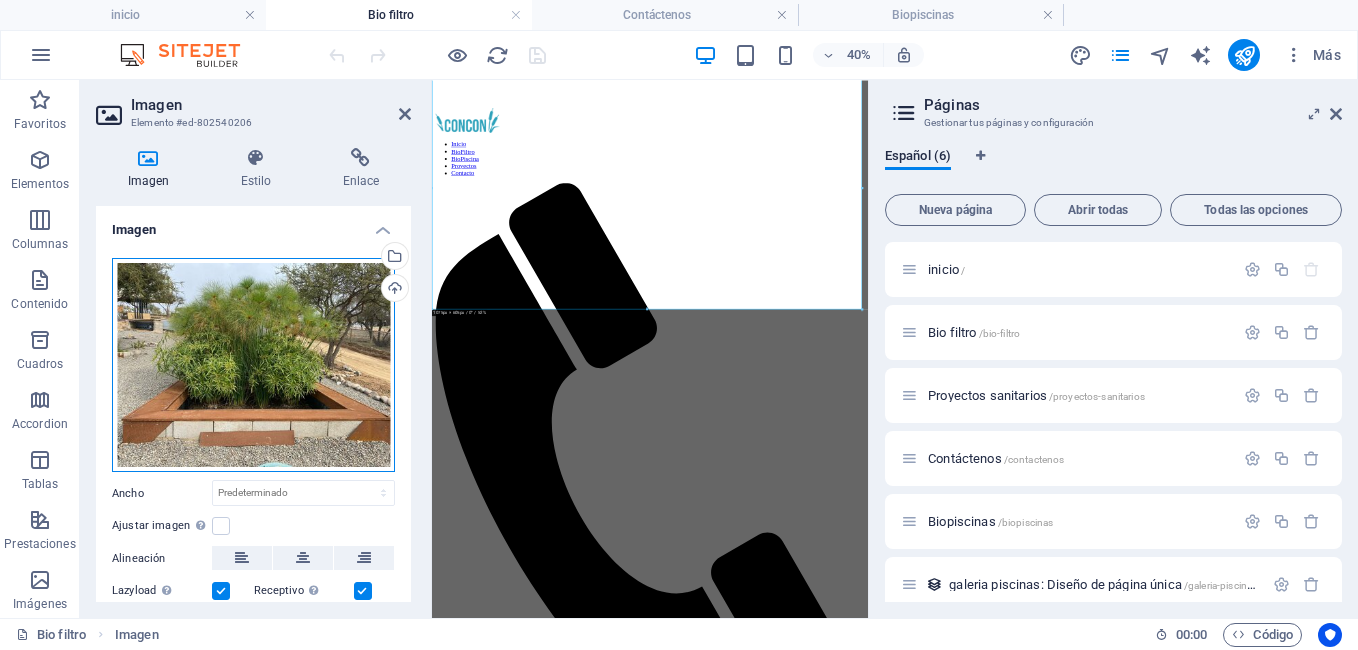 click on "Arrastra archivos aquí, haz clic para escoger archivos o  selecciona archivos de Archivos o de nuestra galería gratuita de fotos y vídeos" at bounding box center (253, 365) 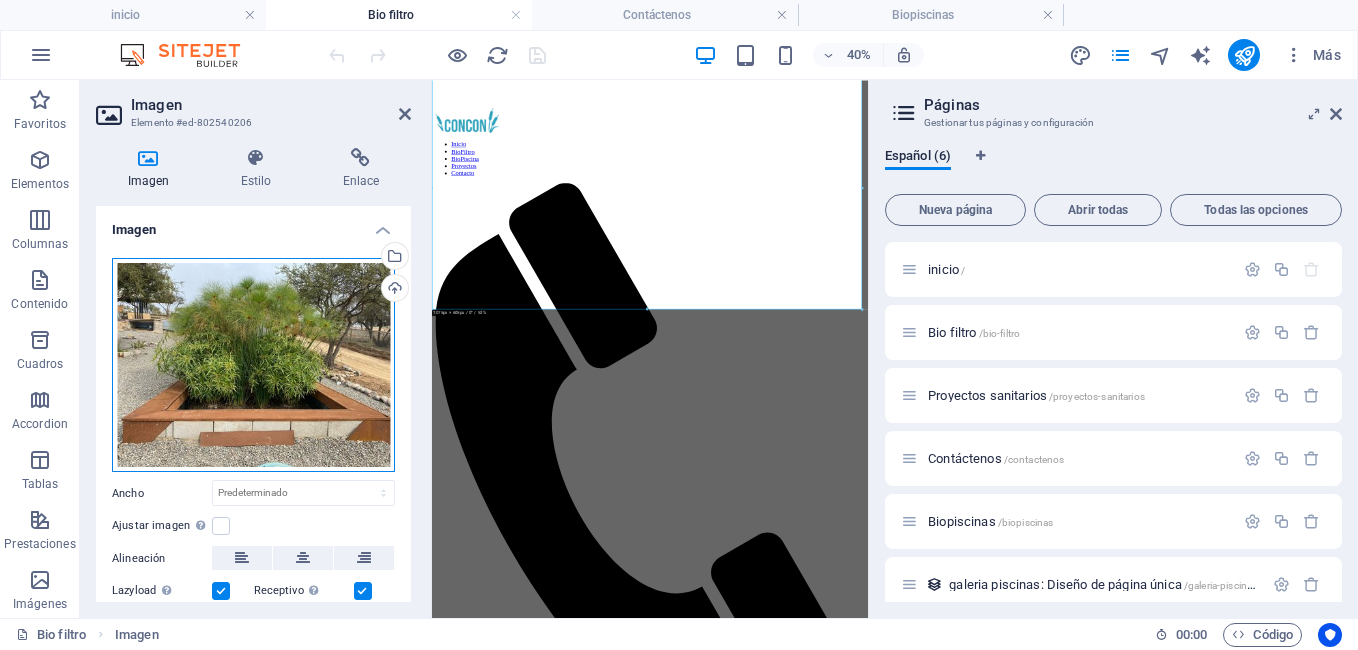 click on "Arrastra archivos aquí, haz clic para escoger archivos o  selecciona archivos de Archivos o de nuestra galería gratuita de fotos y vídeos" at bounding box center (253, 365) 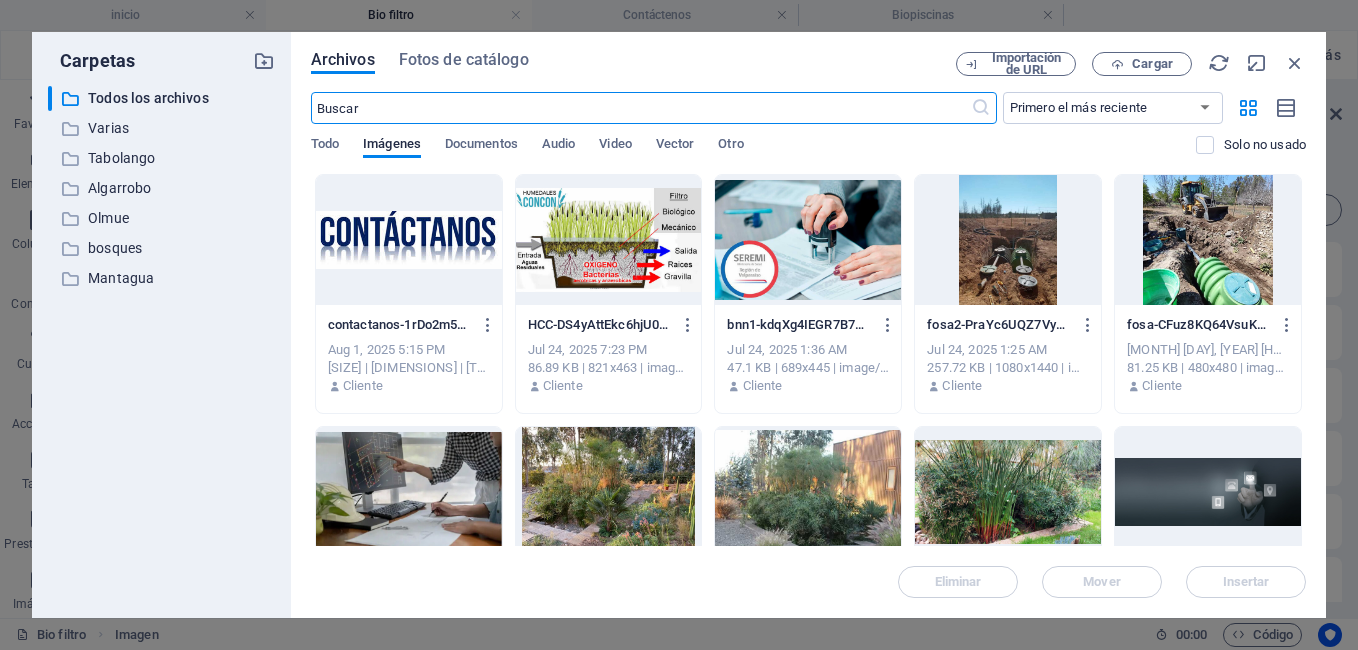 type on "369" 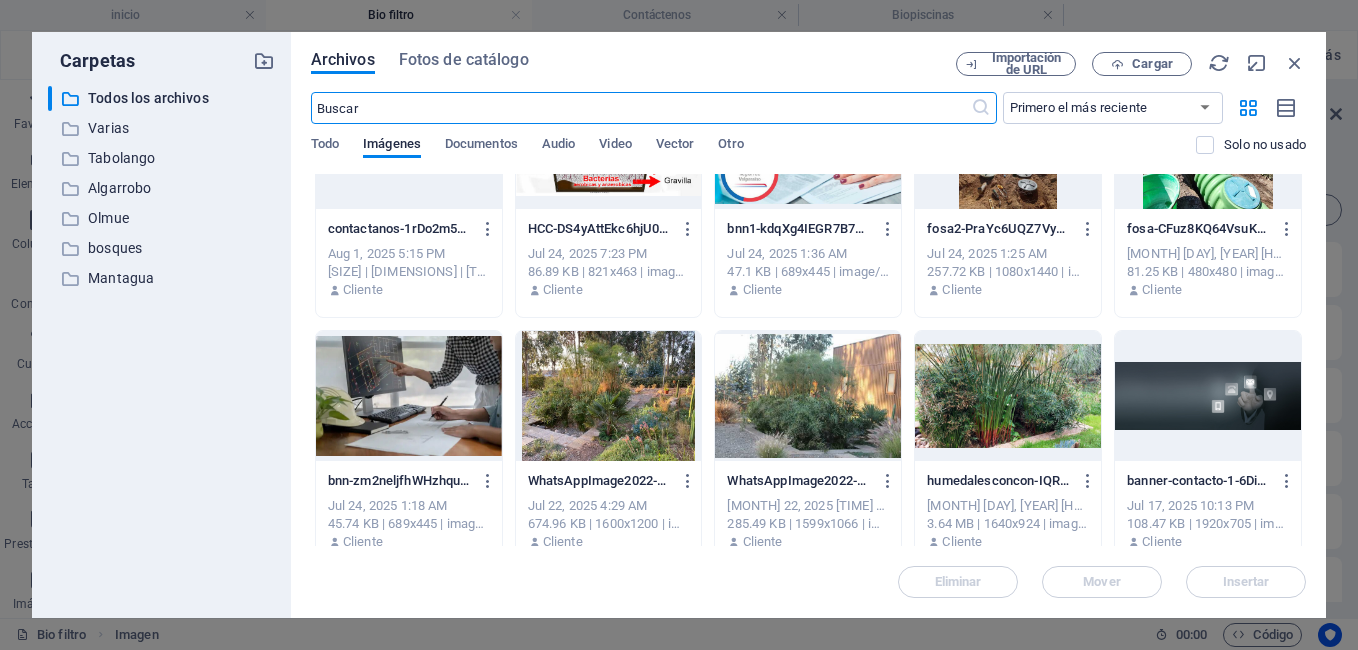 scroll, scrollTop: 96, scrollLeft: 0, axis: vertical 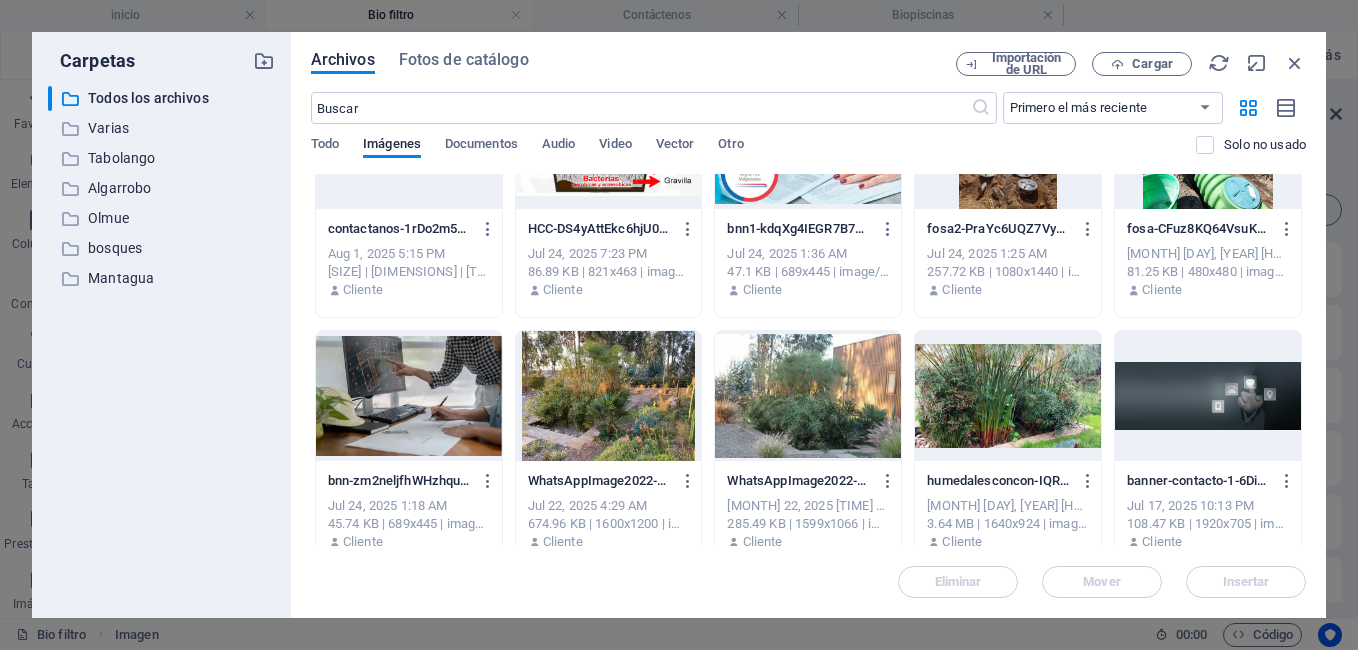 drag, startPoint x: 702, startPoint y: 39, endPoint x: 771, endPoint y: 143, distance: 124.80785 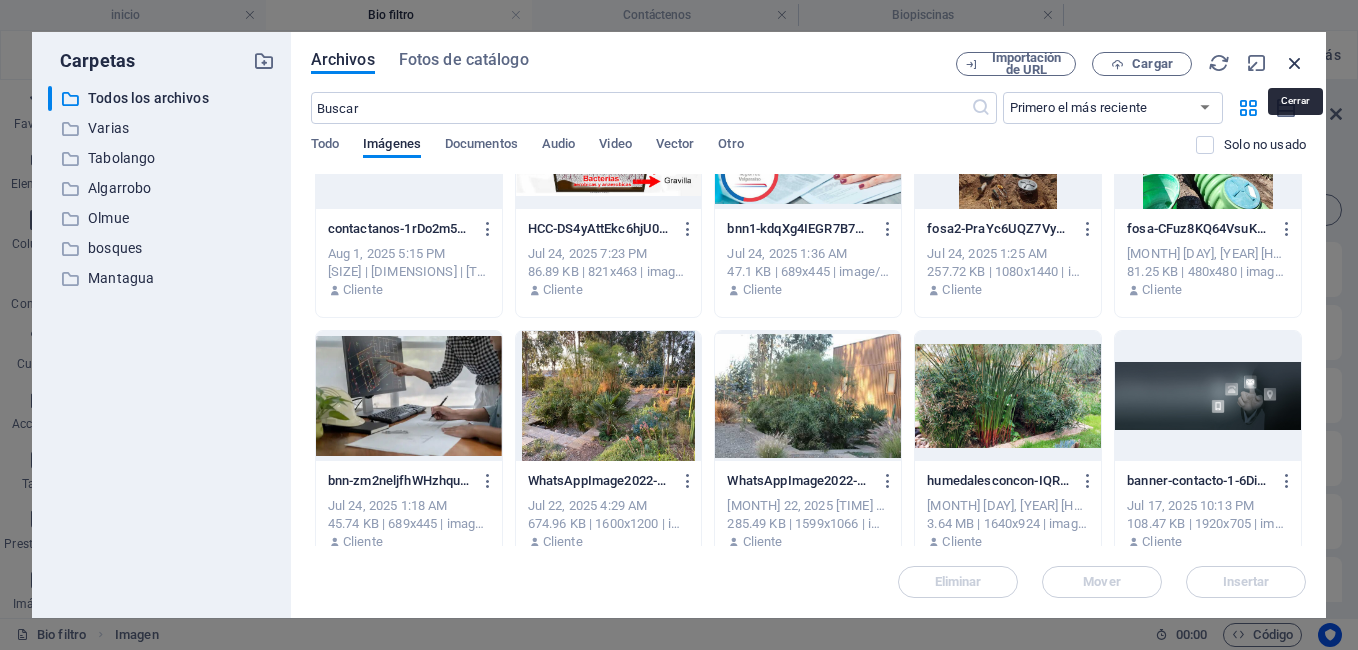 click at bounding box center (1295, 63) 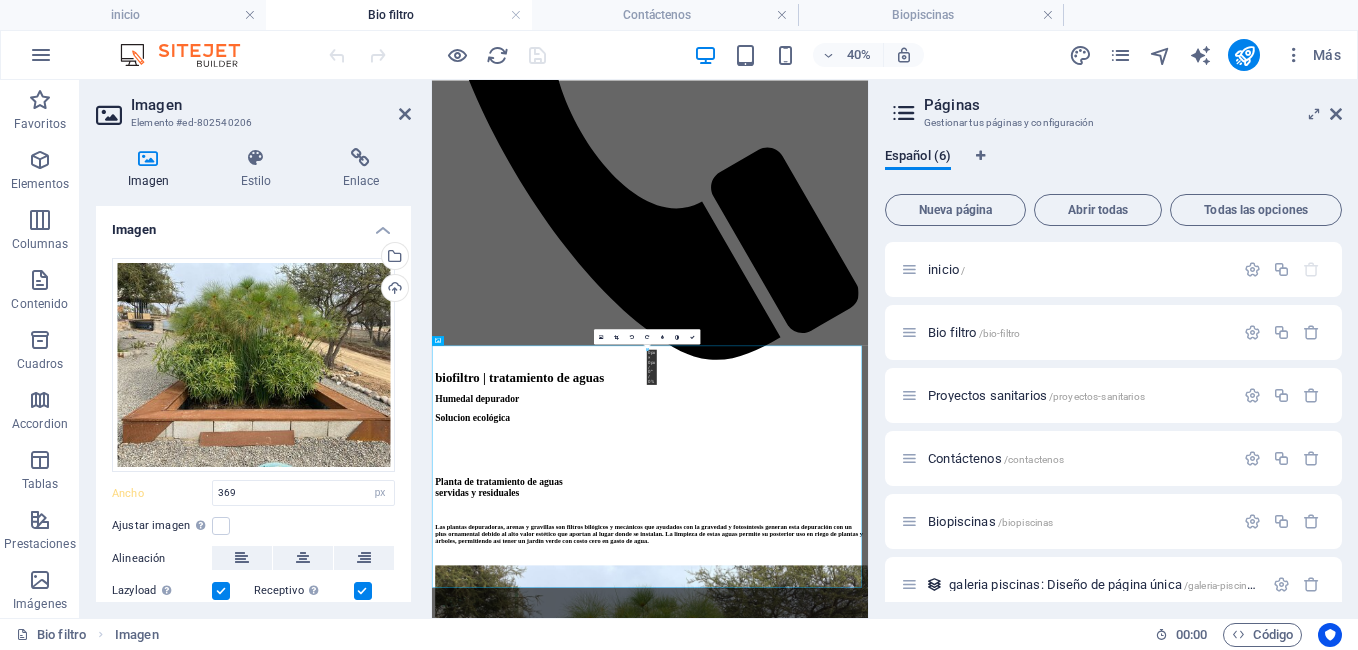 scroll, scrollTop: 270, scrollLeft: 0, axis: vertical 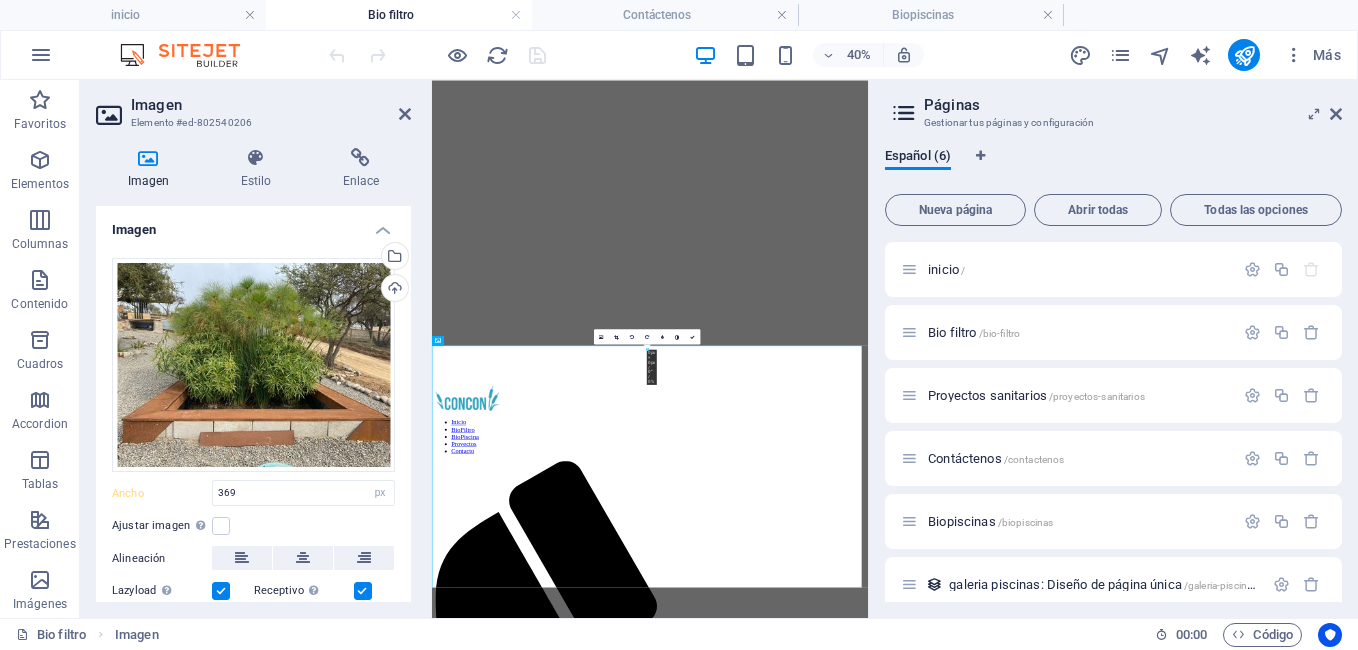 type 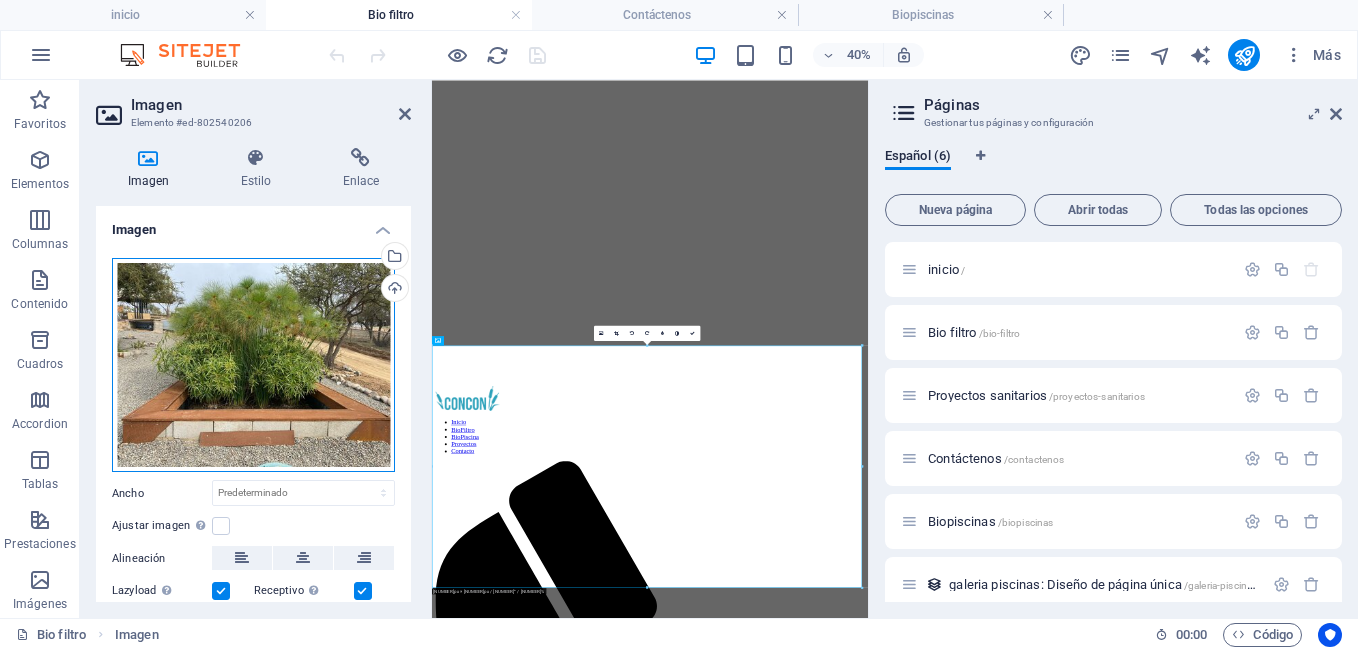 click on "Arrastra archivos aquí, haz clic para escoger archivos o  selecciona archivos de Archivos o de nuestra galería gratuita de fotos y vídeos" at bounding box center (253, 365) 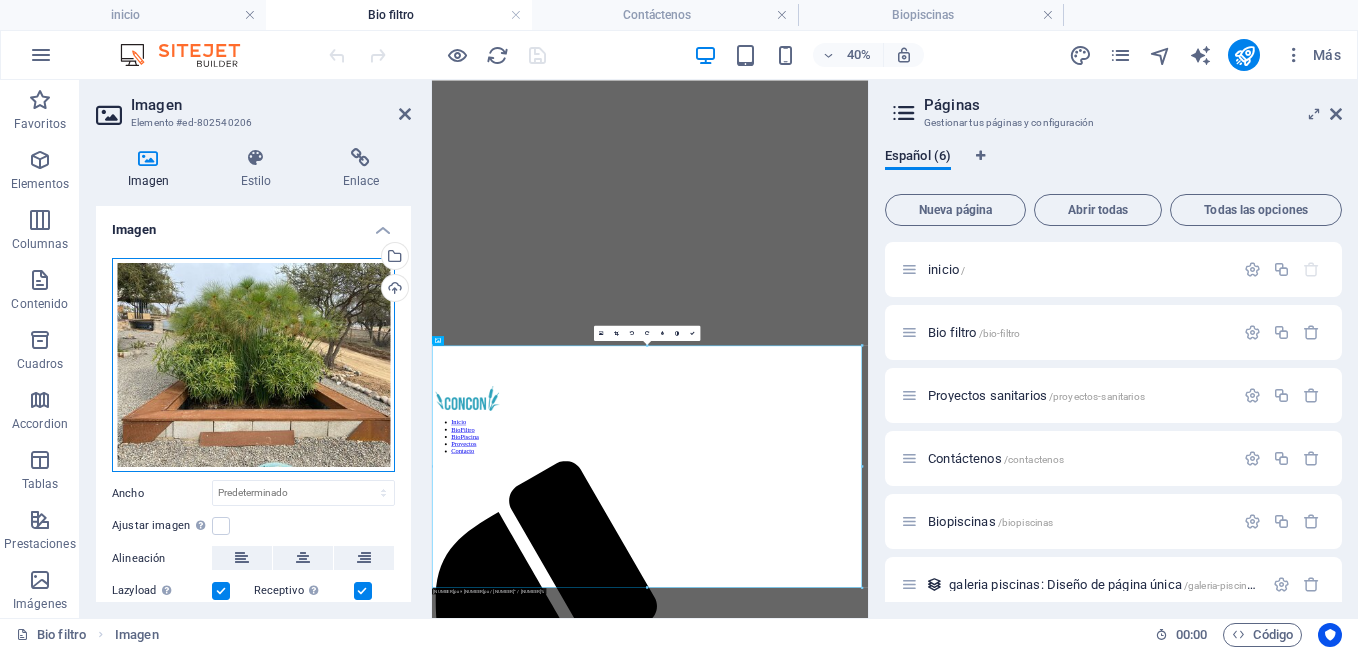 click on "Arrastra archivos aquí, haz clic para escoger archivos o  selecciona archivos de Archivos o de nuestra galería gratuita de fotos y vídeos" at bounding box center (253, 365) 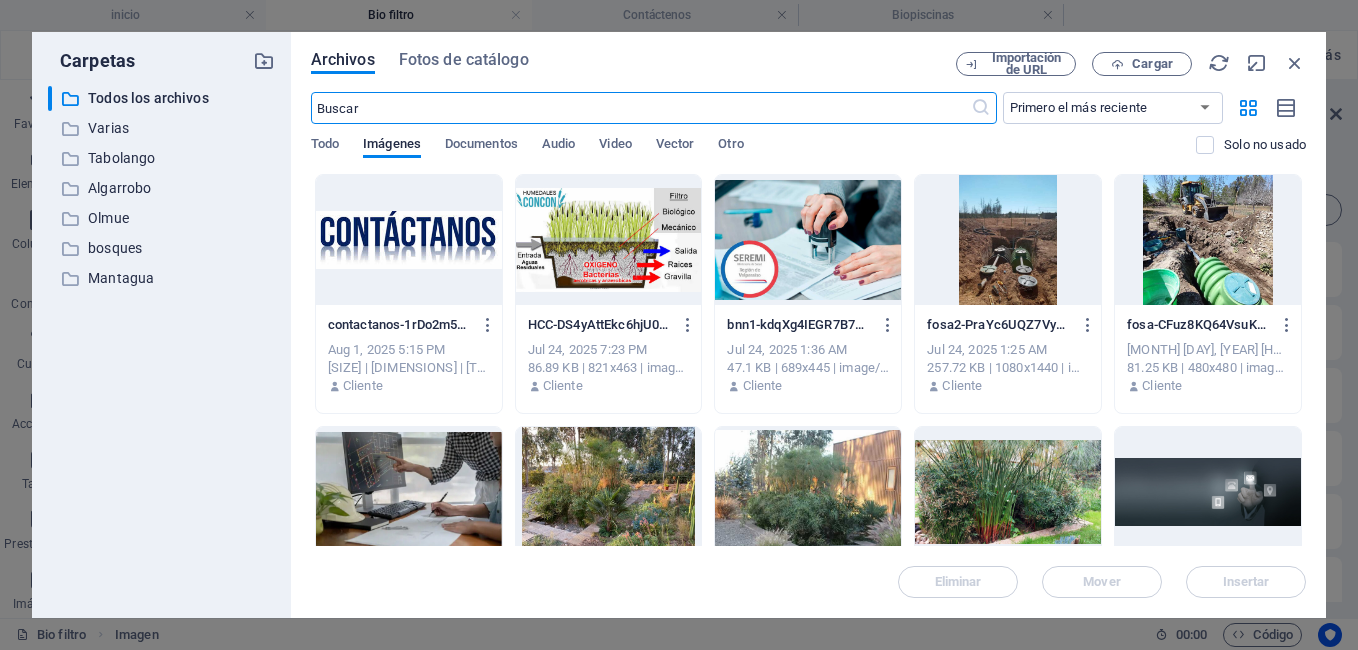 type on "369" 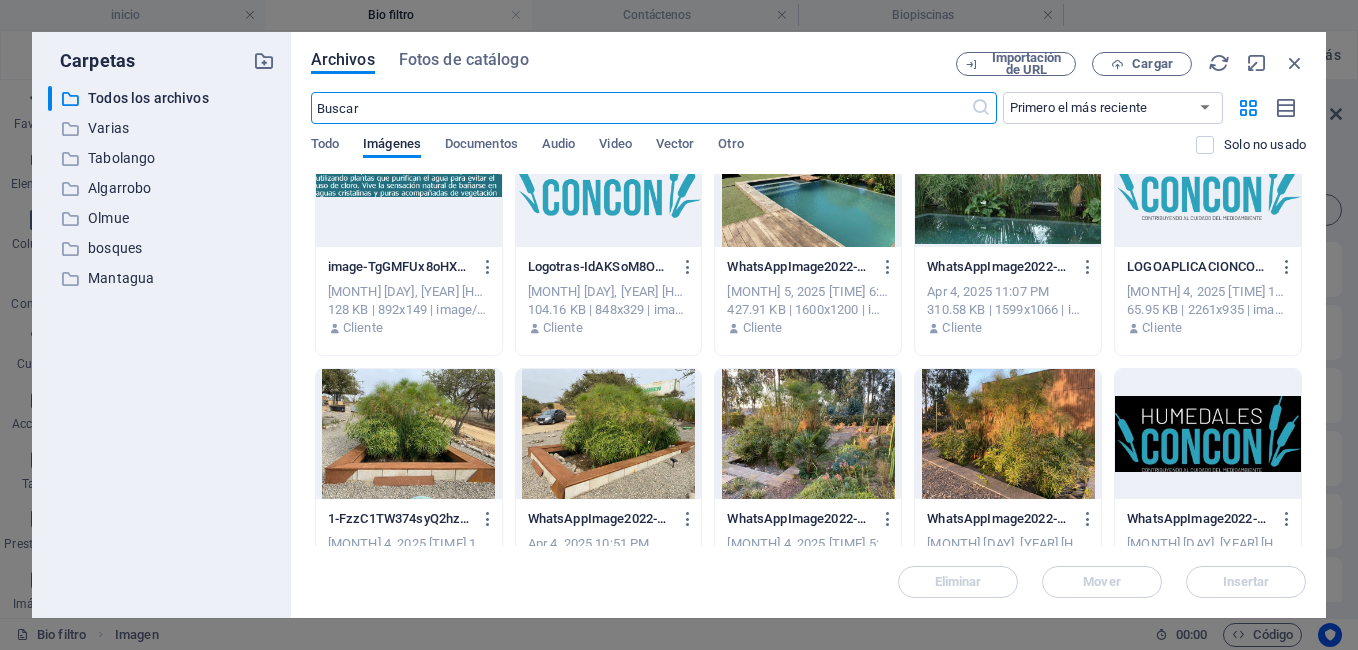 scroll, scrollTop: 6924, scrollLeft: 0, axis: vertical 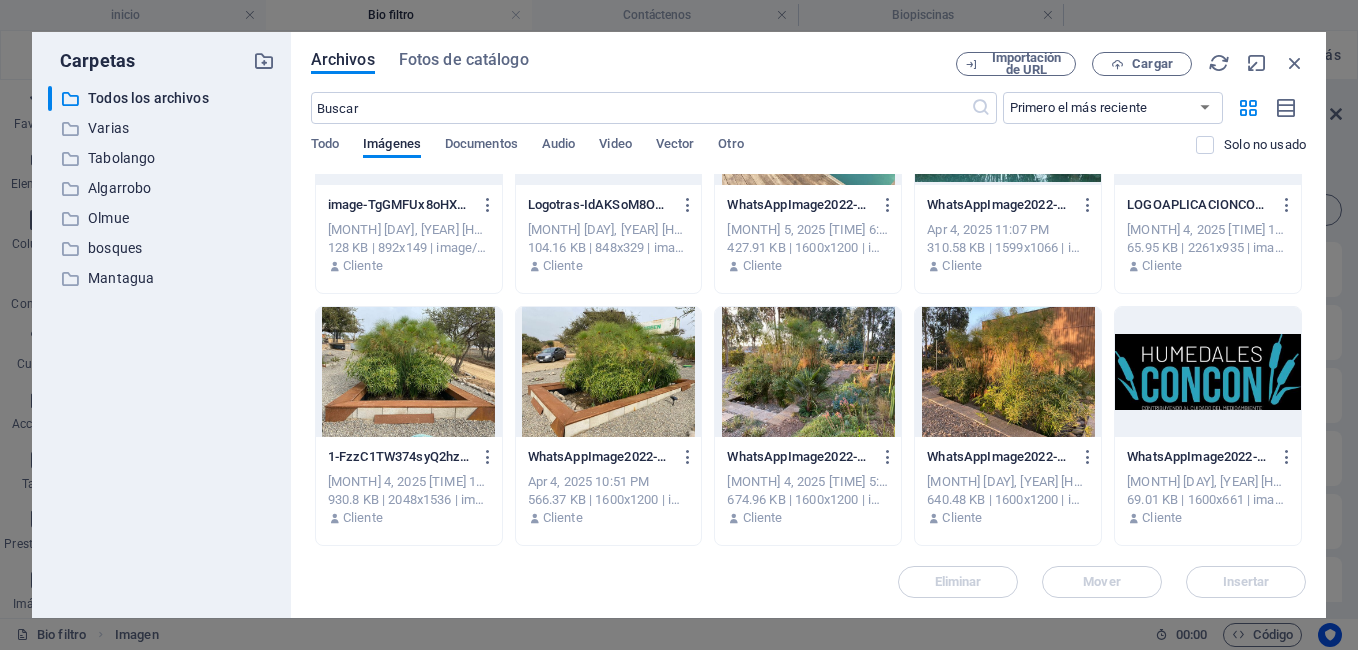click at bounding box center [409, 372] 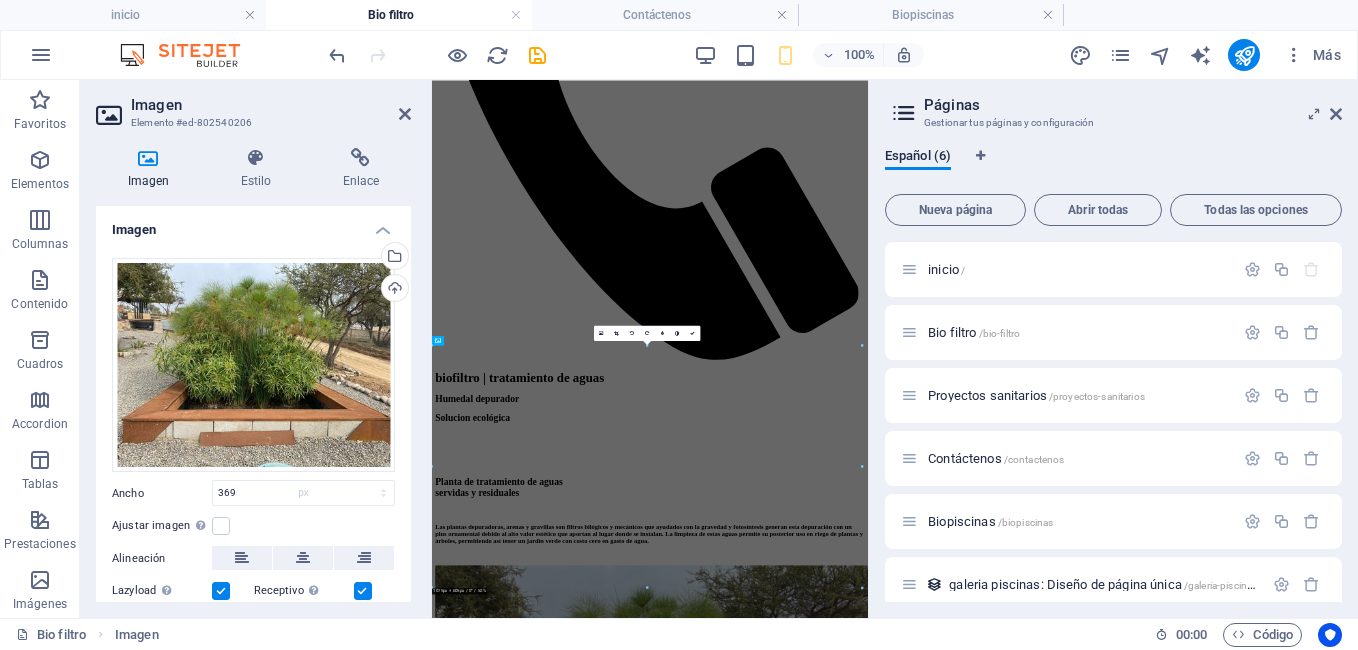 type 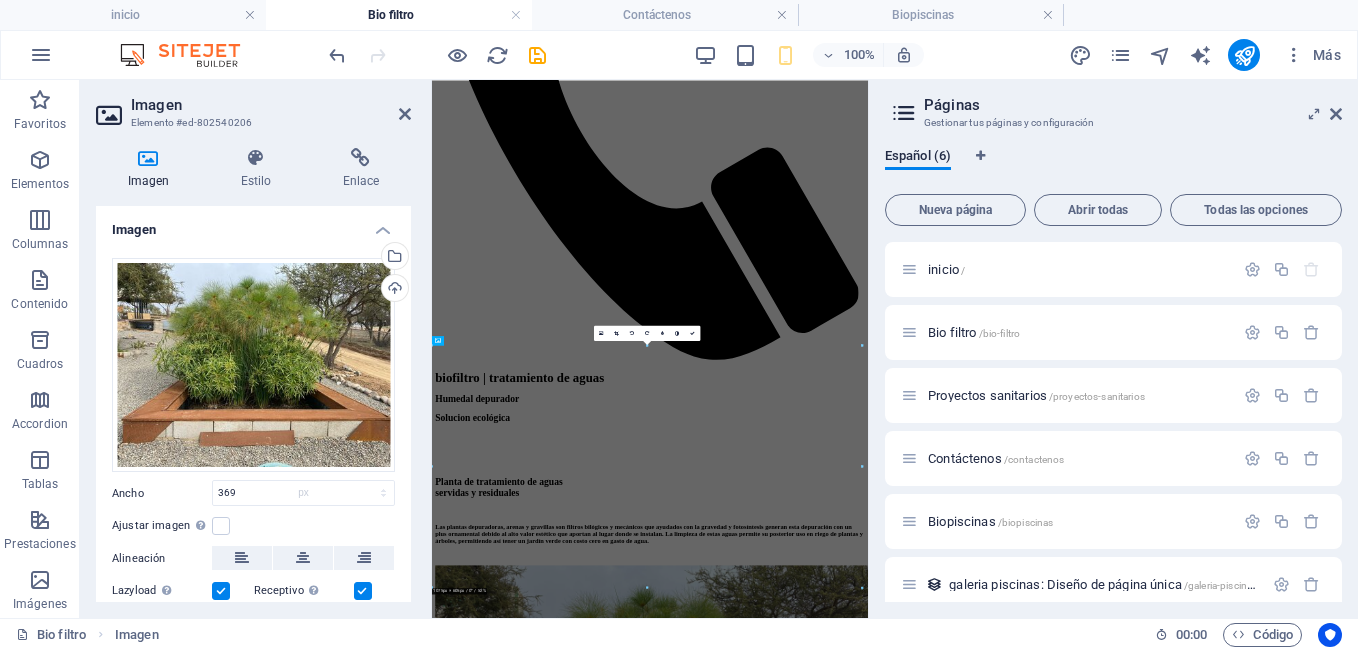 select on "DISABLED_OPTION_VALUE" 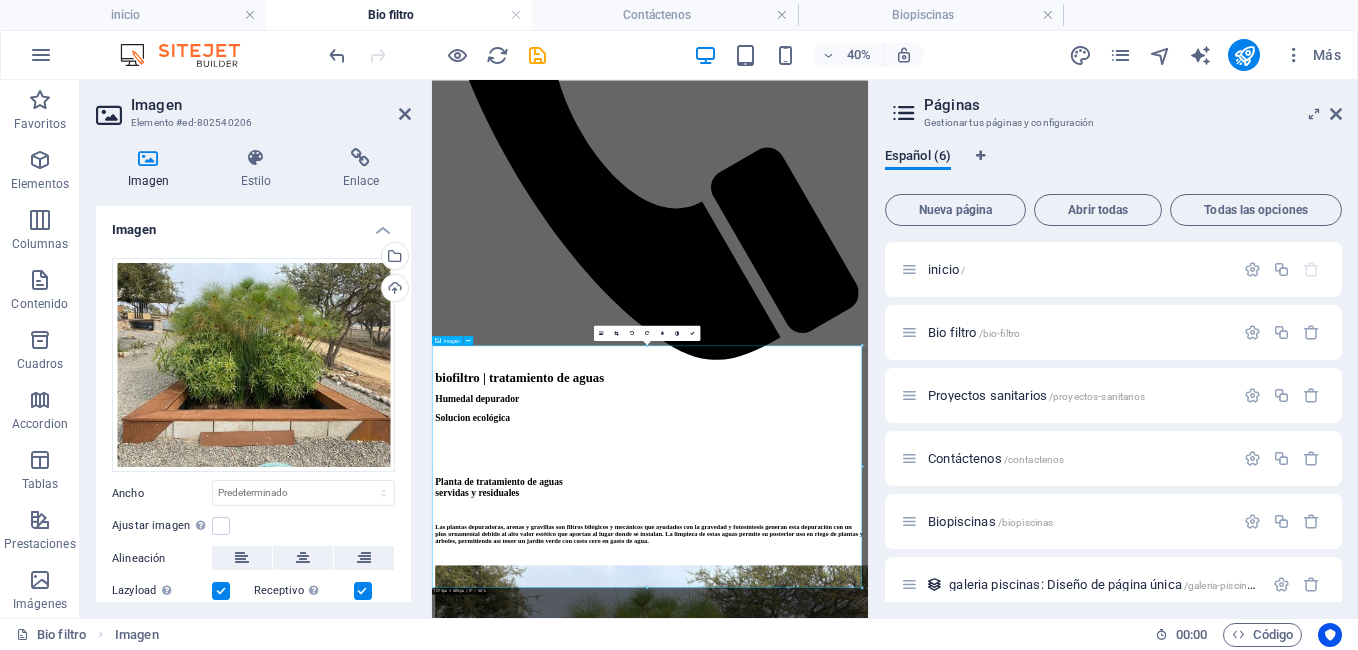 scroll, scrollTop: 270, scrollLeft: 0, axis: vertical 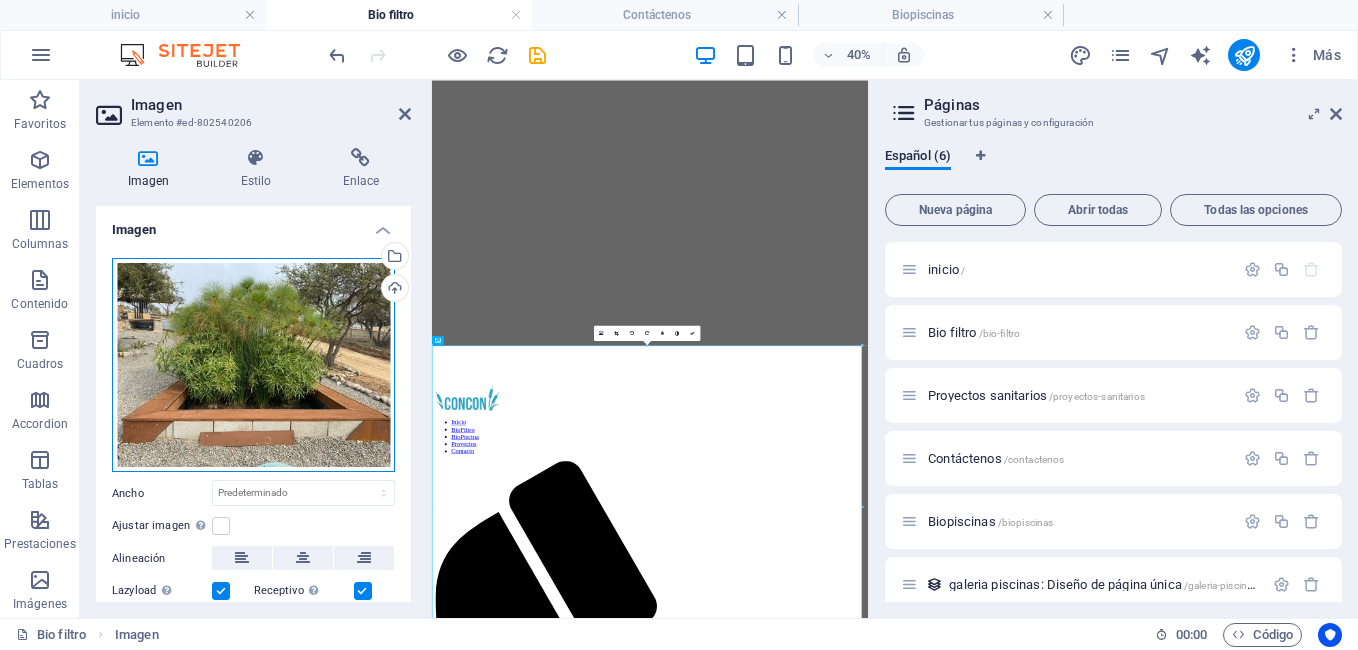 click on "Arrastra archivos aquí, haz clic para escoger archivos o  selecciona archivos de Archivos o de nuestra galería gratuita de fotos y vídeos" at bounding box center (253, 365) 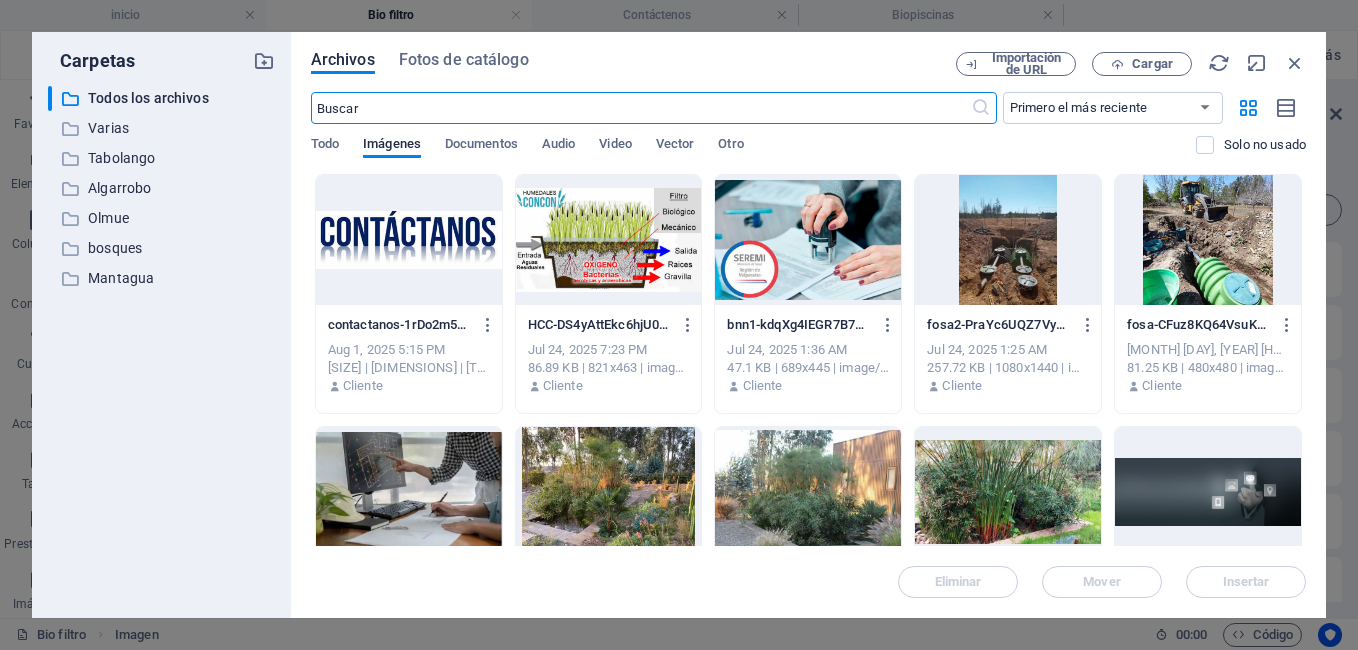 type on "369" 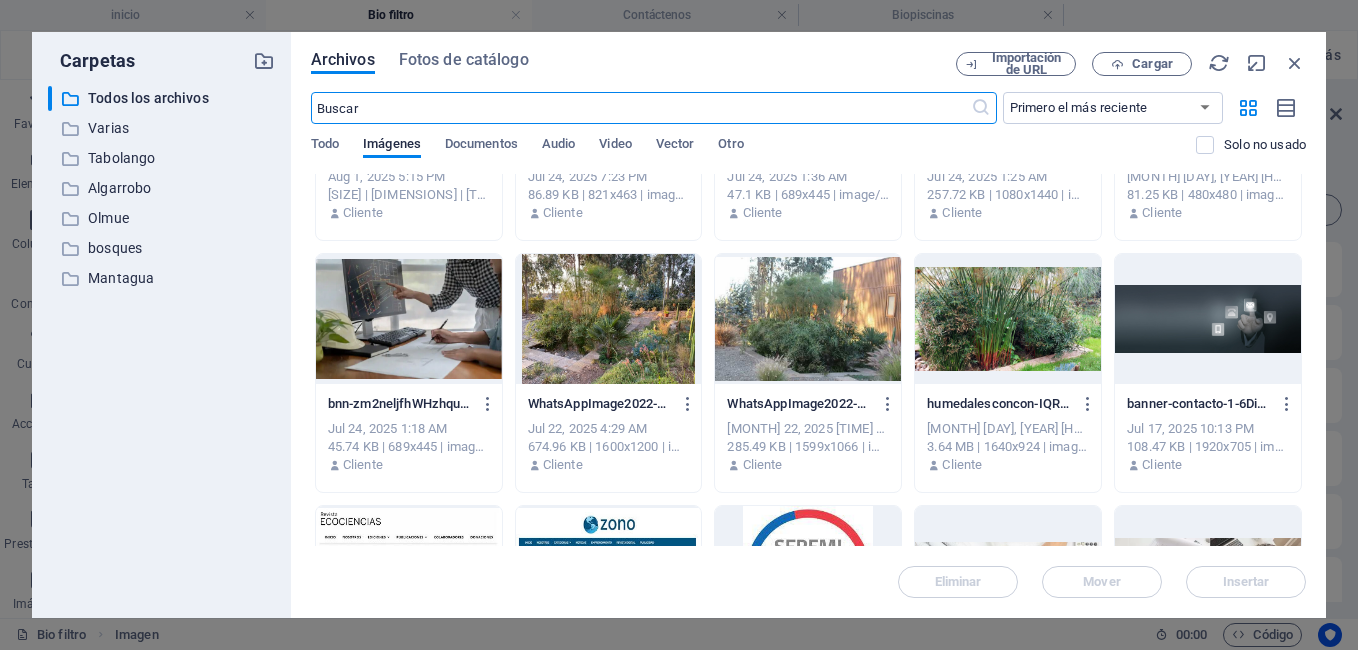 scroll, scrollTop: 26, scrollLeft: 0, axis: vertical 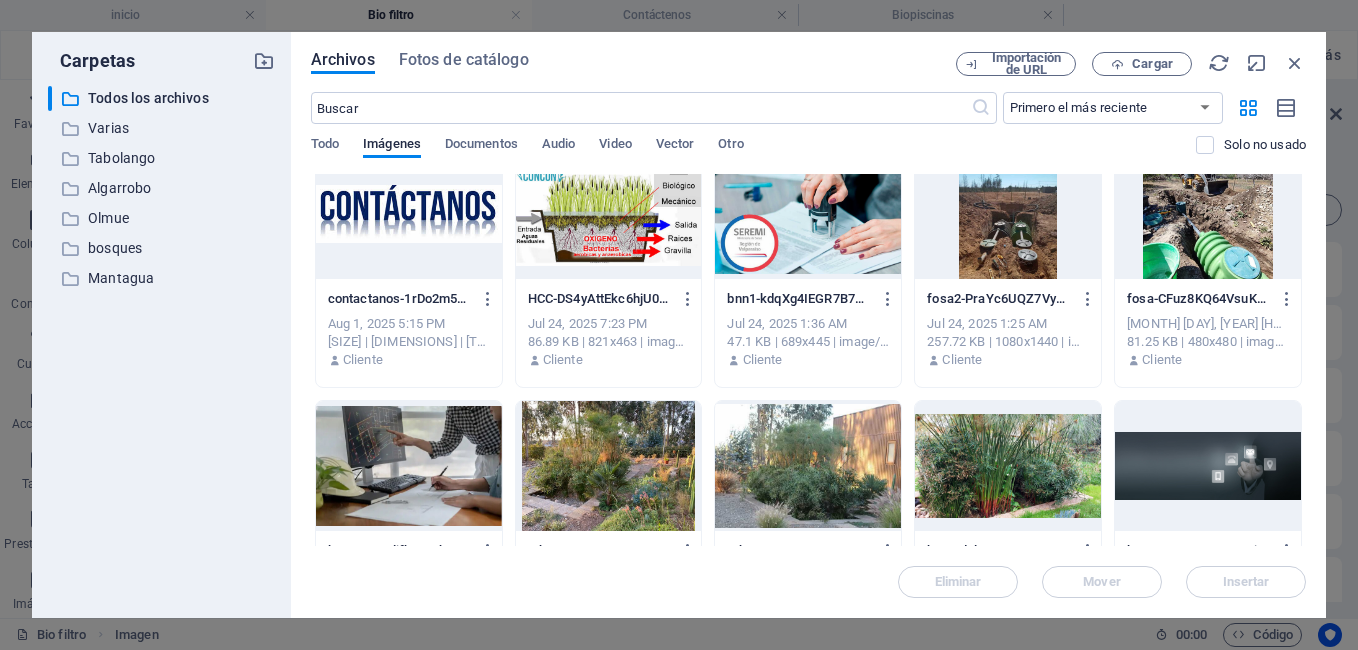 drag, startPoint x: 877, startPoint y: 649, endPoint x: 878, endPoint y: 484, distance: 165.00304 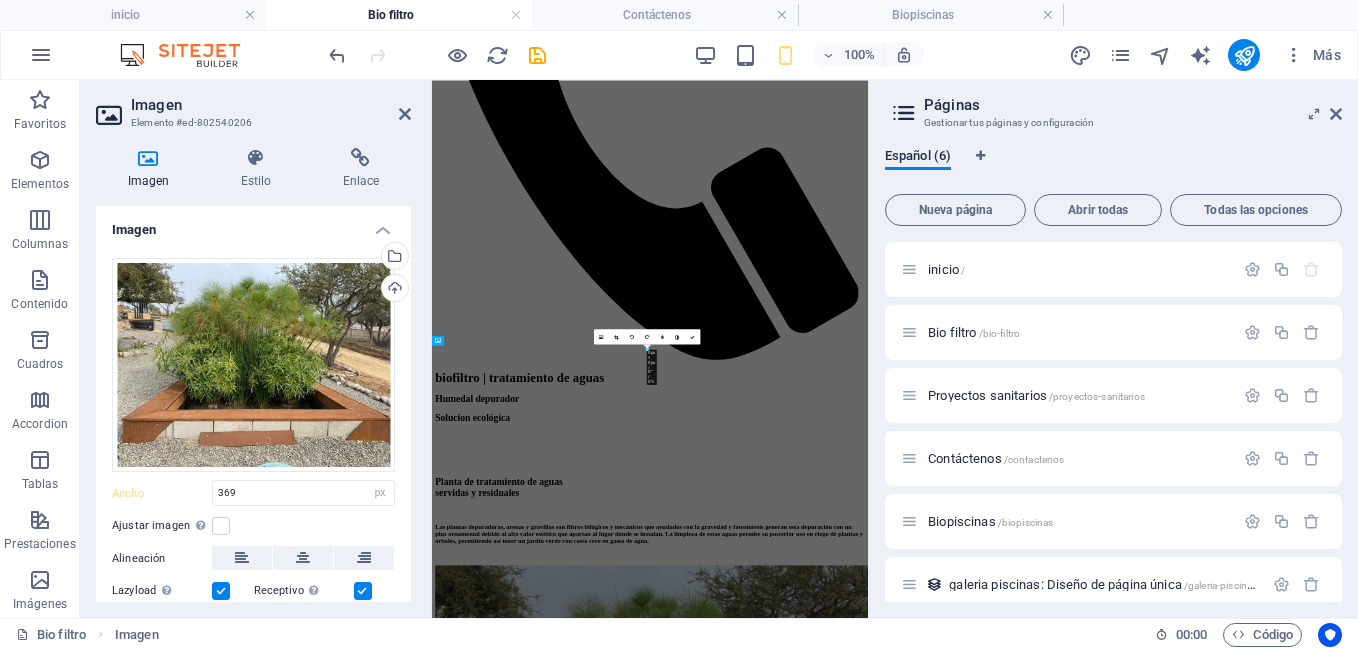 type 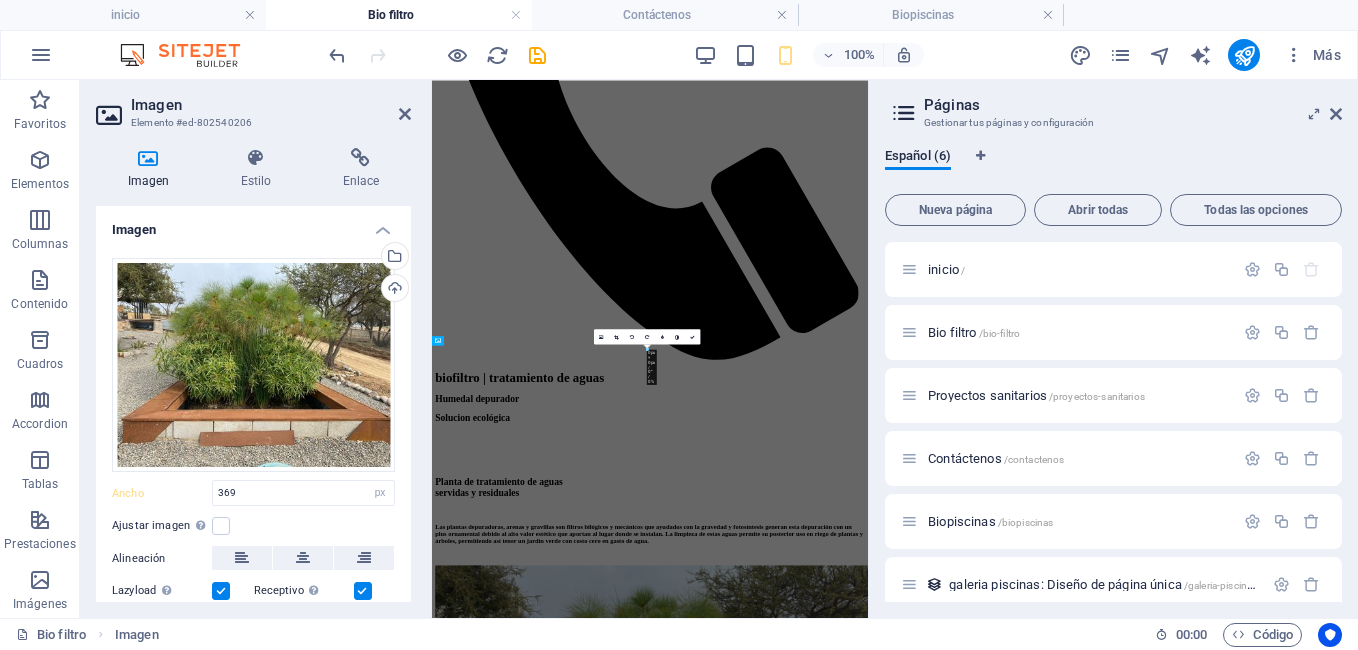 select on "DISABLED_OPTION_VALUE" 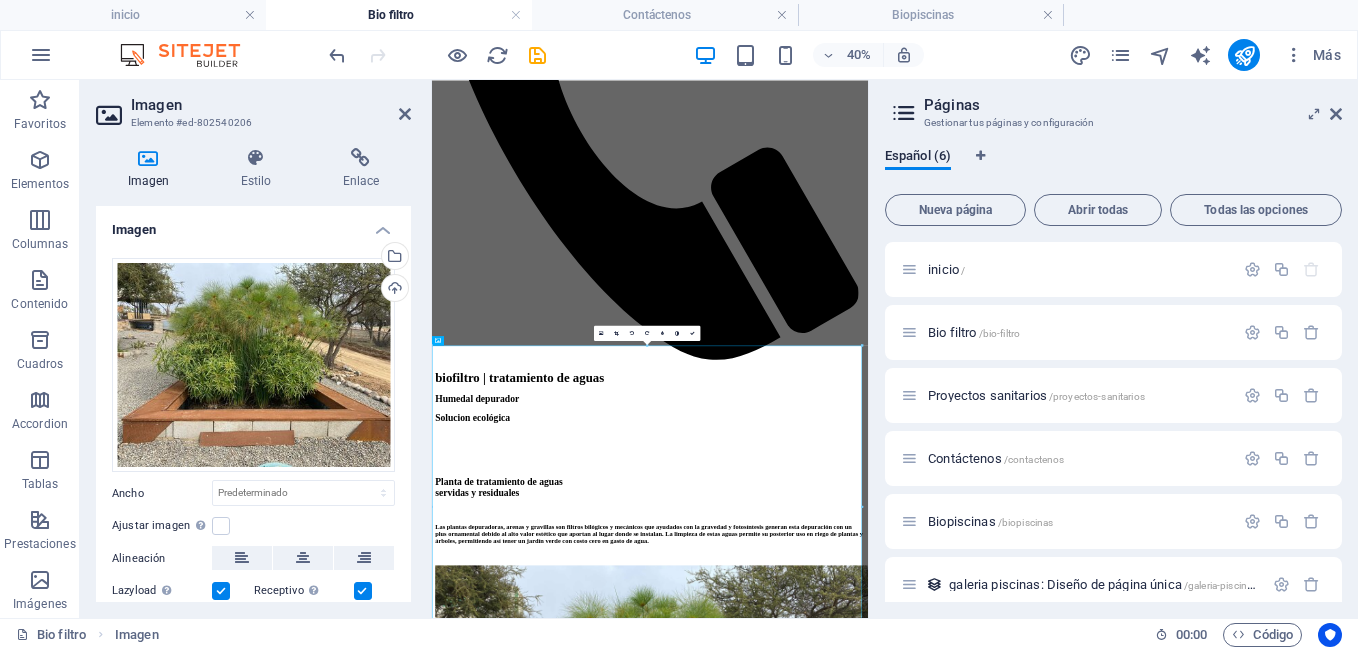 scroll, scrollTop: 270, scrollLeft: 0, axis: vertical 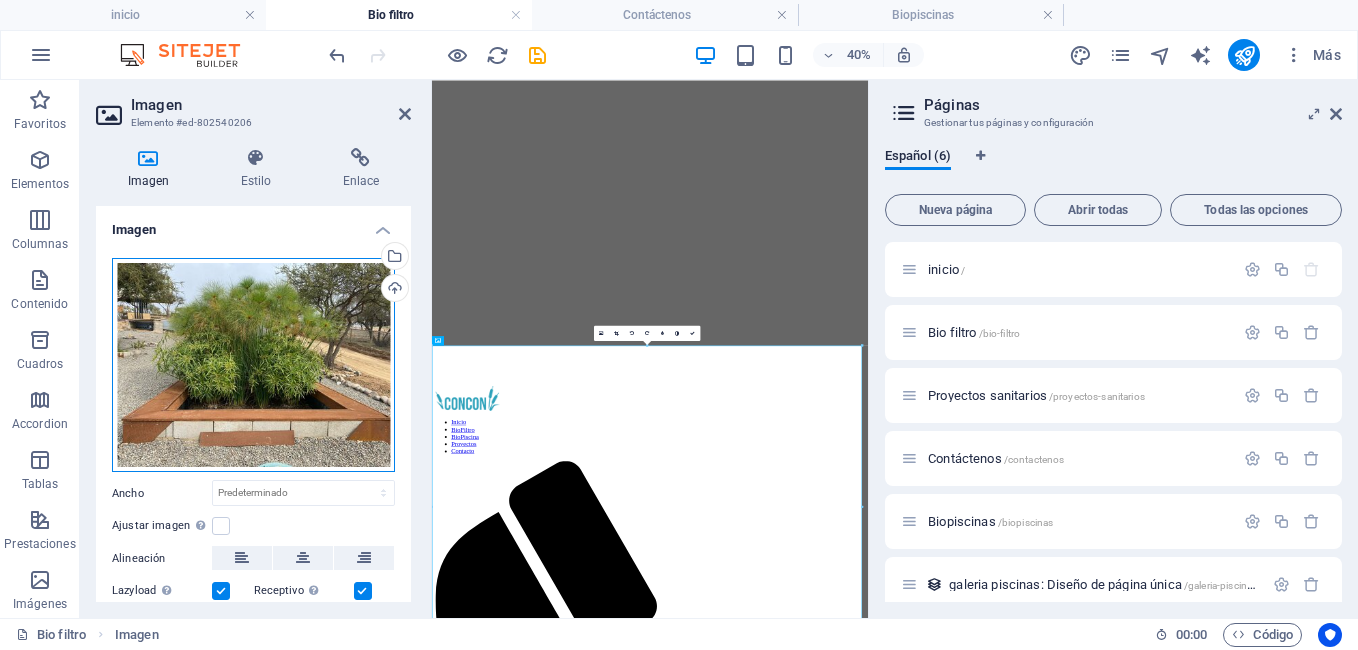 click on "Arrastra archivos aquí, haz clic para escoger archivos o  selecciona archivos de Archivos o de nuestra galería gratuita de fotos y vídeos" at bounding box center (253, 365) 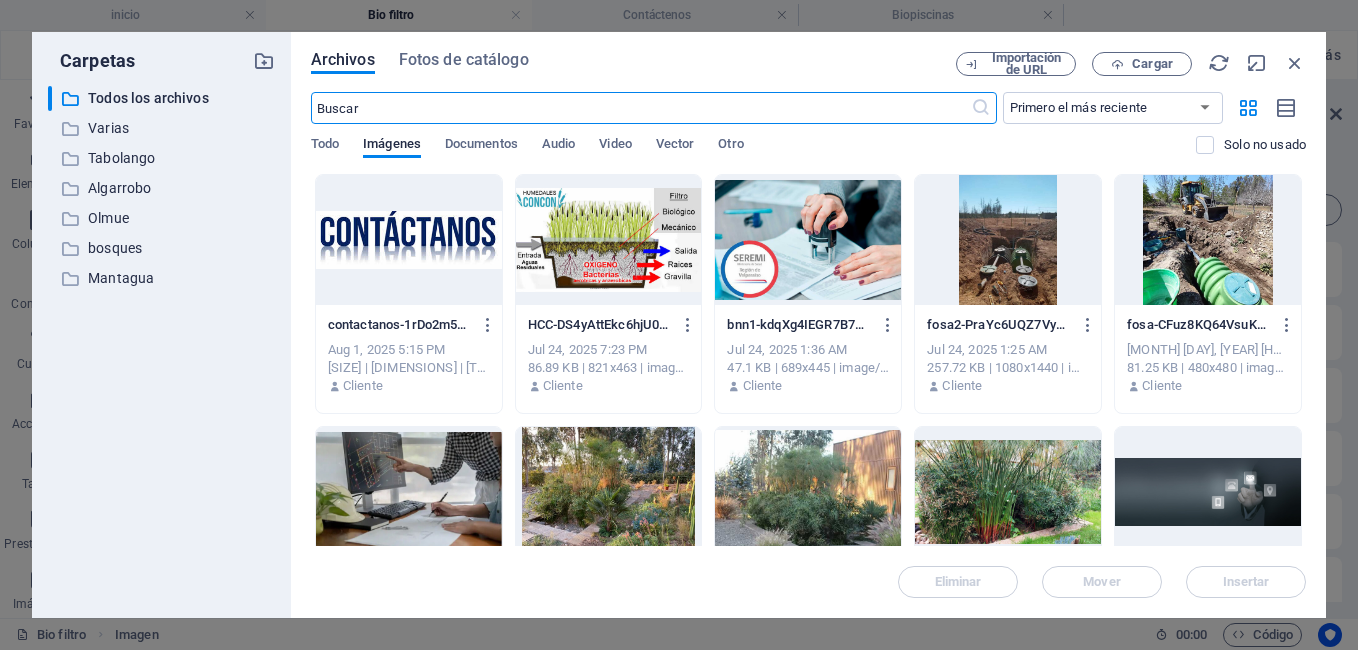 type on "369" 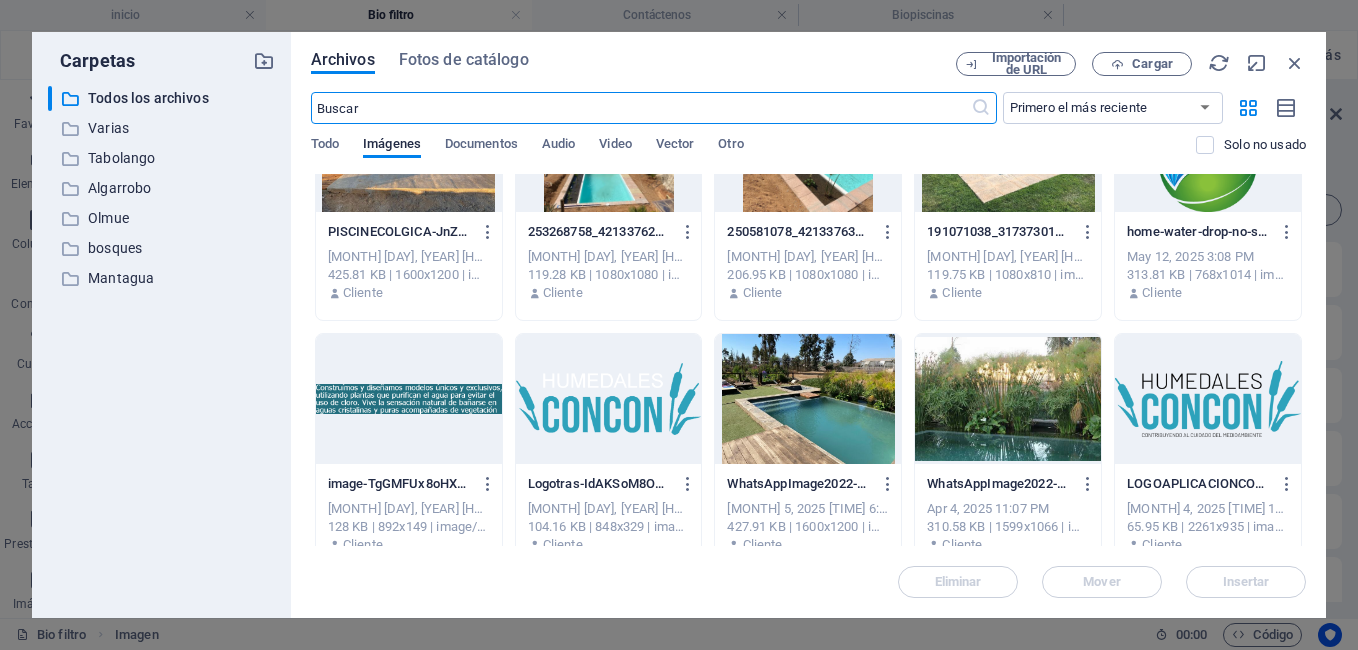 scroll, scrollTop: 6924, scrollLeft: 0, axis: vertical 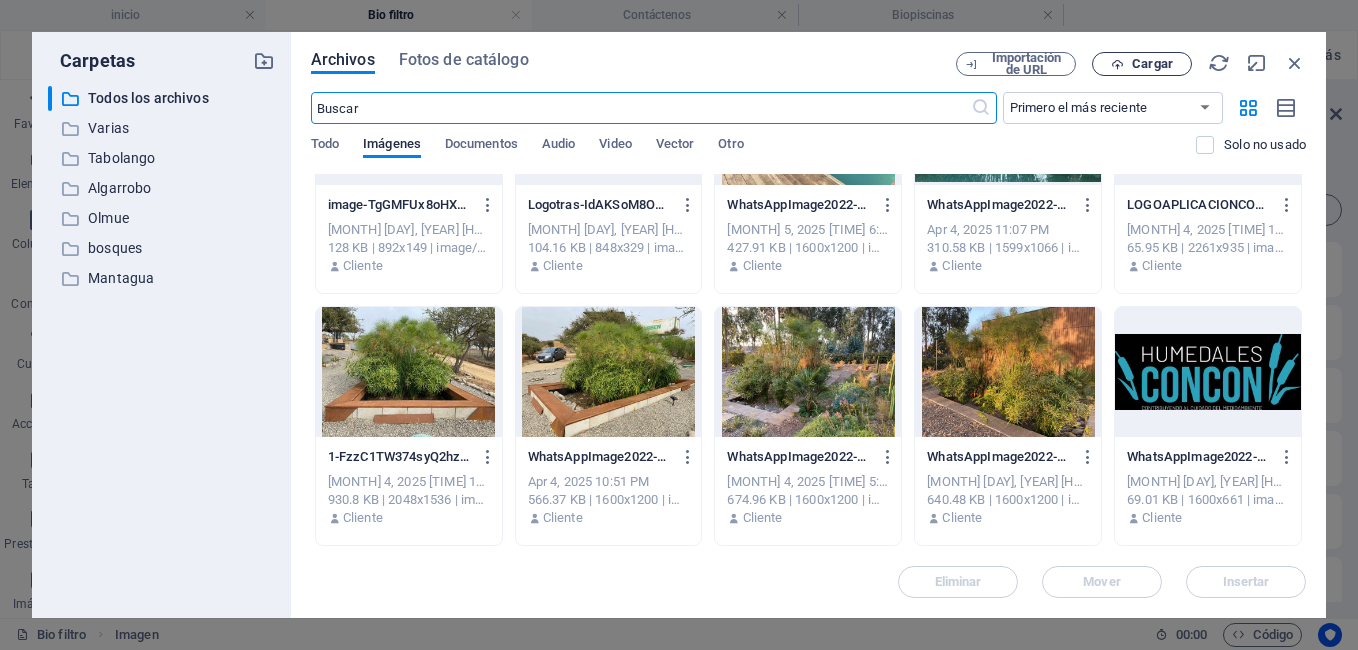 click on "Cargar" at bounding box center (1152, 64) 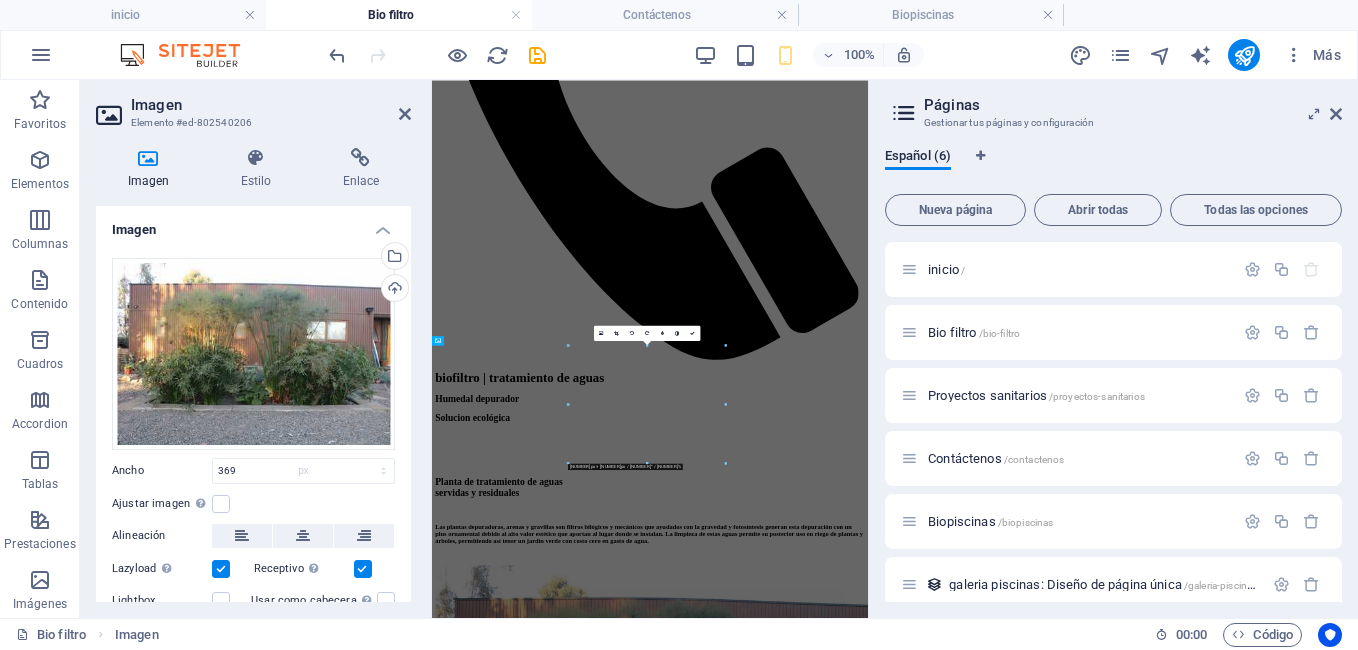 type 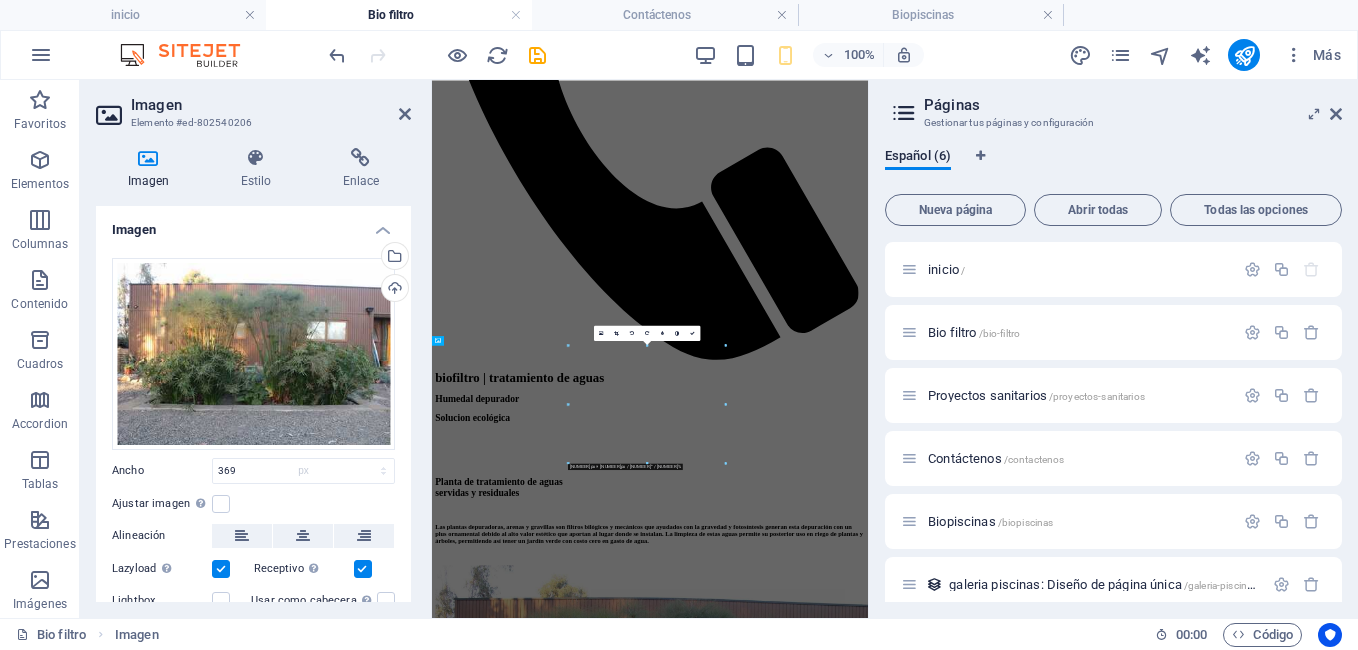 select on "DISABLED_OPTION_VALUE" 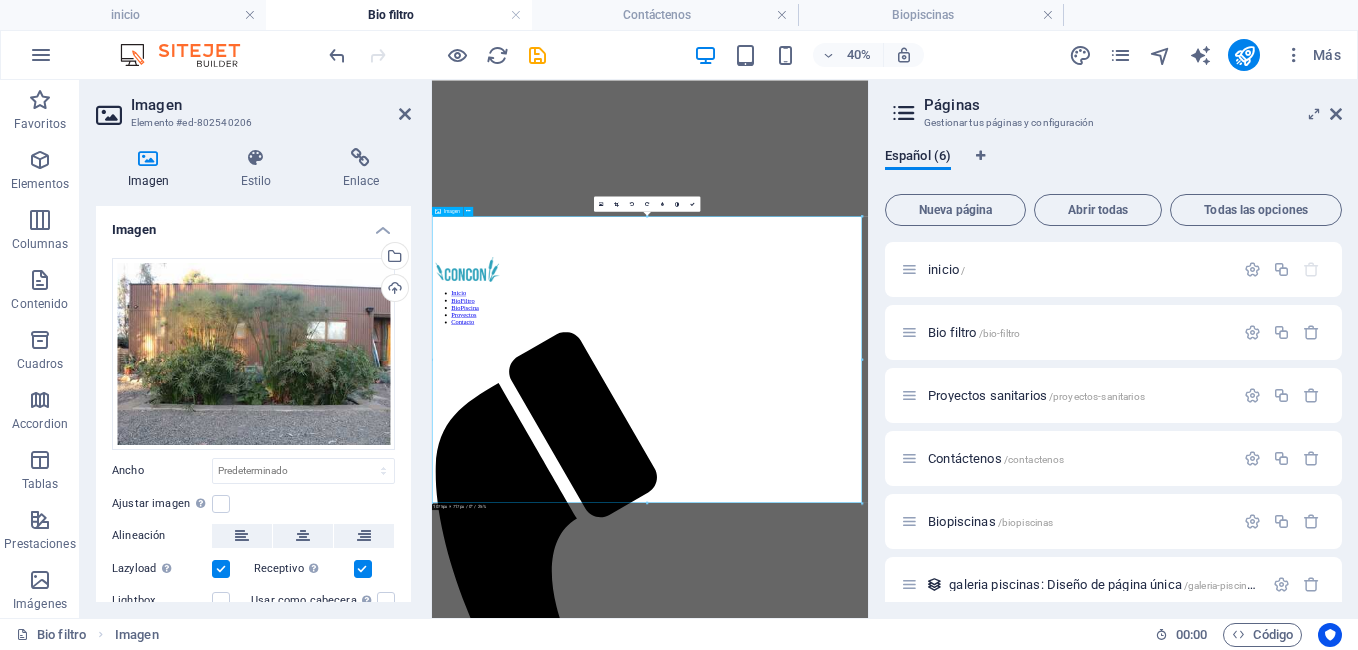 scroll, scrollTop: 595, scrollLeft: 0, axis: vertical 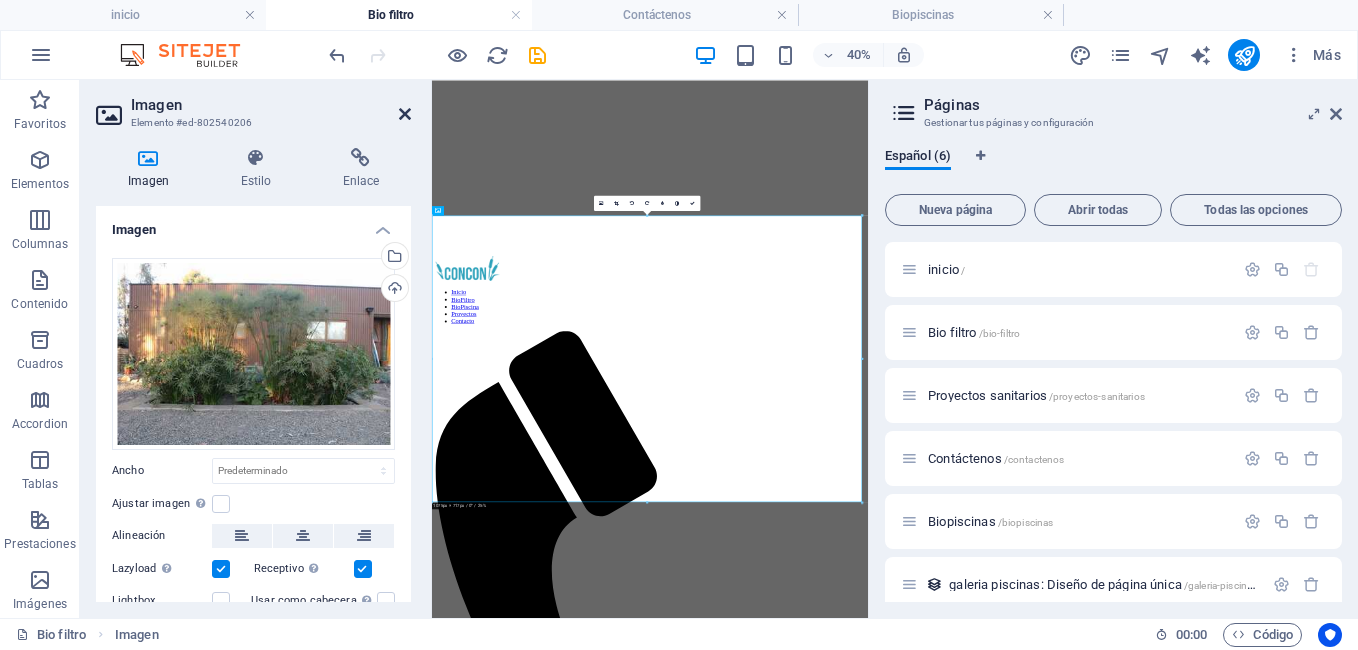 click at bounding box center [405, 114] 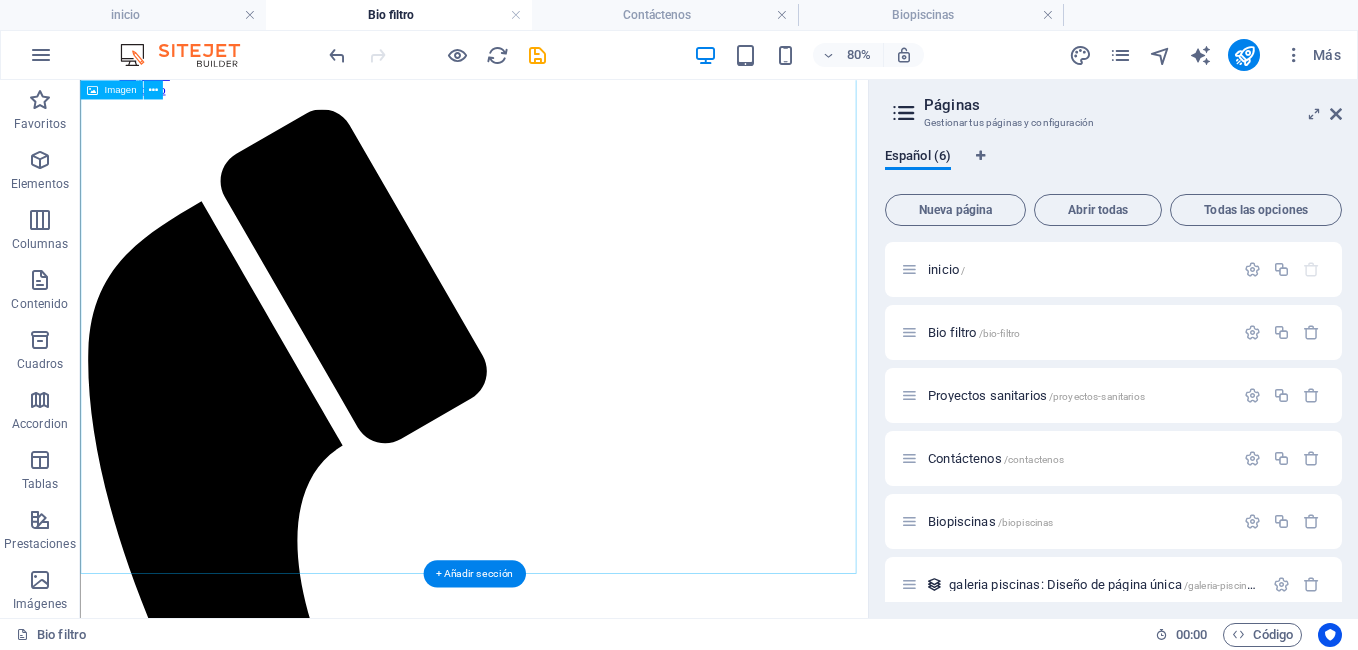 scroll, scrollTop: 740, scrollLeft: 0, axis: vertical 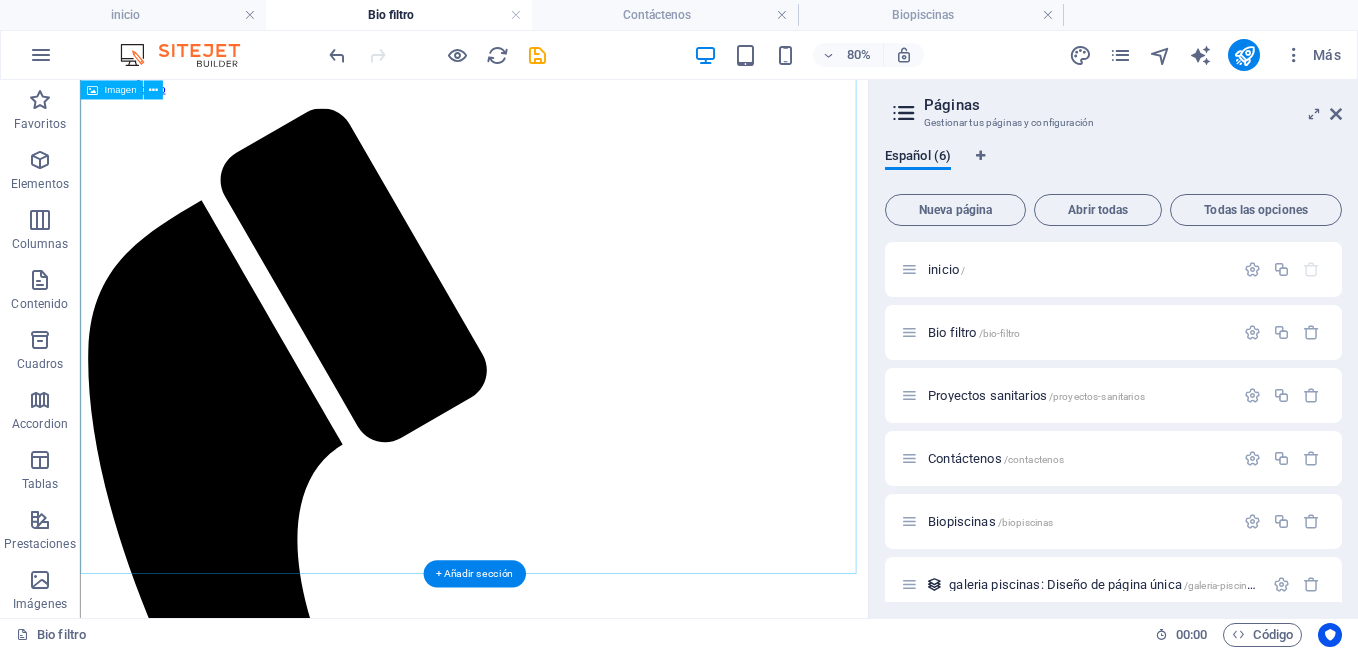 click at bounding box center (572, 2224) 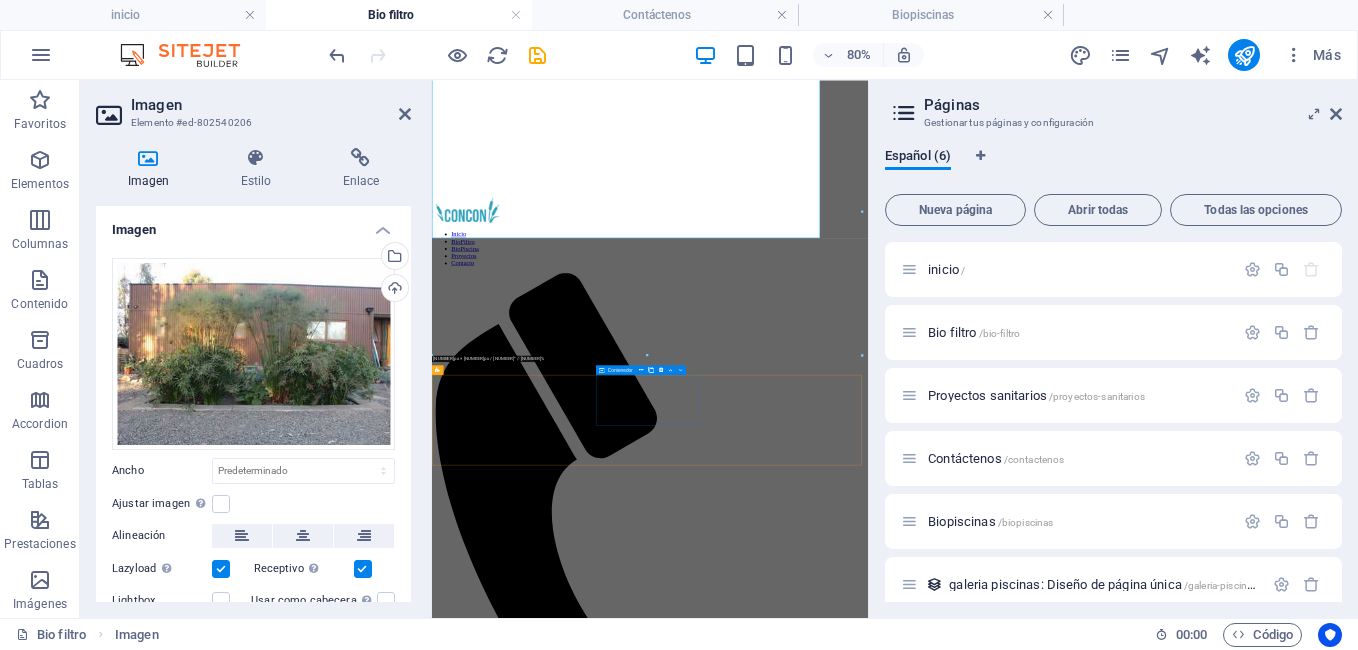 scroll, scrollTop: 963, scrollLeft: 0, axis: vertical 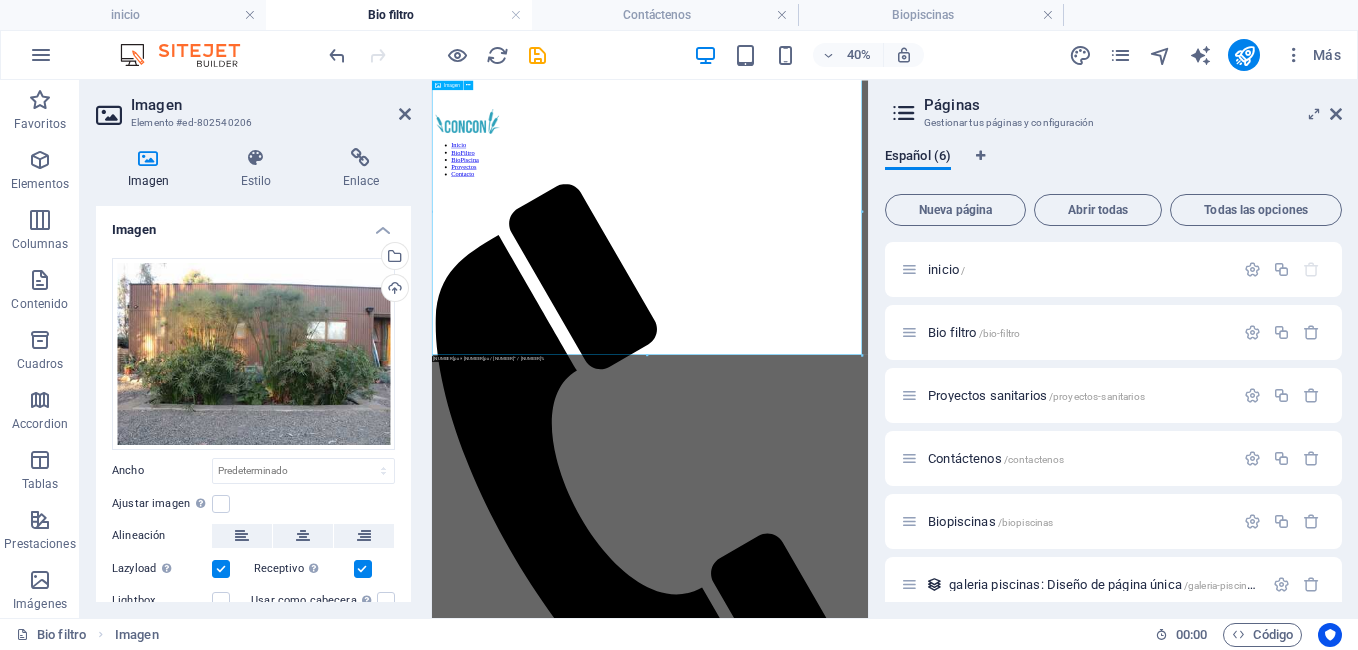 drag, startPoint x: 1080, startPoint y: 433, endPoint x: 969, endPoint y: 667, distance: 258.99228 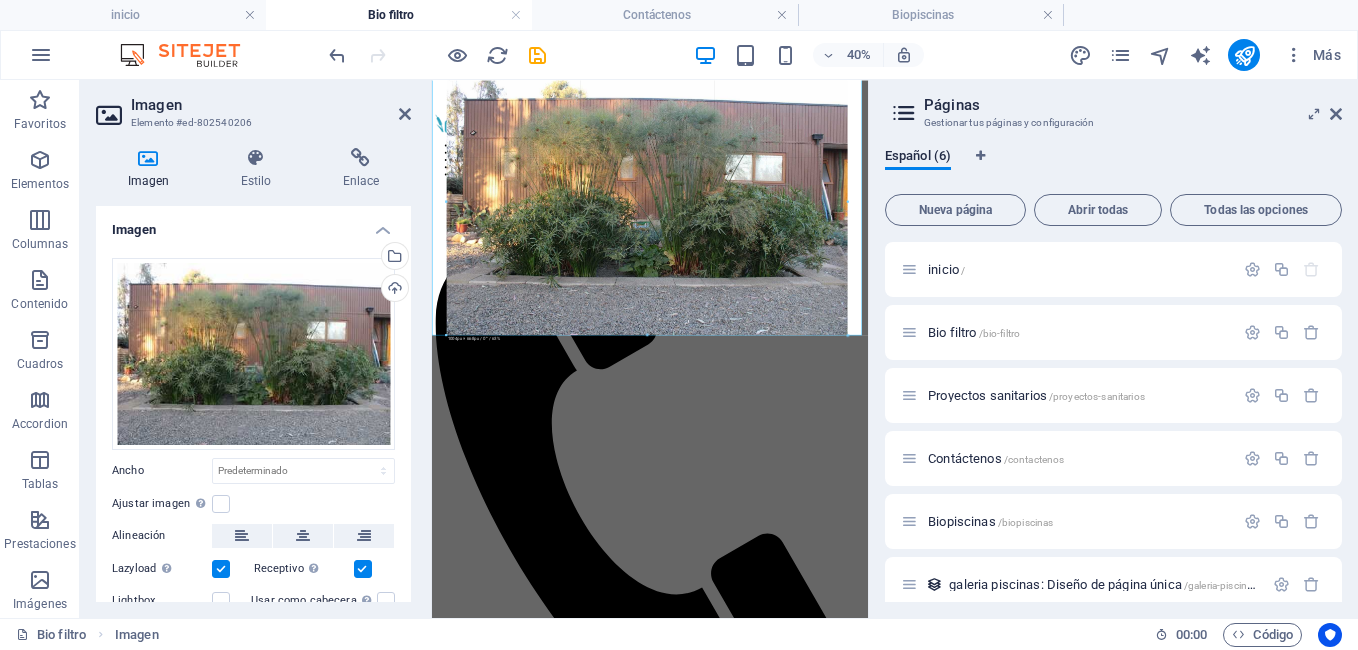 drag, startPoint x: 645, startPoint y: 354, endPoint x: 654, endPoint y: 298, distance: 56.718605 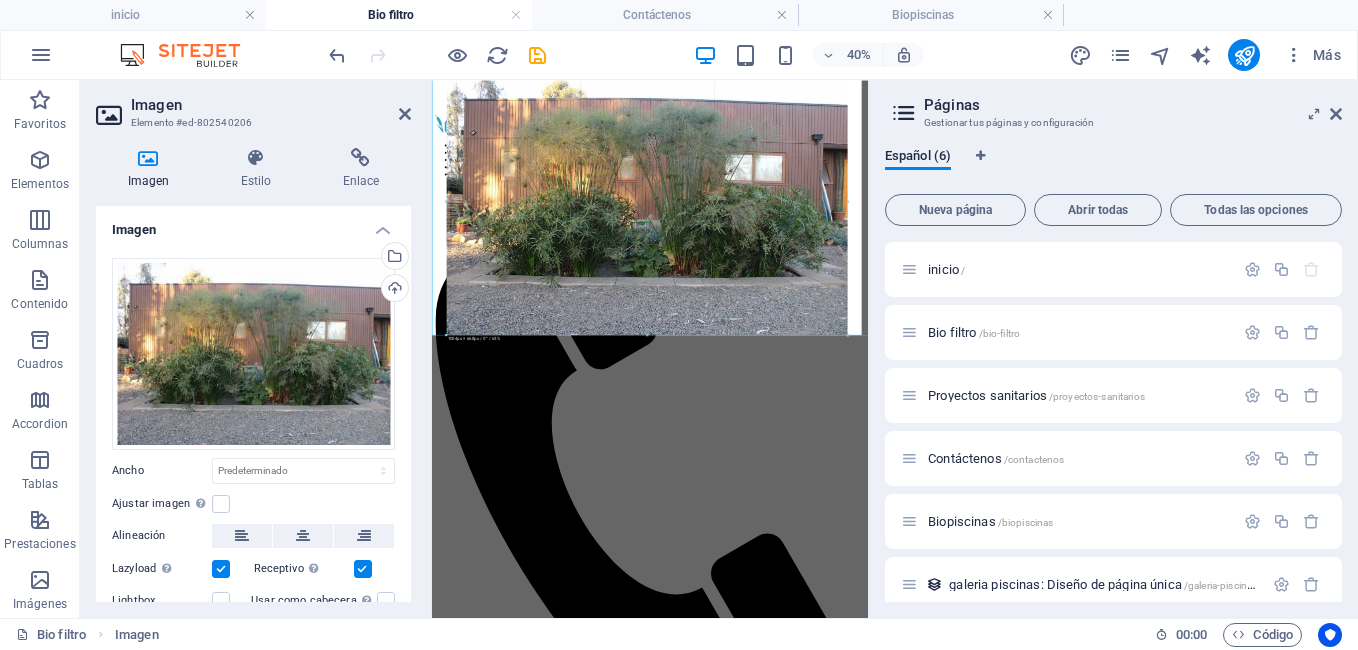 type on "1007" 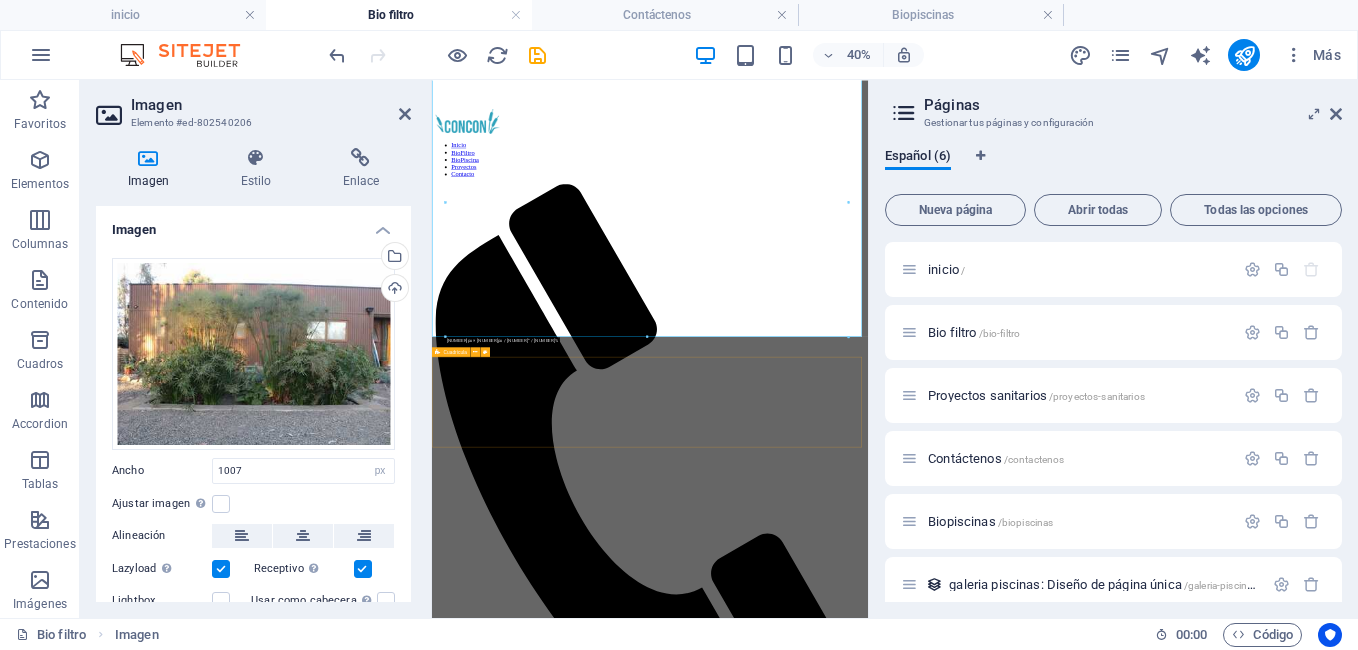 type 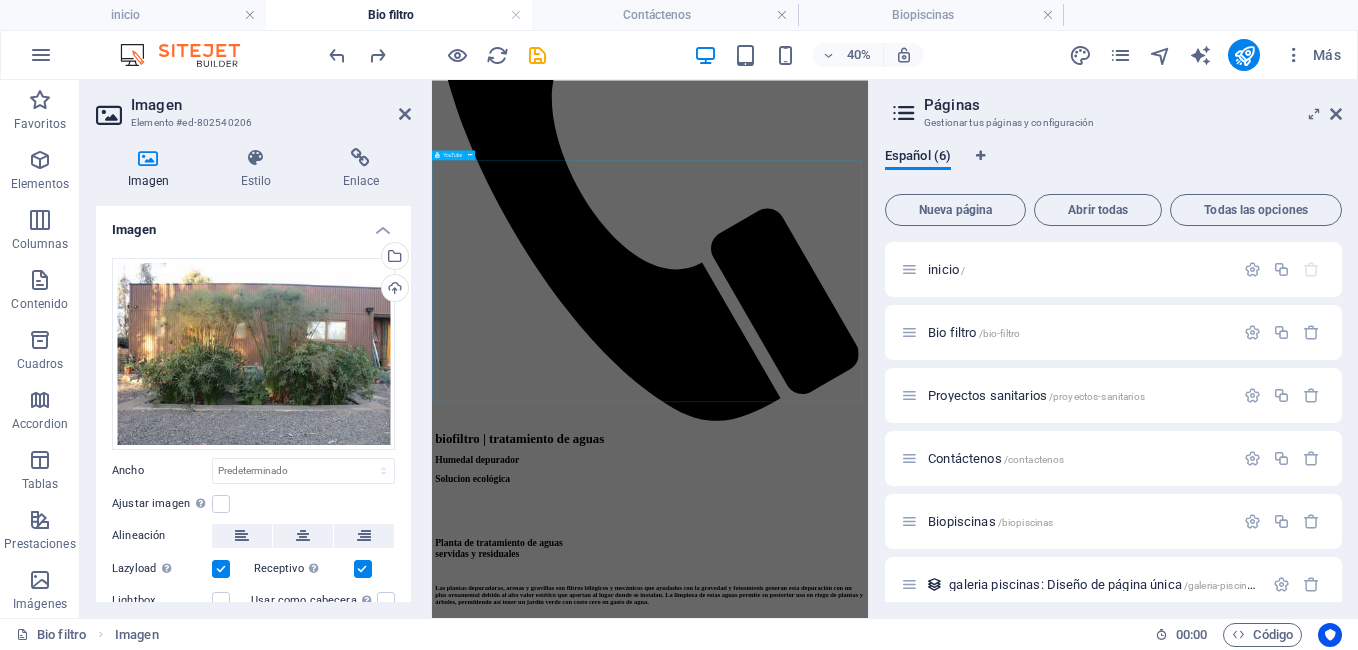 scroll, scrollTop: 1777, scrollLeft: 0, axis: vertical 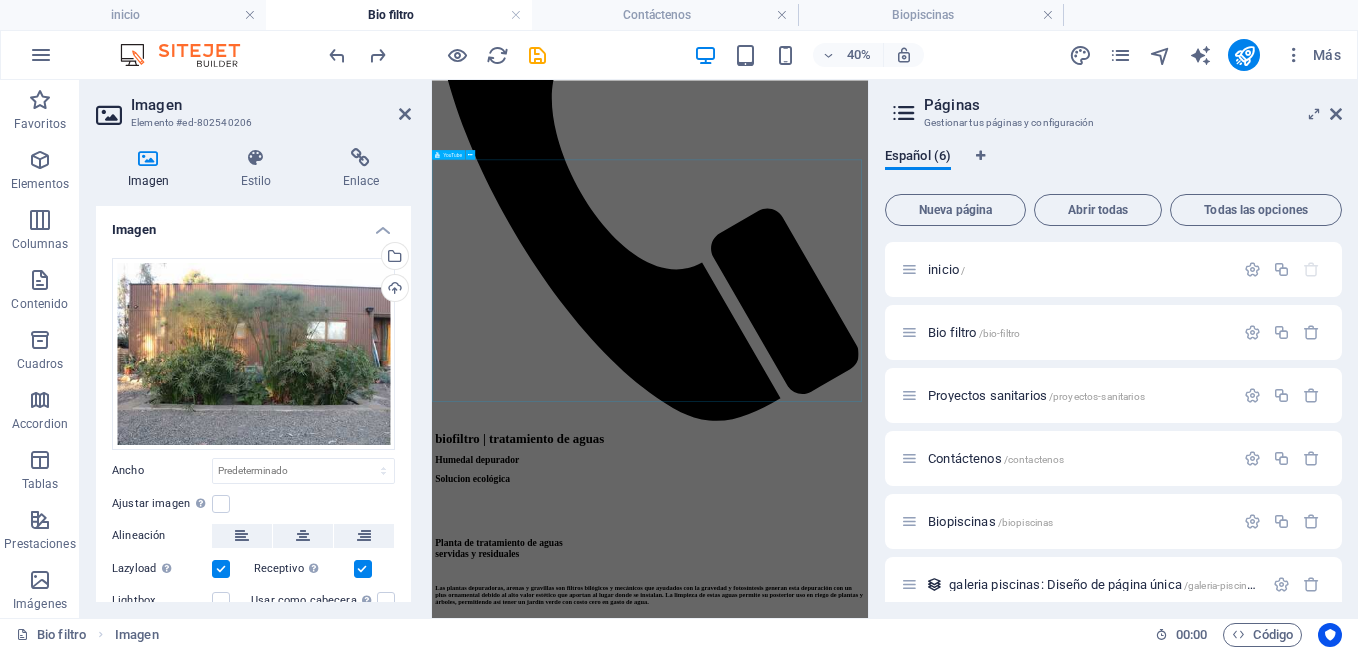 click at bounding box center [977, 6533] 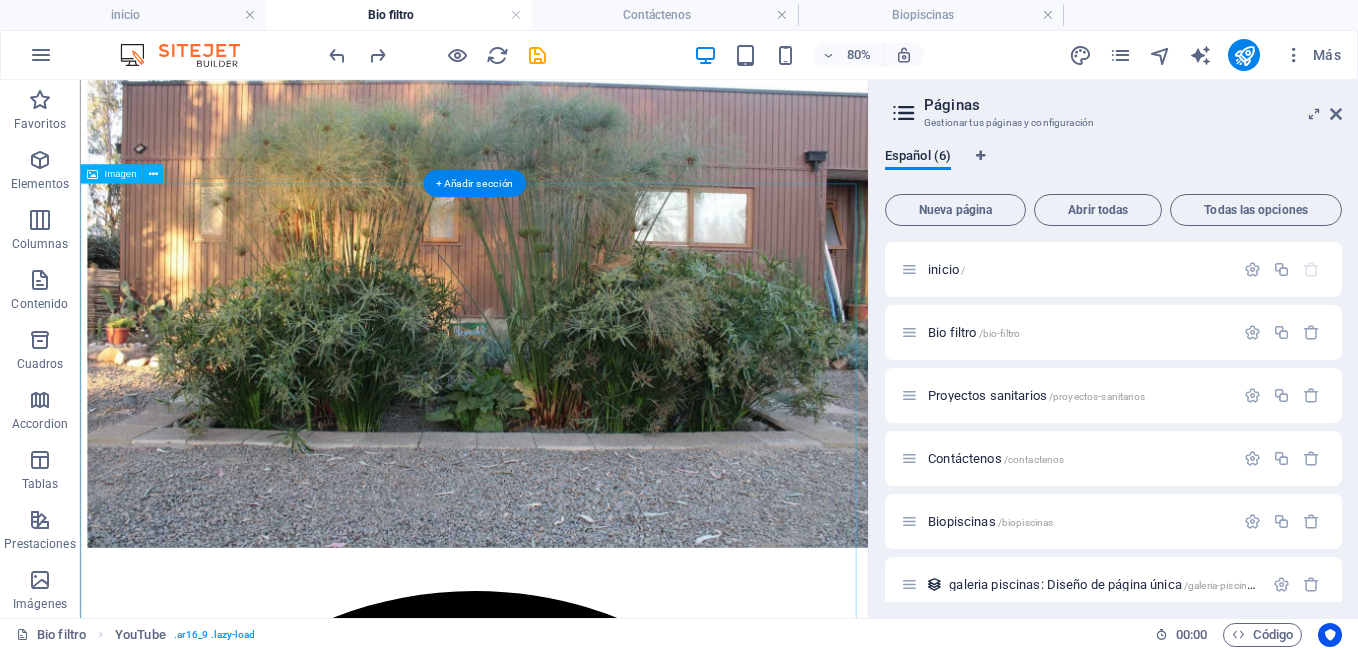 scroll, scrollTop: 2711, scrollLeft: 0, axis: vertical 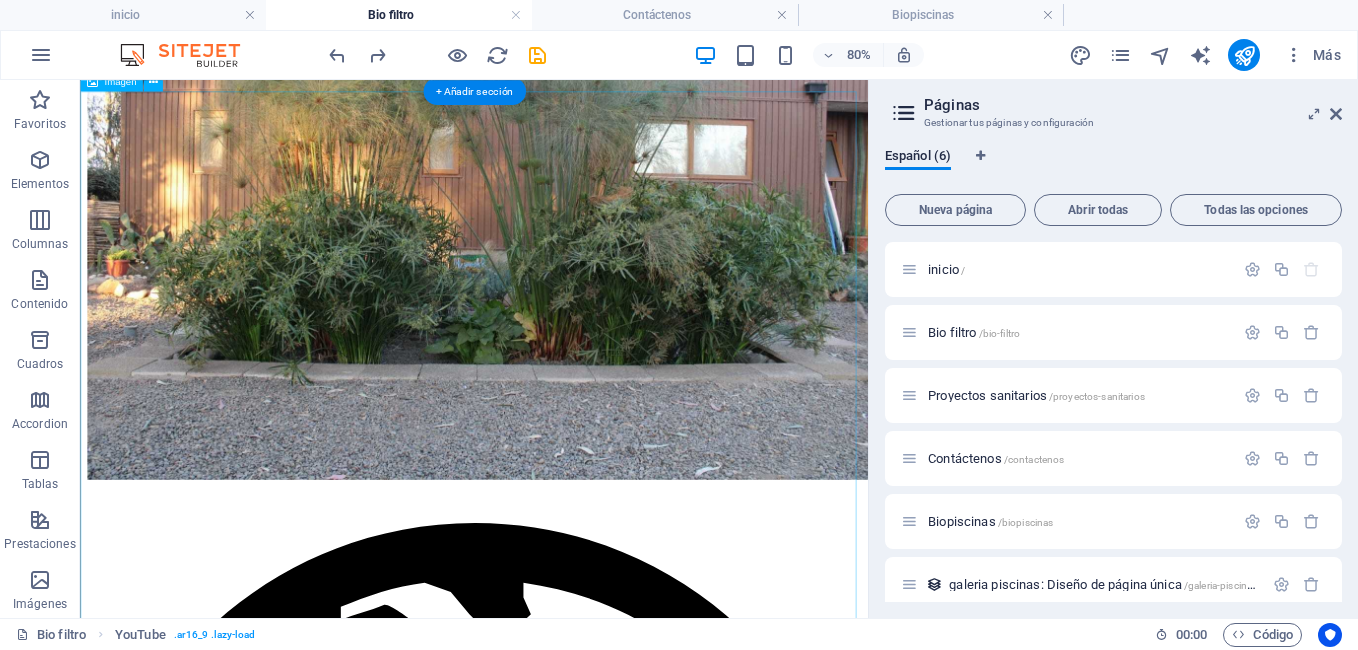 click at bounding box center (572, 5534) 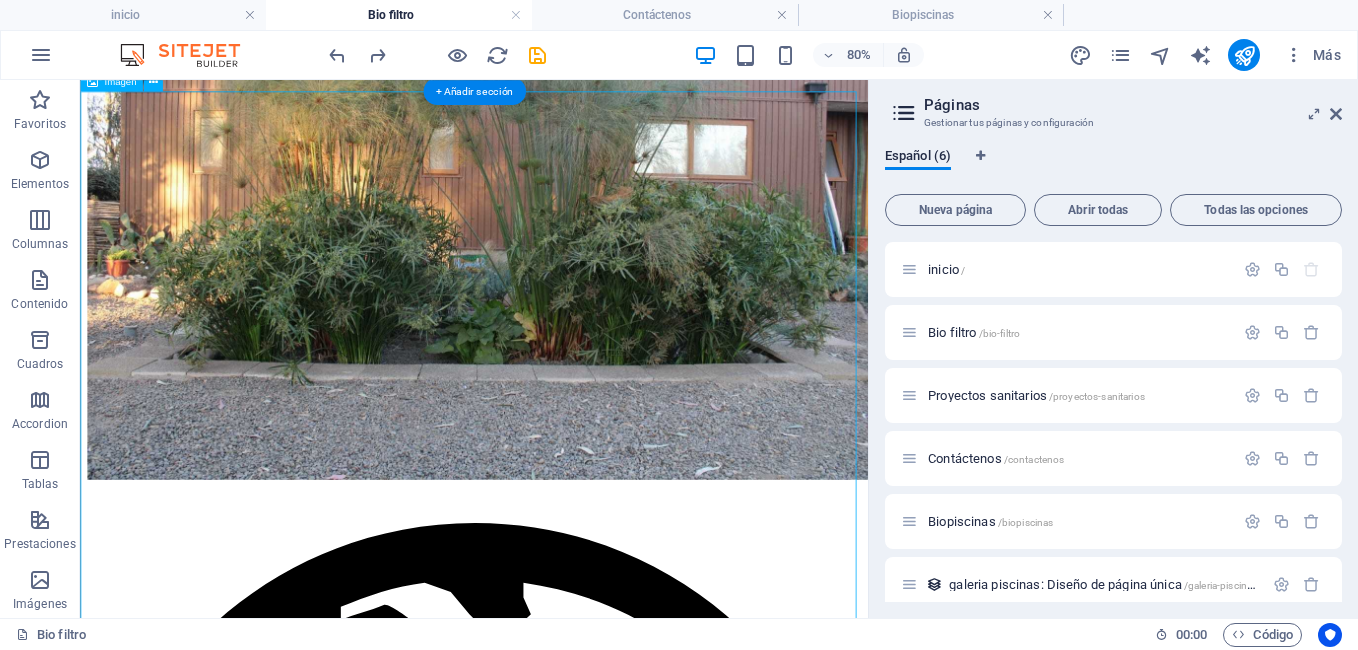 click at bounding box center (572, 5534) 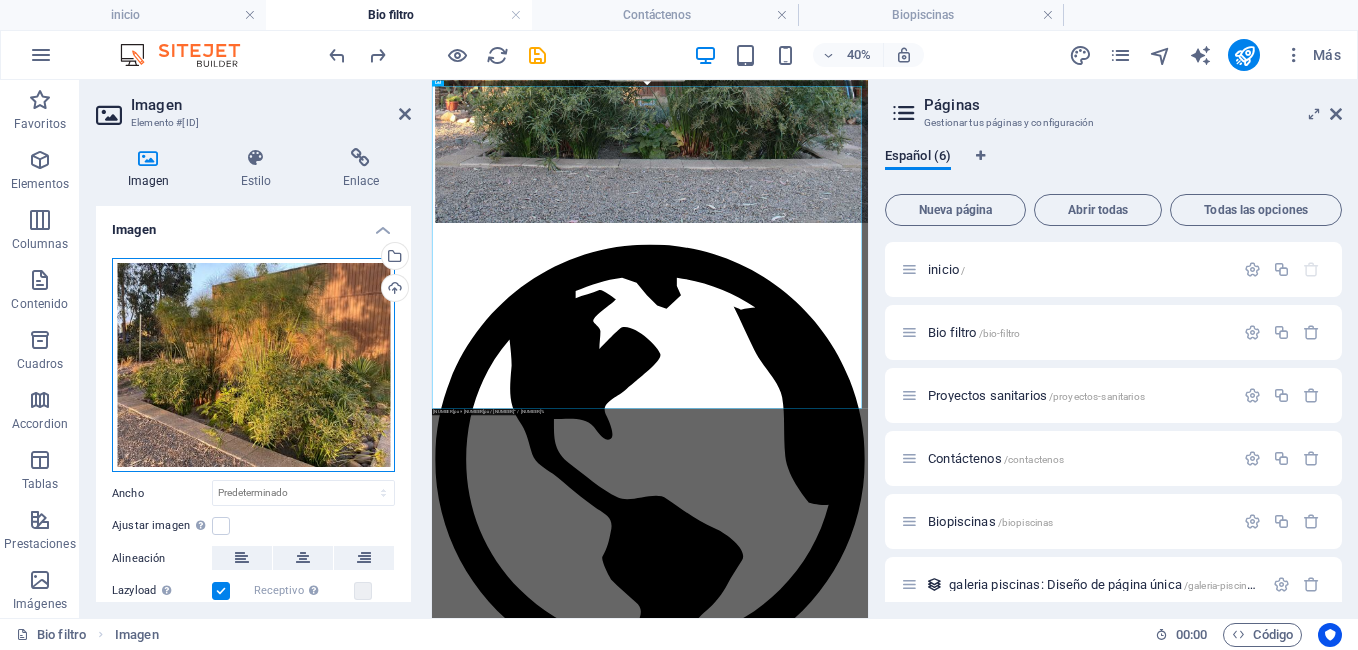 click on "Arrastra archivos aquí, haz clic para escoger archivos o  selecciona archivos de Archivos o de nuestra galería gratuita de fotos y vídeos" at bounding box center (253, 365) 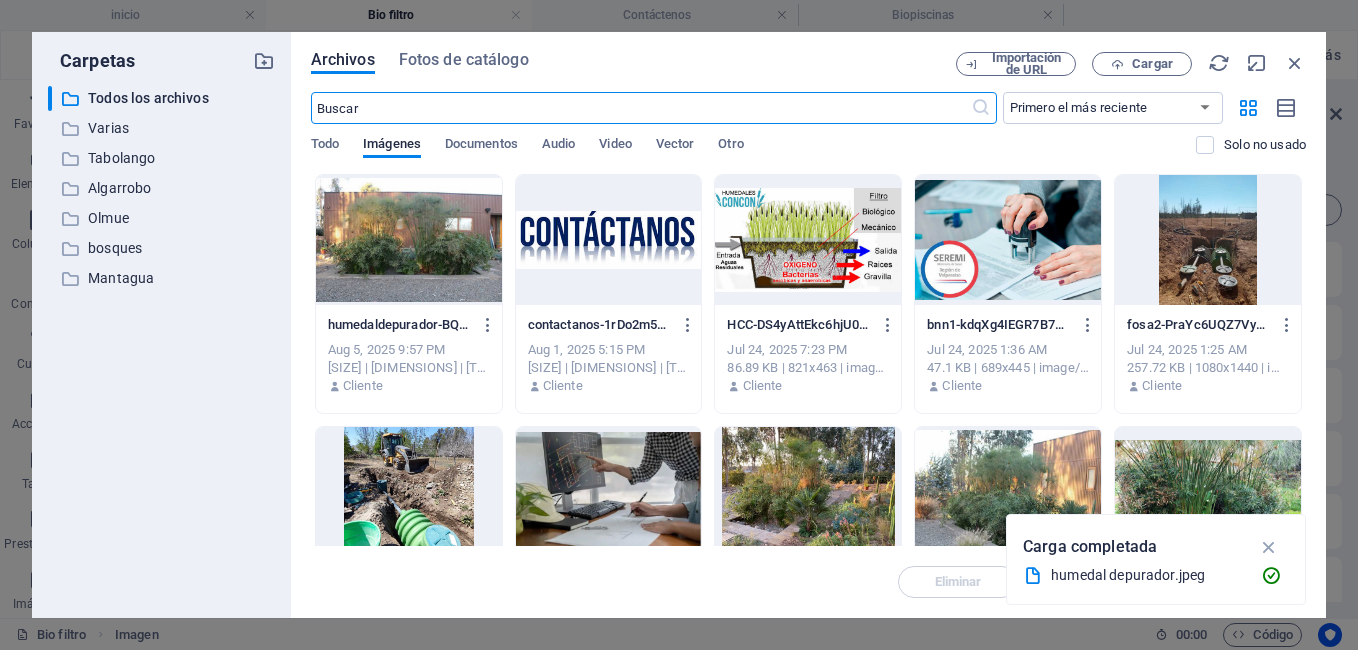 scroll, scrollTop: 2554, scrollLeft: 0, axis: vertical 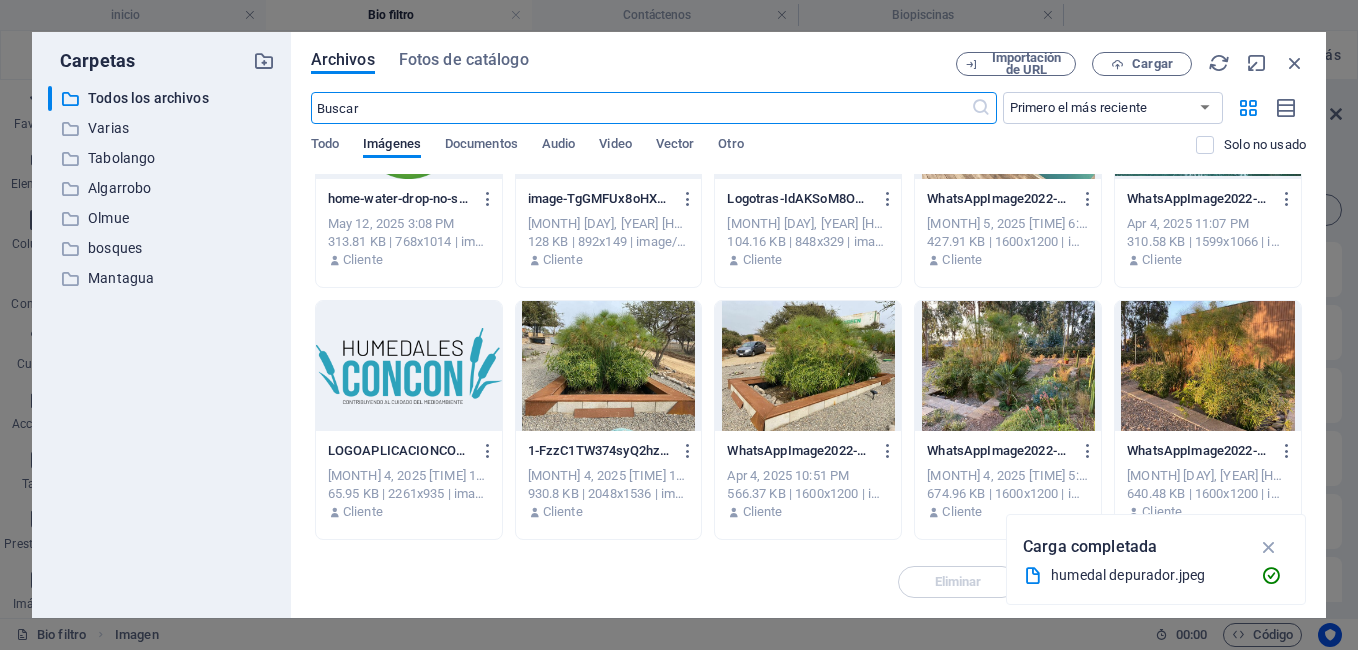 click on "Archivos Fotos de catálogo Importación de URL Cargar ​ Primero el más reciente Primero el más antiguo Nombre (A-Z) Nombre (Z-A) Tamaño (0-9) Tamaño (9-0) Resolución (0-9) Resolución (9-0) Todo Imágenes Documentos Audio Video Vector Otro Solo no usado Arrastra archivos aquí para cargarlos de inmediato humedaldepurador-BQHy1CffjNVfRQhHlg-6XQ.jpeg humedaldepurador-BQHy1CffjNVfRQhHlg-6XQ.jpeg Aug 5, 2025 9:57 PM 321.72 KB | 1599x1066 | image/jpeg Cliente contactanos-1rDo2m59he1EQ0fOfnNEDA.jpg contactanos-1rDo2m59he1EQ0fOfnNEDA.jpg Aug 1, 2025 5:15 PM 9.31 KB | 359x113 | image/jpeg Cliente HCC-DS4yAttEkc6hjU0R87s8gw.jpg HCC-DS4yAttEkc6hjU0R87s8gw.jpg Jul 24, 2025 7:23 PM 86.89 KB | 821x463 | image/jpeg Cliente bnn1-kdqXg4IEGR7B7uW-zX8WHw.jpg bnn1-kdqXg4IEGR7B7uW-zX8WHw.jpg Jul 24, 2025 1:36 AM 47.1 KB | 689x445 | image/jpeg Cliente fosa2-PraYc6UQZ7VyUvIN_rIqlg.jpg fosa2-PraYc6UQZ7VyUvIN_rIqlg.jpg Jul 24, 2025 1:25 AM 257.72 KB | 1080x1440 | image/jpeg Cliente fosa-CFuz8KQ64VsuKaKn4CnM3A.jpg Cliente" at bounding box center (808, 325) 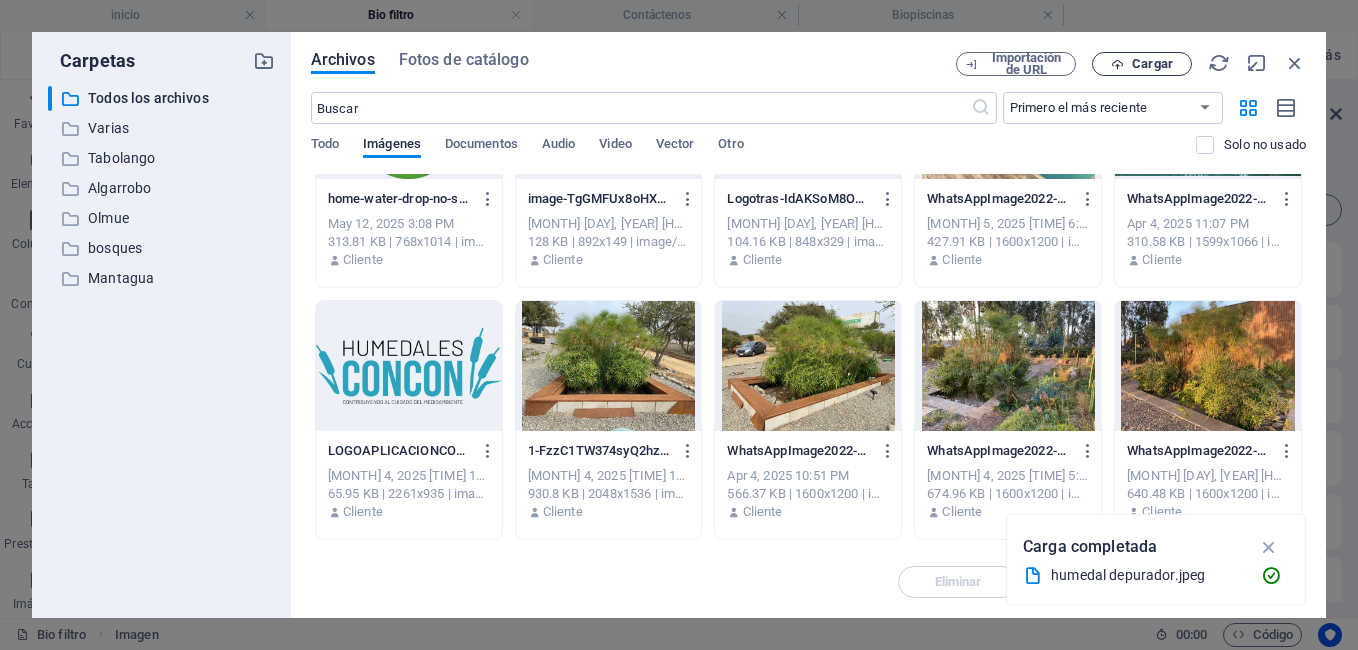 click on "Cargar" at bounding box center (1152, 64) 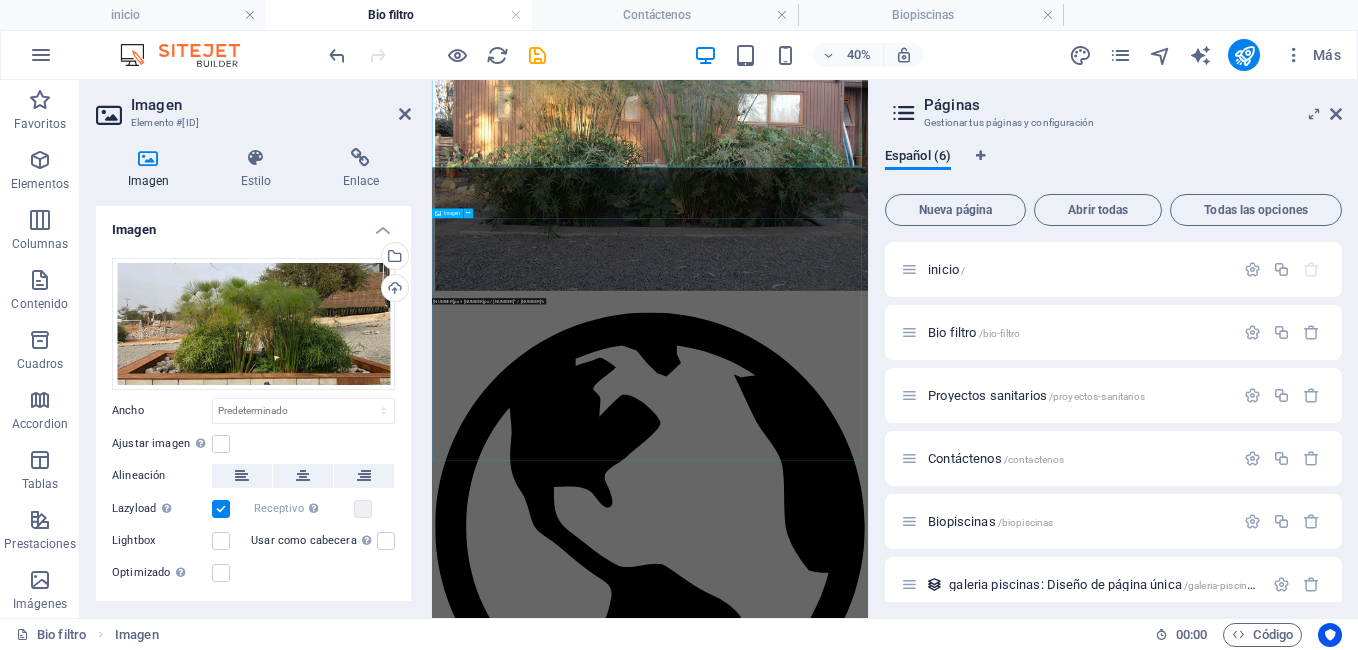 scroll, scrollTop: 3341, scrollLeft: 0, axis: vertical 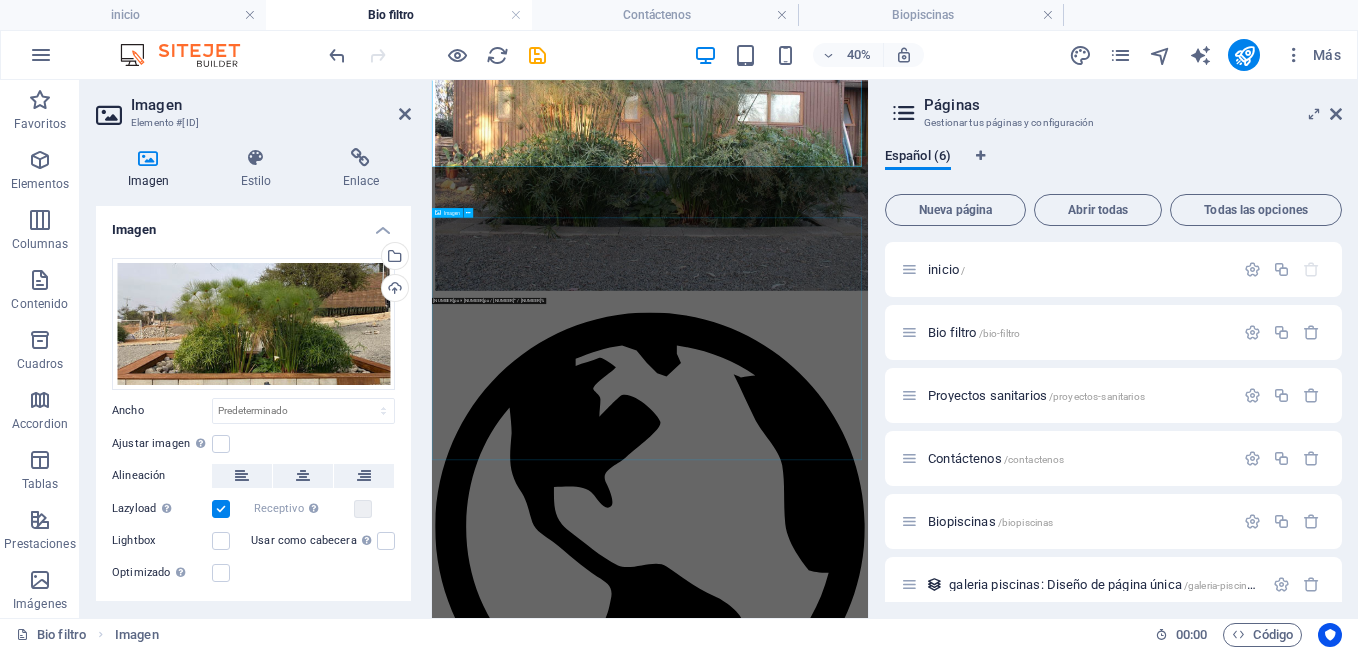 click at bounding box center [977, 6677] 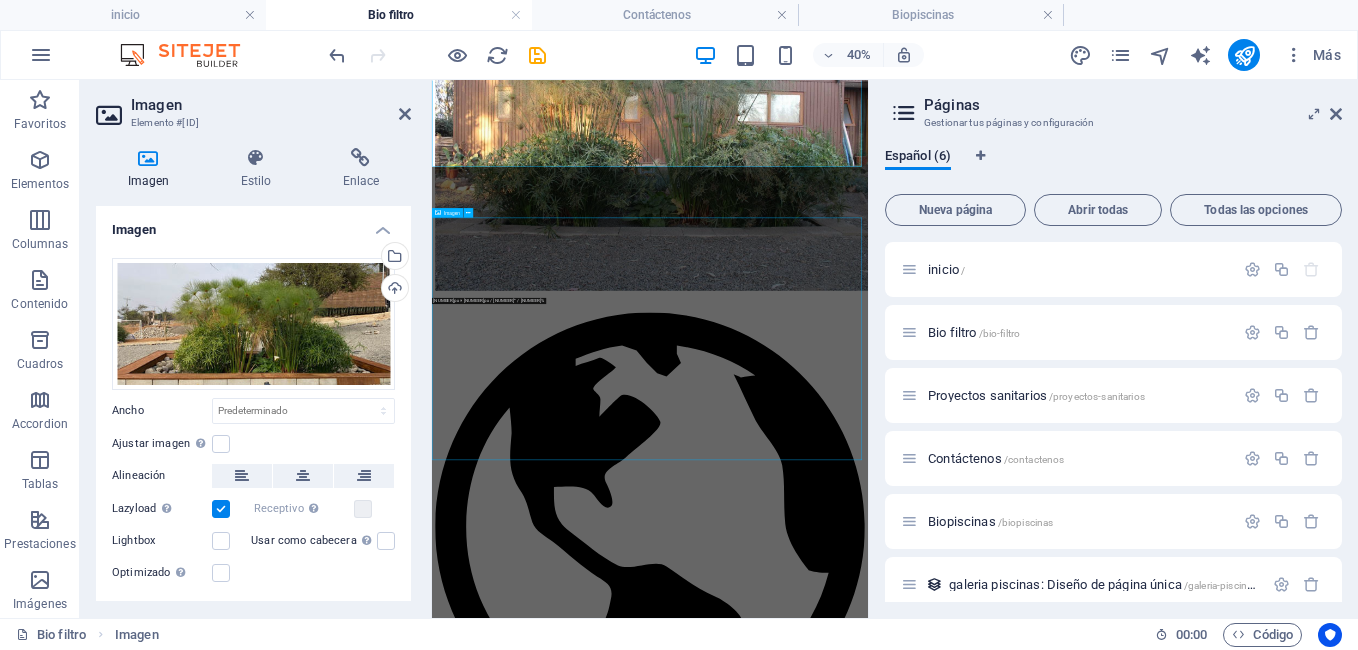 scroll, scrollTop: 2989, scrollLeft: 0, axis: vertical 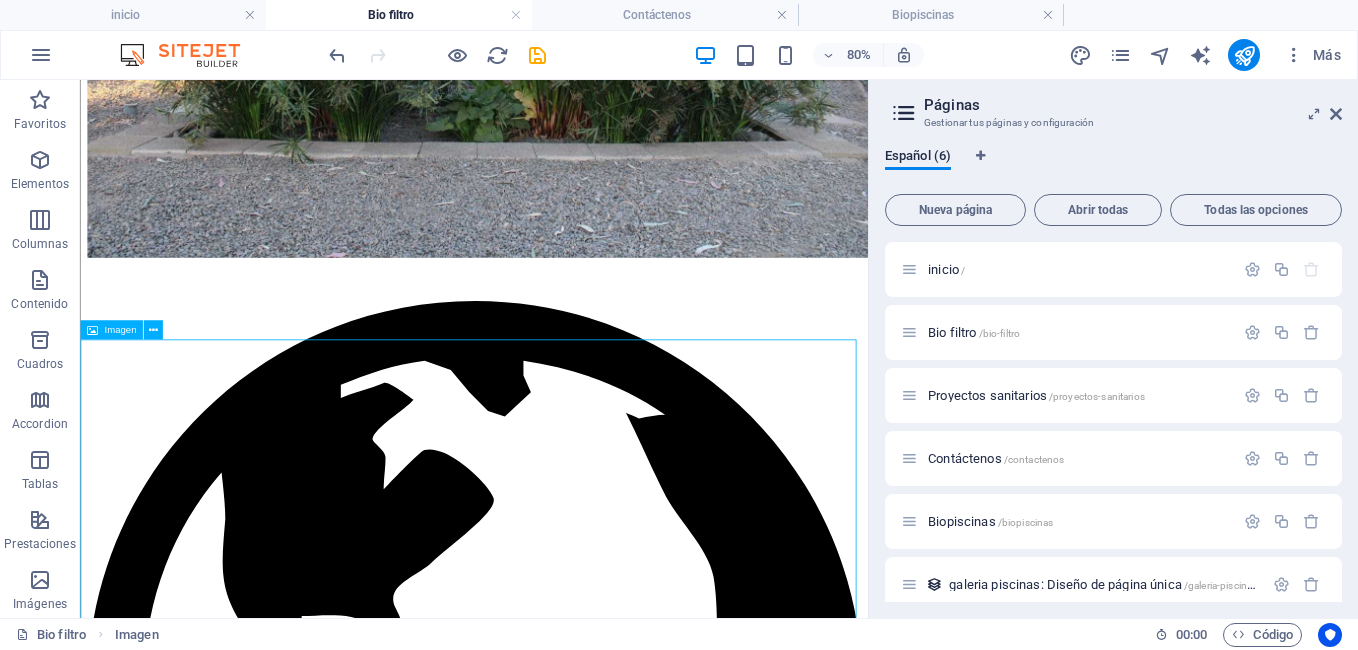 click at bounding box center (572, 5990) 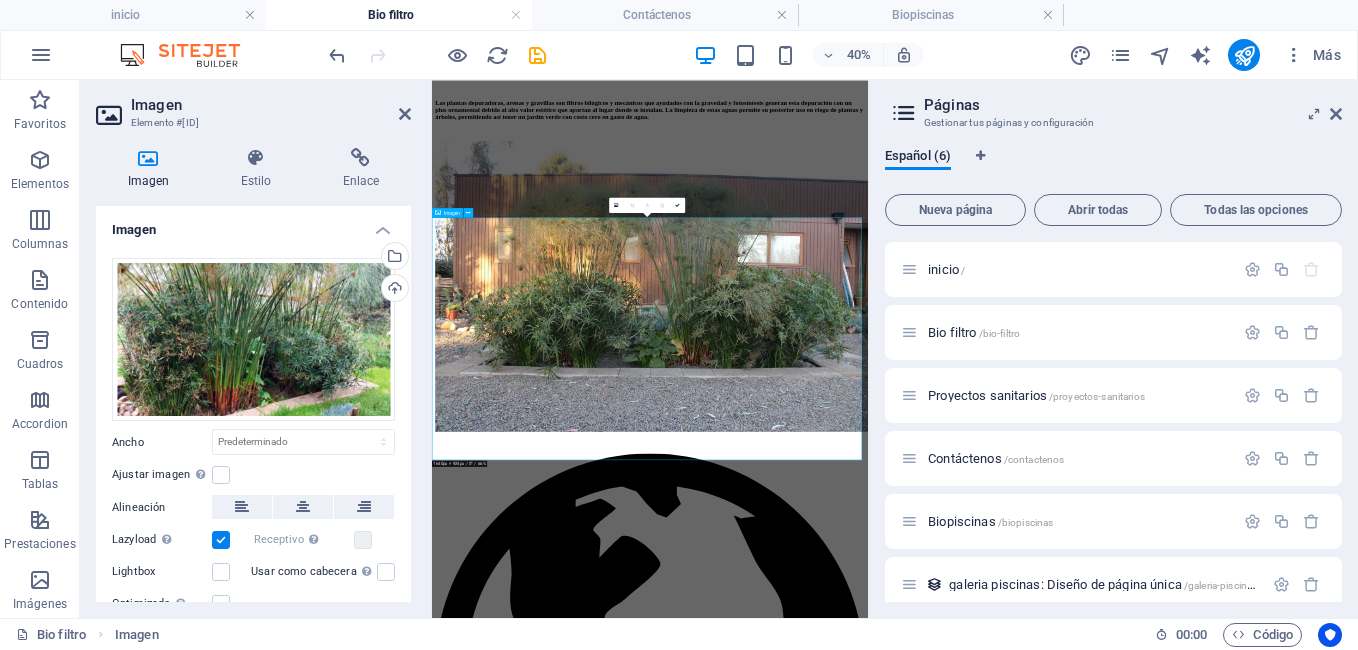 scroll, scrollTop: 3341, scrollLeft: 0, axis: vertical 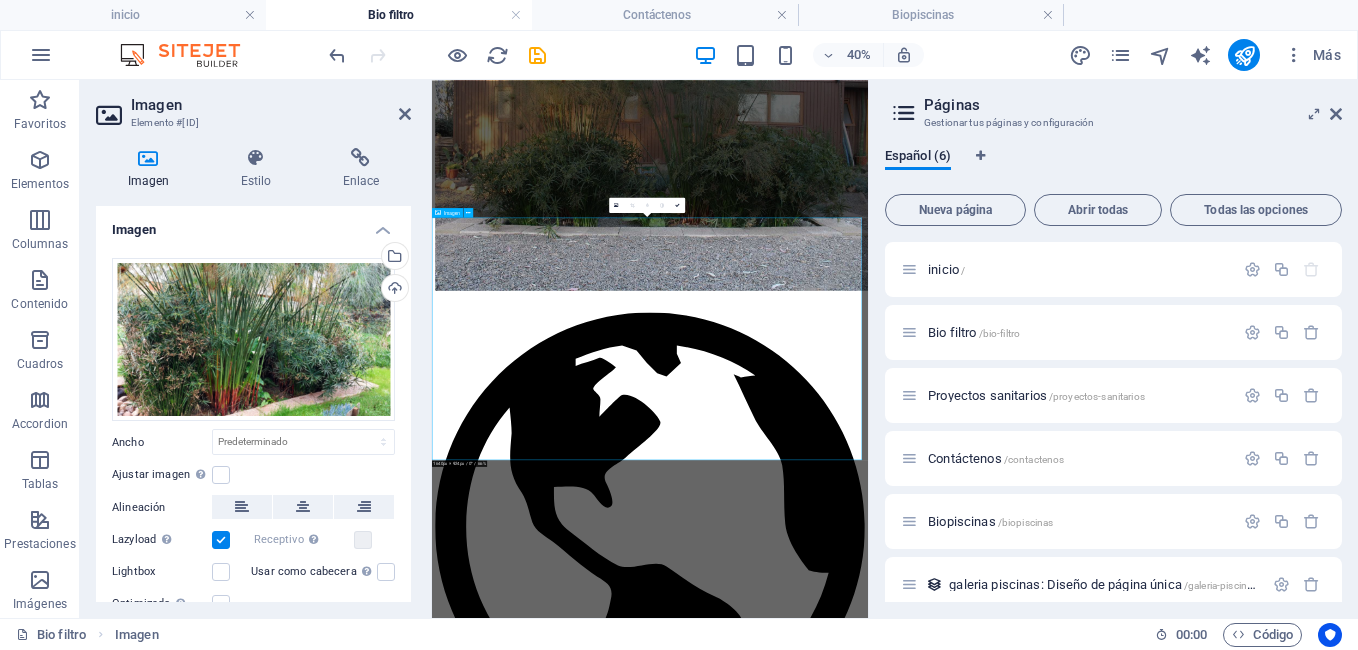 click at bounding box center [977, 6677] 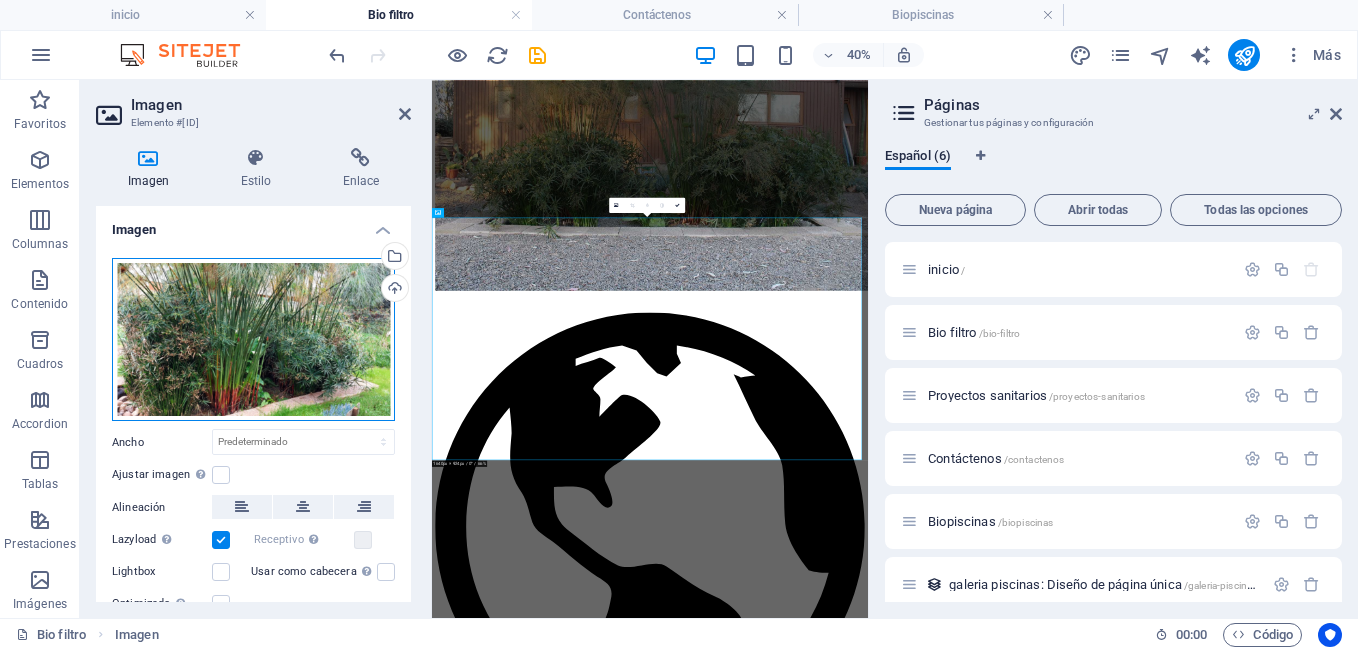 click on "Arrastra archivos aquí, haz clic para escoger archivos o  selecciona archivos de Archivos o de nuestra galería gratuita de fotos y vídeos" at bounding box center [253, 340] 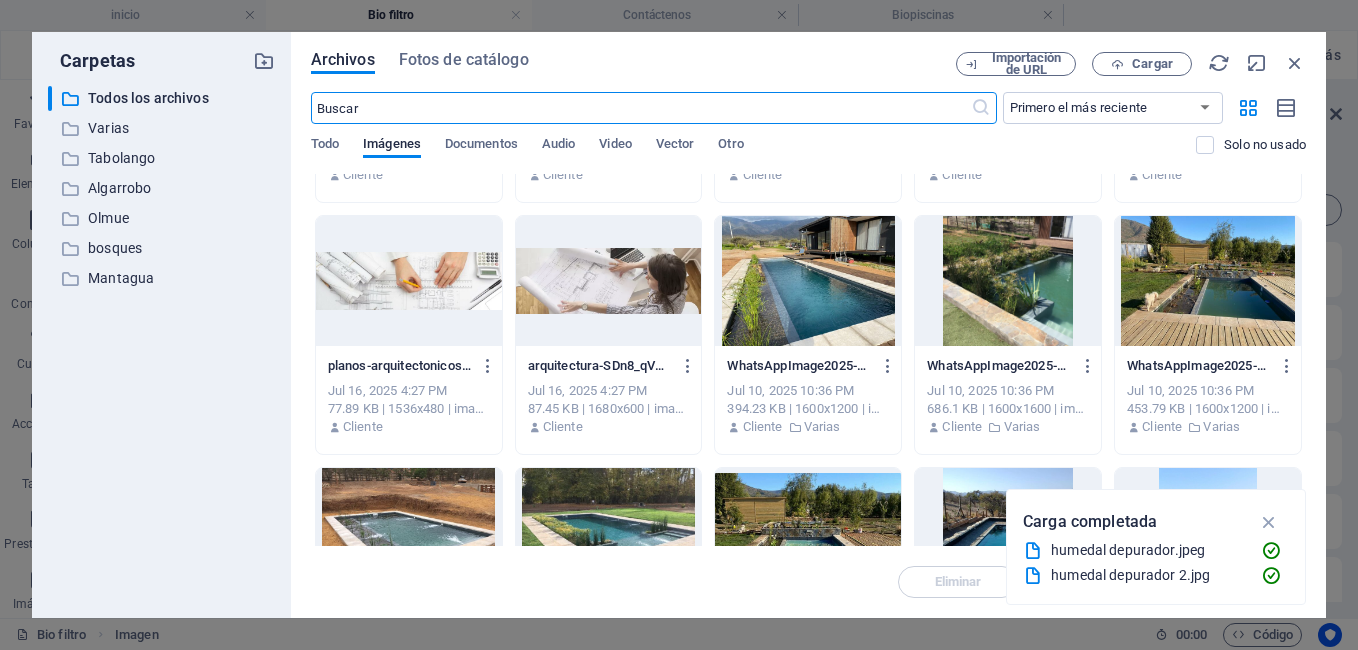 scroll, scrollTop: 475, scrollLeft: 0, axis: vertical 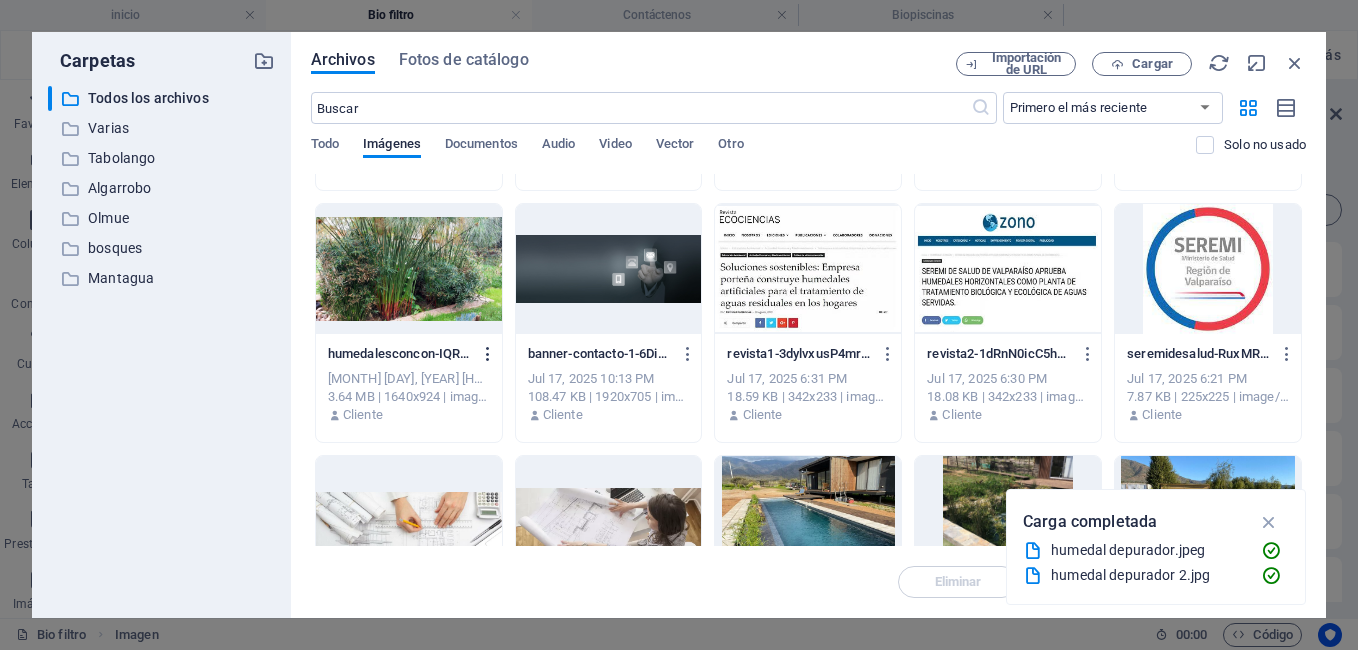 click at bounding box center (488, 354) 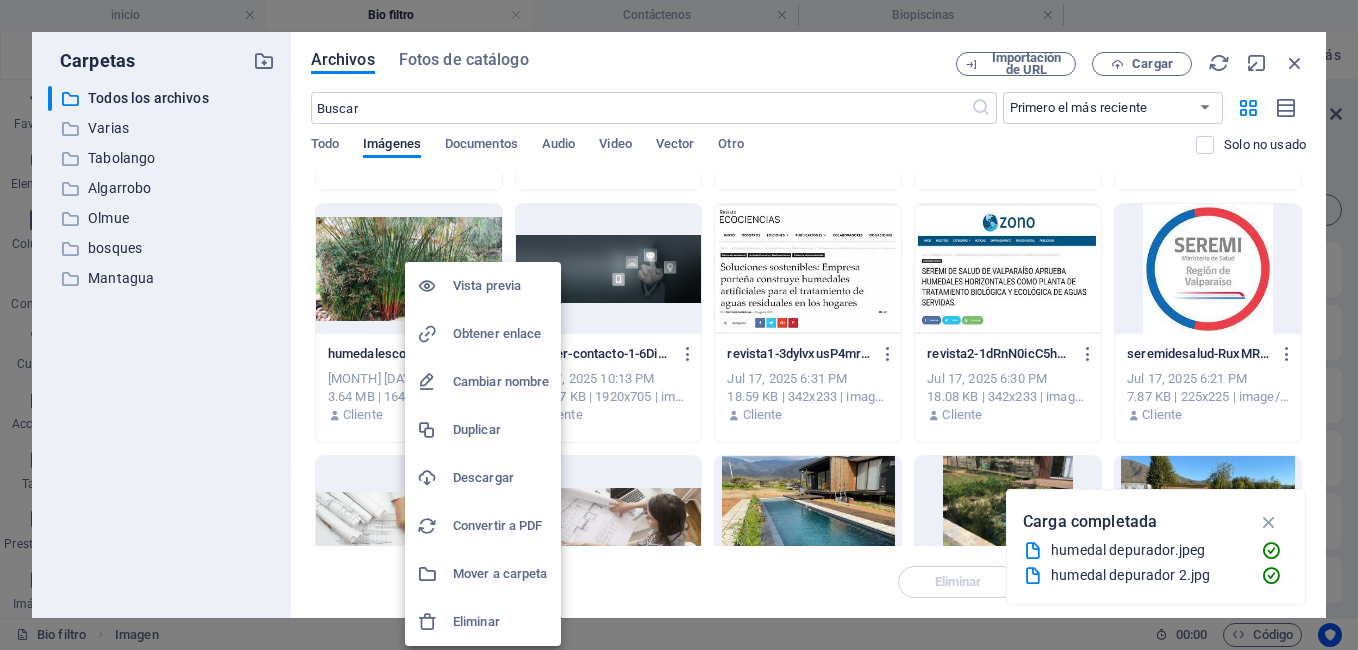 click on "Eliminar" at bounding box center [501, 622] 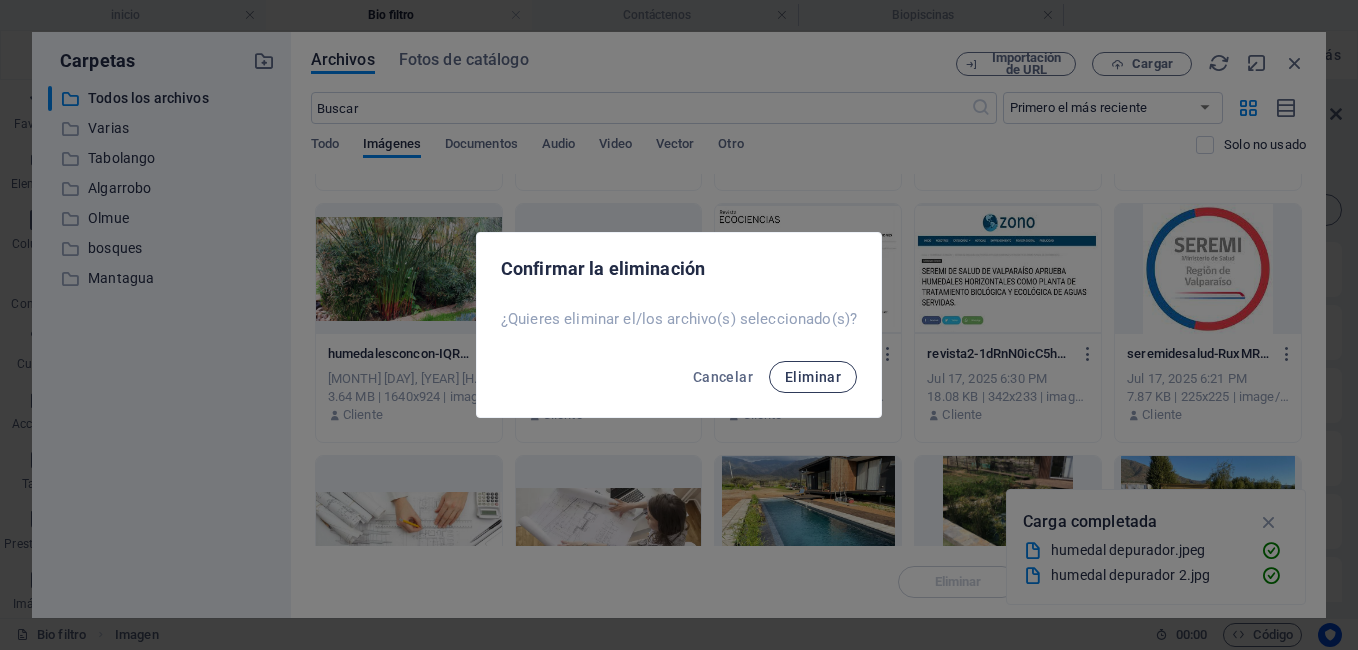 click on "Eliminar" at bounding box center [813, 377] 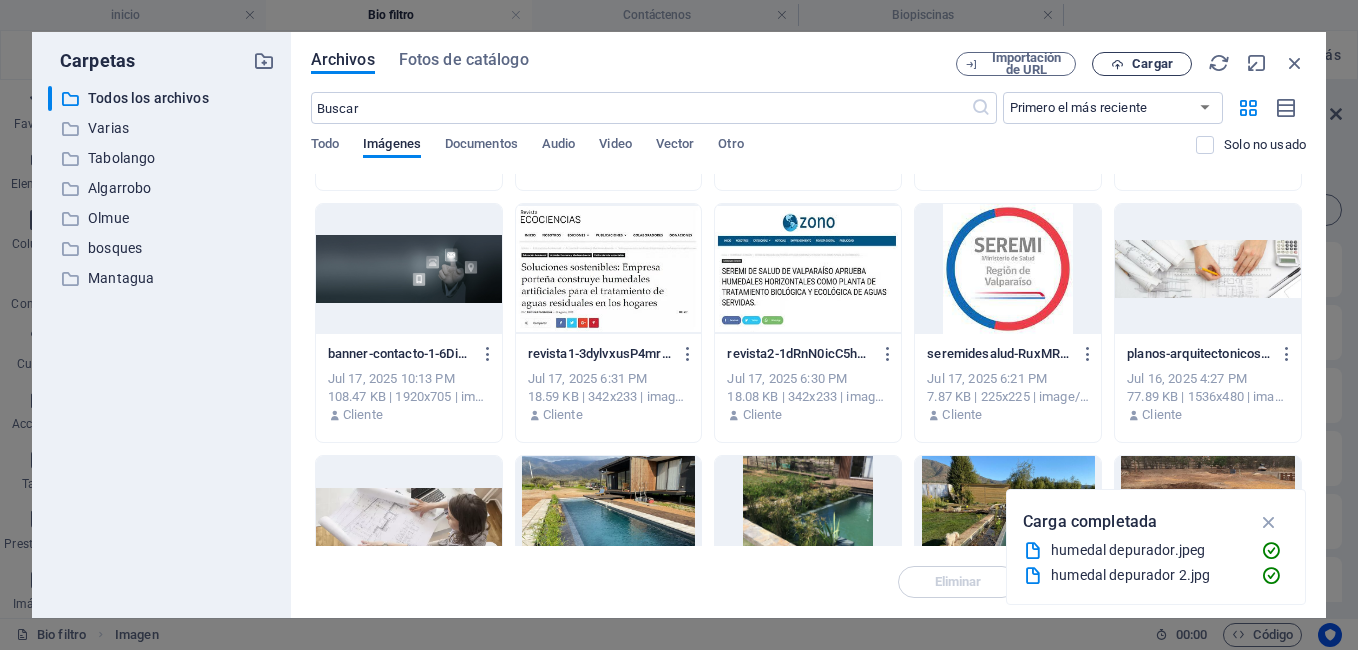 click on "Cargar" at bounding box center [1152, 64] 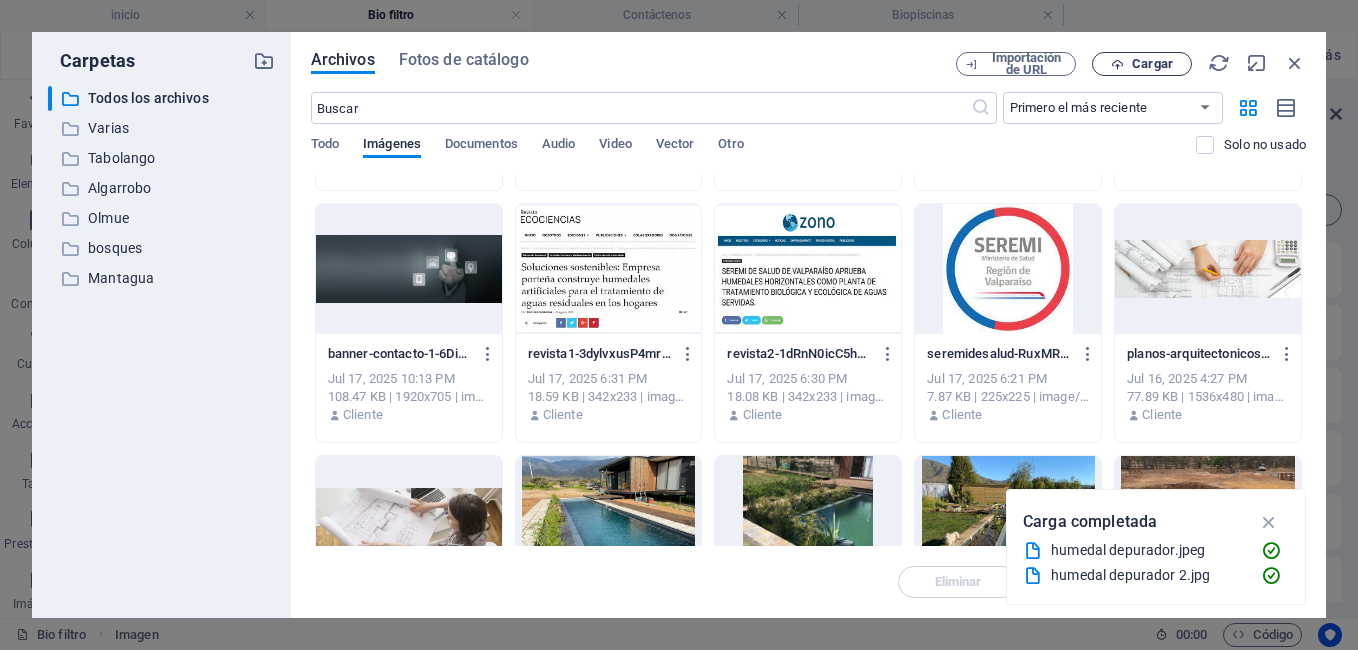 click on "Cargar" at bounding box center (1152, 64) 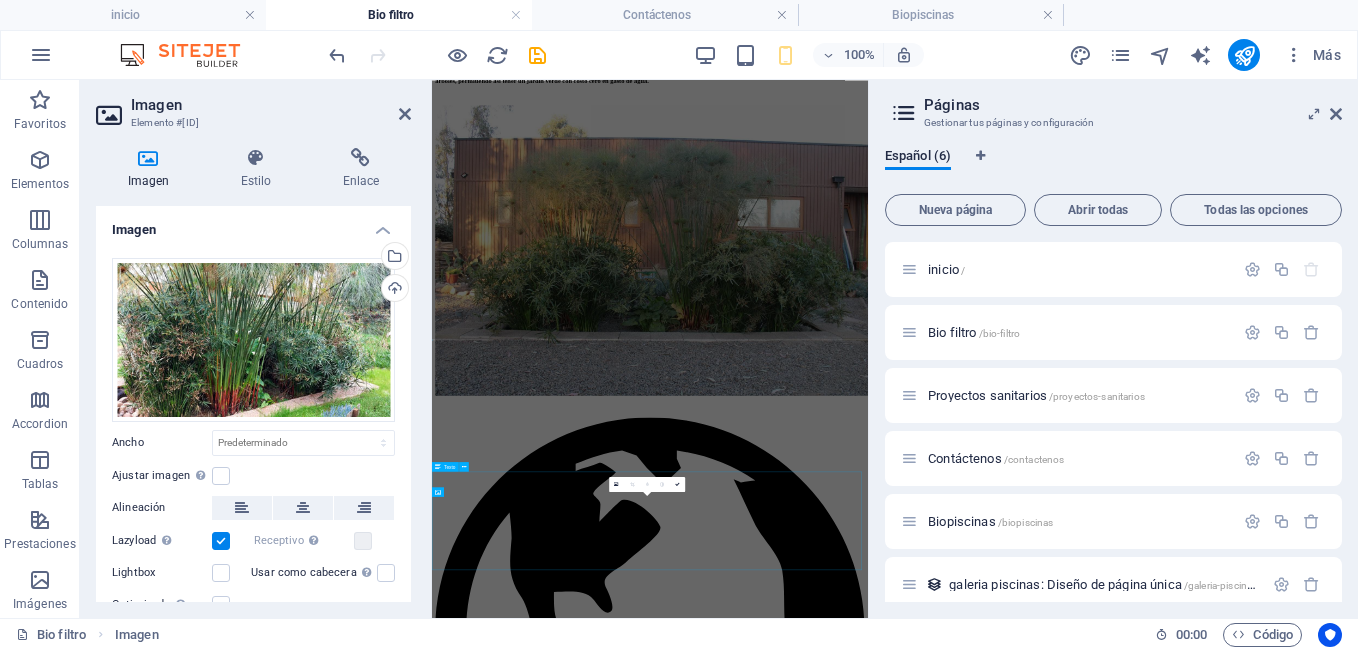 scroll, scrollTop: 3341, scrollLeft: 0, axis: vertical 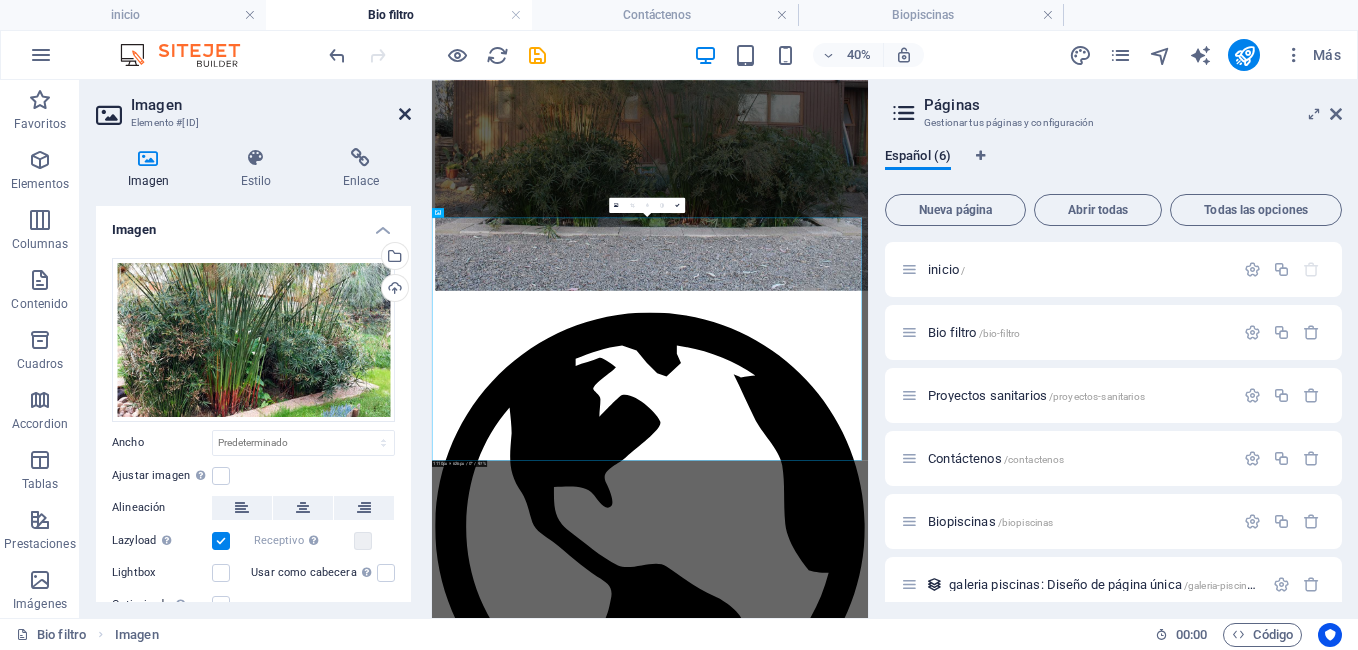 click at bounding box center (405, 114) 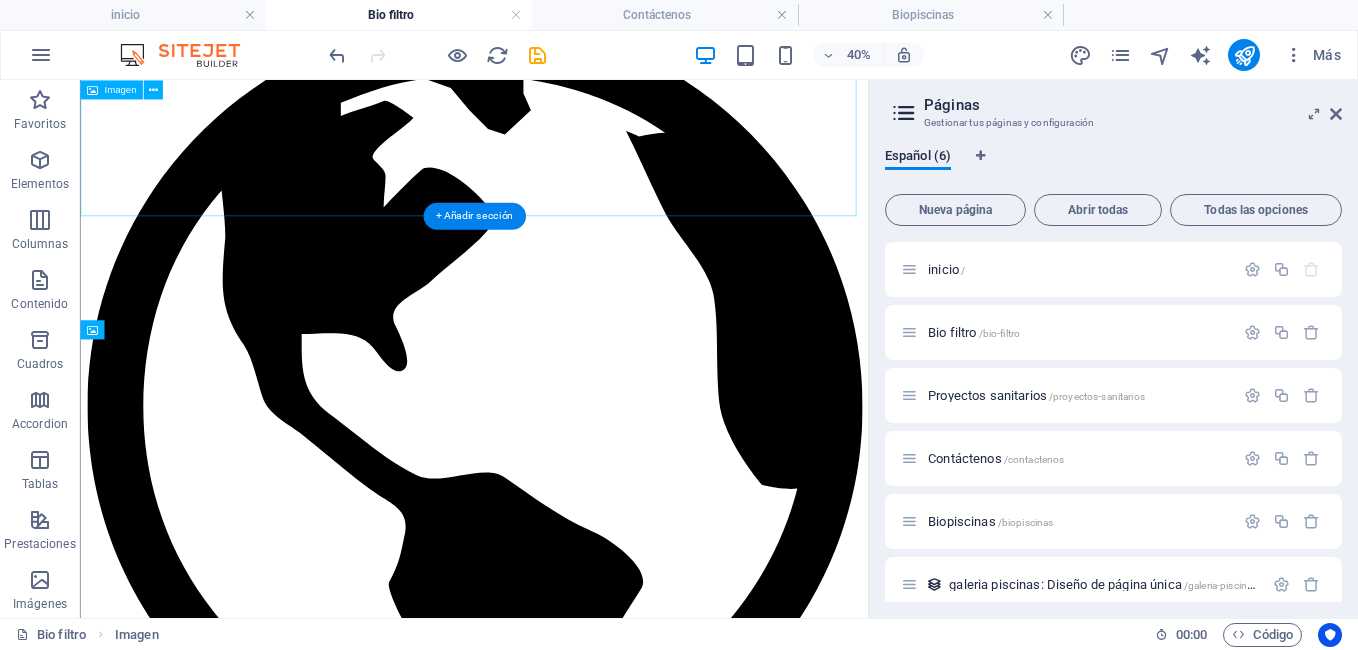 scroll, scrollTop: 2989, scrollLeft: 0, axis: vertical 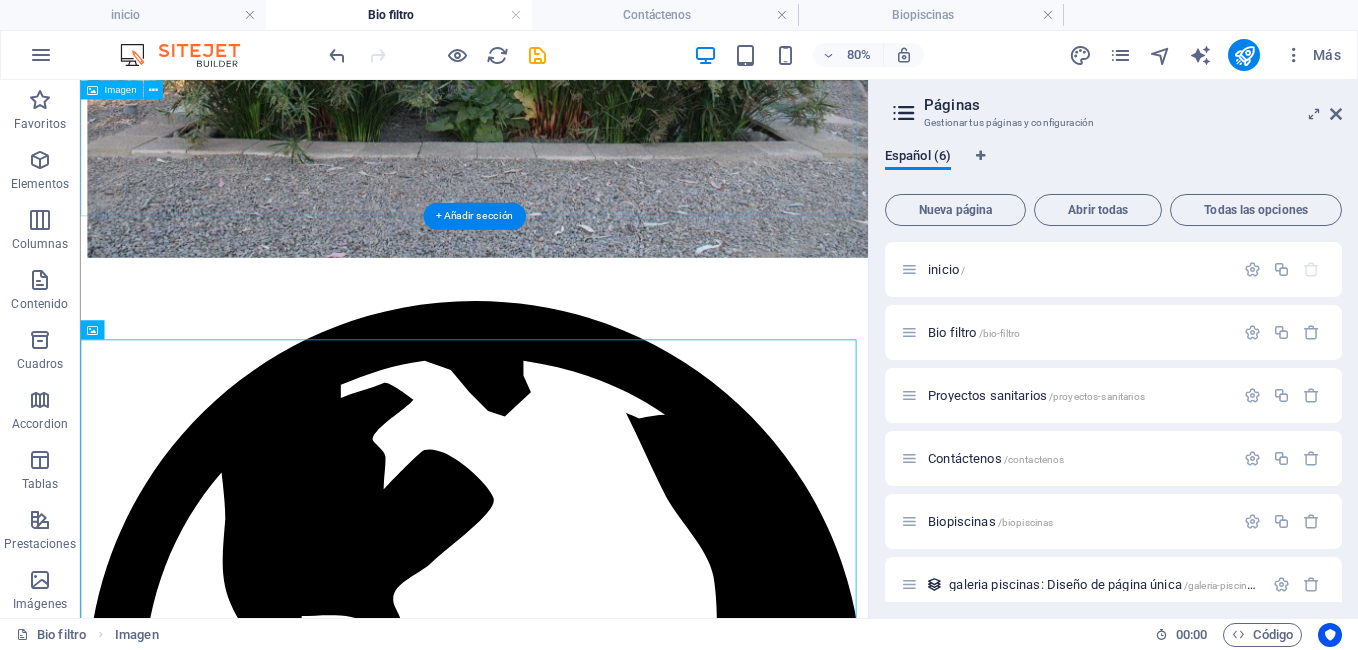 click at bounding box center [572, 5010] 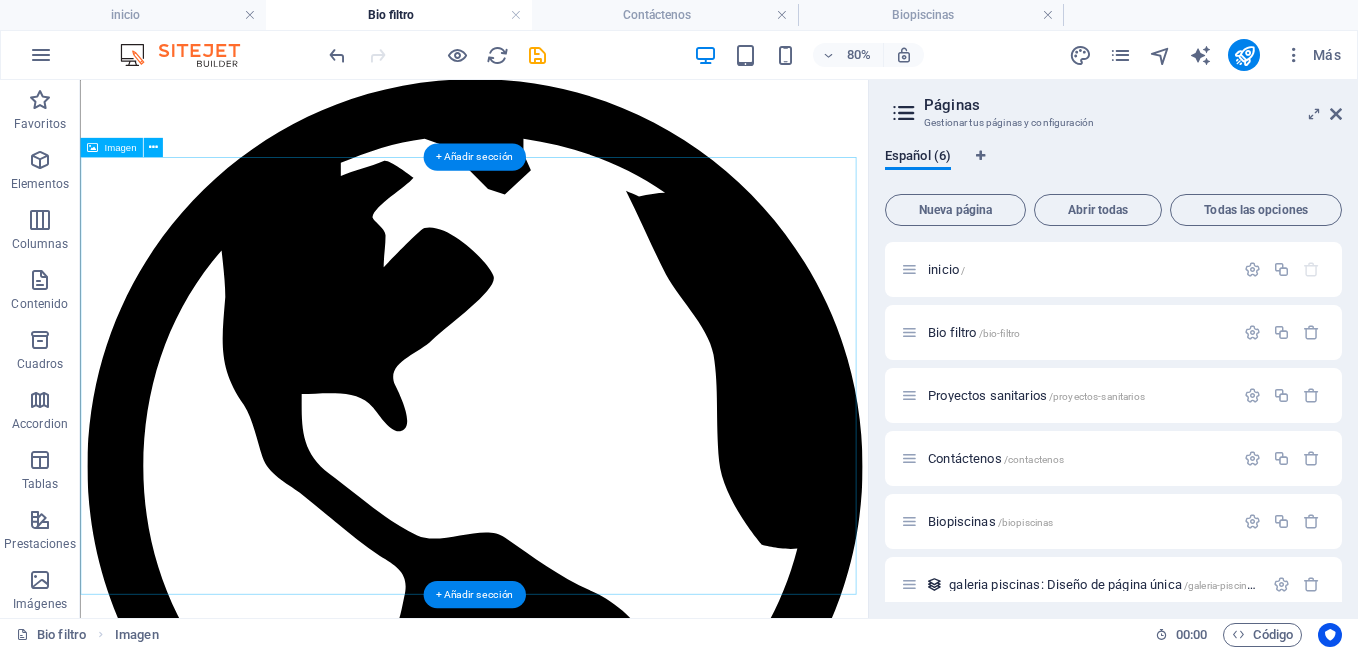 scroll, scrollTop: 3000, scrollLeft: 0, axis: vertical 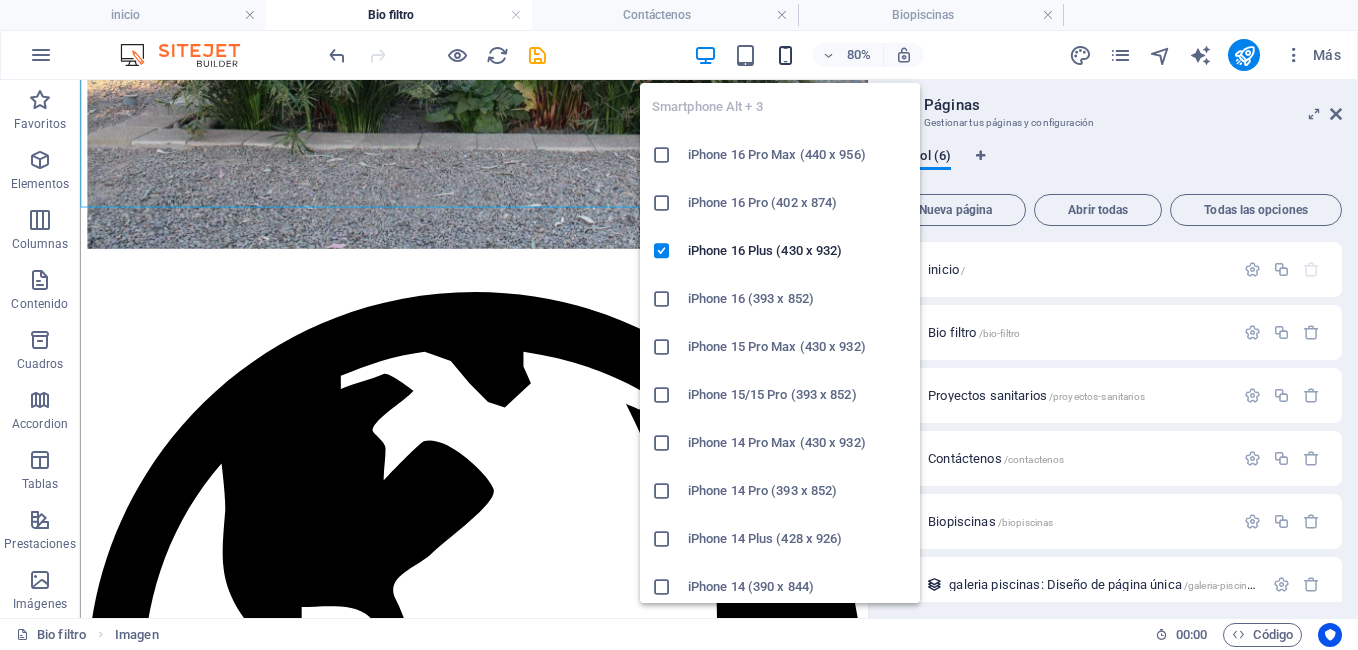 click at bounding box center [785, 55] 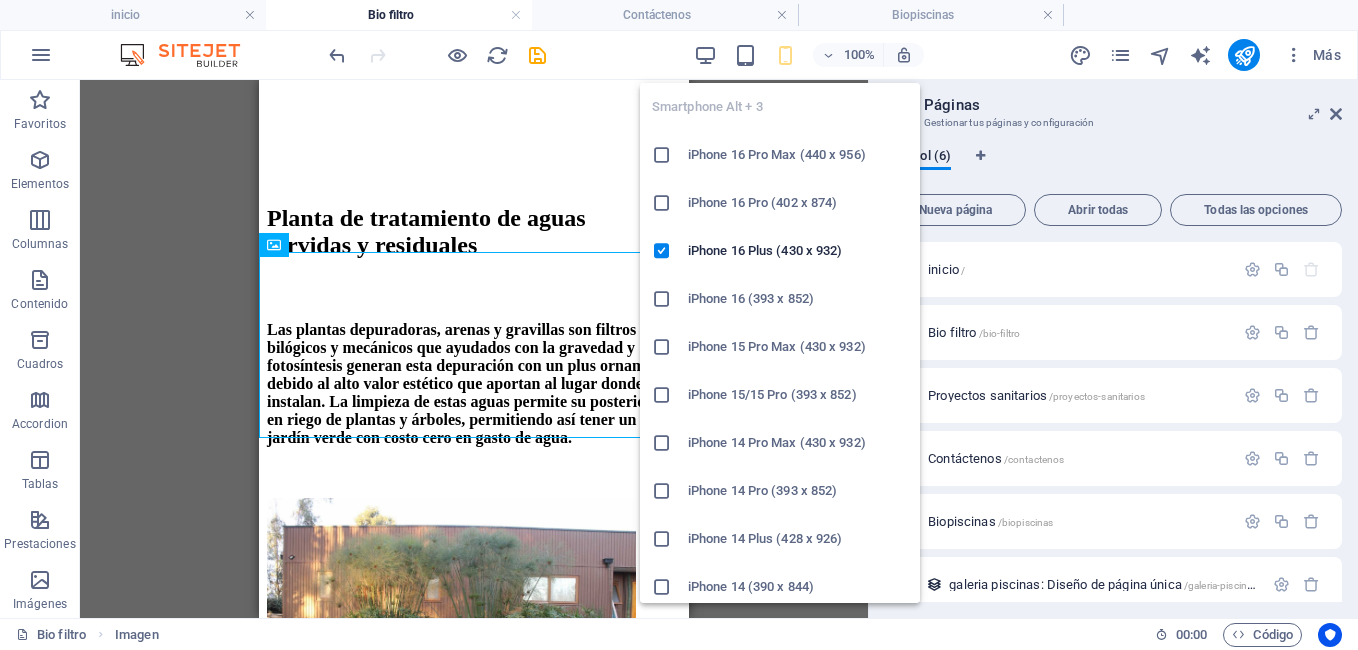 scroll, scrollTop: 1421, scrollLeft: 0, axis: vertical 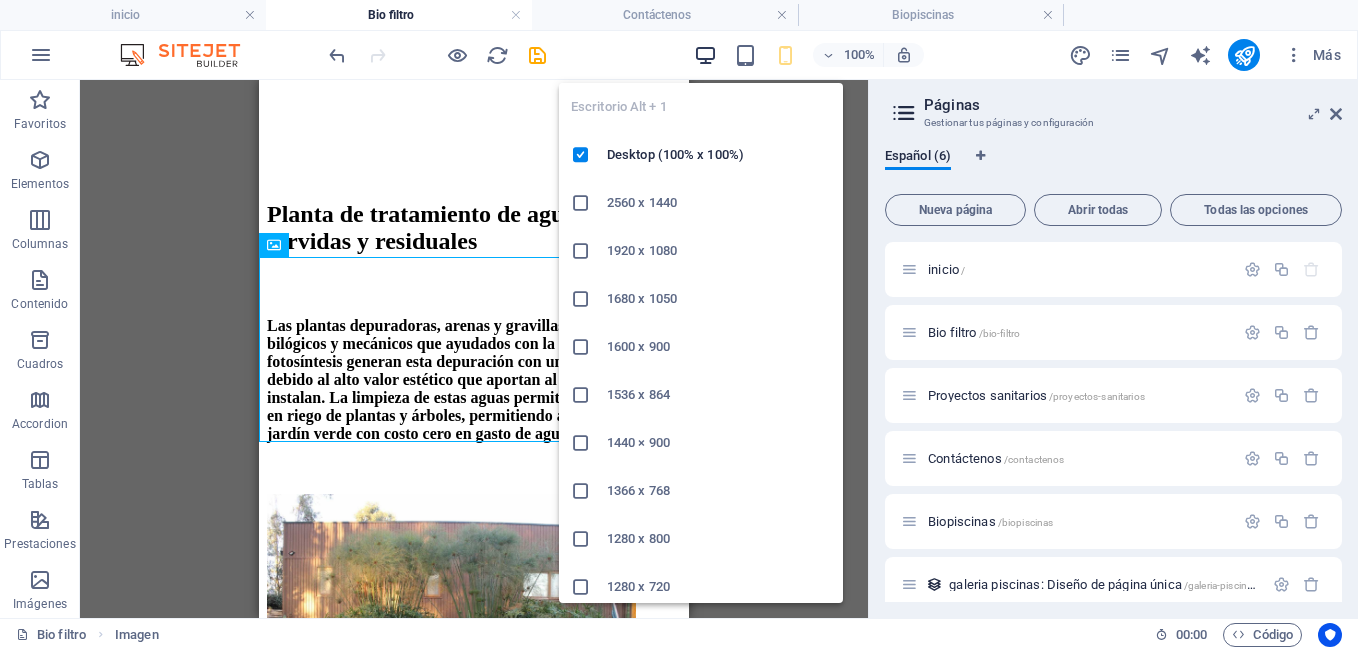 click at bounding box center [705, 55] 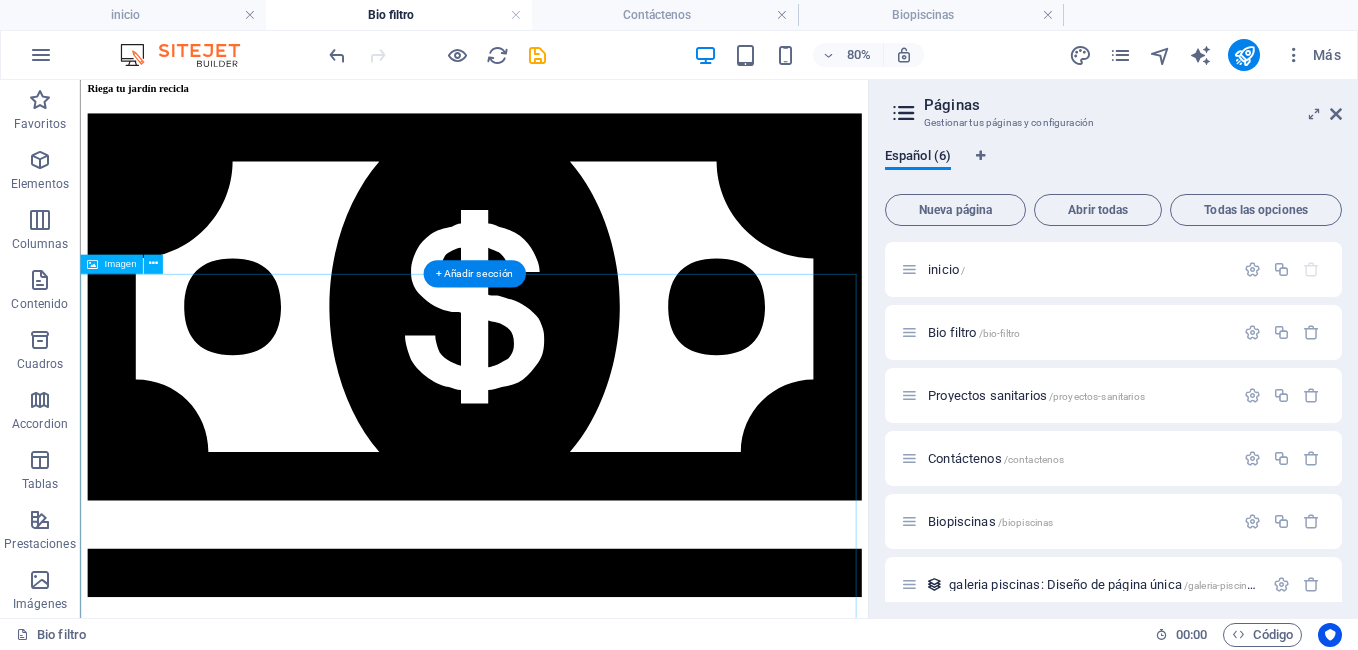 scroll, scrollTop: 5710, scrollLeft: 0, axis: vertical 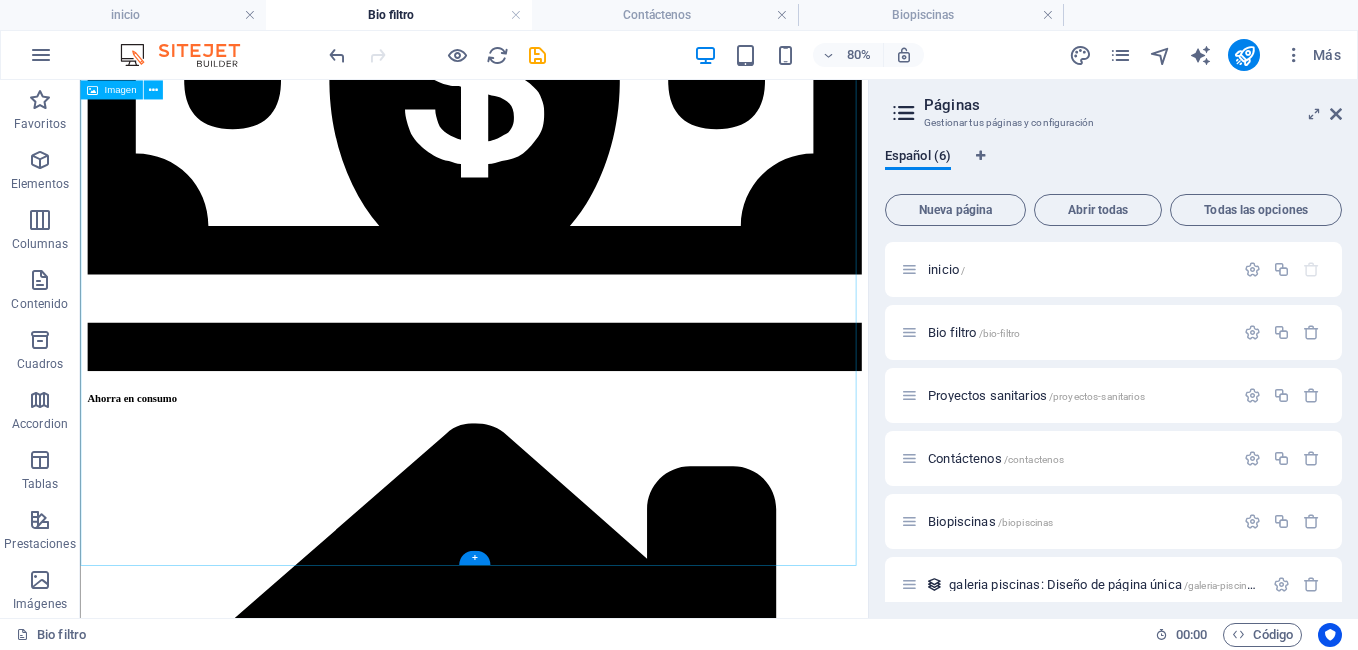 click at bounding box center (572, 5628) 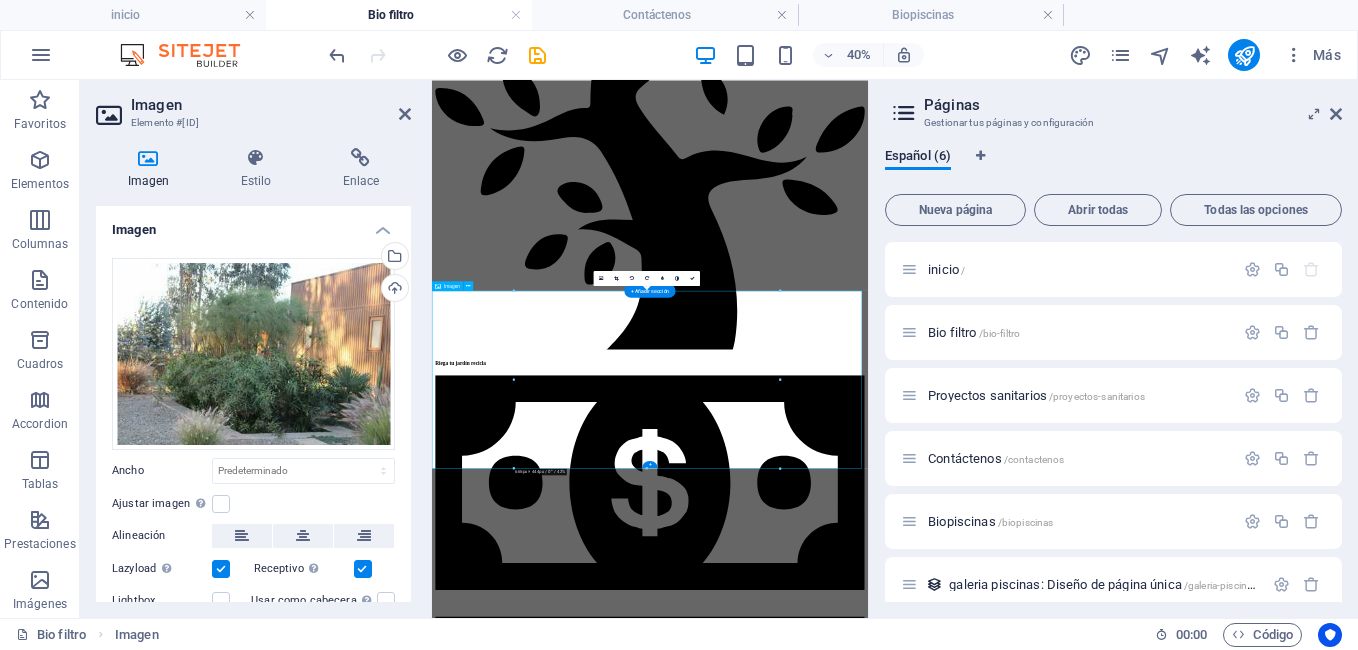 scroll, scrollTop: 5884, scrollLeft: 0, axis: vertical 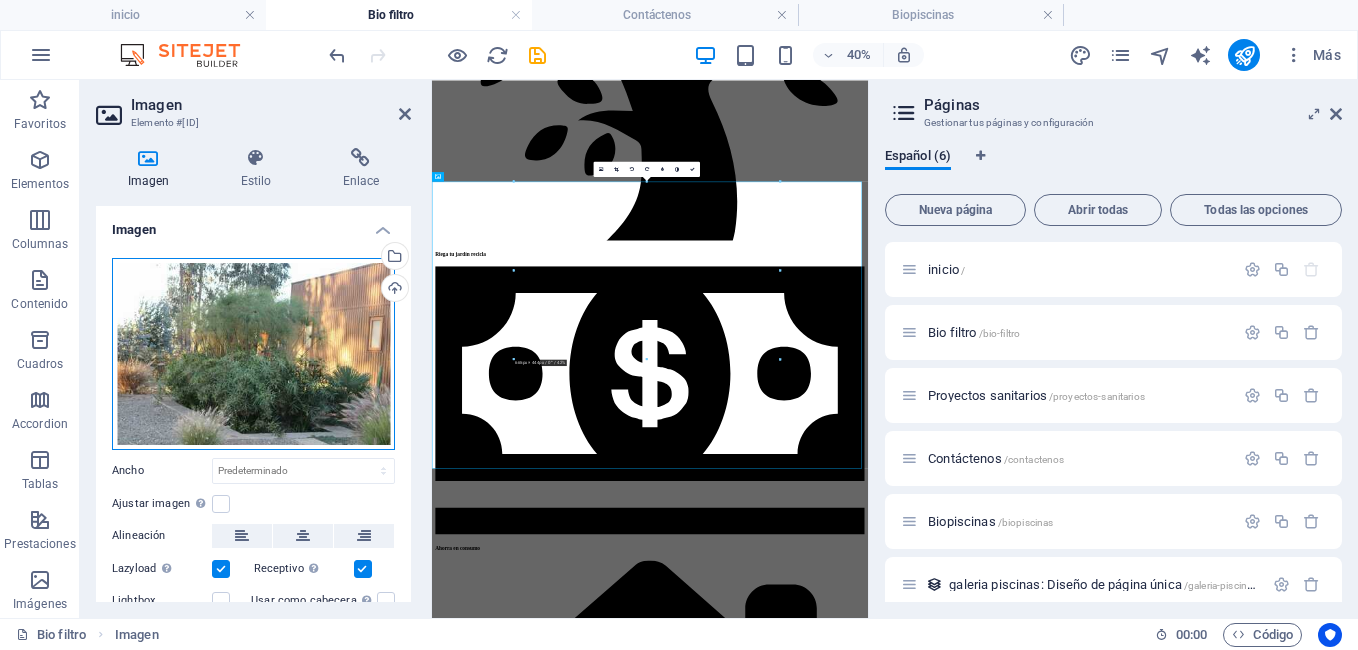 click on "Arrastra archivos aquí, haz clic para escoger archivos o  selecciona archivos de Archivos o de nuestra galería gratuita de fotos y vídeos" at bounding box center [253, 354] 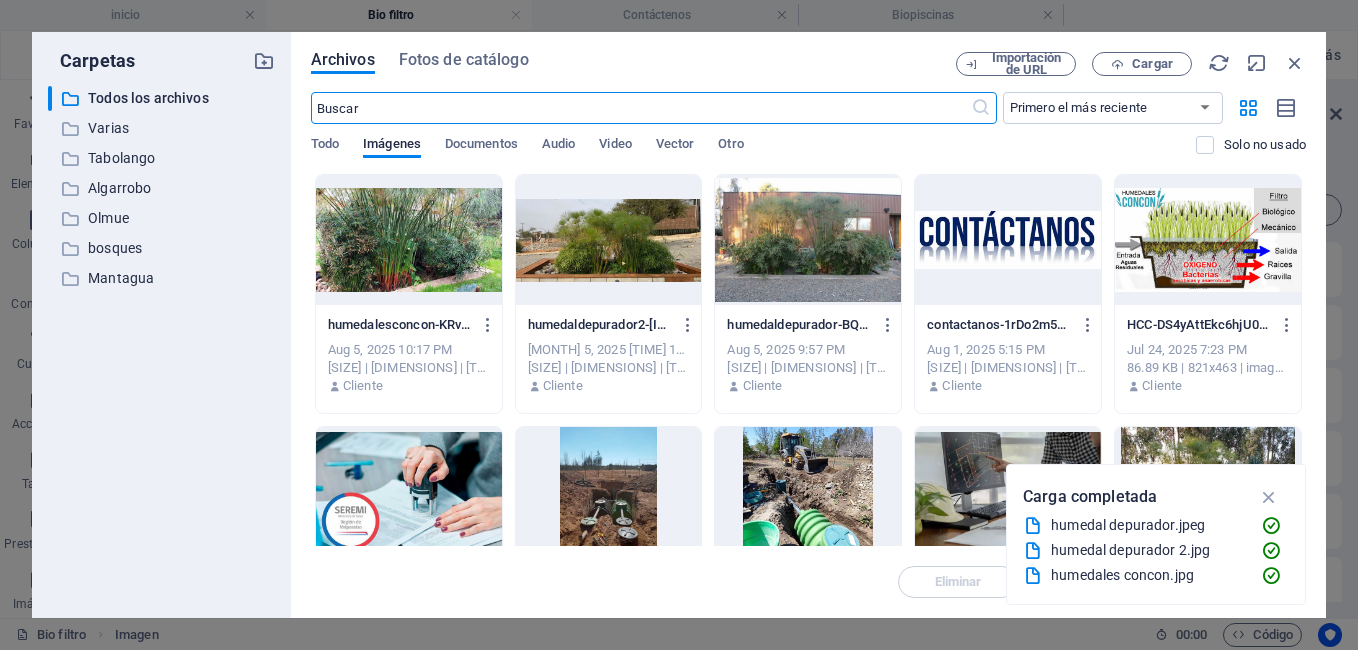 scroll, scrollTop: 6907, scrollLeft: 0, axis: vertical 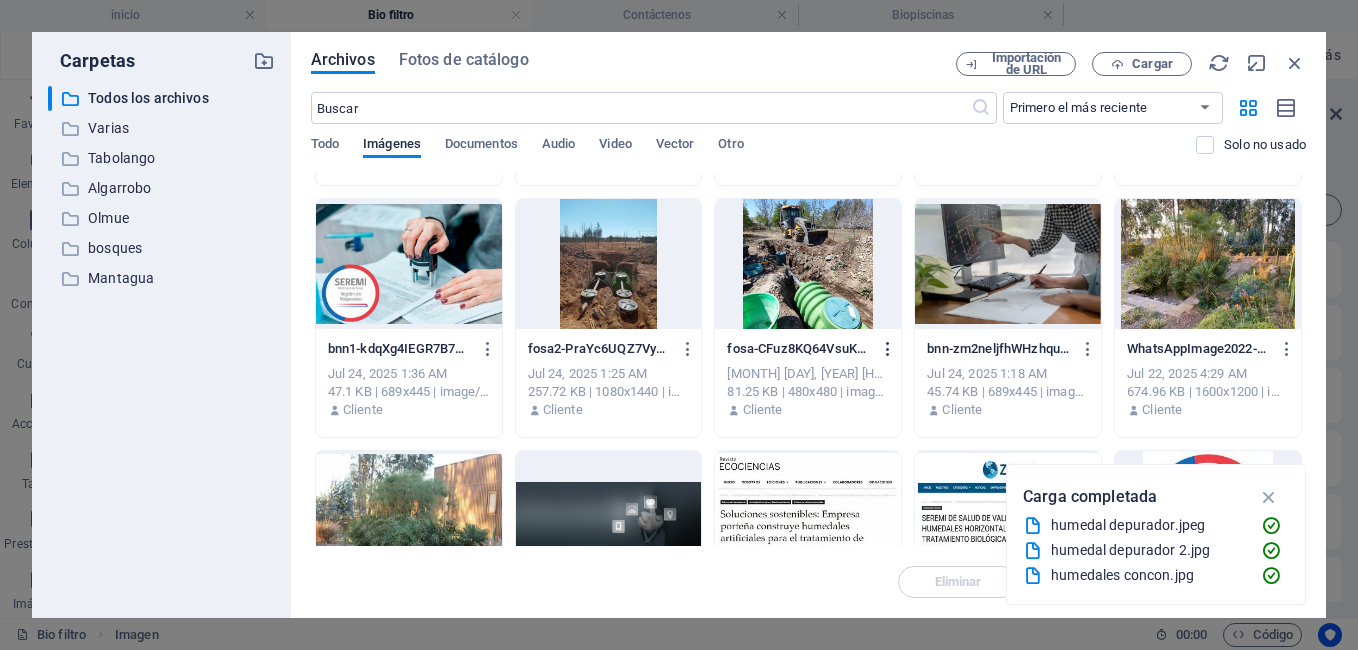 click at bounding box center [888, 349] 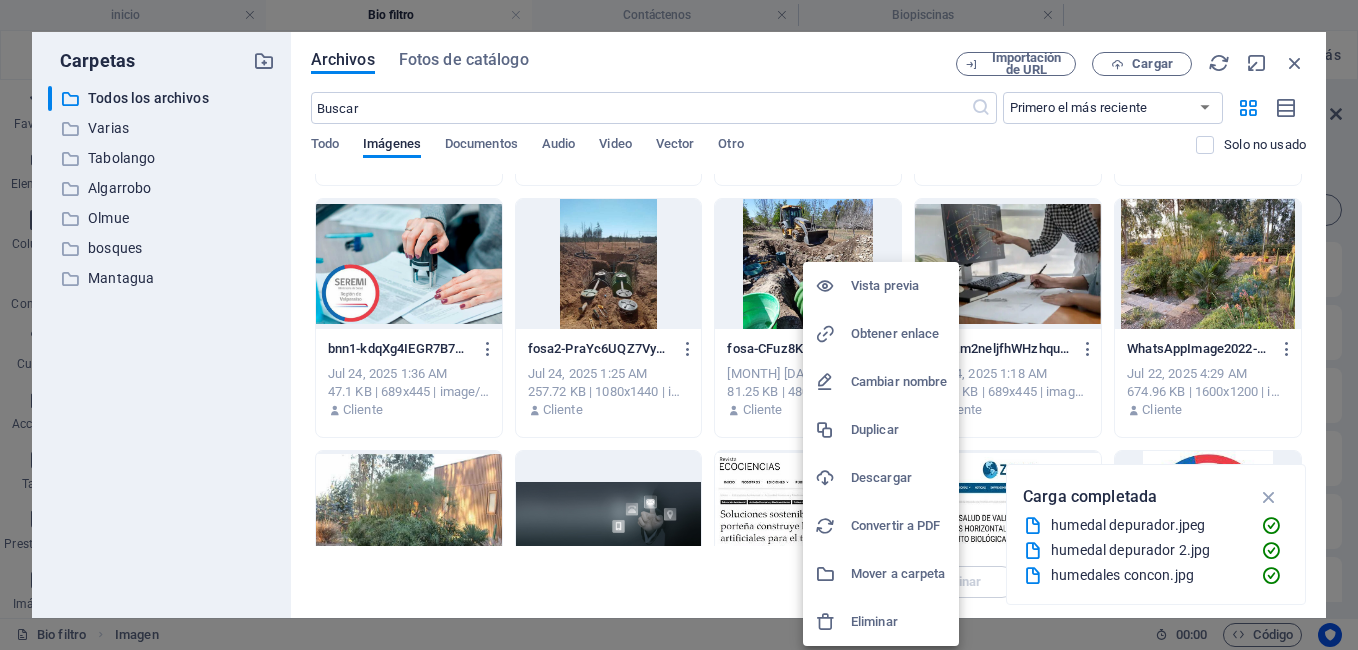 click on "Eliminar" at bounding box center [899, 622] 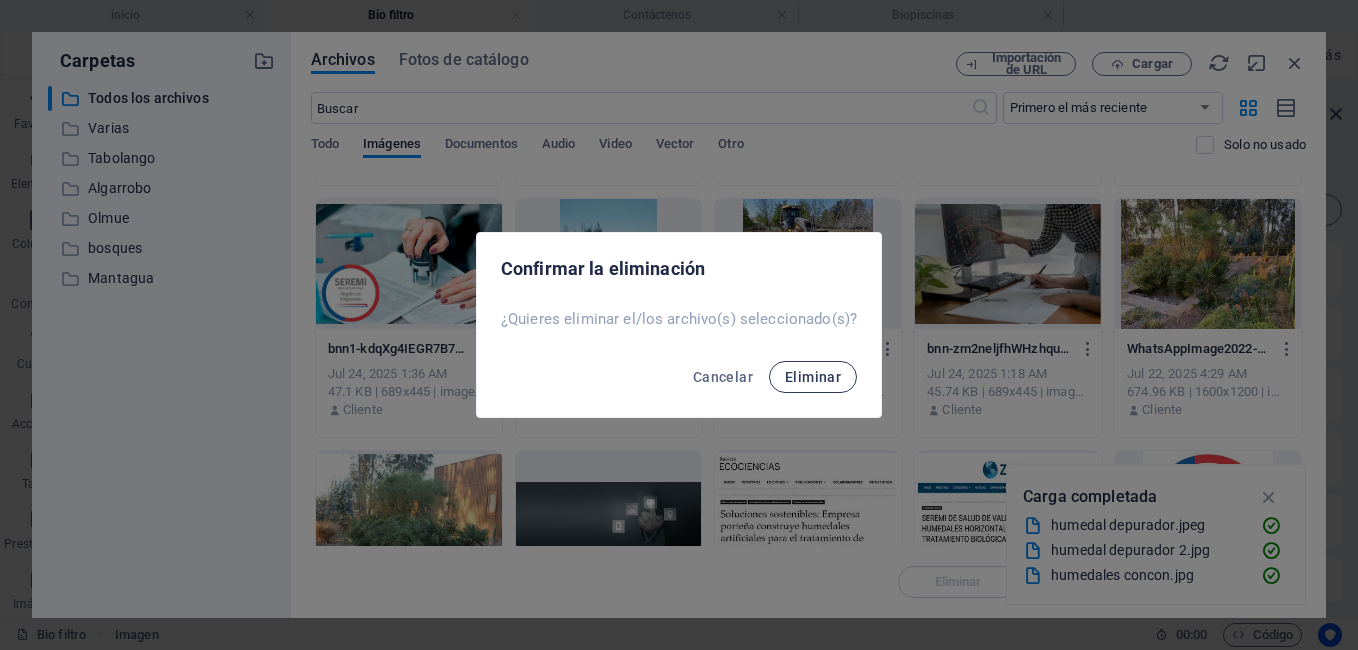 click on "Eliminar" at bounding box center [813, 377] 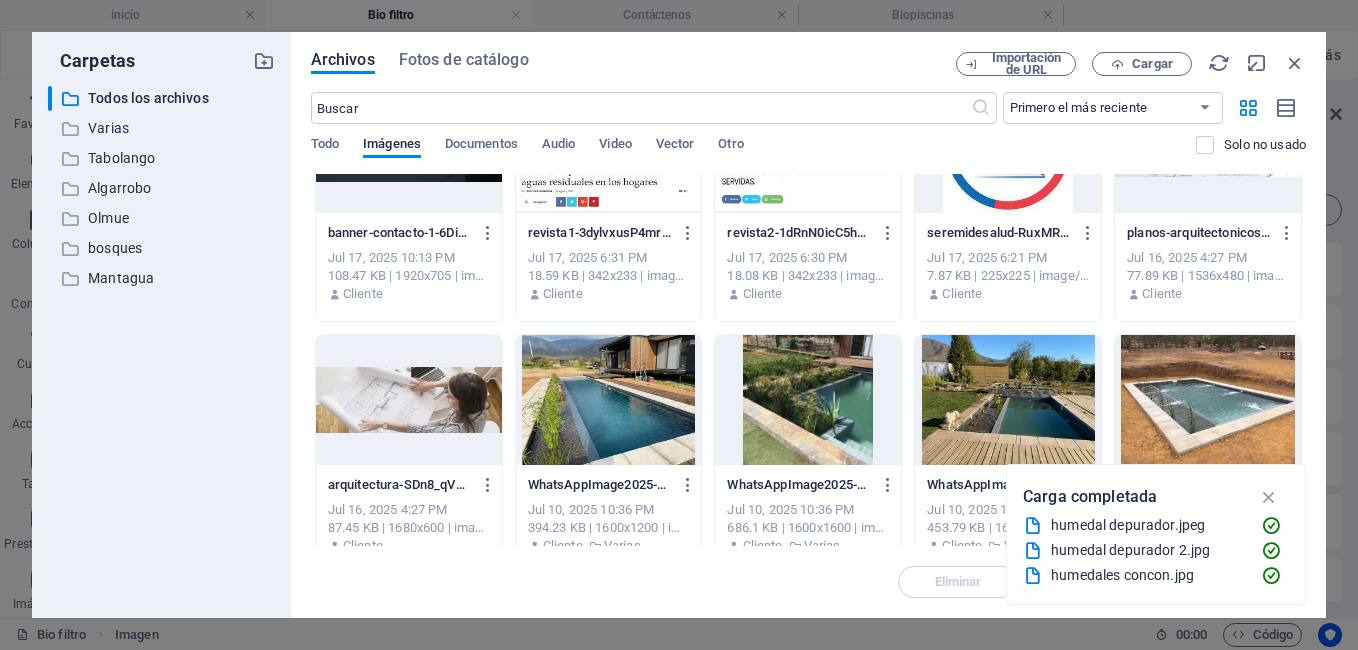 scroll, scrollTop: 597, scrollLeft: 0, axis: vertical 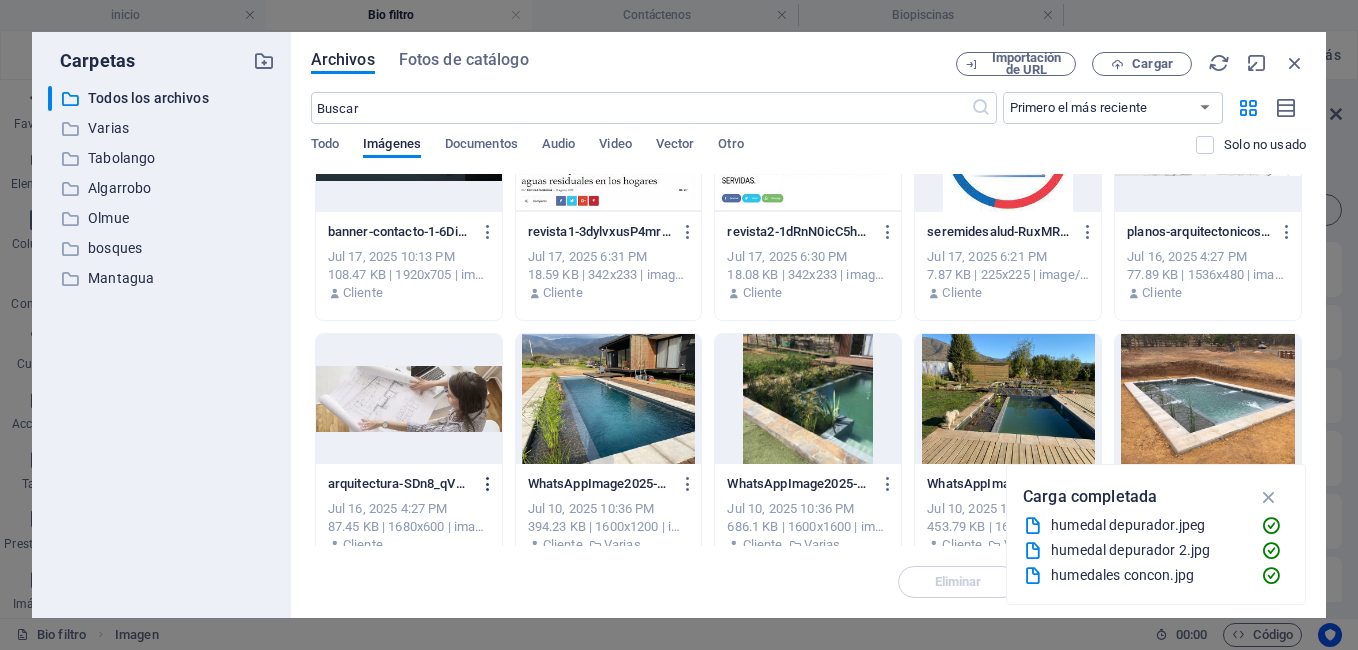 click at bounding box center (488, 484) 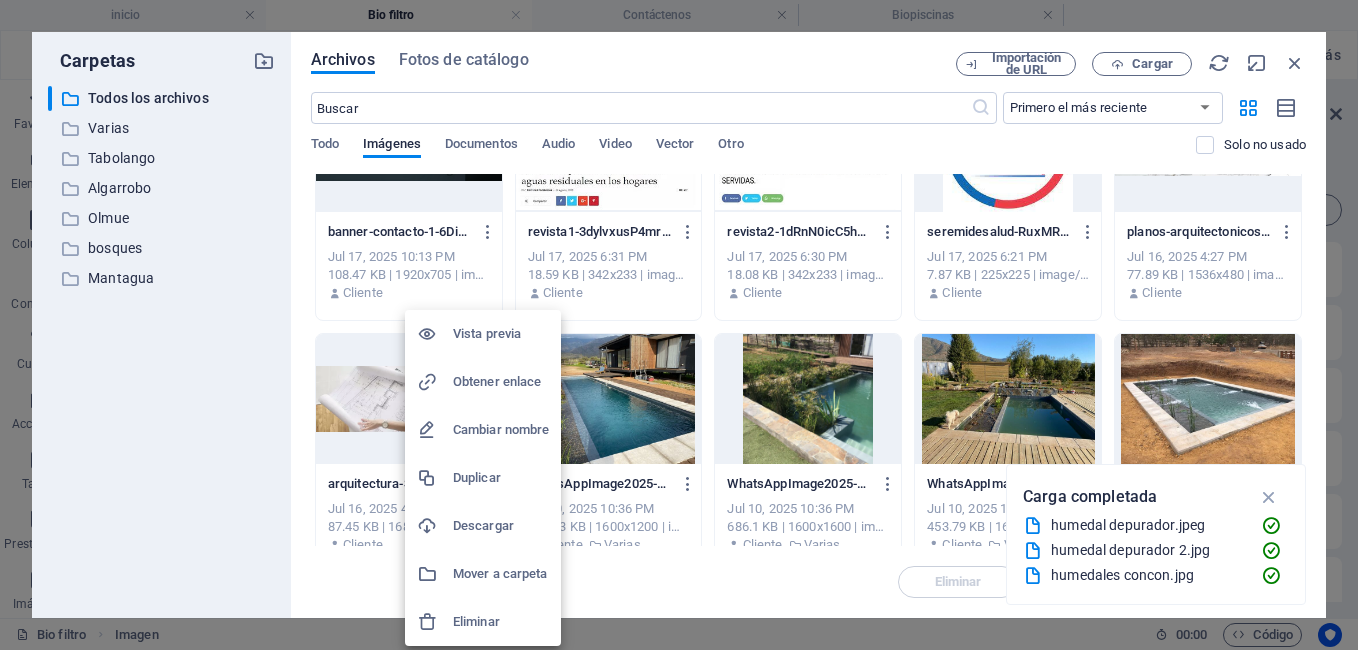 click at bounding box center (679, 325) 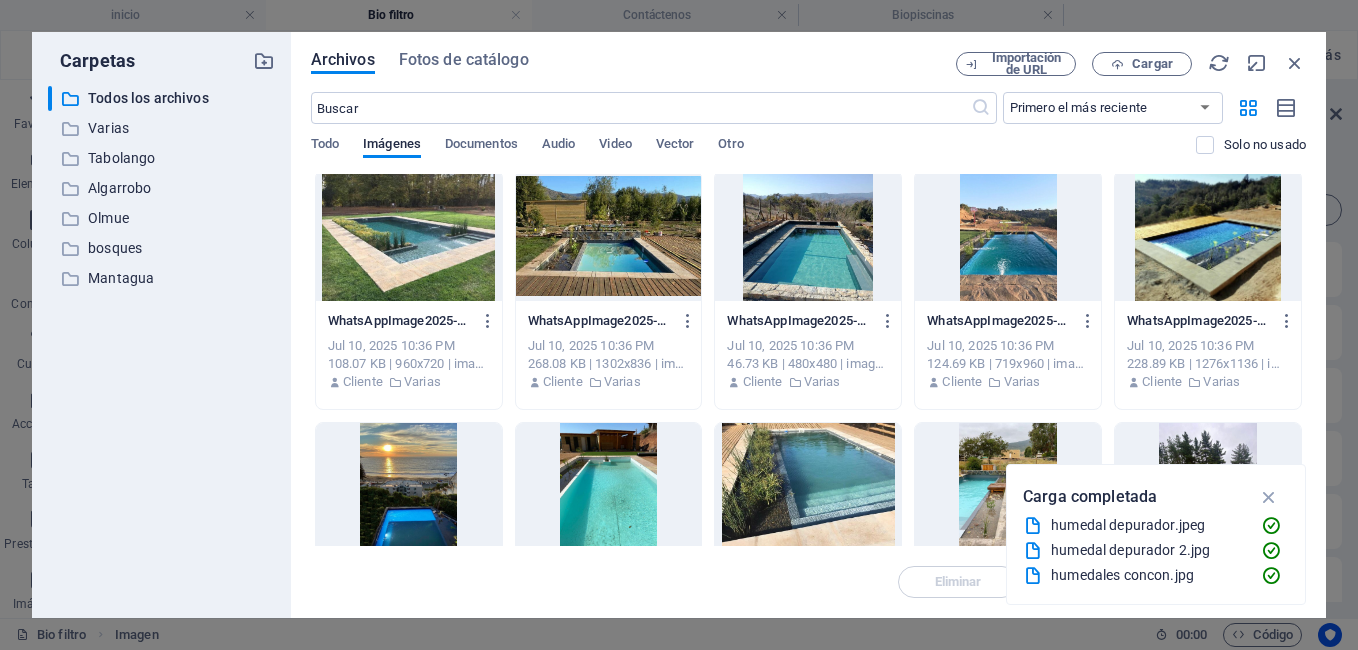 scroll, scrollTop: 807, scrollLeft: 0, axis: vertical 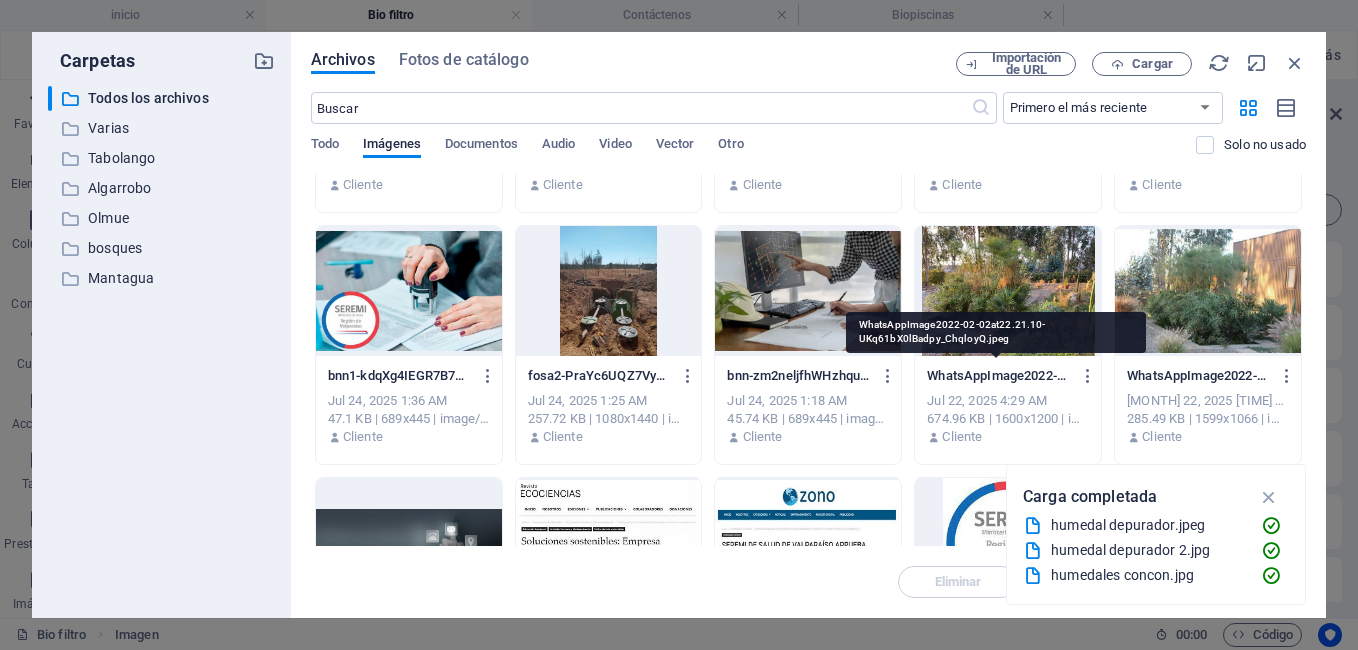 click on "WhatsAppImage2022-02-02at22.21.10-UKq61bX0lBadpy_ChqloyQ.jpeg" at bounding box center (998, 376) 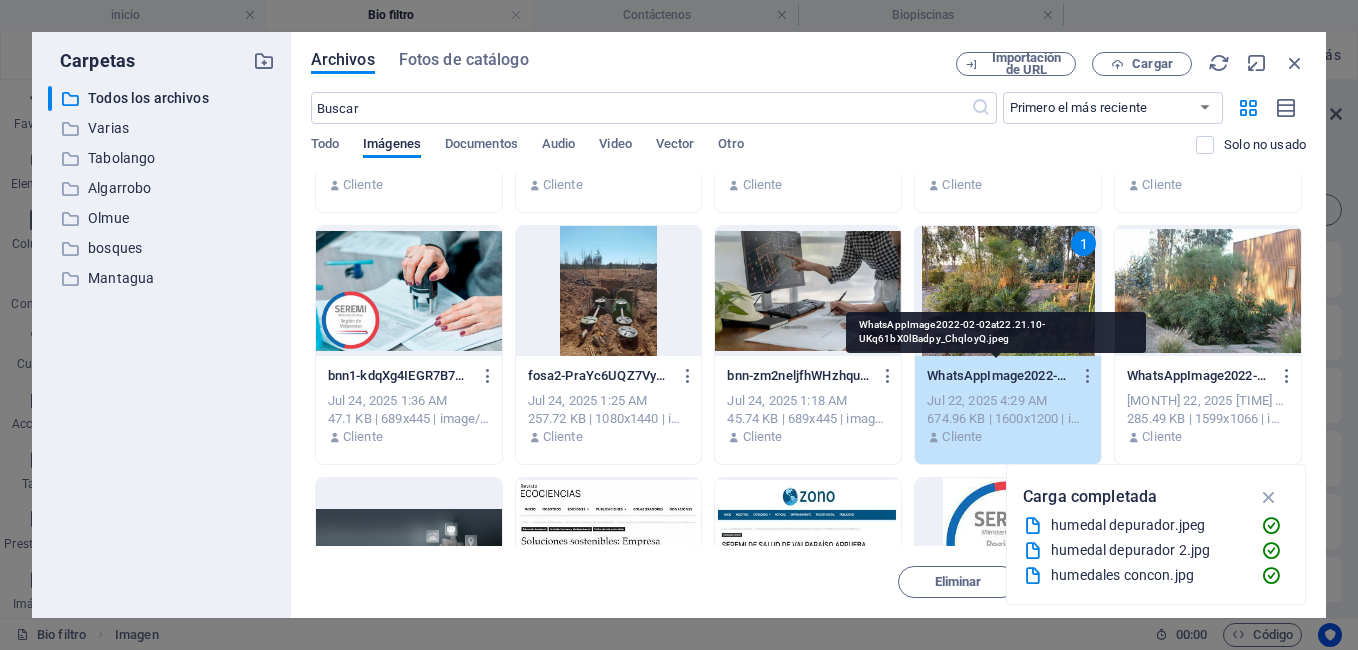 click on "WhatsAppImage2022-02-02at22.21.10-UKq61bX0lBadpy_ChqloyQ.jpeg" at bounding box center [998, 376] 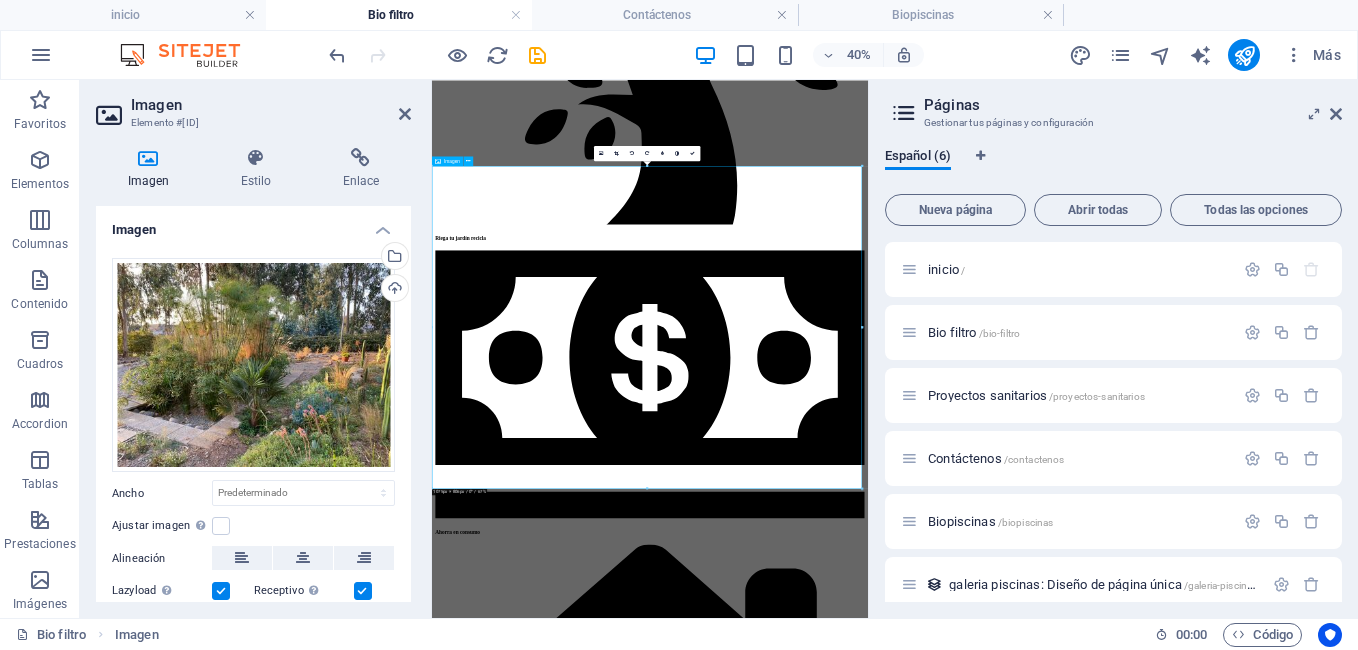 scroll, scrollTop: 5974, scrollLeft: 0, axis: vertical 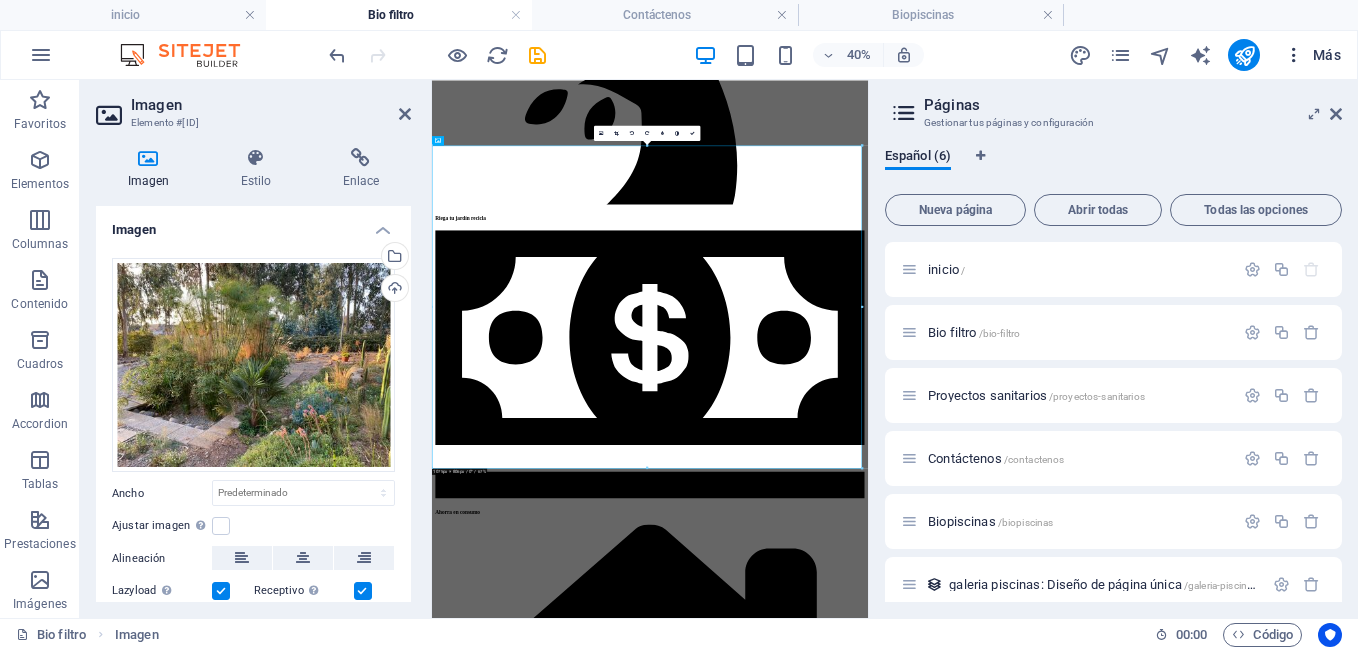 click at bounding box center [1294, 55] 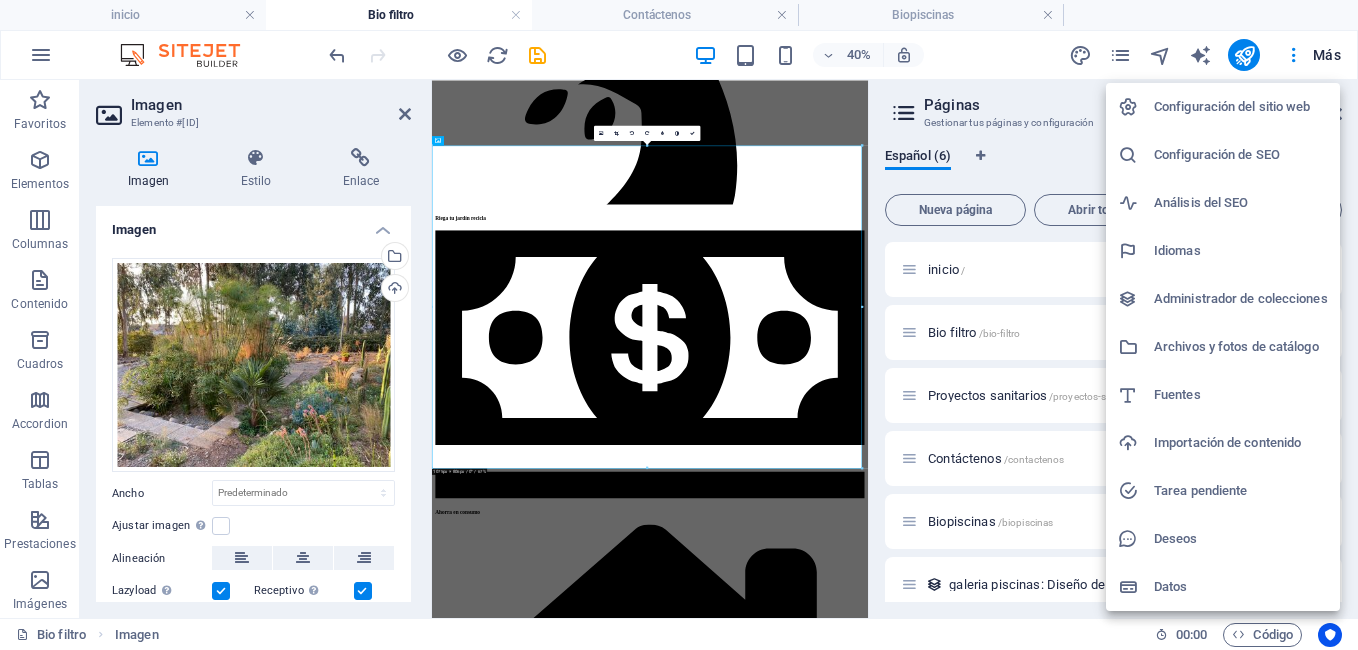 click at bounding box center (679, 325) 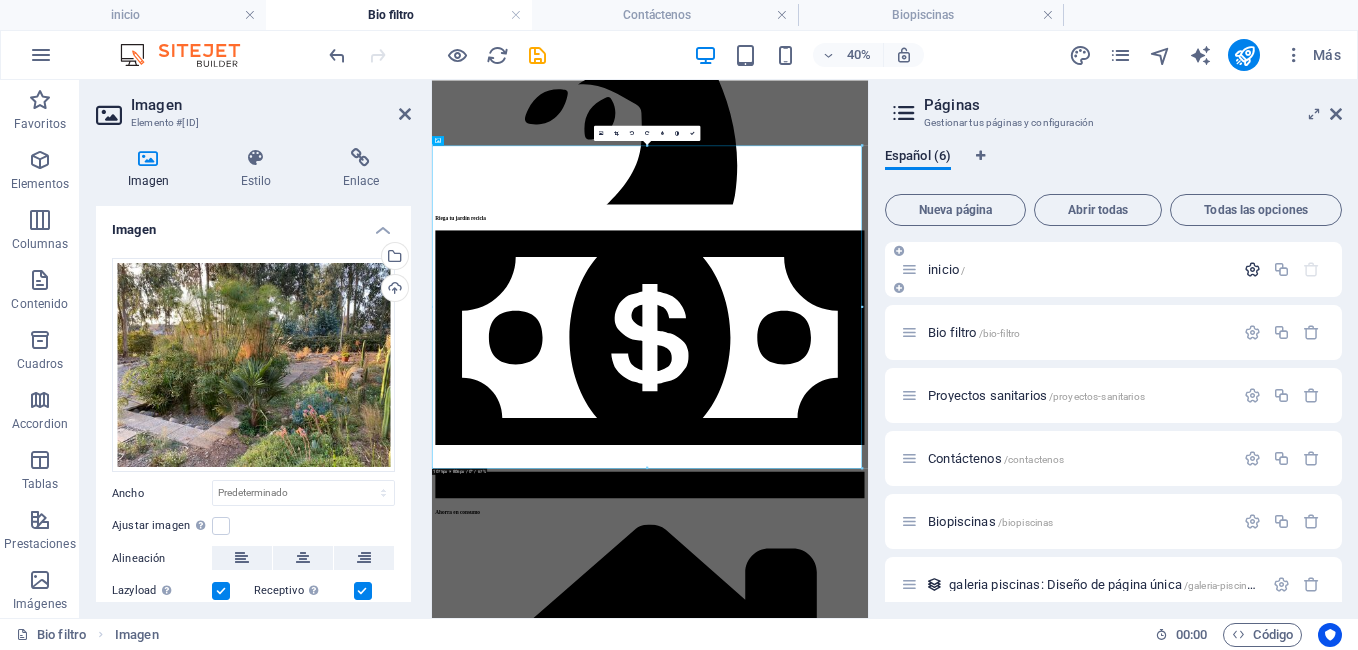 click at bounding box center (1252, 269) 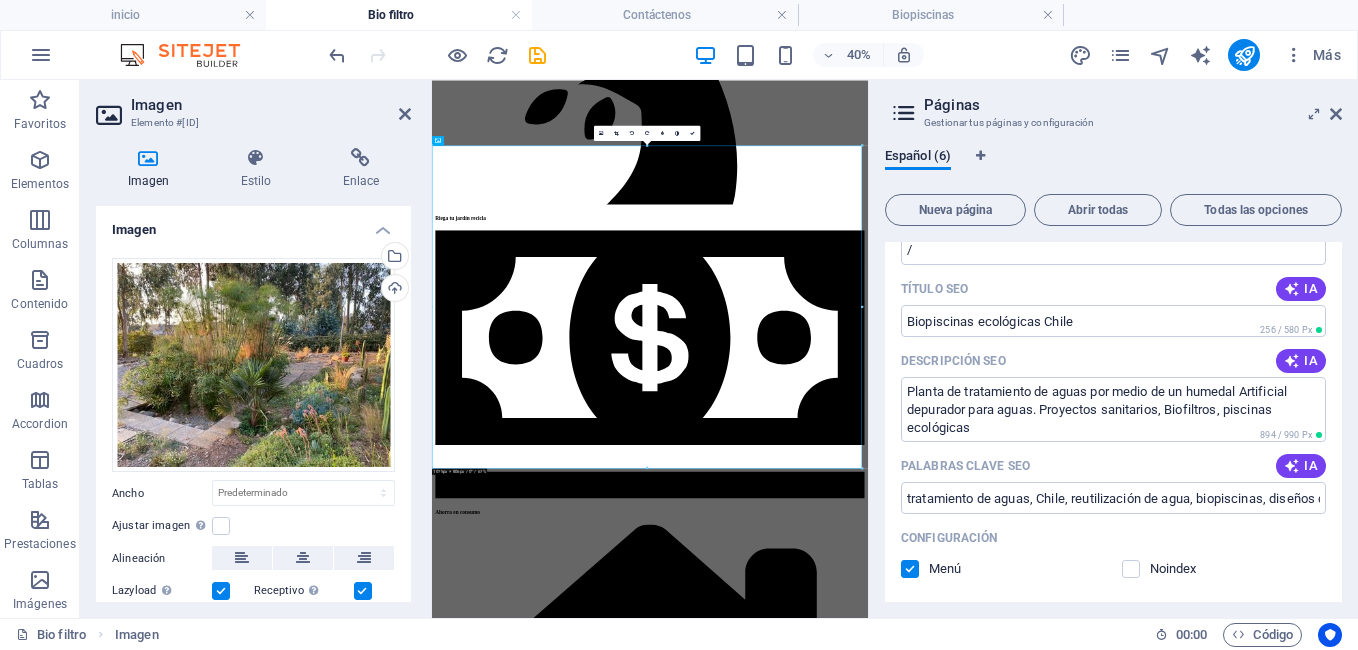 scroll, scrollTop: 0, scrollLeft: 0, axis: both 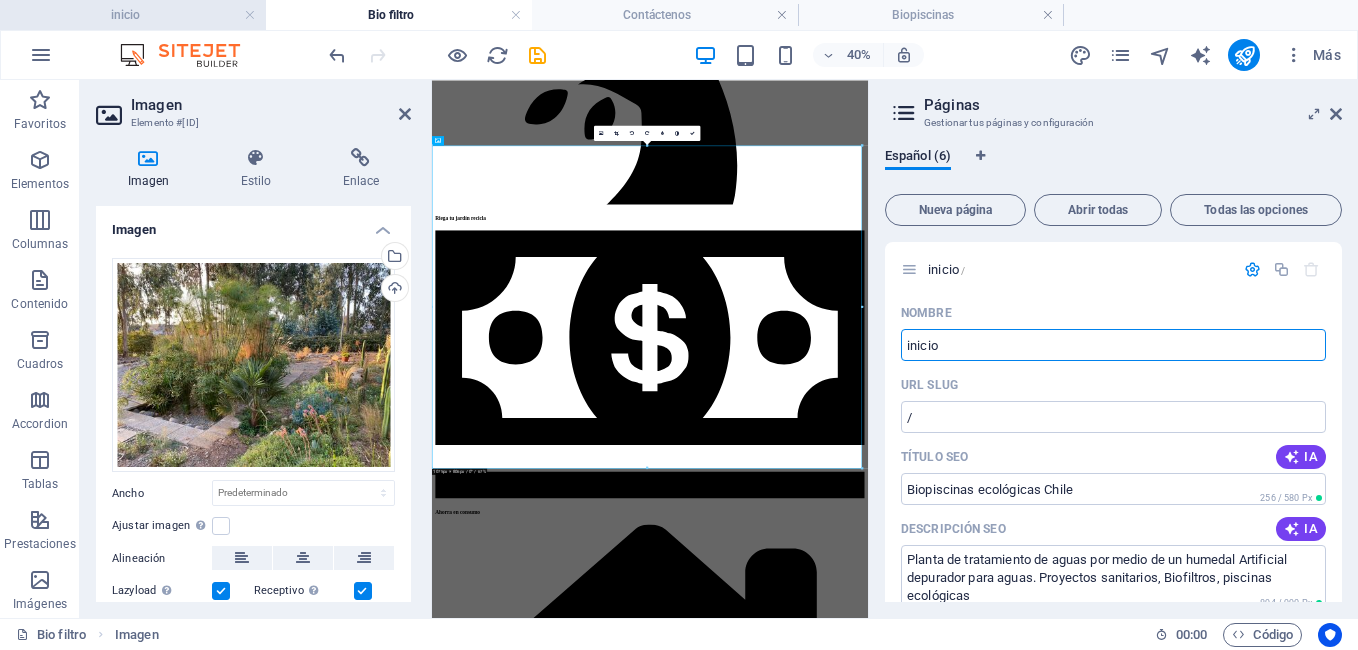 click on "inicio" at bounding box center [133, 15] 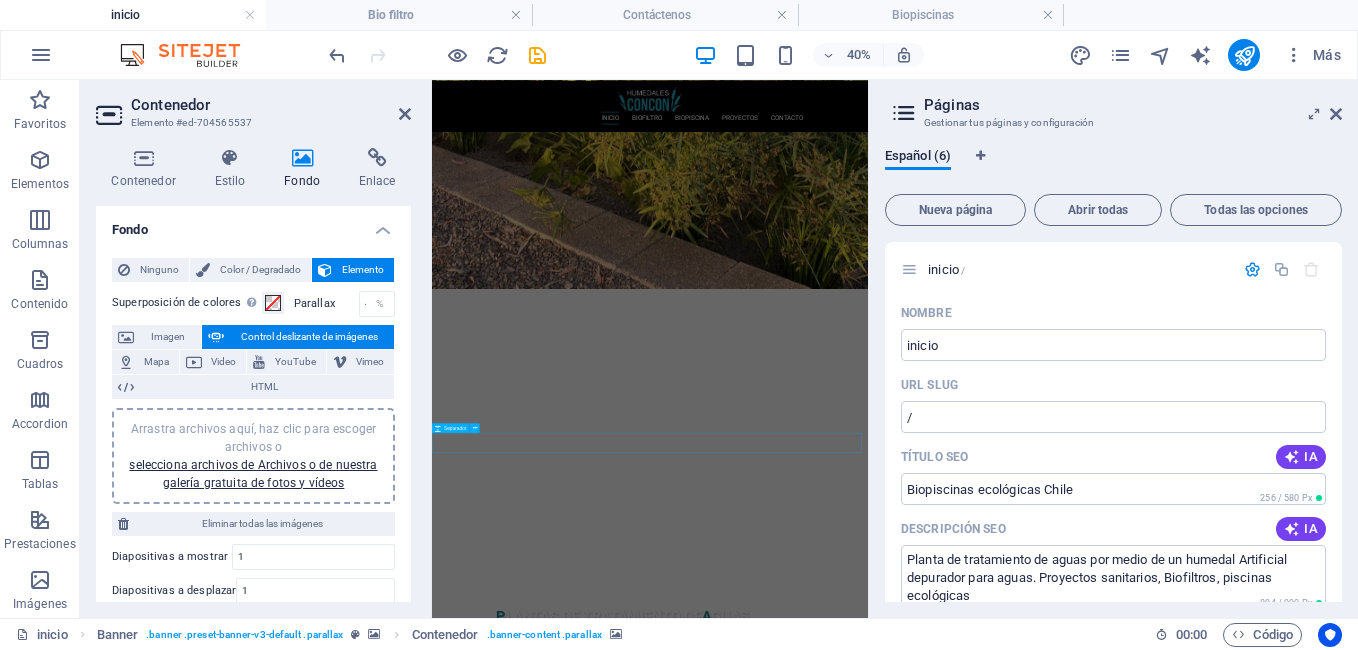 scroll, scrollTop: 1325, scrollLeft: 0, axis: vertical 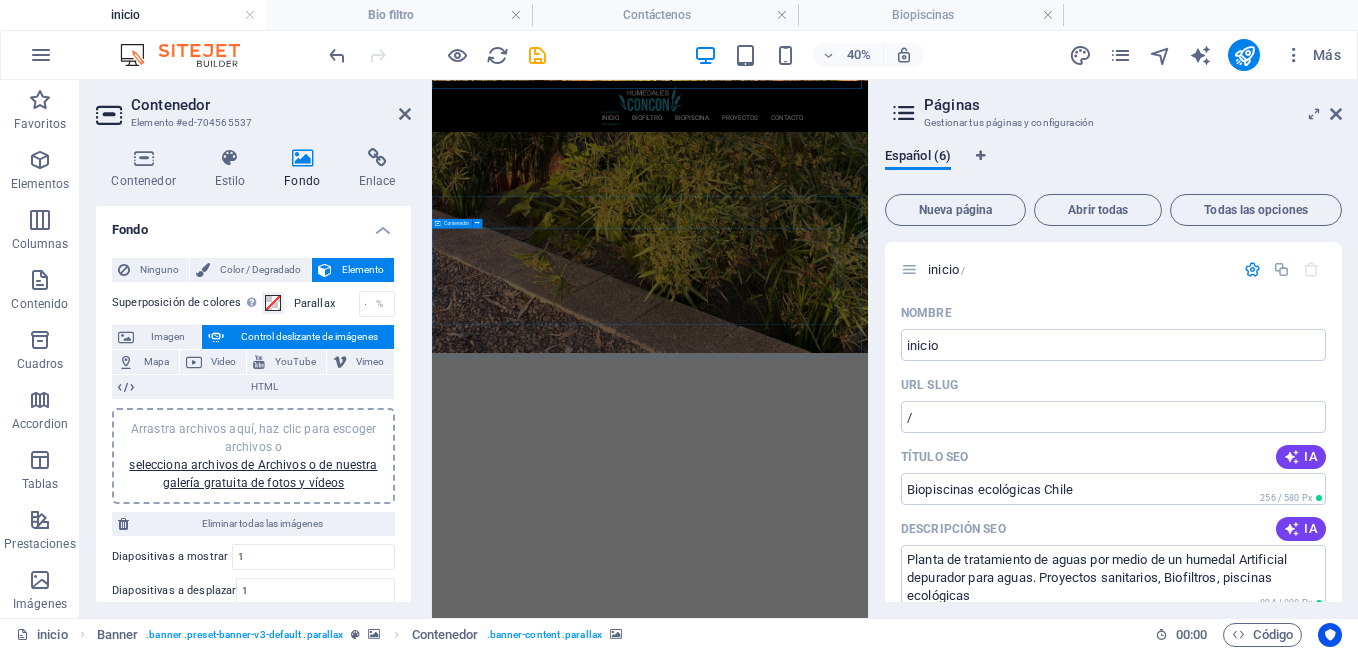 click on "p royectos sanitarios" at bounding box center (939, 2599) 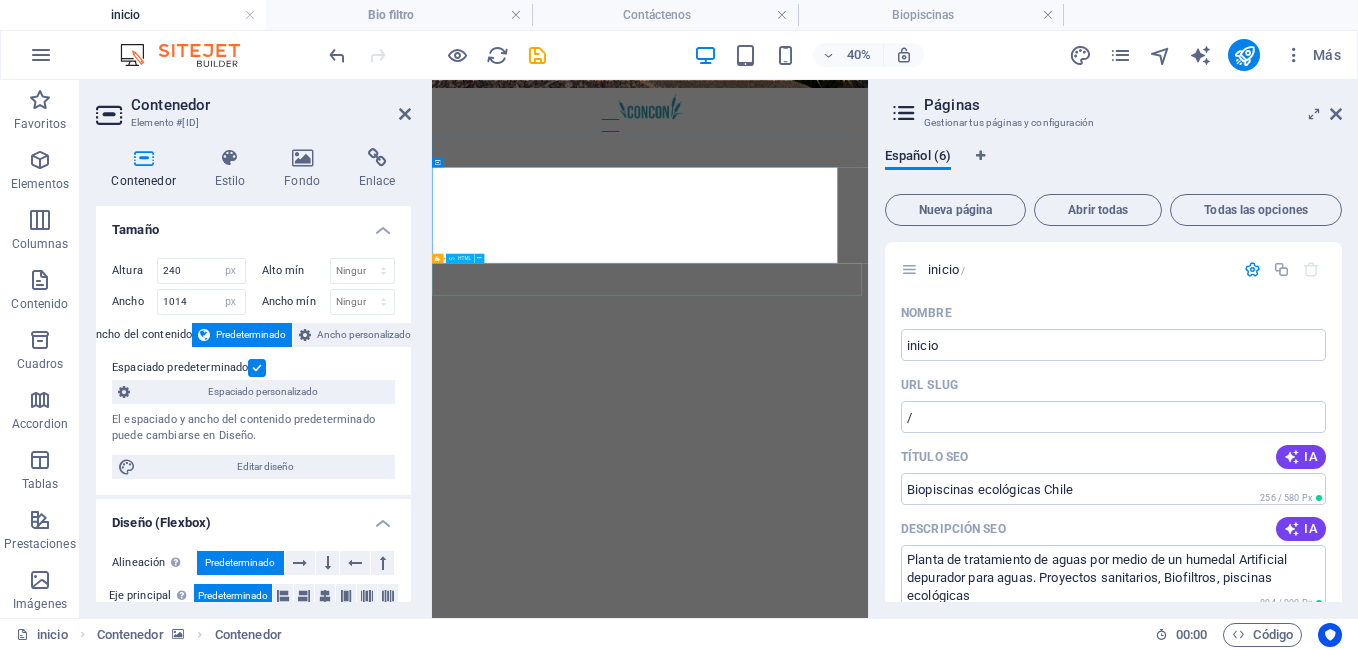scroll, scrollTop: 1478, scrollLeft: 0, axis: vertical 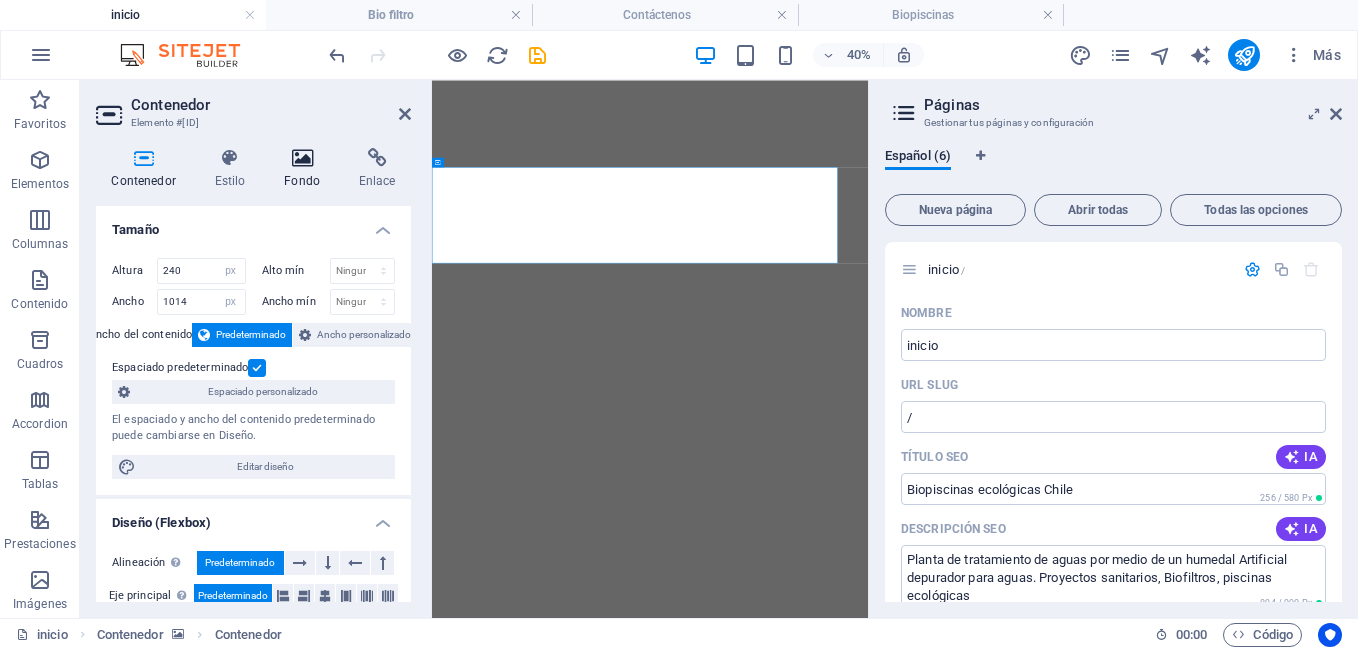 click at bounding box center [302, 158] 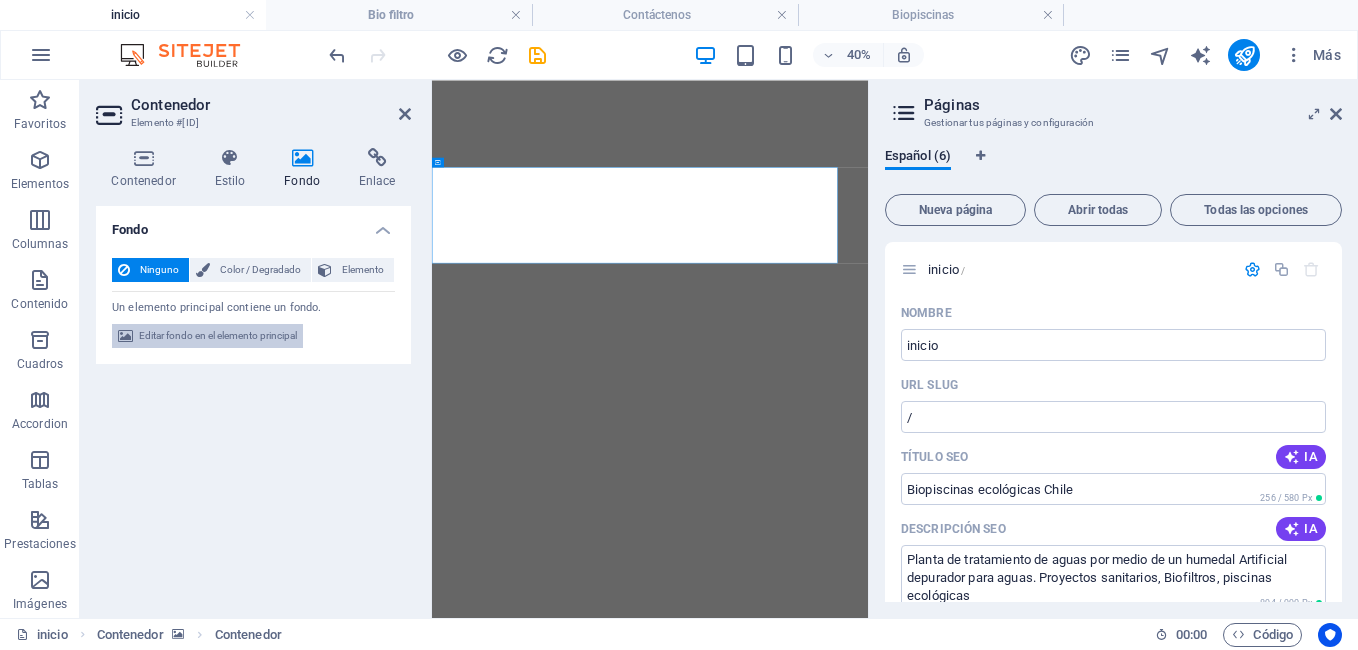 click on "Editar fondo en el elemento principal" at bounding box center [218, 336] 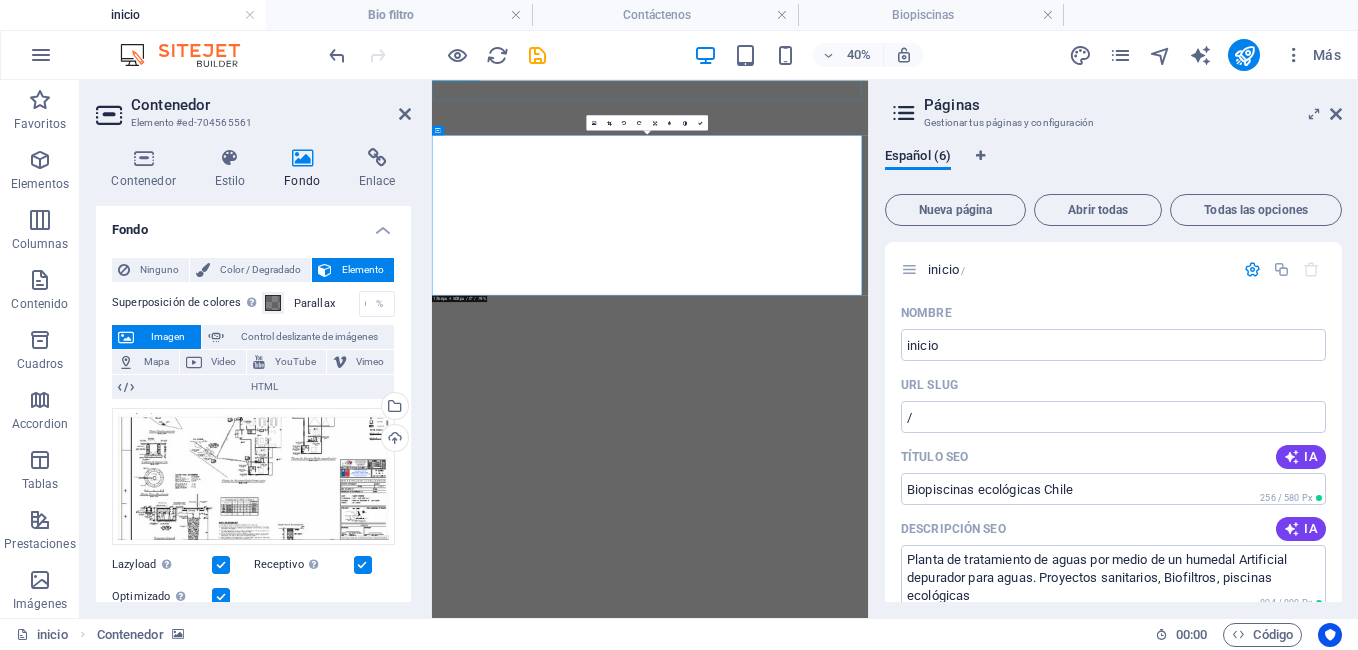 drag, startPoint x: 1091, startPoint y: 160, endPoint x: 999, endPoint y: 90, distance: 115.60277 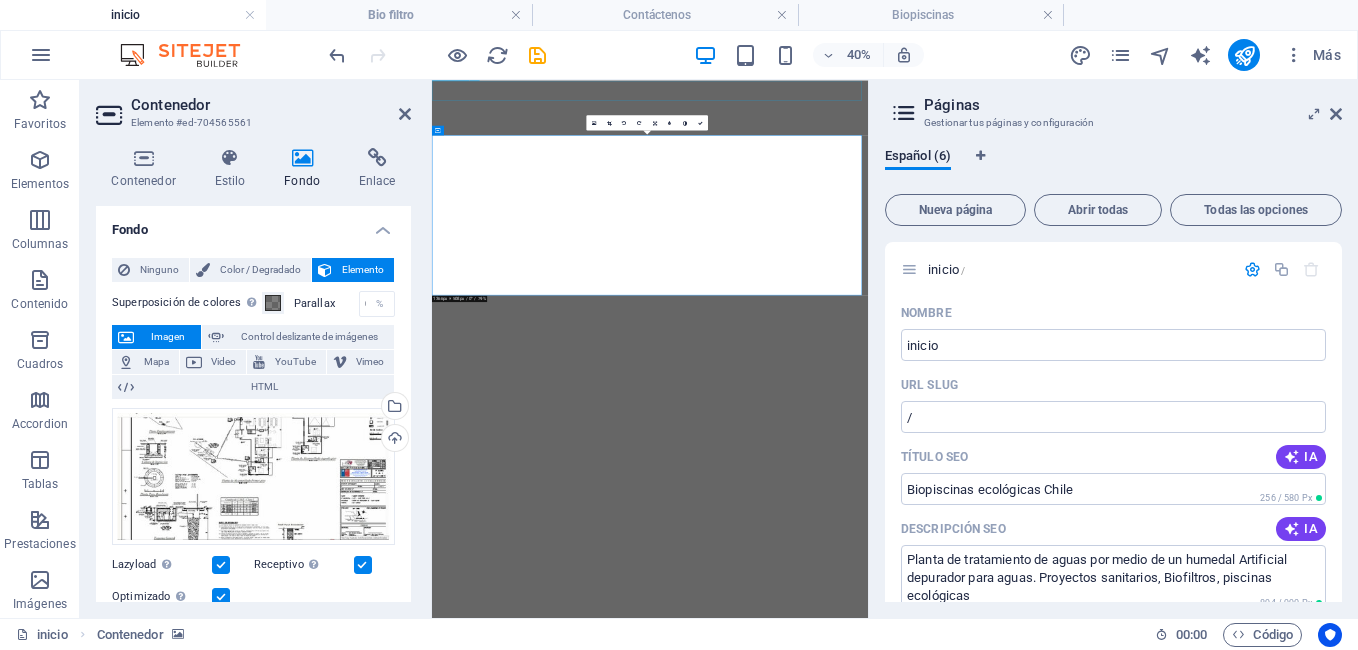 click at bounding box center [977, 1767] 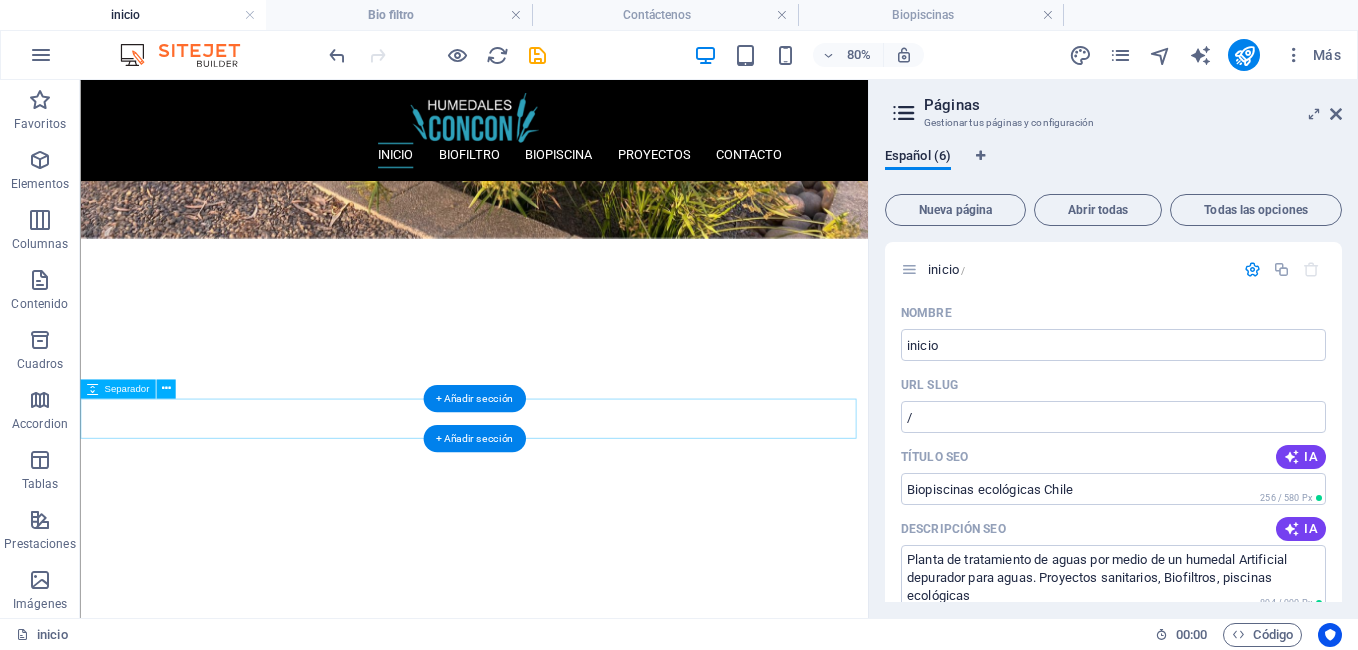 scroll, scrollTop: 376, scrollLeft: 0, axis: vertical 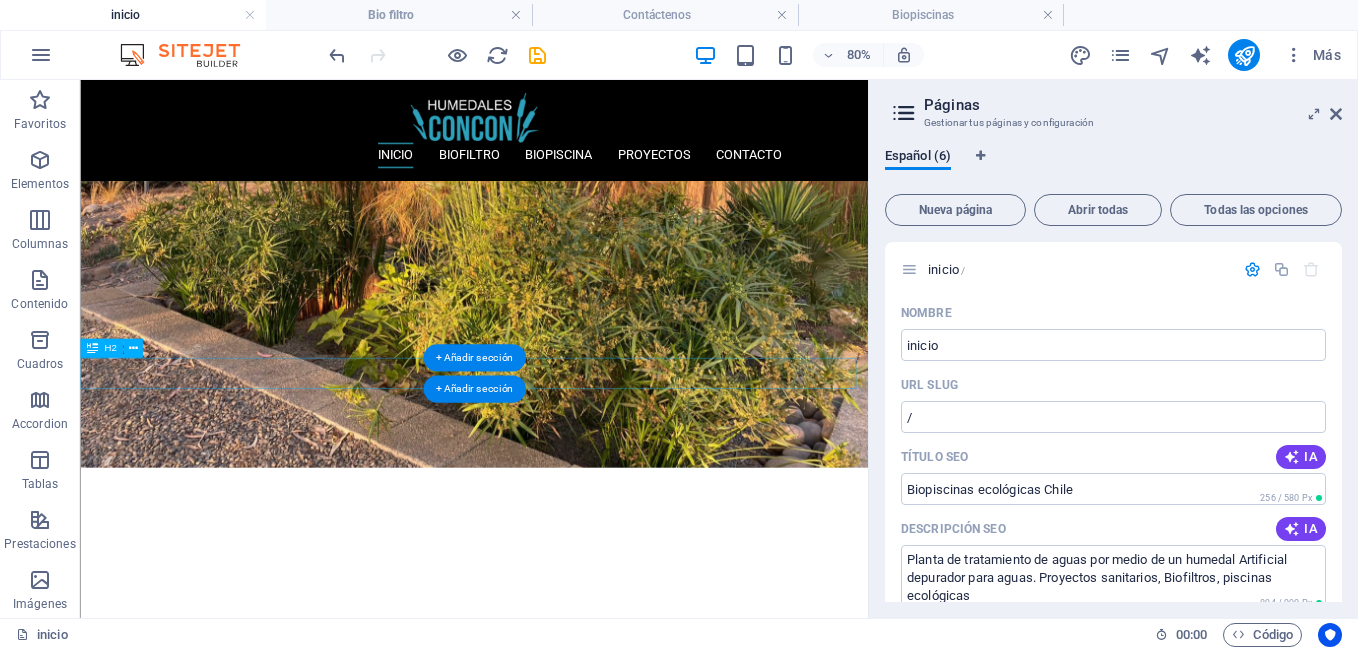 click on "tratamiento de aguas servidas ecologicas" at bounding box center (572, 1403) 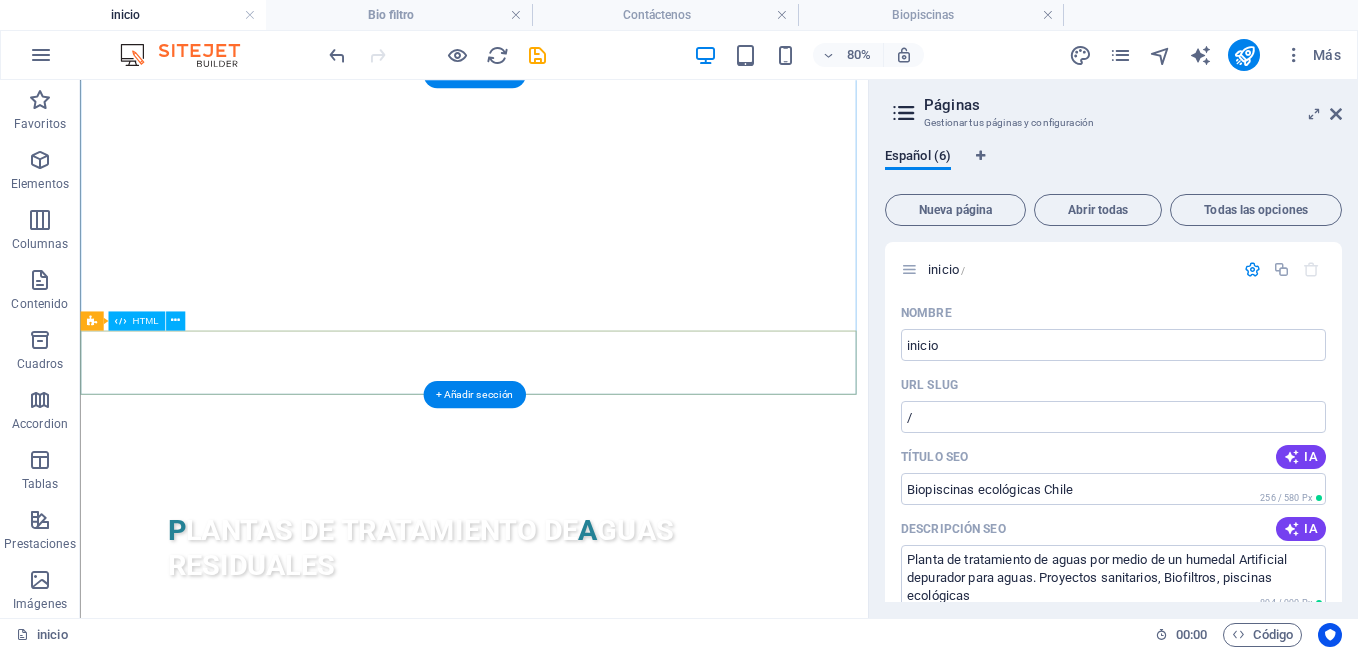 scroll, scrollTop: 955, scrollLeft: 0, axis: vertical 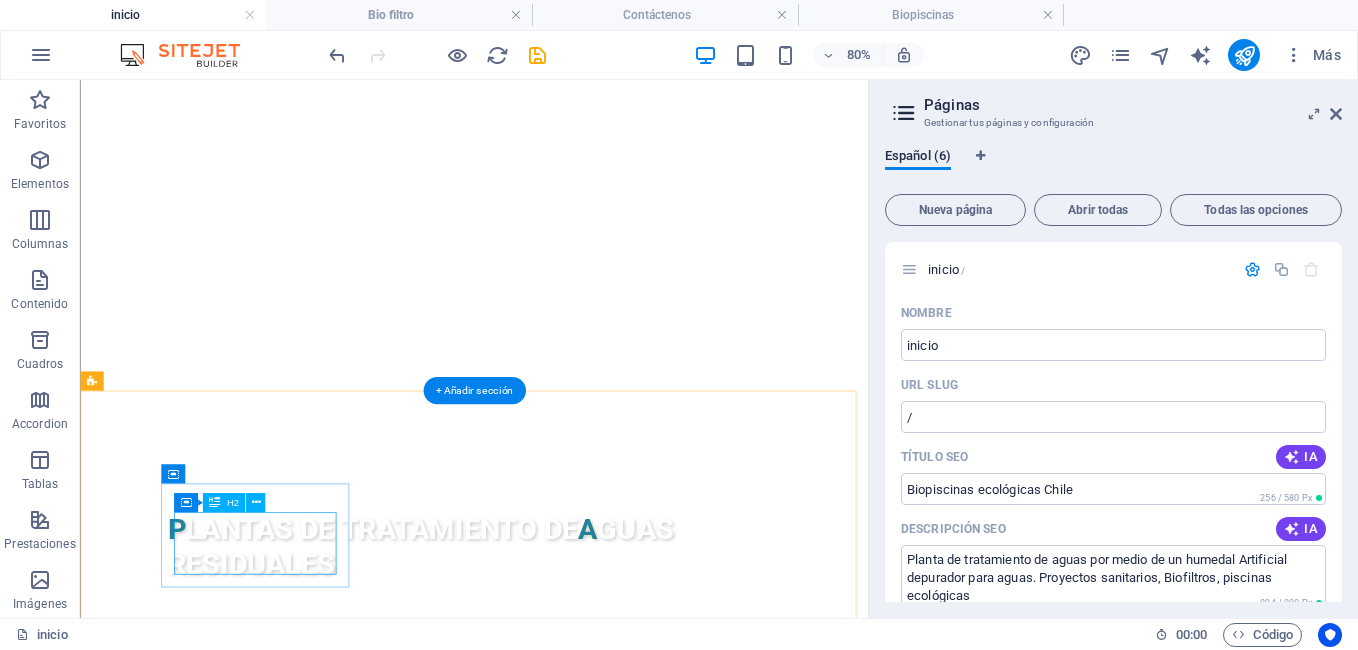 click on "sistemas sanitarios" at bounding box center (213, 2048) 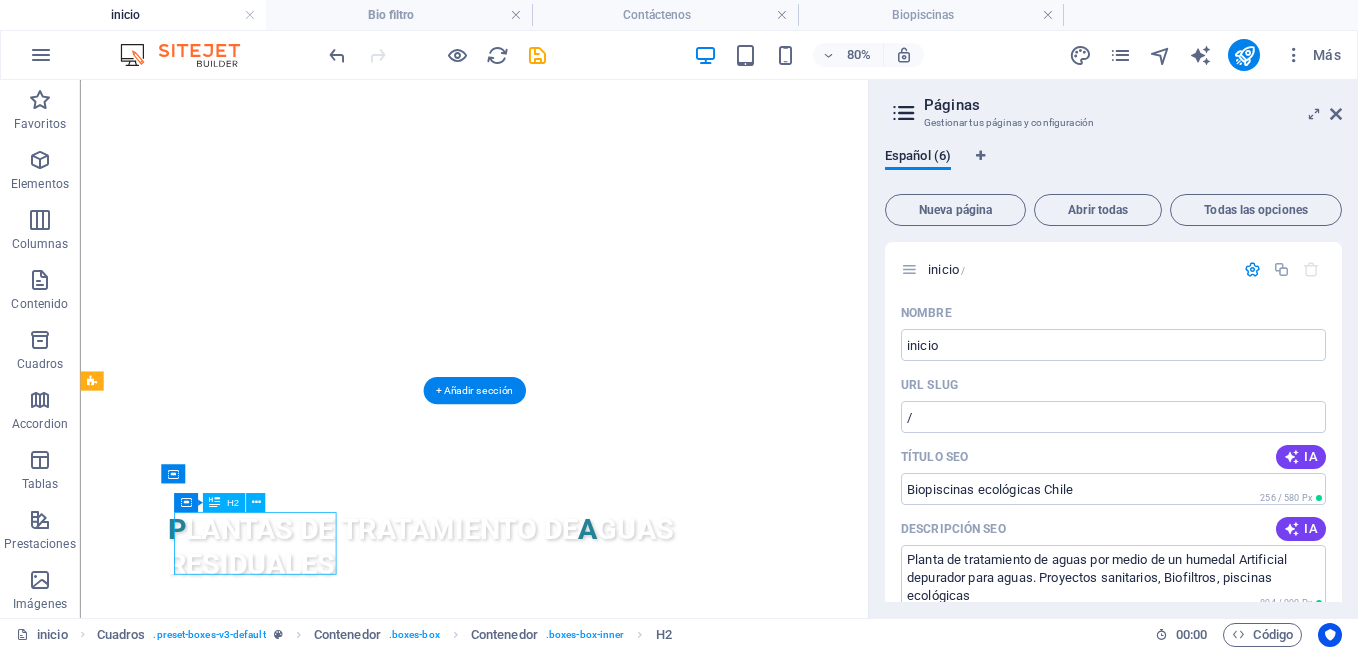 click on "sistemas sanitarios" at bounding box center (213, 2048) 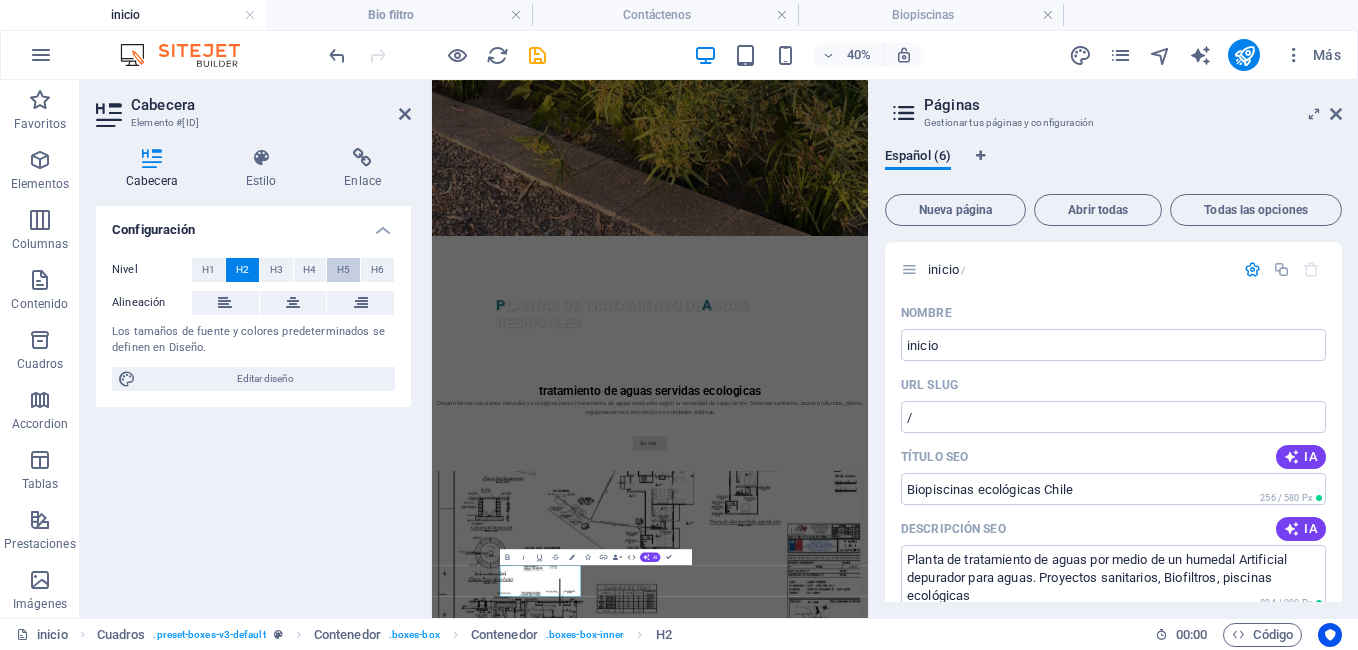 click on "H5" at bounding box center [343, 270] 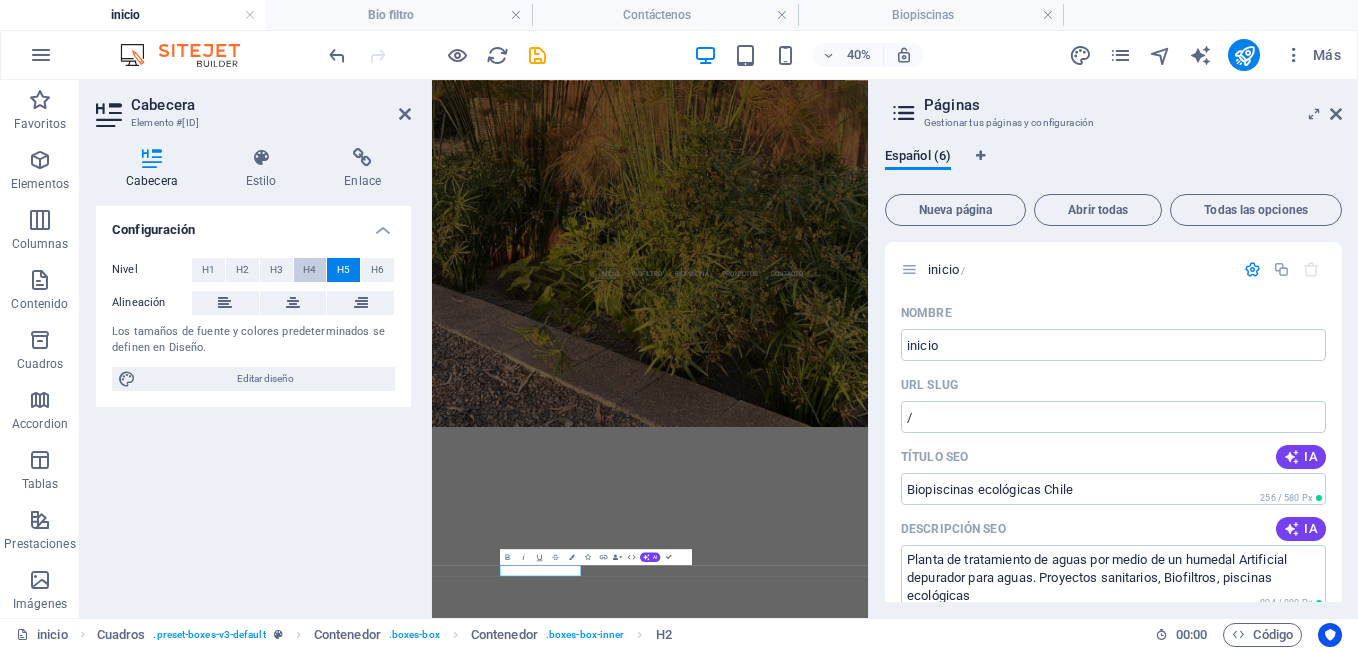 click on "H4" at bounding box center [309, 270] 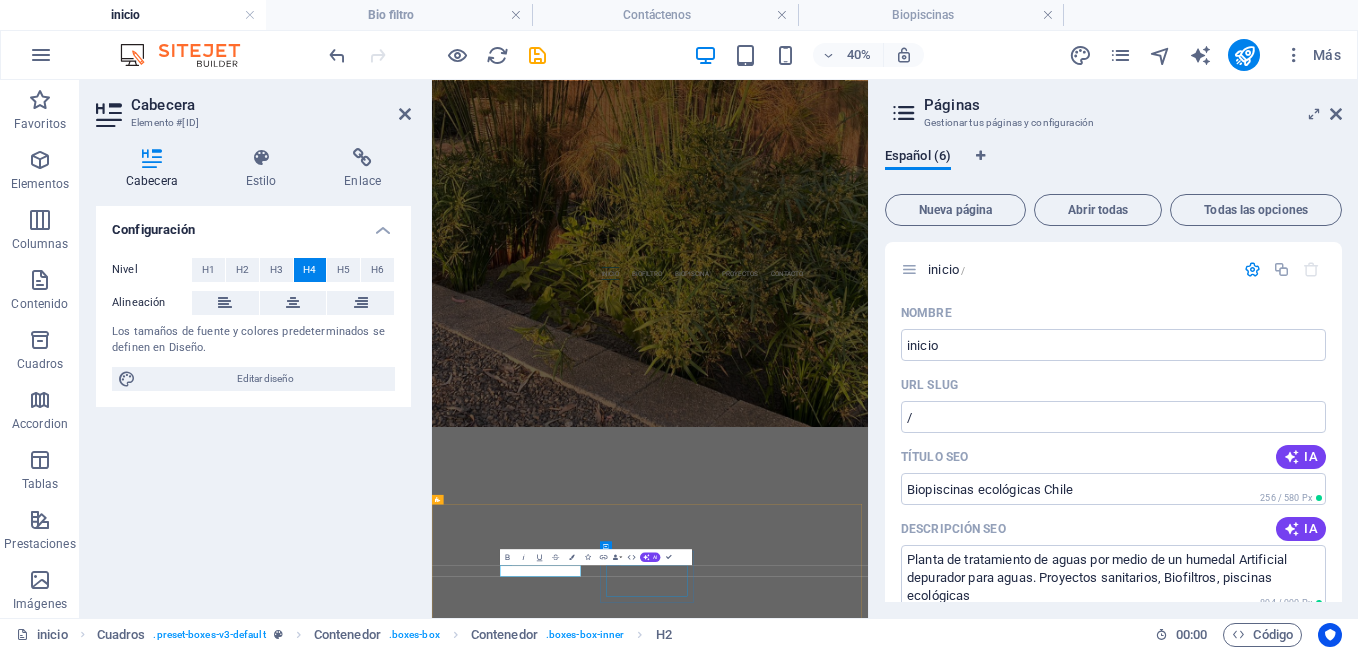 click on "Regularizacion de permisos" at bounding box center (565, 3524) 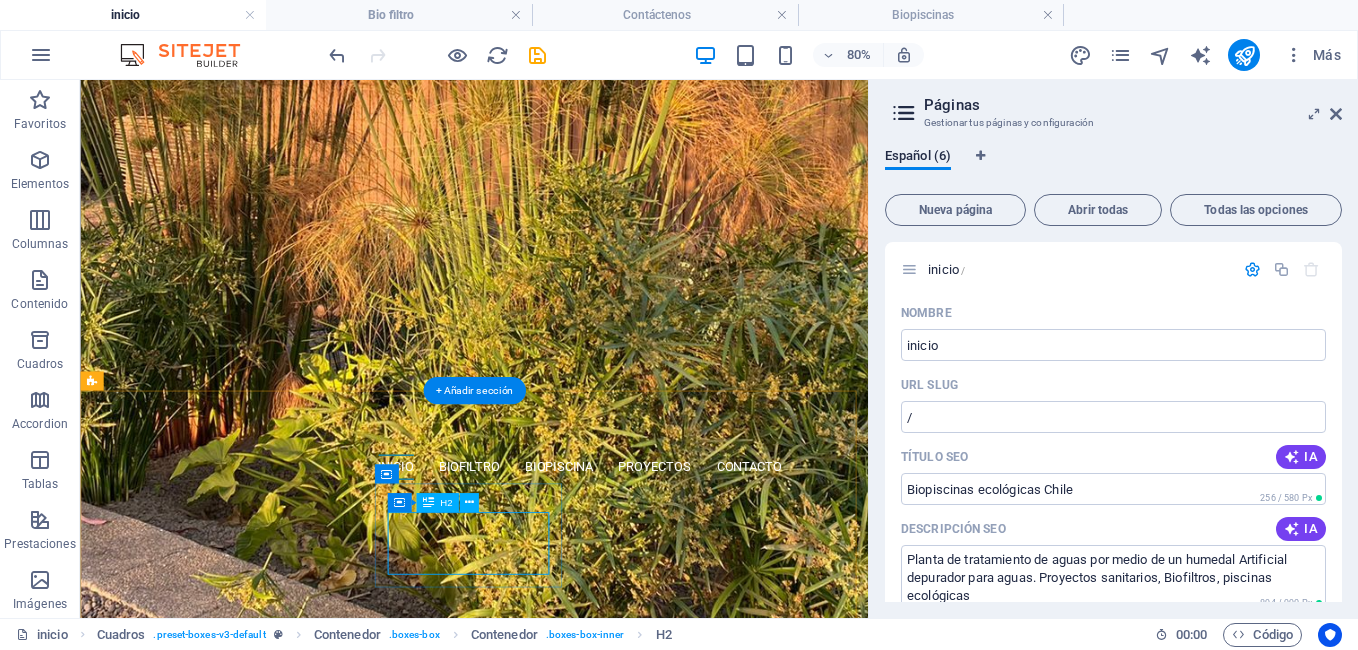 click on "Regularizacion de permisos" at bounding box center (213, 3524) 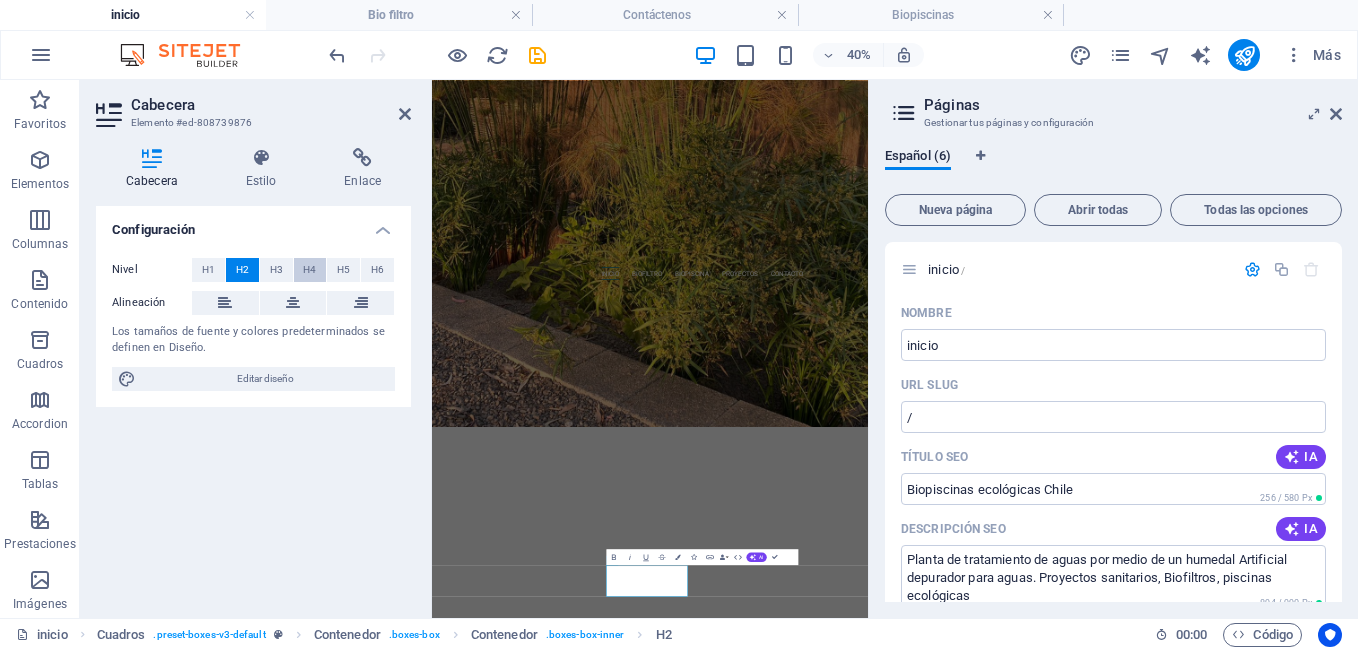 click on "H4" at bounding box center [309, 270] 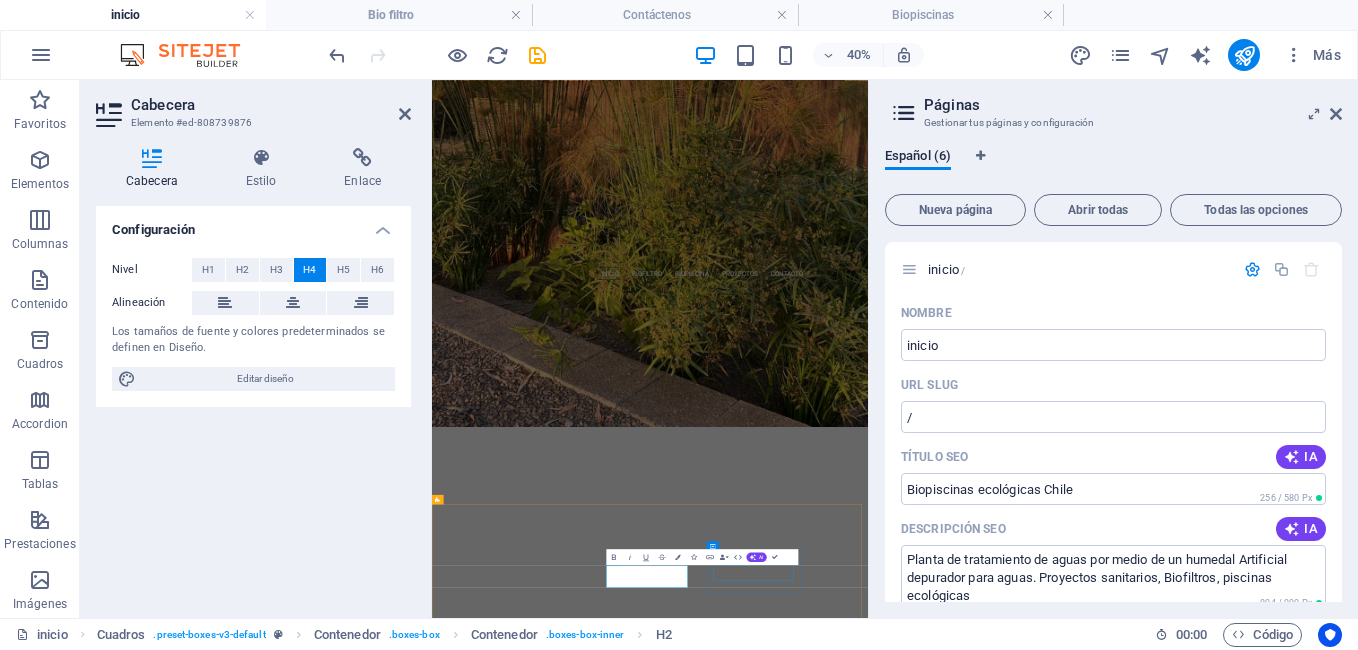 click on "construímos" at bounding box center (565, 3664) 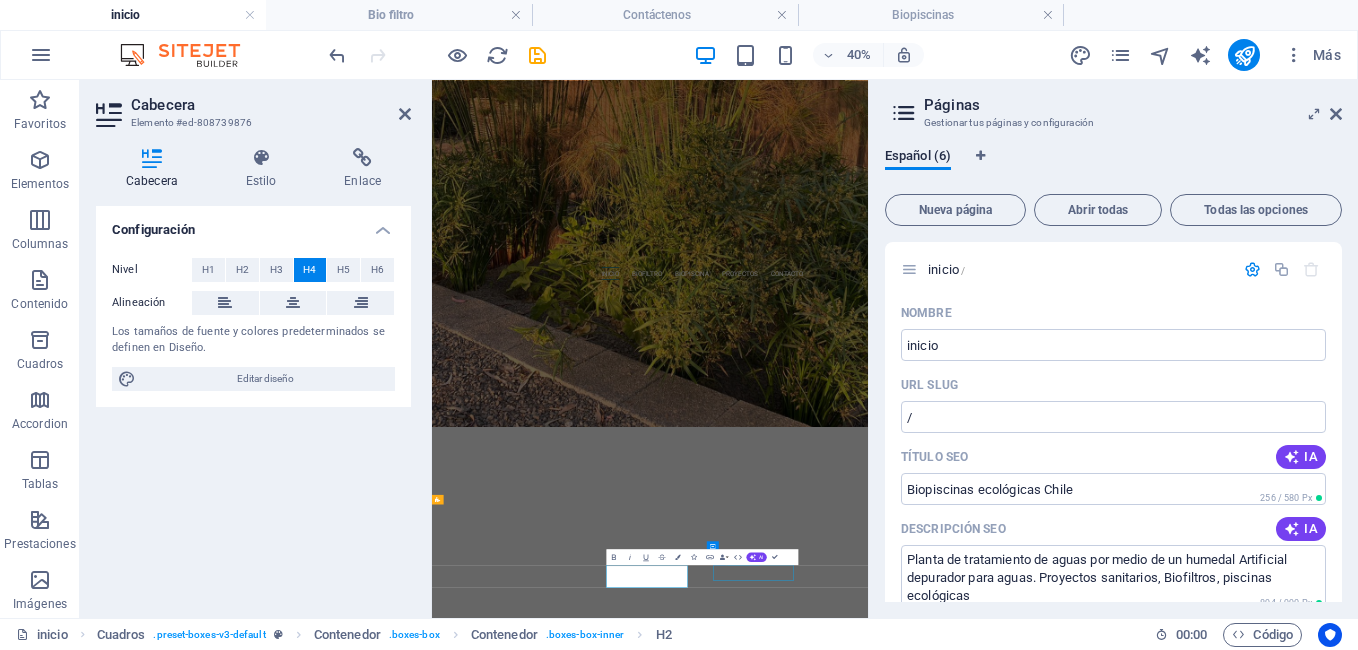 click on "construímos" at bounding box center (565, 3664) 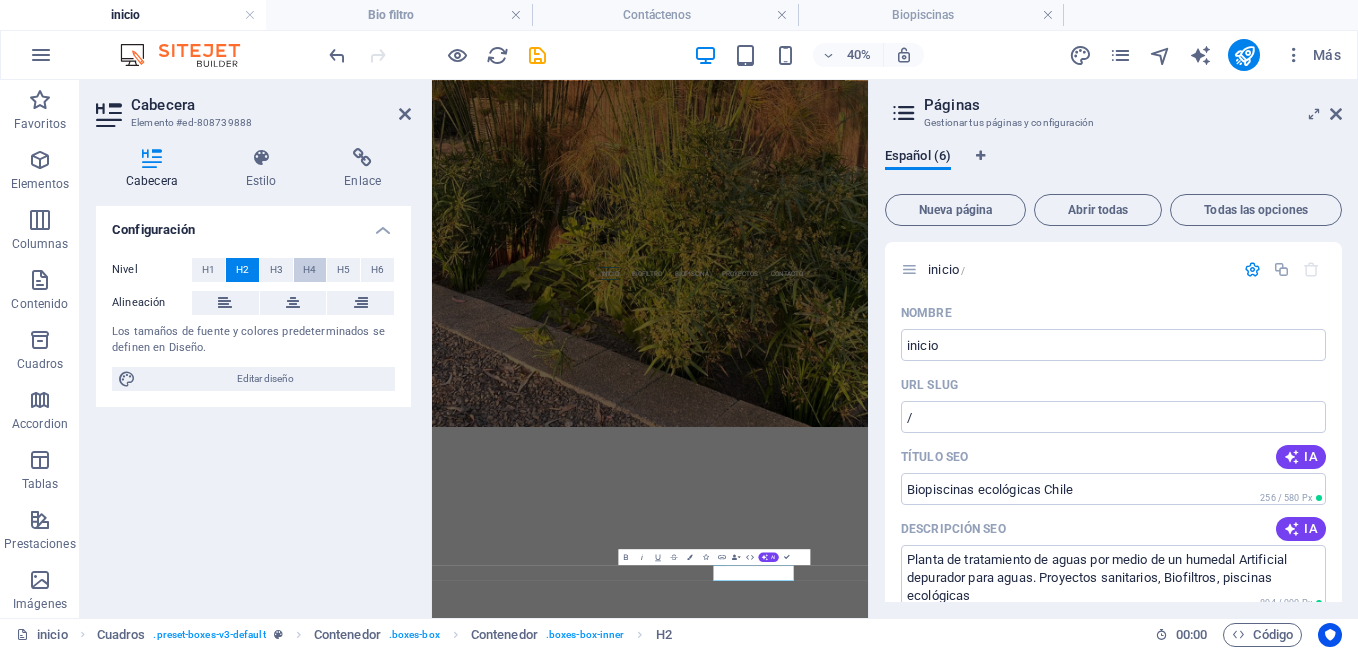 click on "H4" at bounding box center [310, 270] 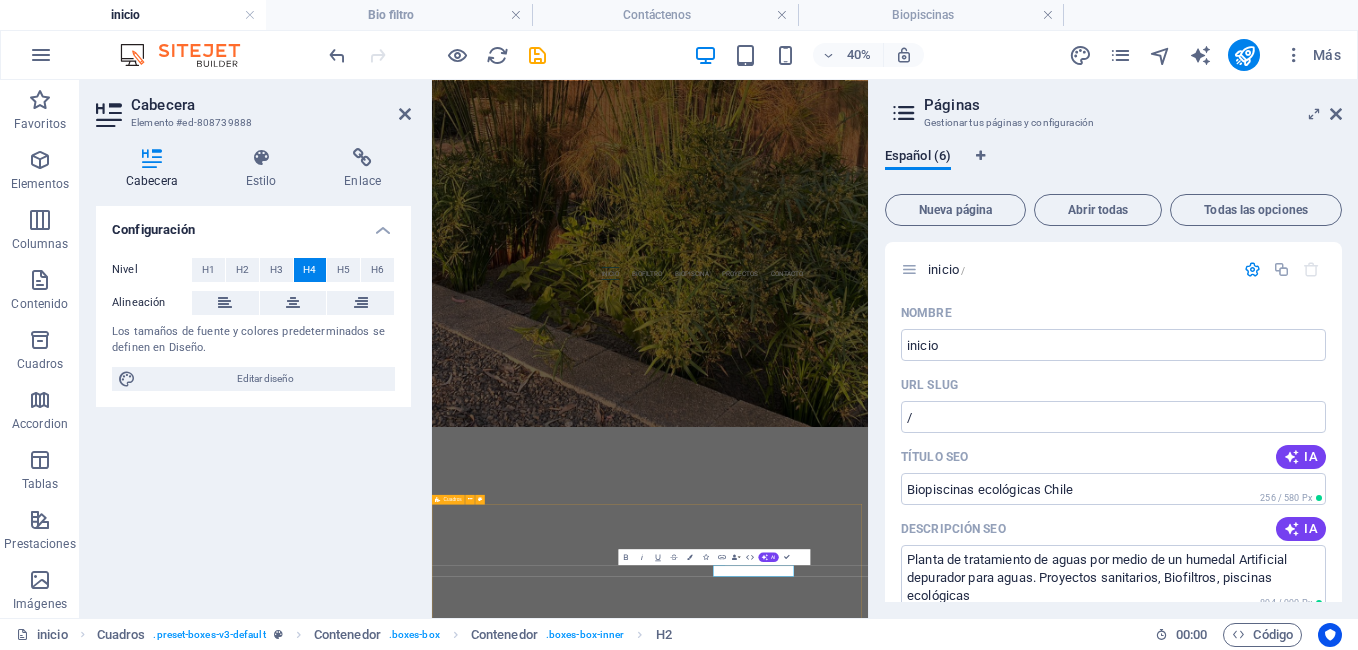 click on "sistemas sanitarios Regularizacion de permisos construímos" at bounding box center (977, 3485) 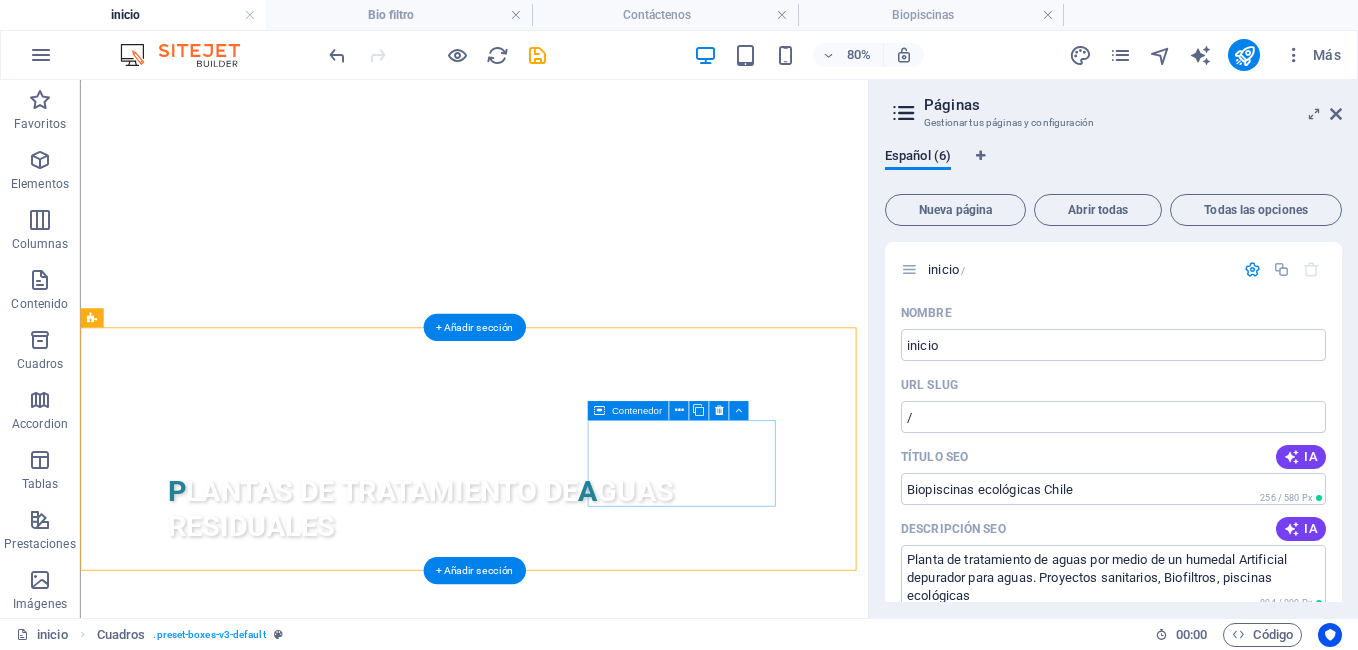 scroll, scrollTop: 1134, scrollLeft: 0, axis: vertical 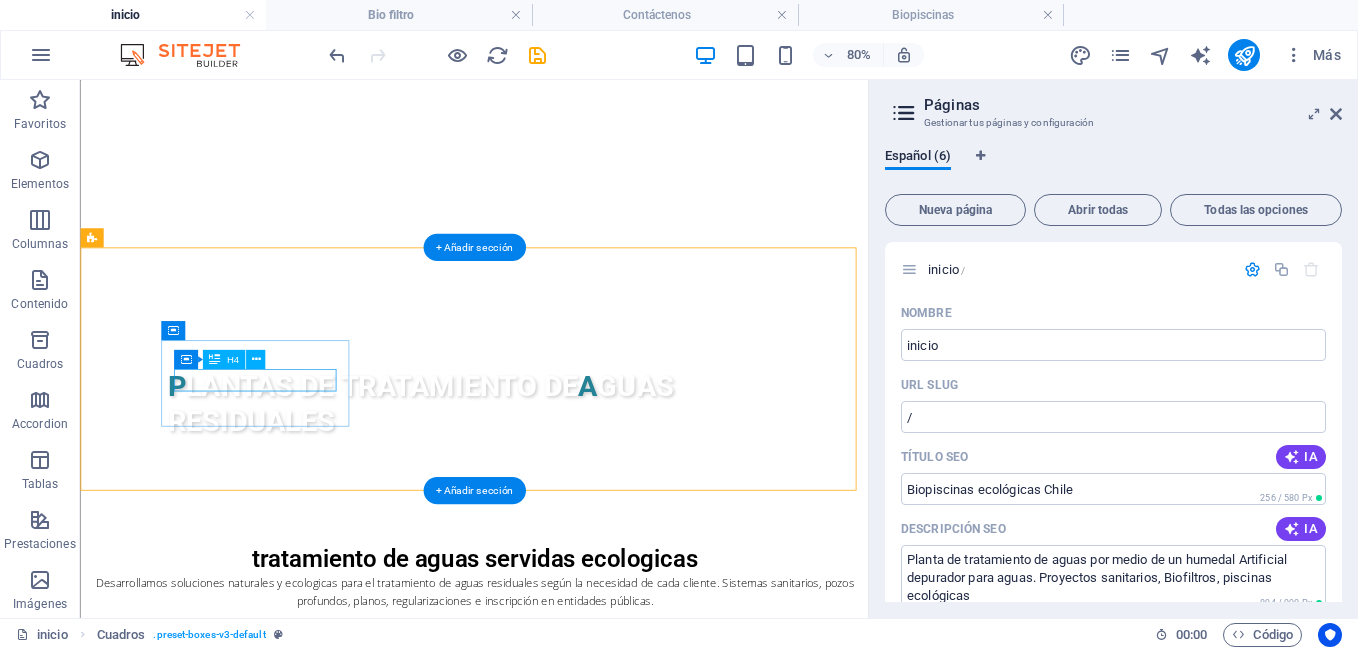 click on "sistemas sanitarios" at bounding box center (213, 1844) 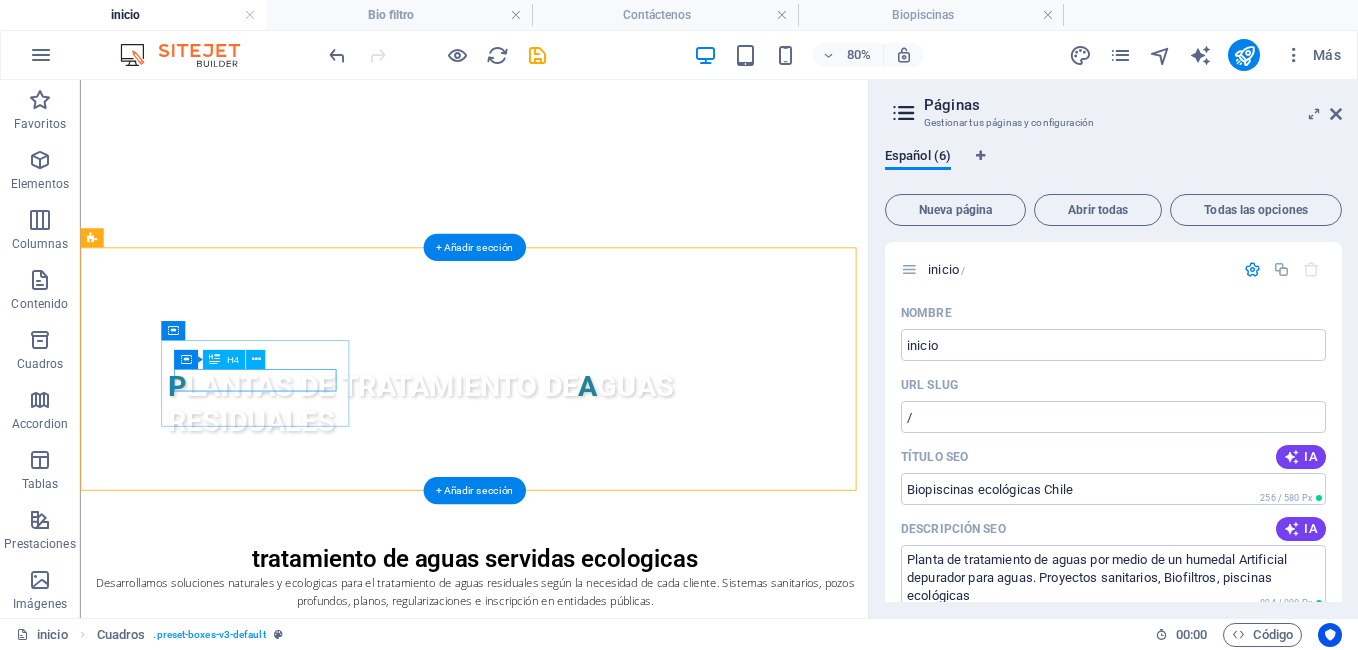 click on "sistemas sanitarios" at bounding box center (213, 1844) 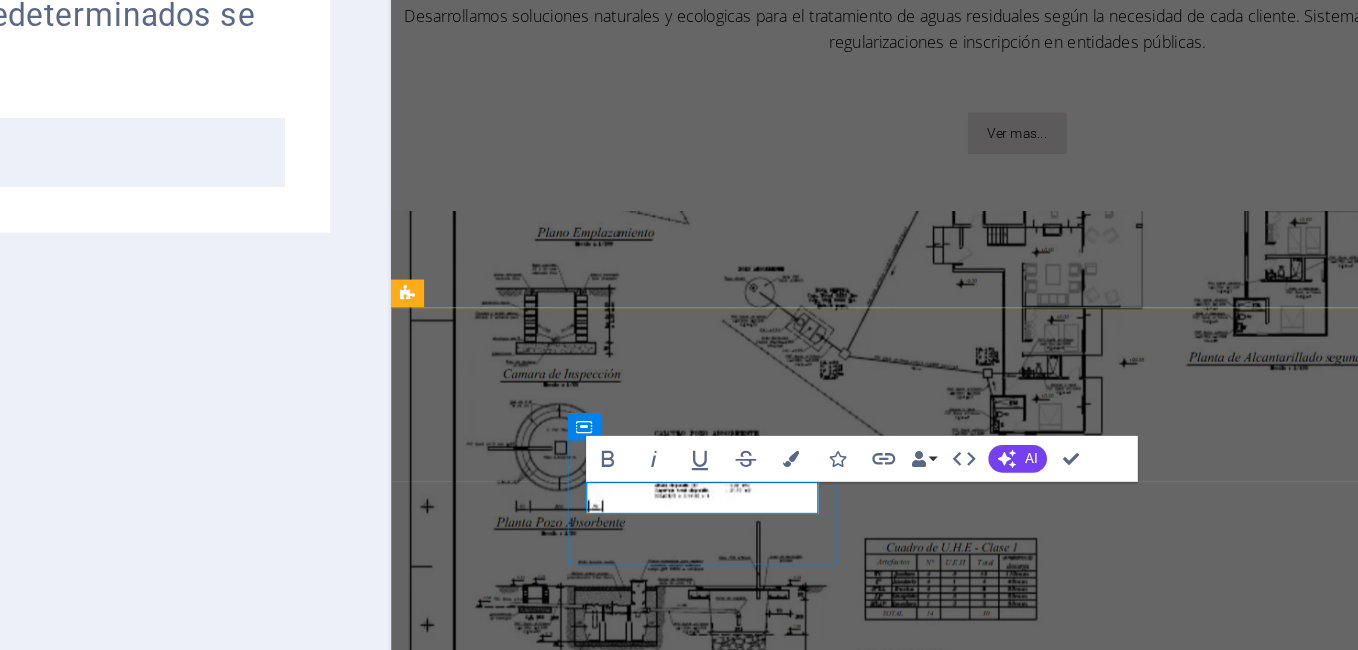 click on "sistemas sanitarios" at bounding box center (523, 1058) 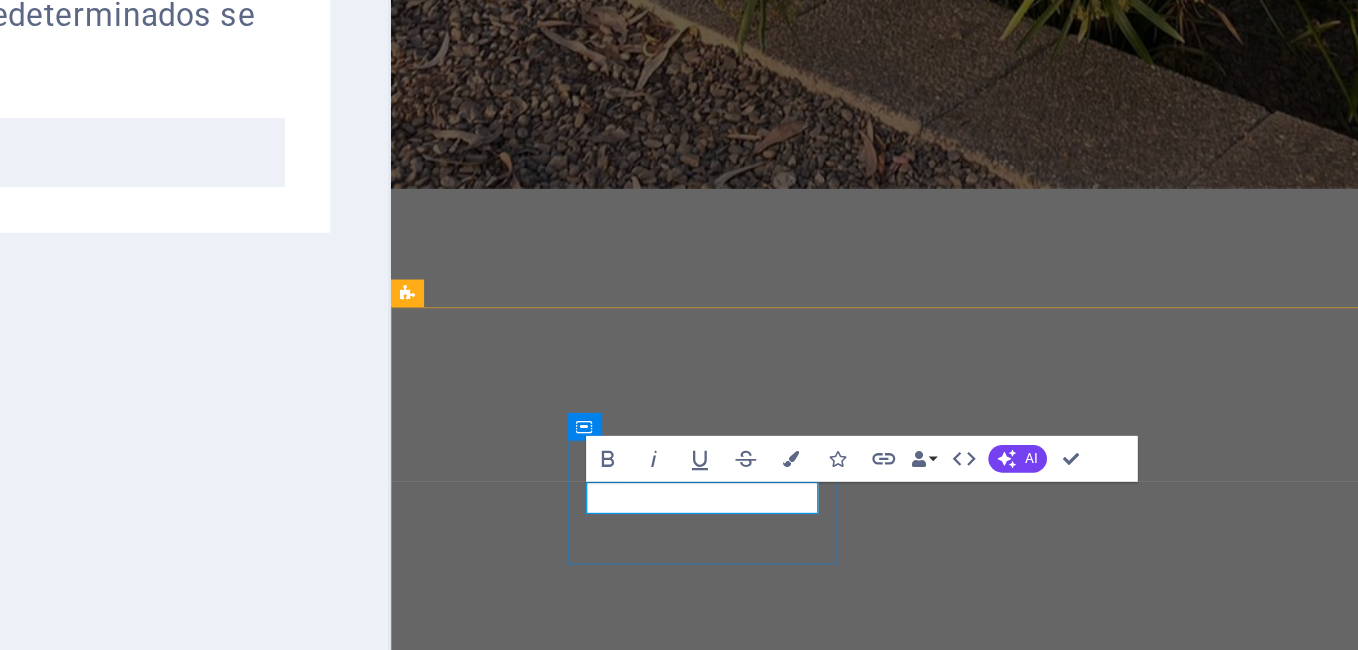 type 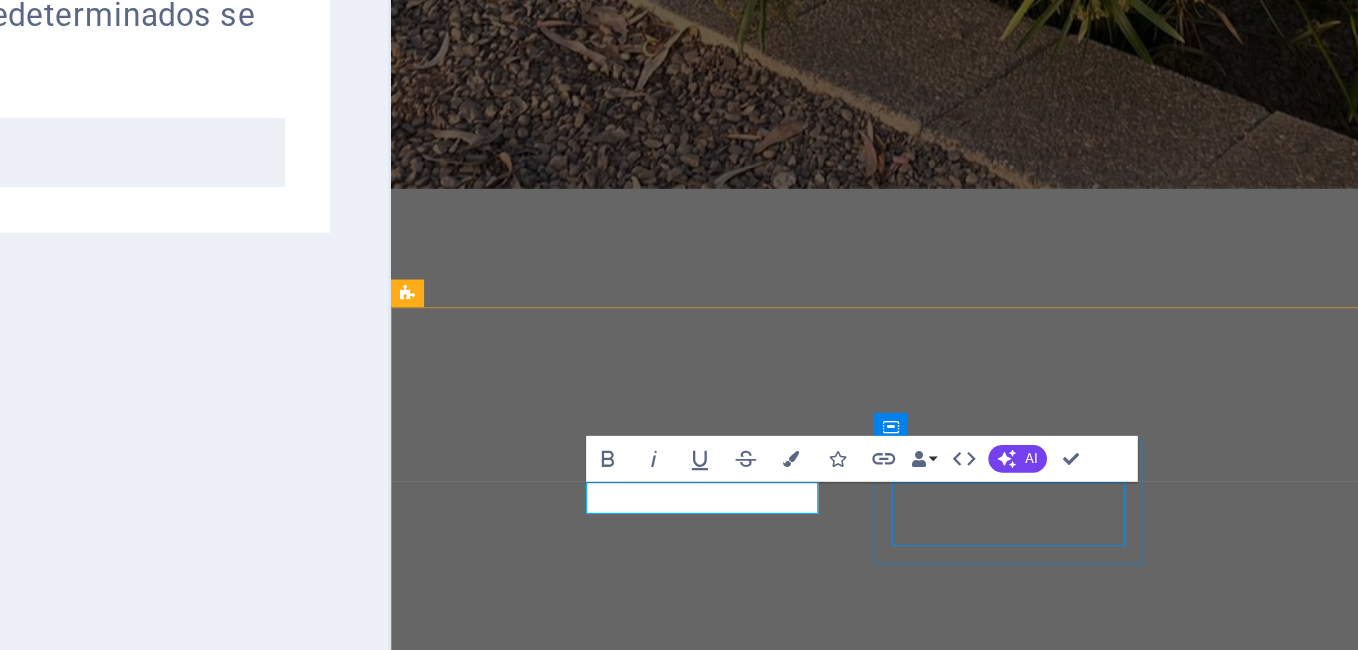 click on "Regularizacion de permisos" at bounding box center [523, 2548] 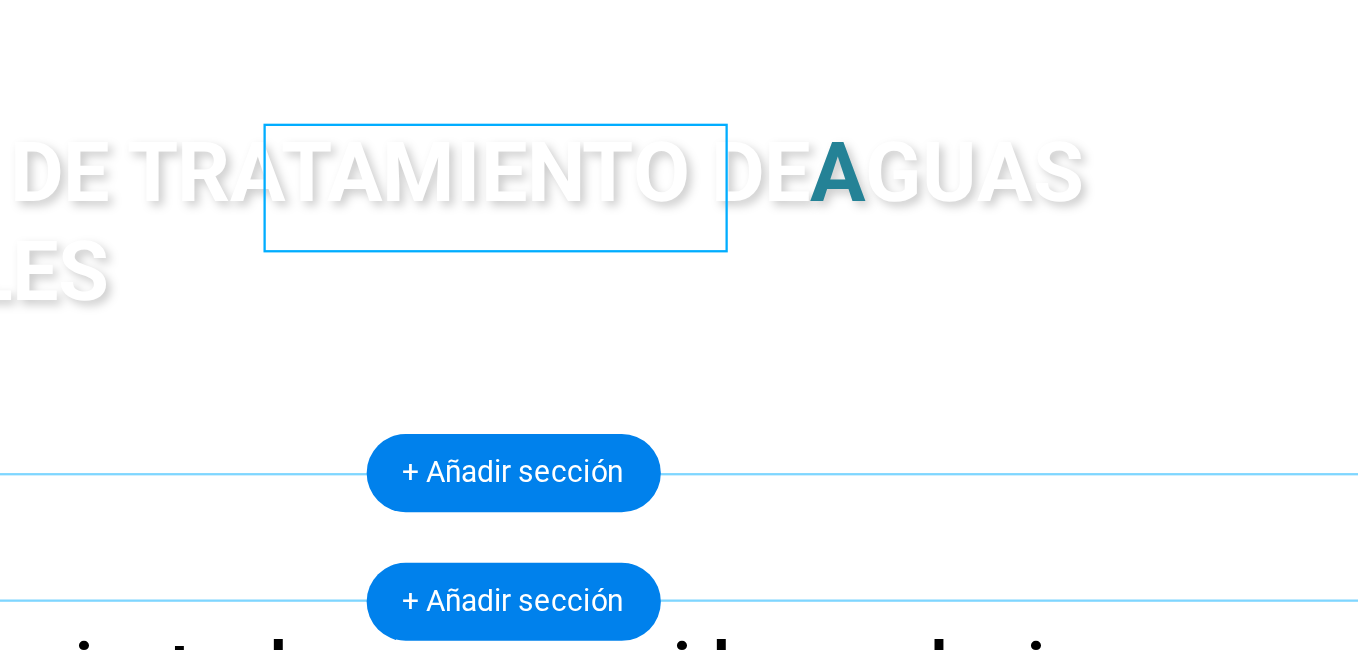 click on "Desarrollamos diseños, planificación y ejecución de proyectos sanitarios en entidades públicas, hogares y empresas." at bounding box center [-128, 1488] 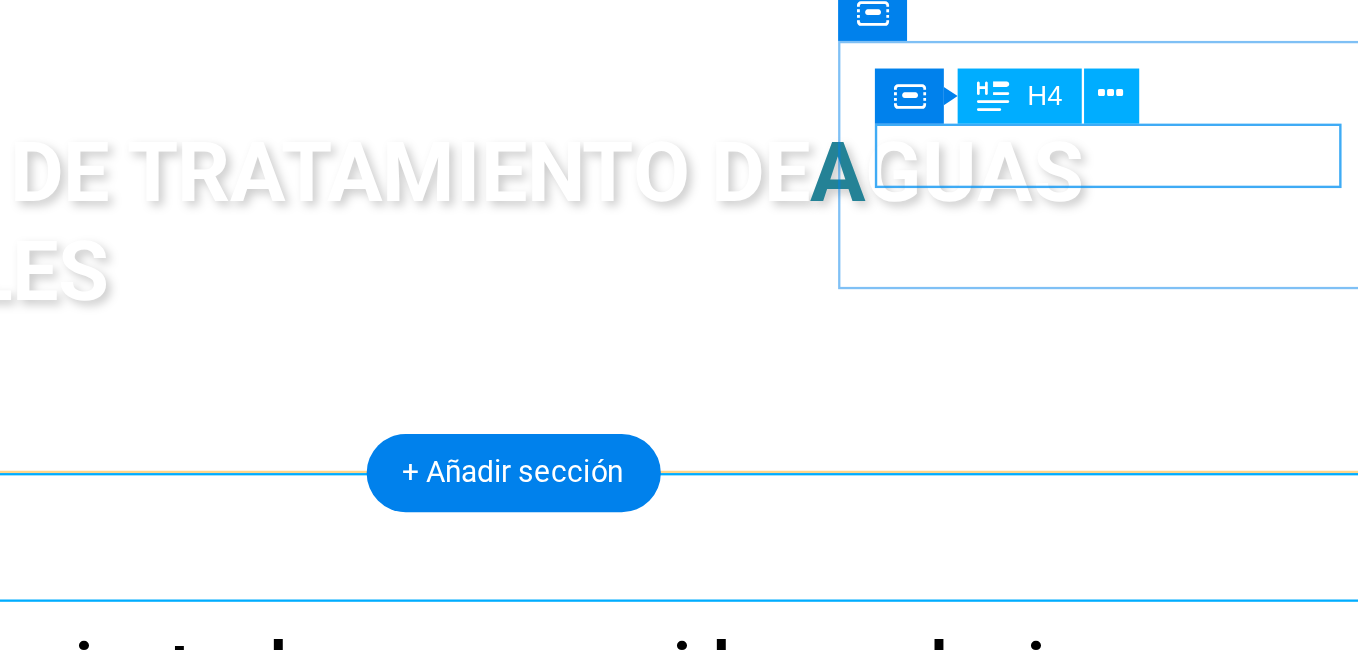 click on "construímos" at bounding box center (-487, 1350) 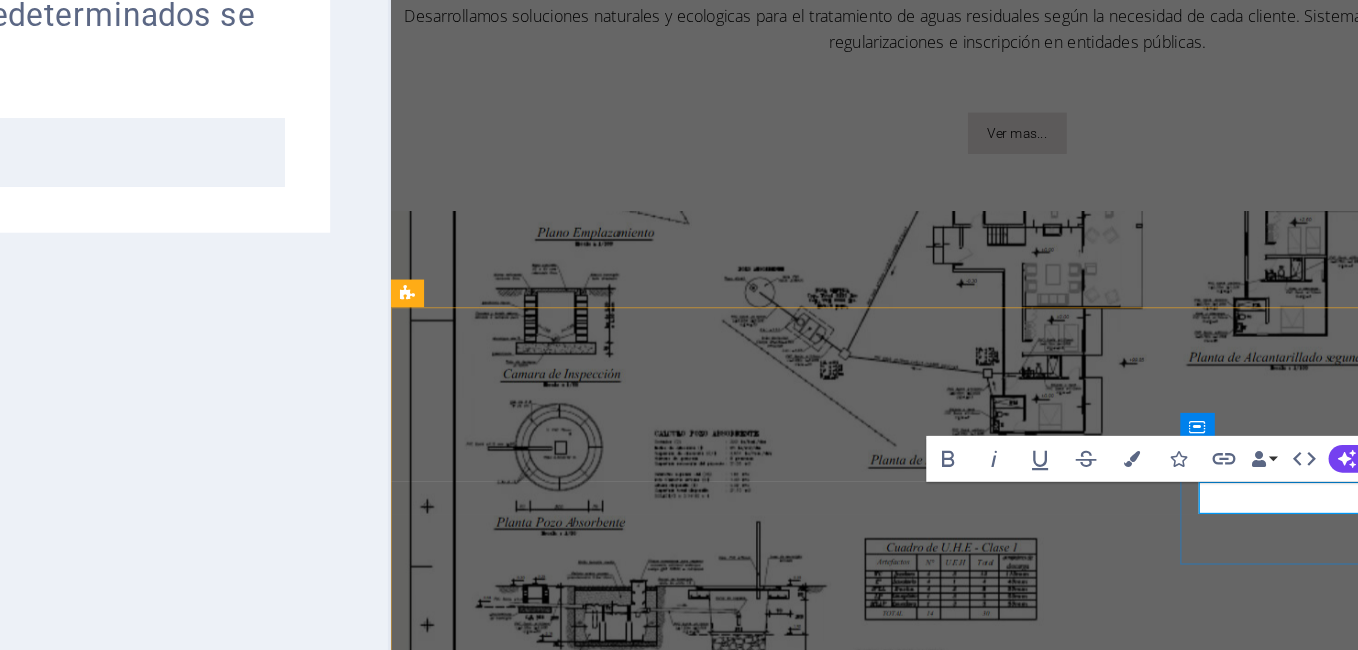 click on "construímos" at bounding box center [523, 1350] 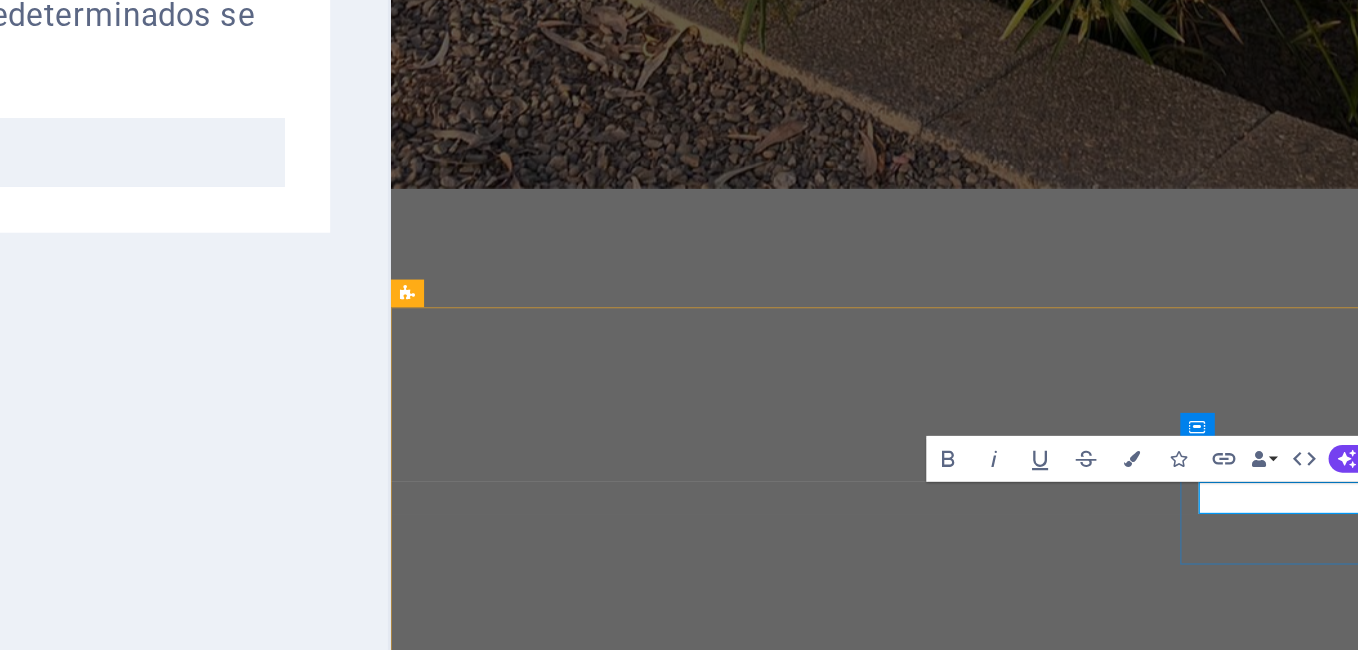 type 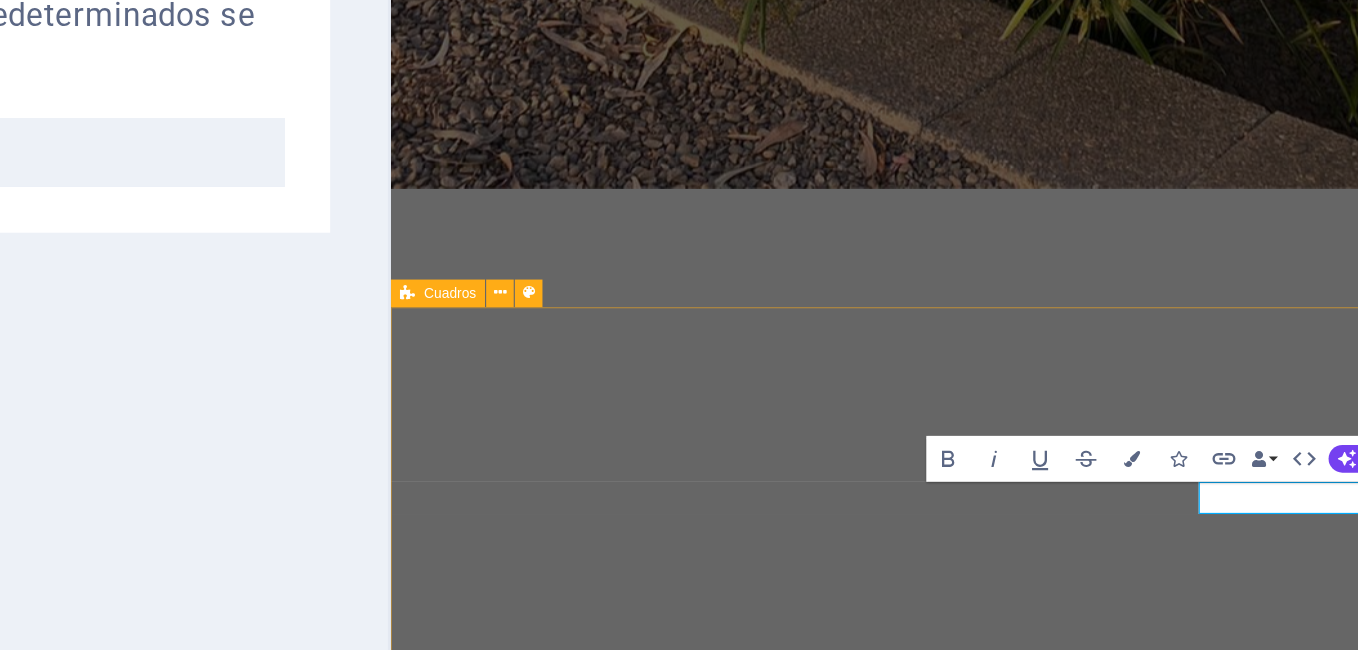 click on "Sistemas sanitarios Regularizacion de permisos Construímos" at bounding box center [935, 2520] 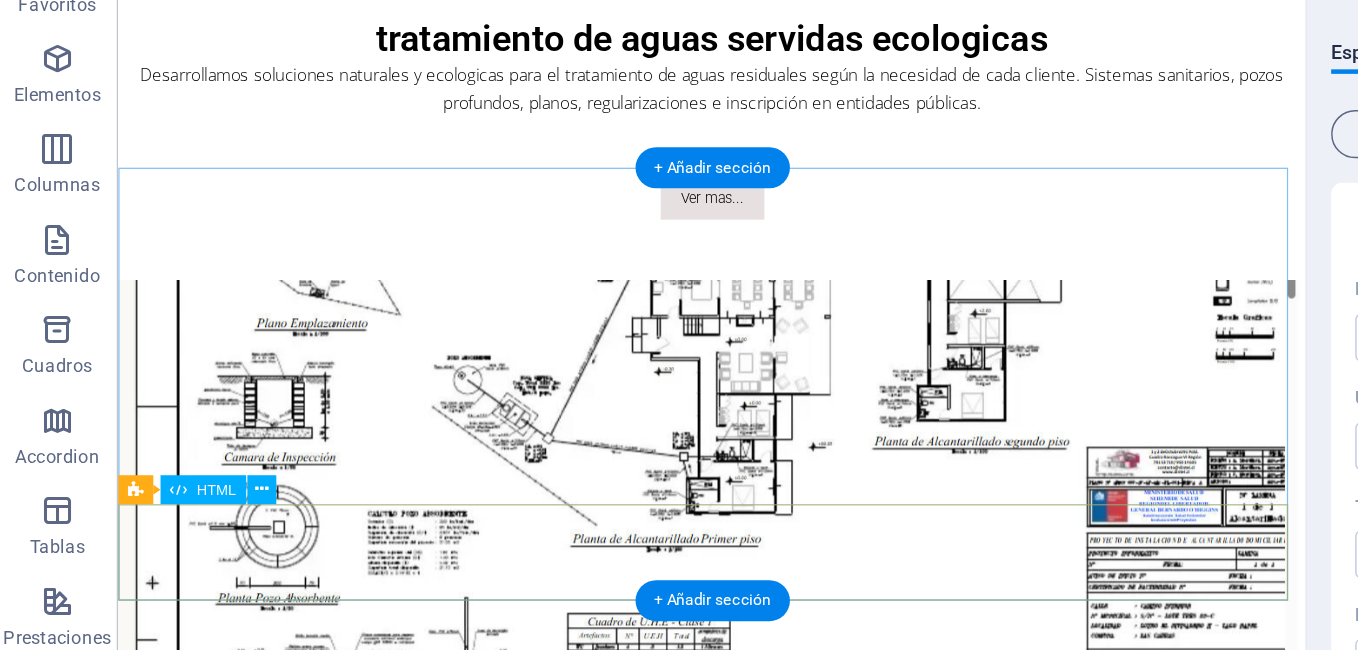 scroll, scrollTop: 1806, scrollLeft: 0, axis: vertical 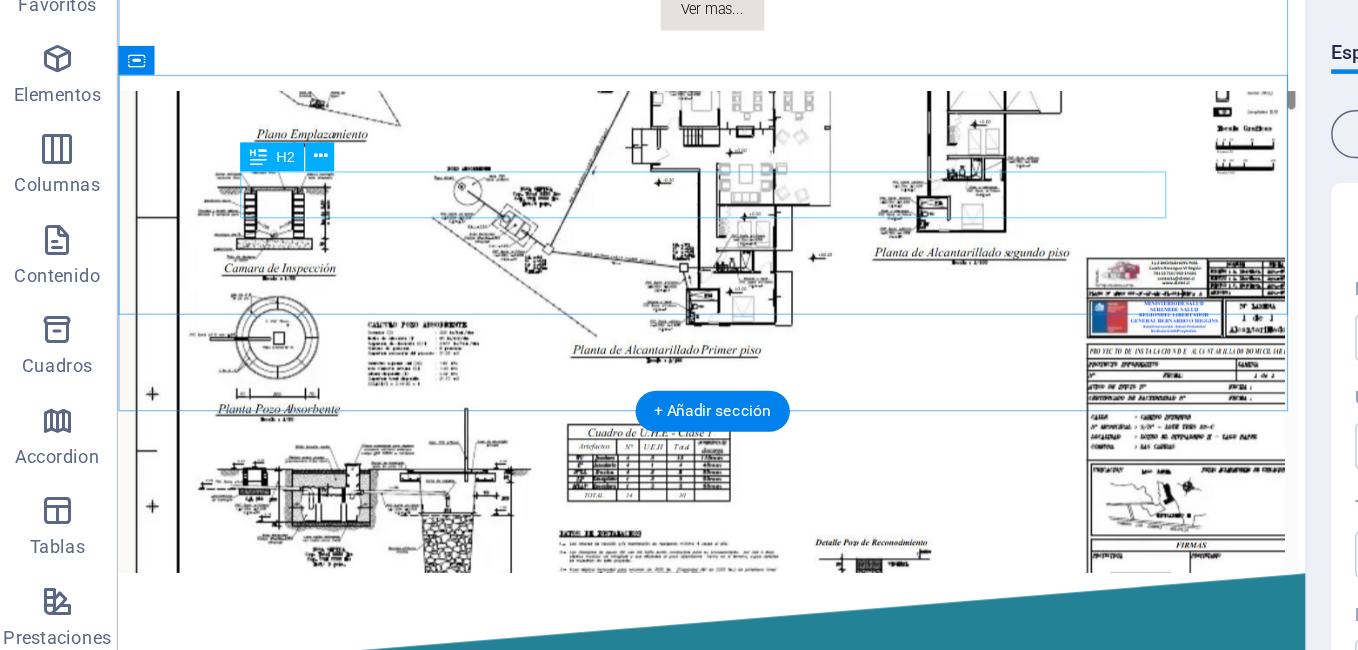 click on "bio piscinas" at bounding box center (610, 2163) 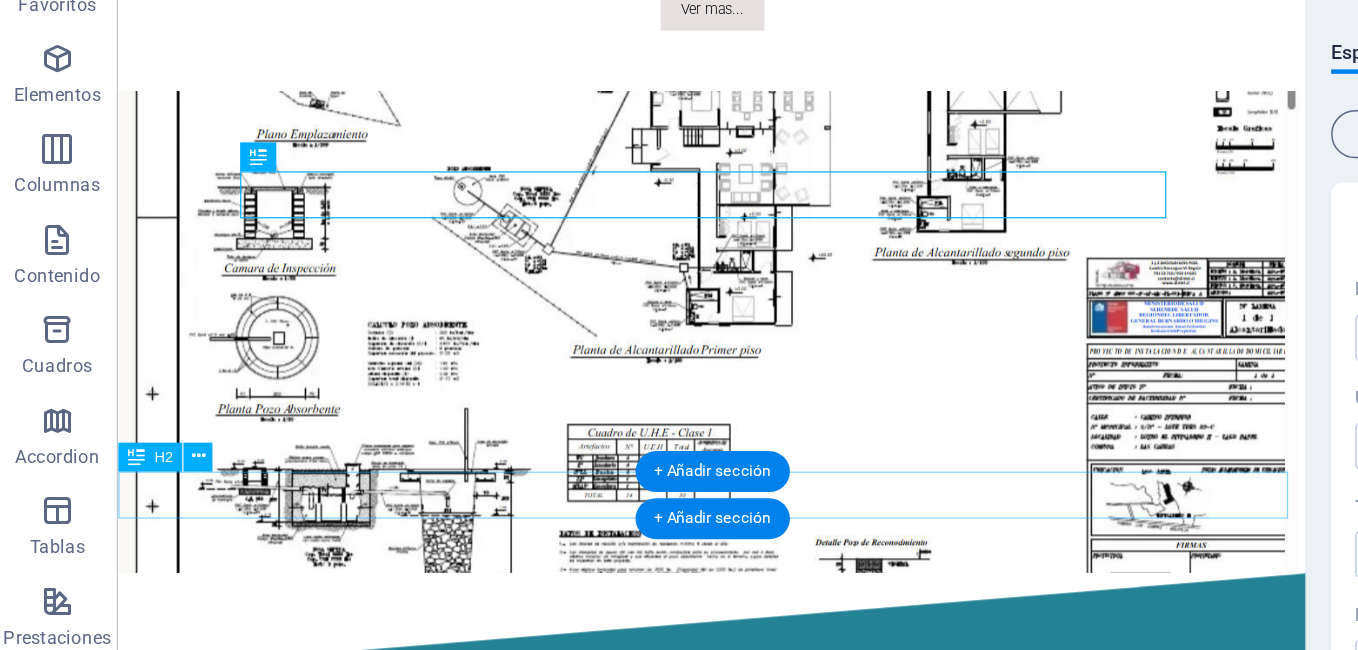 click on "A gua natural sin químicos" at bounding box center (609, 2412) 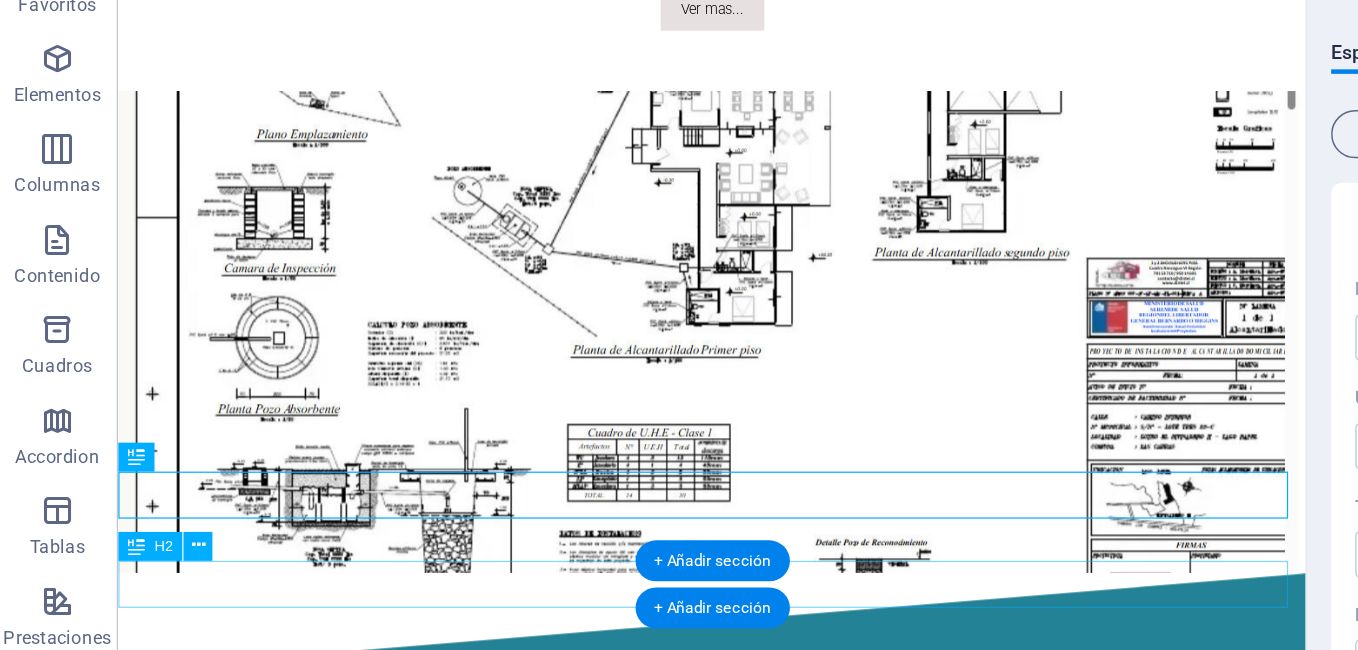 click on "P lantas ornamentales" at bounding box center (609, 2486) 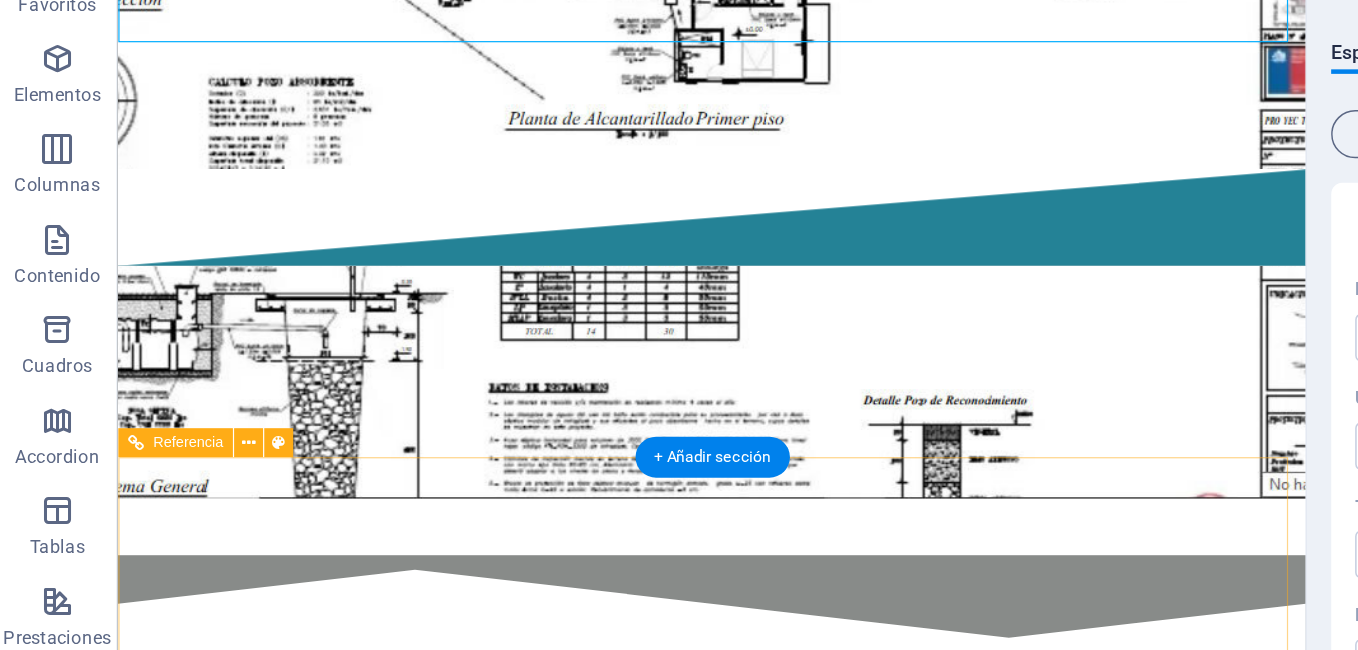 scroll, scrollTop: 2275, scrollLeft: 0, axis: vertical 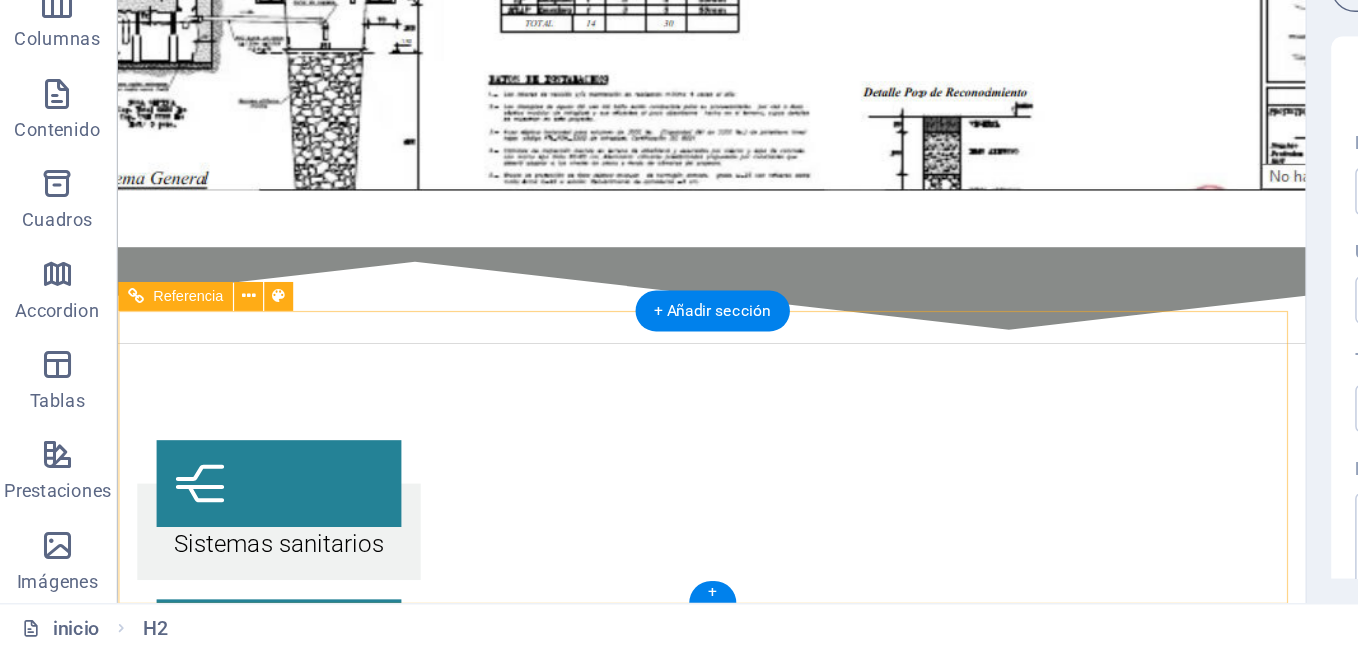 click at bounding box center (610, 3331) 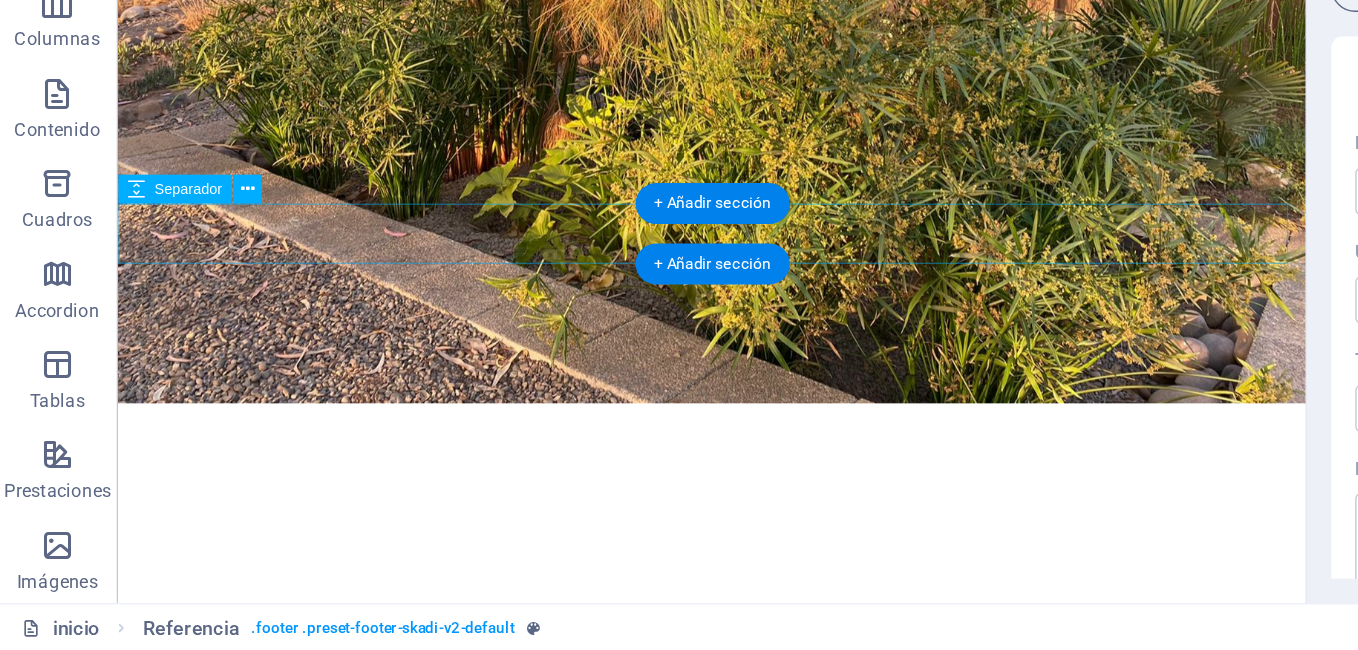 scroll, scrollTop: 332, scrollLeft: 0, axis: vertical 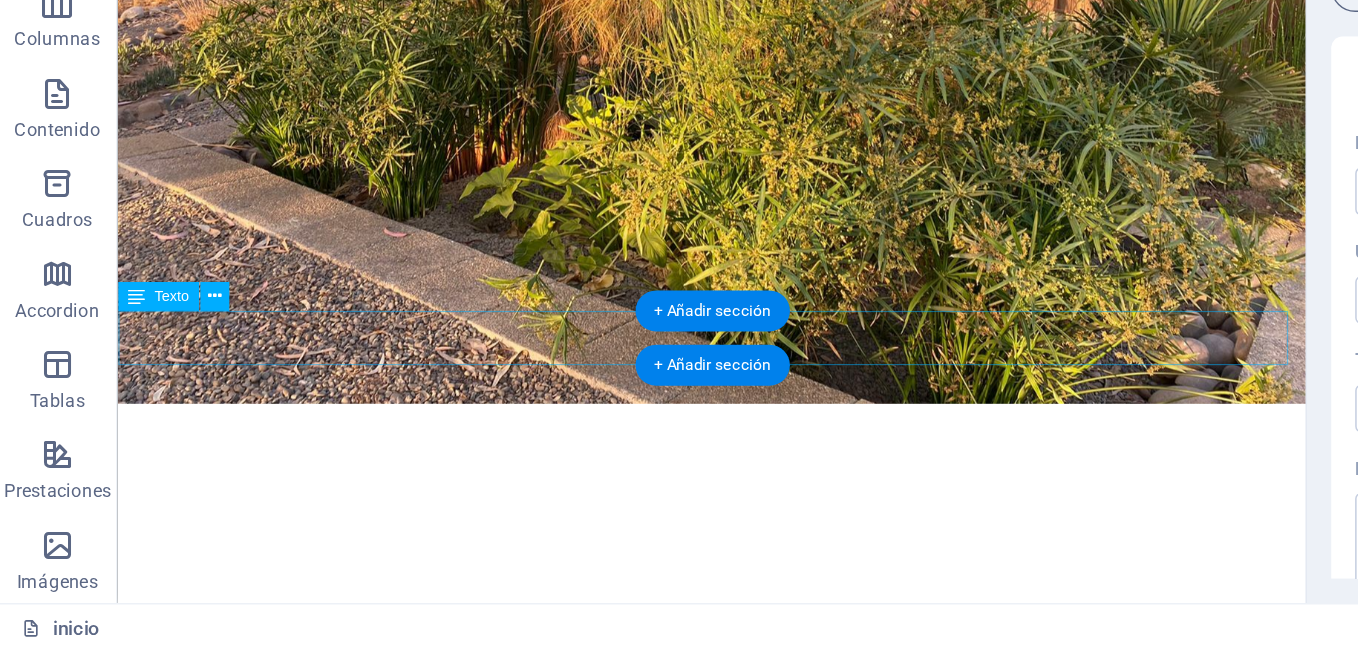 click on "Desarrollamos soluciones naturales y ecologicas para el tratamiento de aguas residuales según la necesidad de cada cliente. Sistemas sanitarios, pozos profundos, planos, regularizaciones e inscripción en entidades públicas." at bounding box center [609, 1201] 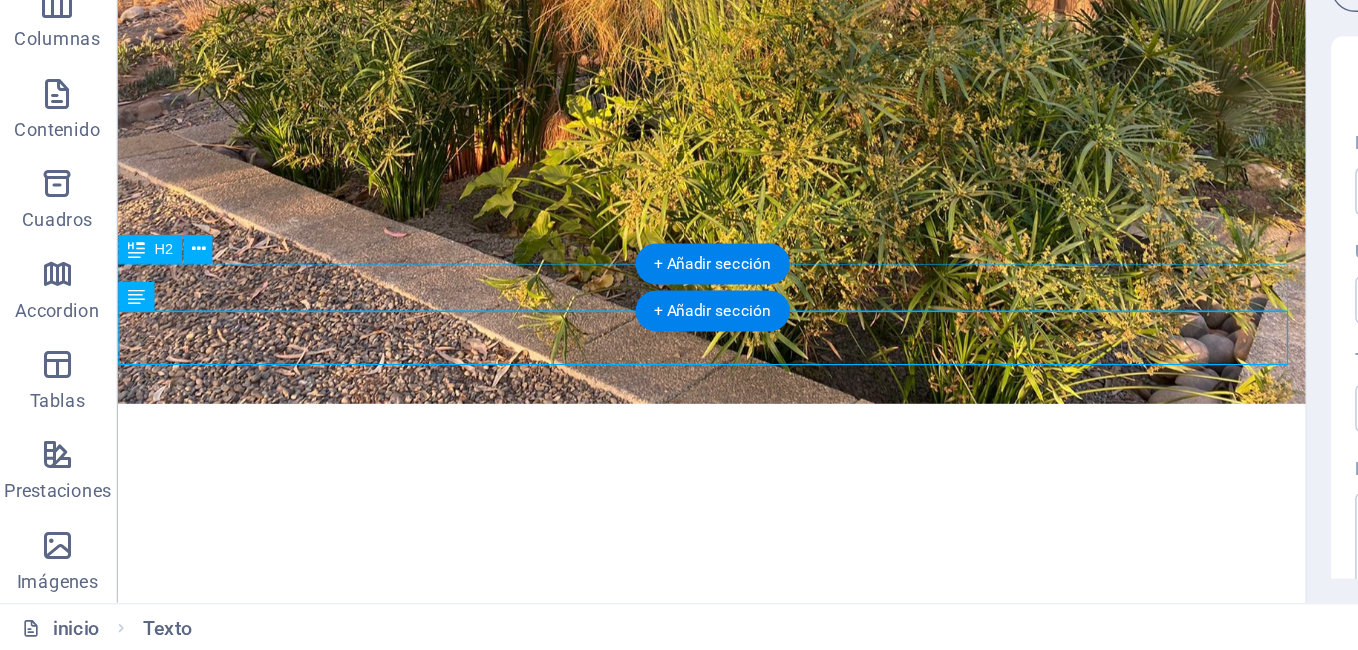 click on "tratamiento de aguas servidas ecologicas" at bounding box center [609, 1159] 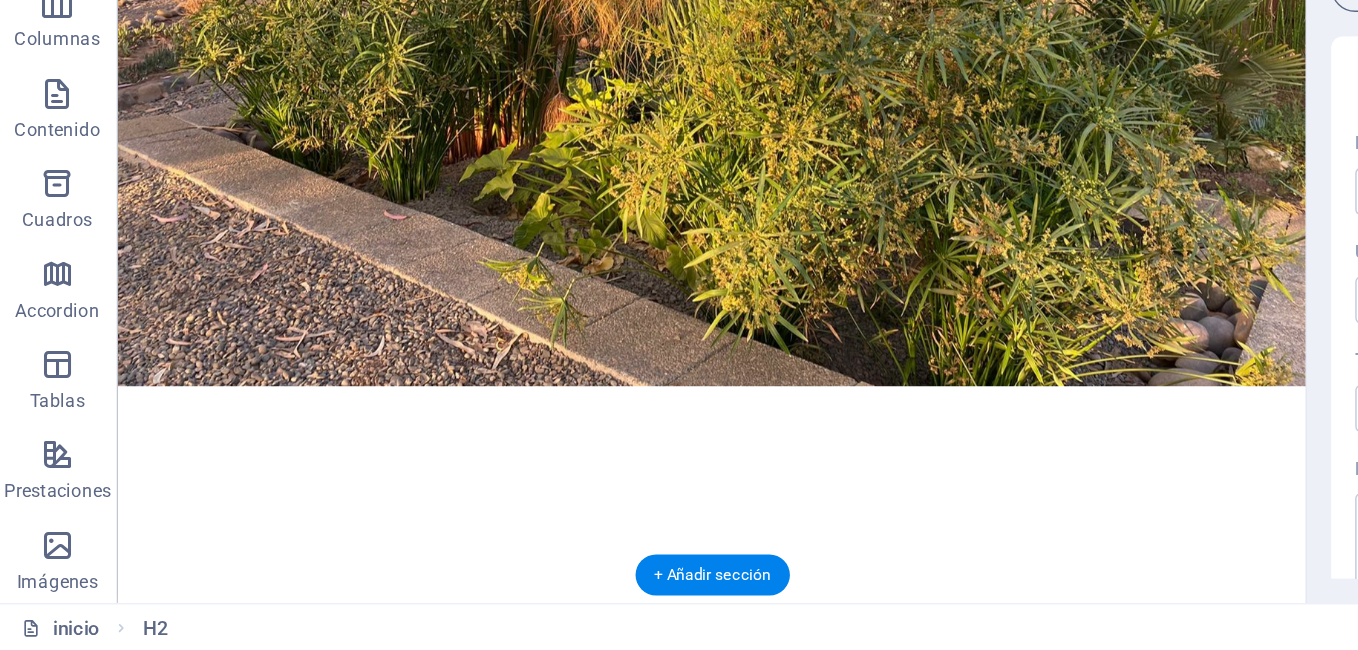 scroll, scrollTop: 18, scrollLeft: 0, axis: vertical 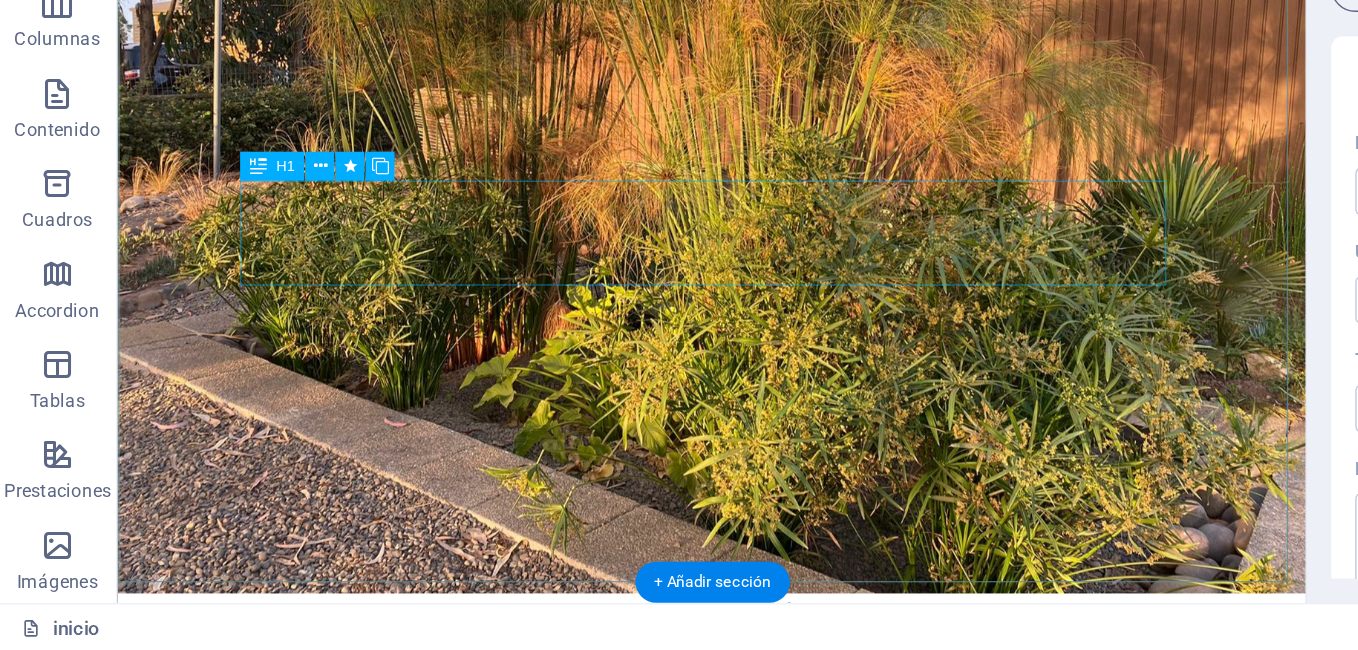 click on "p lantas de tratamiento de  a guas residuales" at bounding box center [610, 1313] 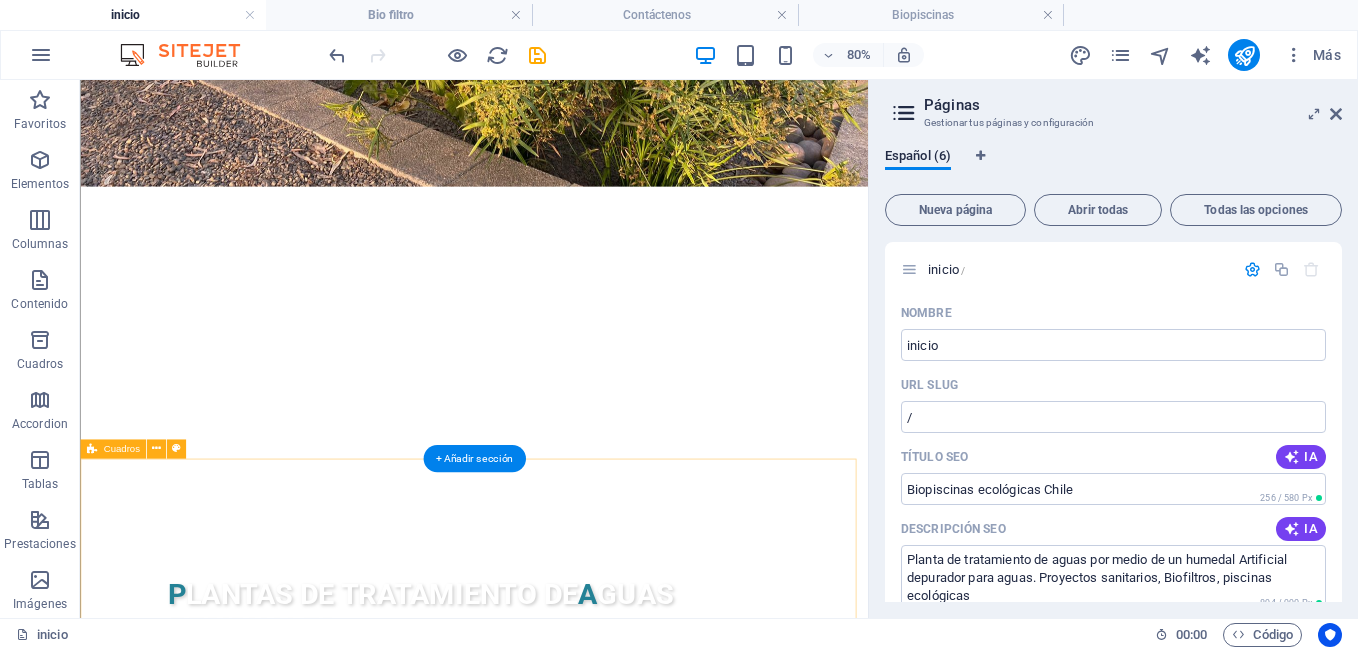 scroll, scrollTop: 716, scrollLeft: 0, axis: vertical 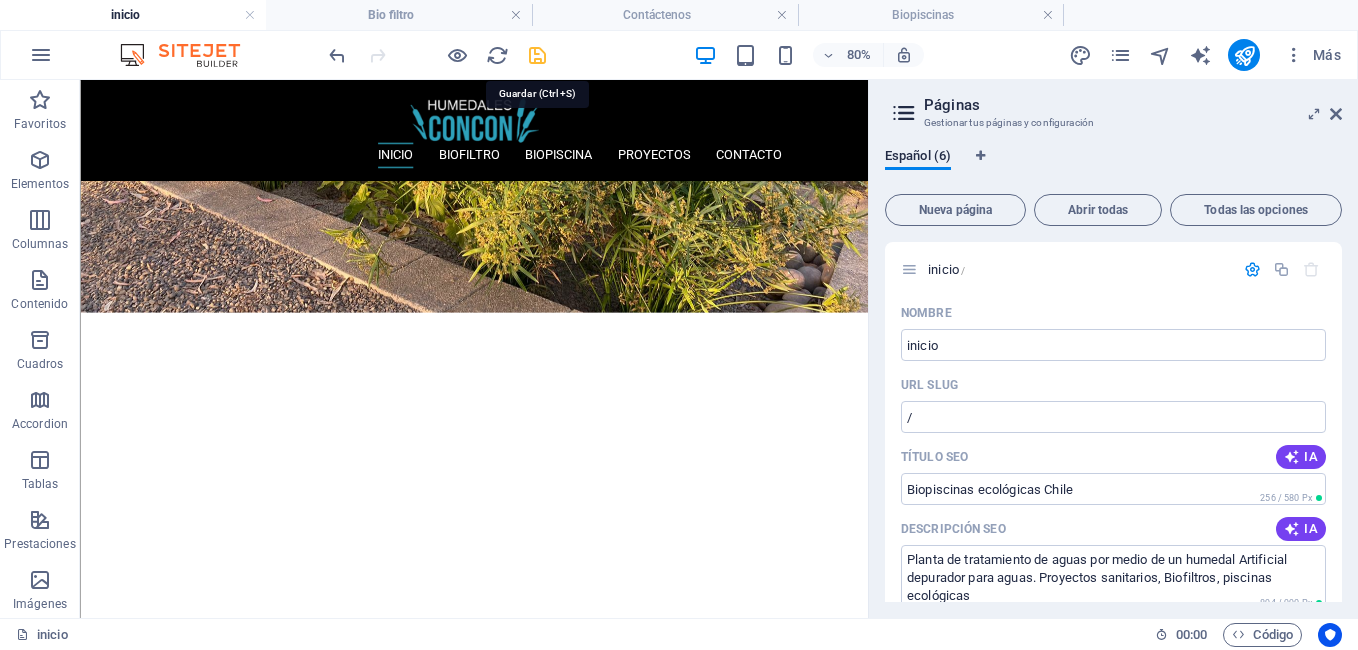 click at bounding box center (537, 55) 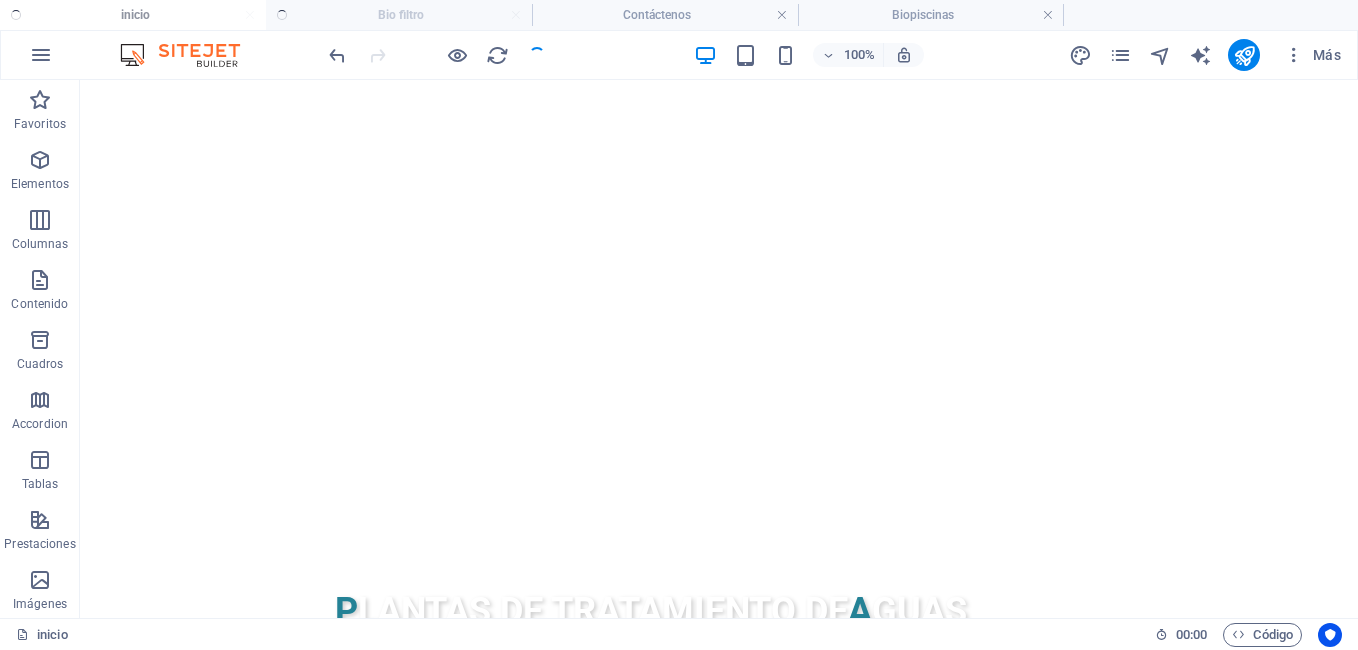 scroll, scrollTop: 581, scrollLeft: 0, axis: vertical 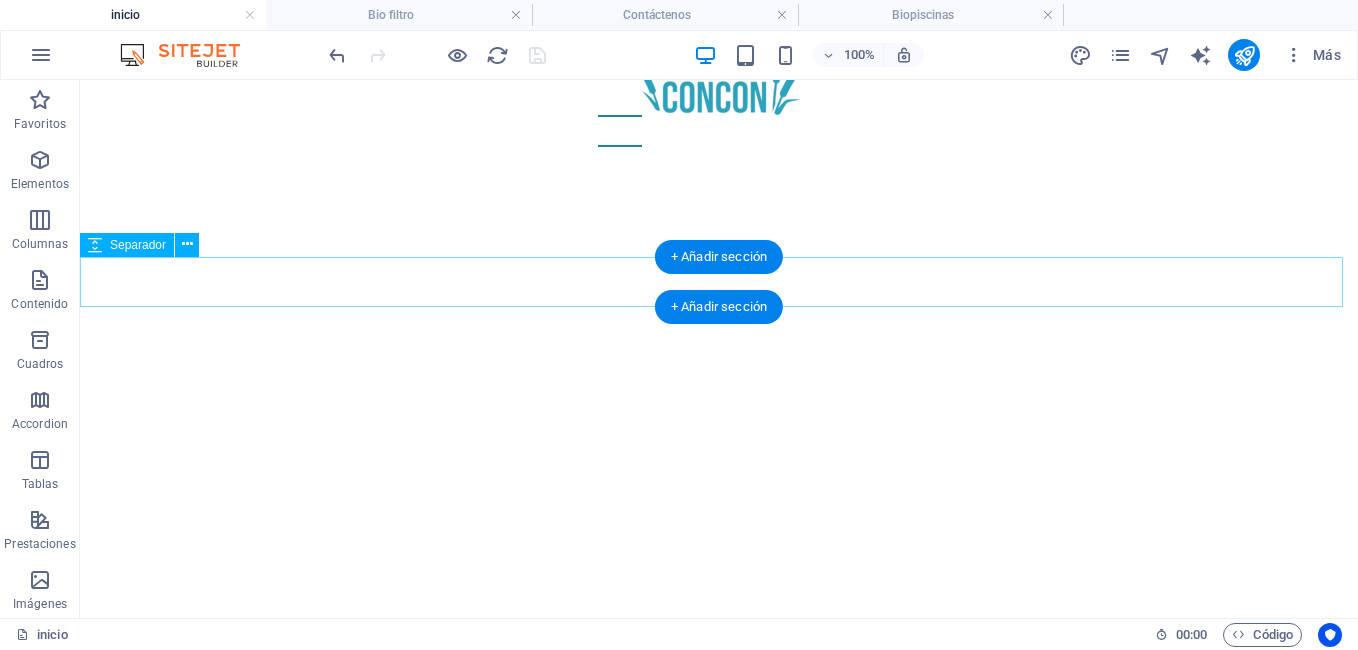 click at bounding box center (719, 1136) 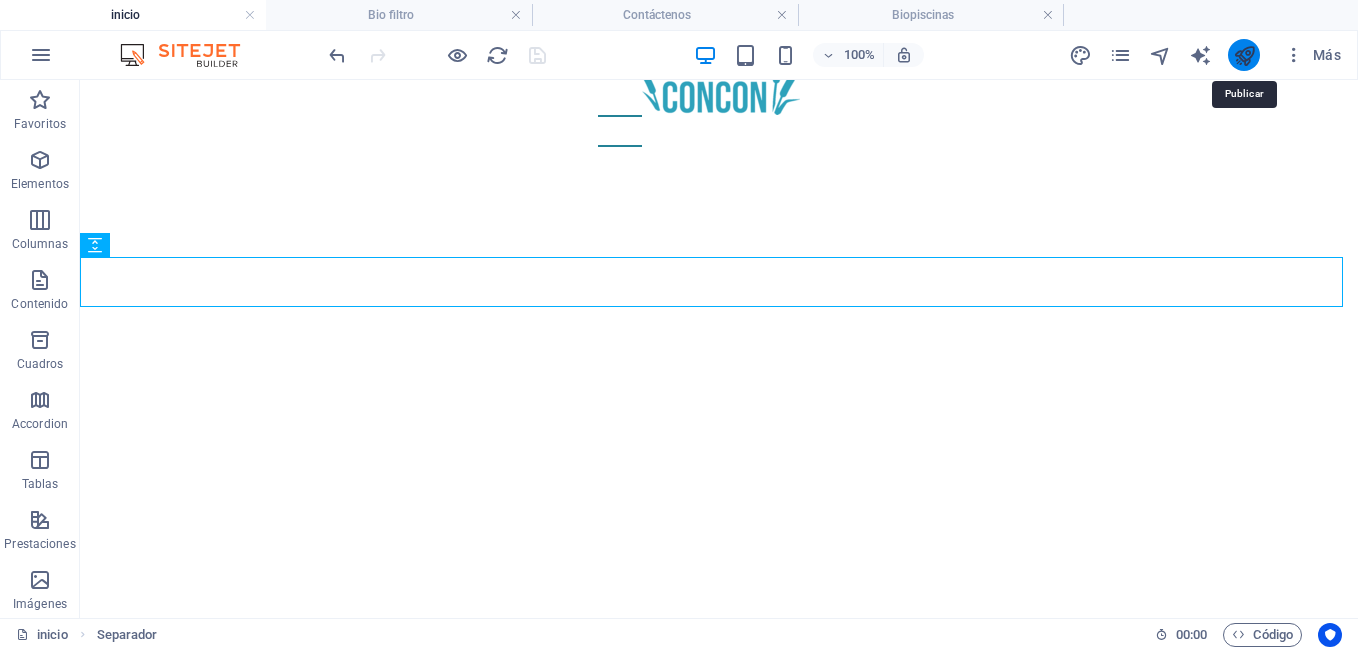 click at bounding box center (1244, 55) 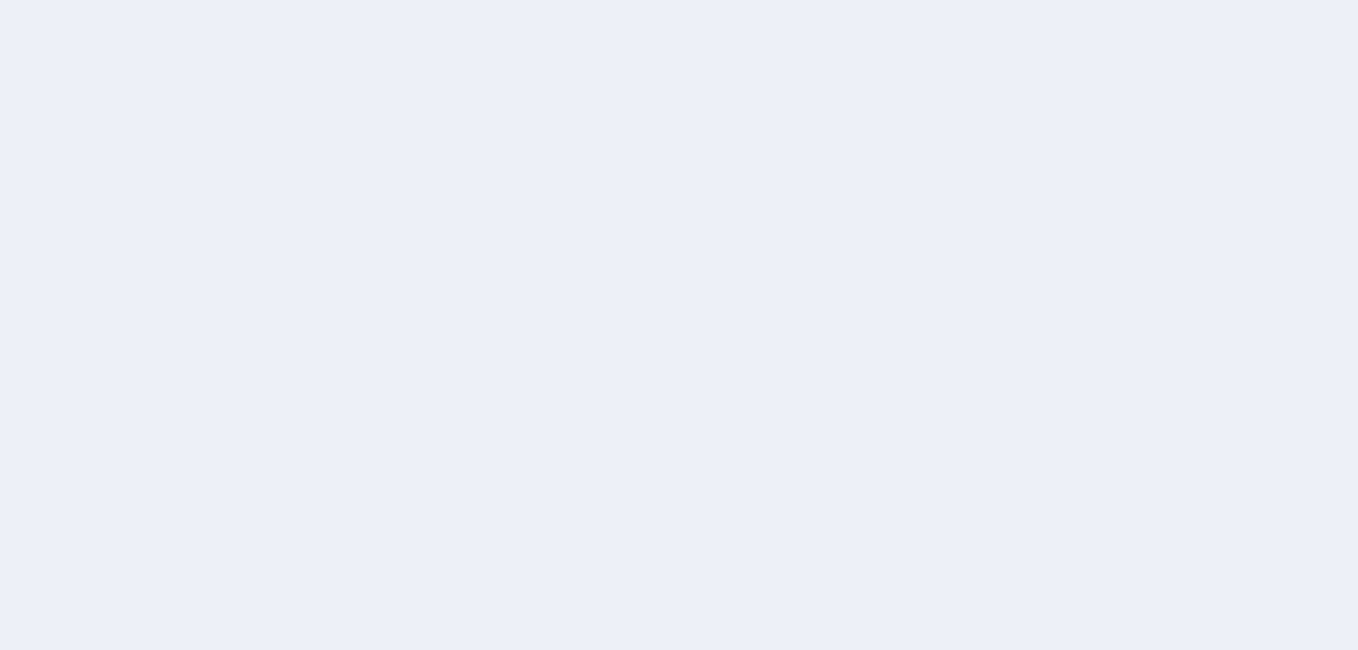 scroll, scrollTop: 0, scrollLeft: 0, axis: both 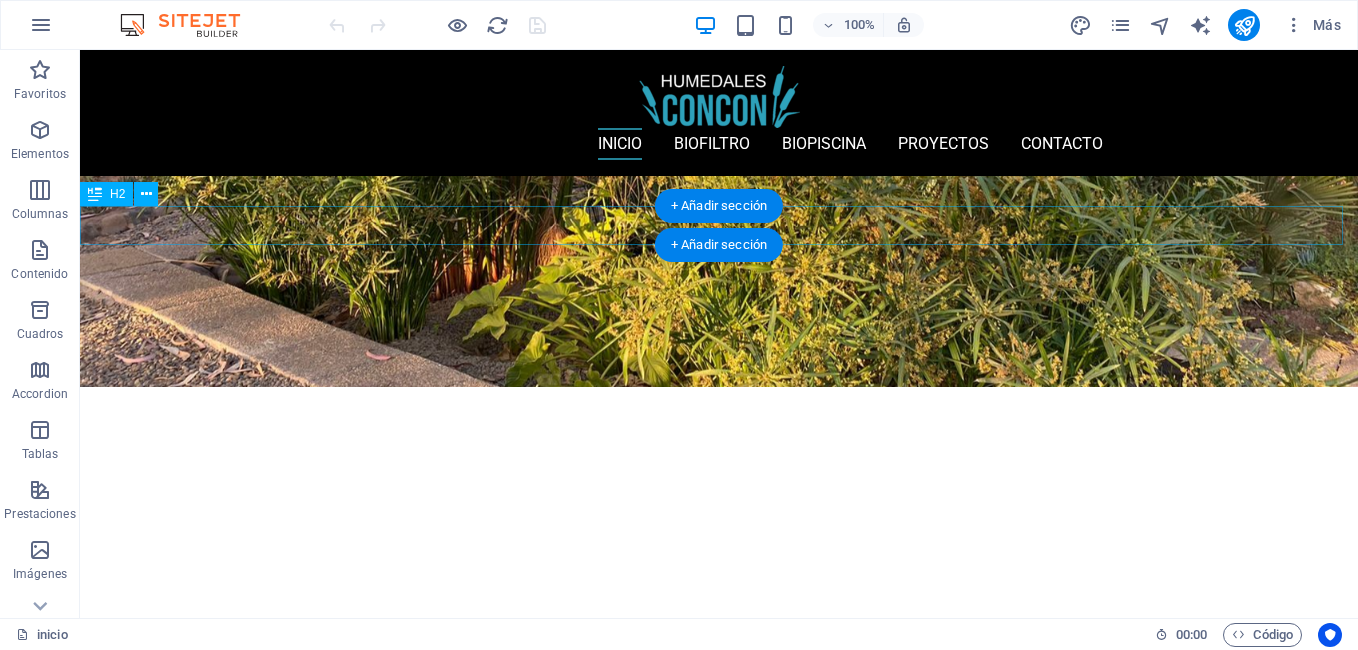 click on "tratamiento de aguas servidas ecologicas" at bounding box center [719, 1077] 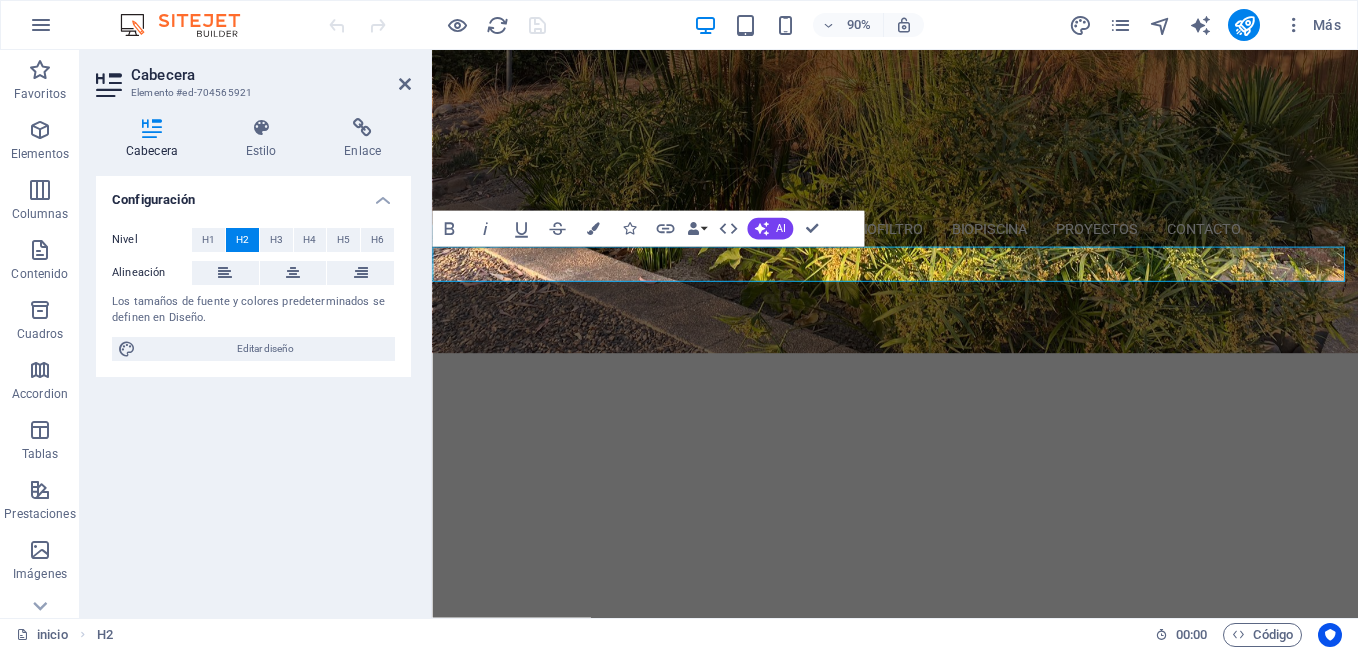 click on "tratamiento de aguas servidas ecologicas" at bounding box center [946, 1109] 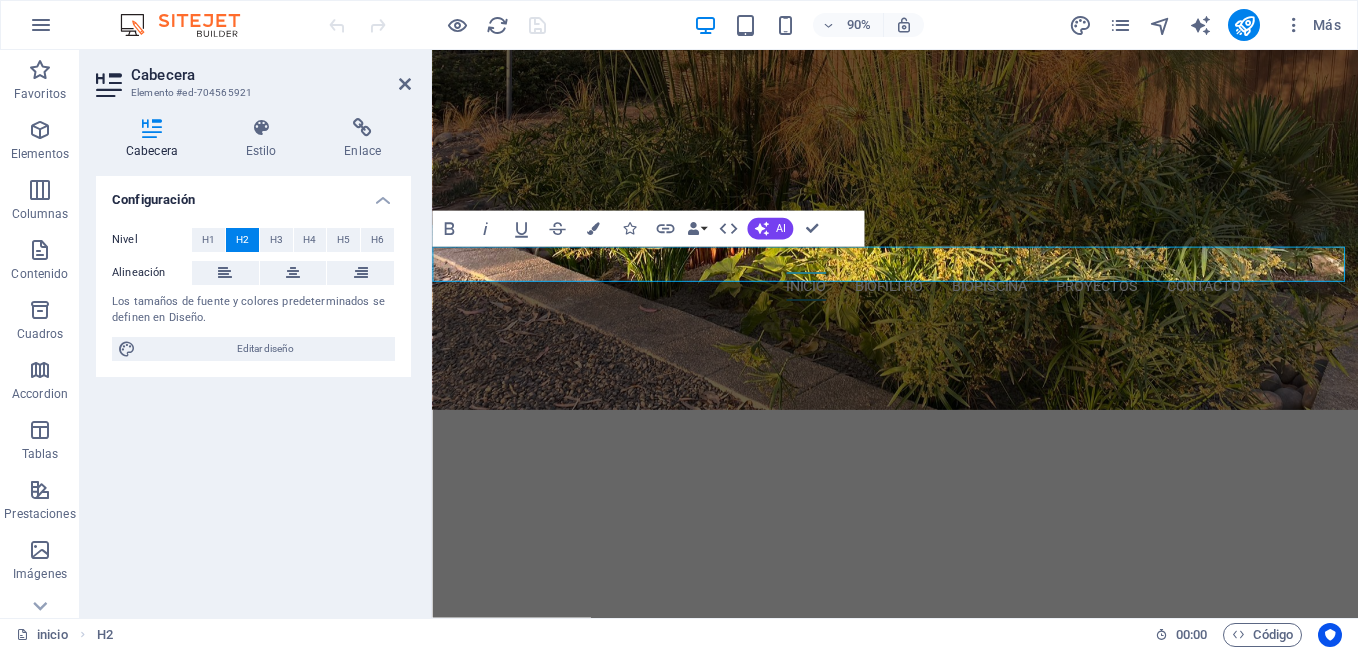 type 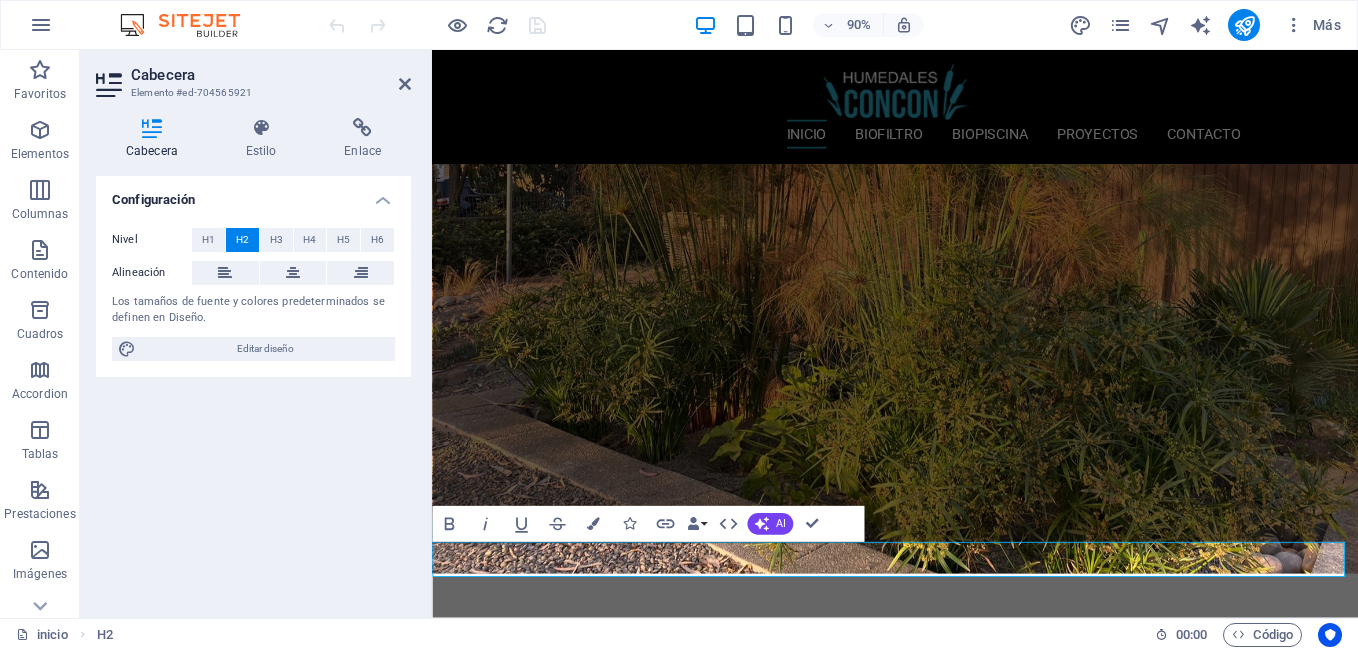 scroll, scrollTop: 101, scrollLeft: 0, axis: vertical 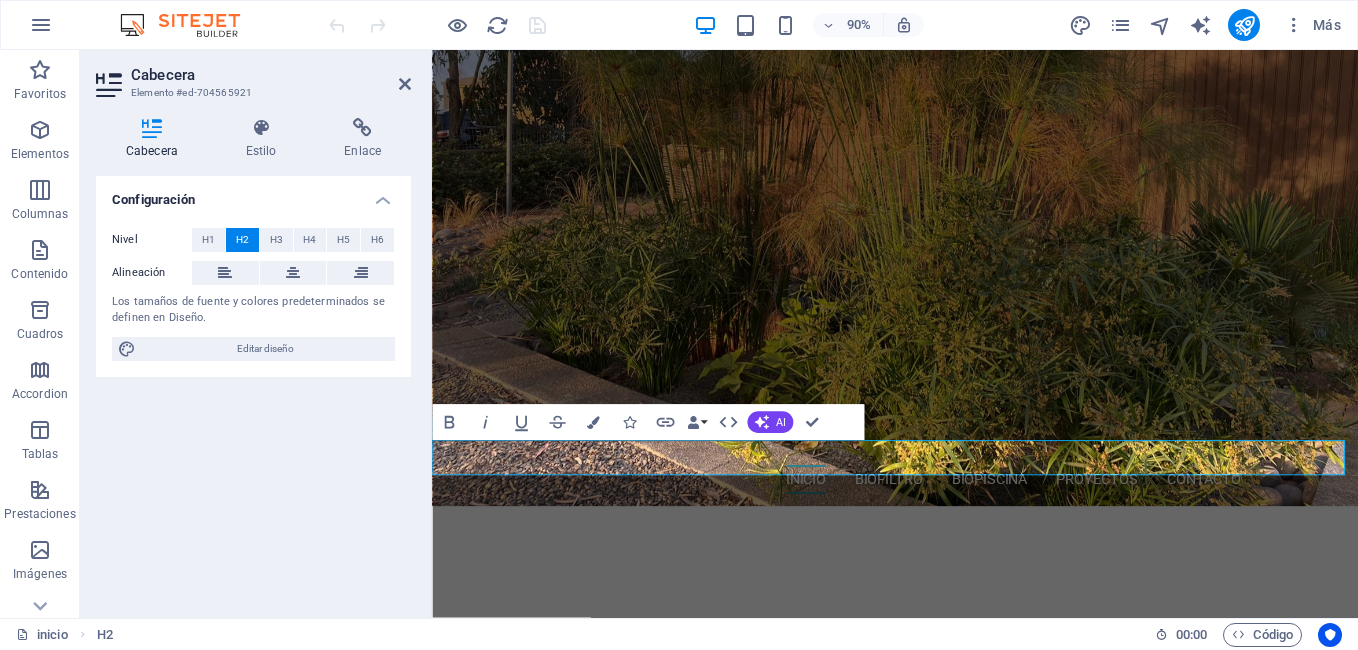 click on "Tratamiento de aguas servidas ecológicas" at bounding box center [946, 1450] 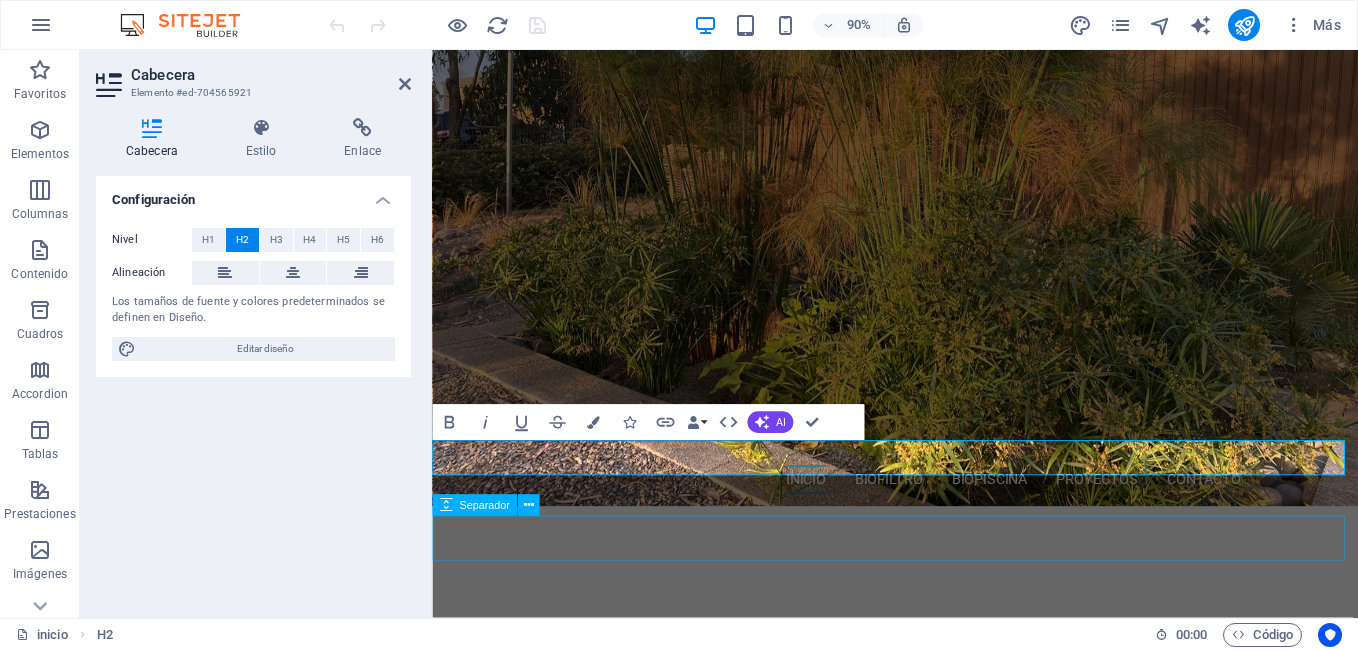 click at bounding box center [946, 1540] 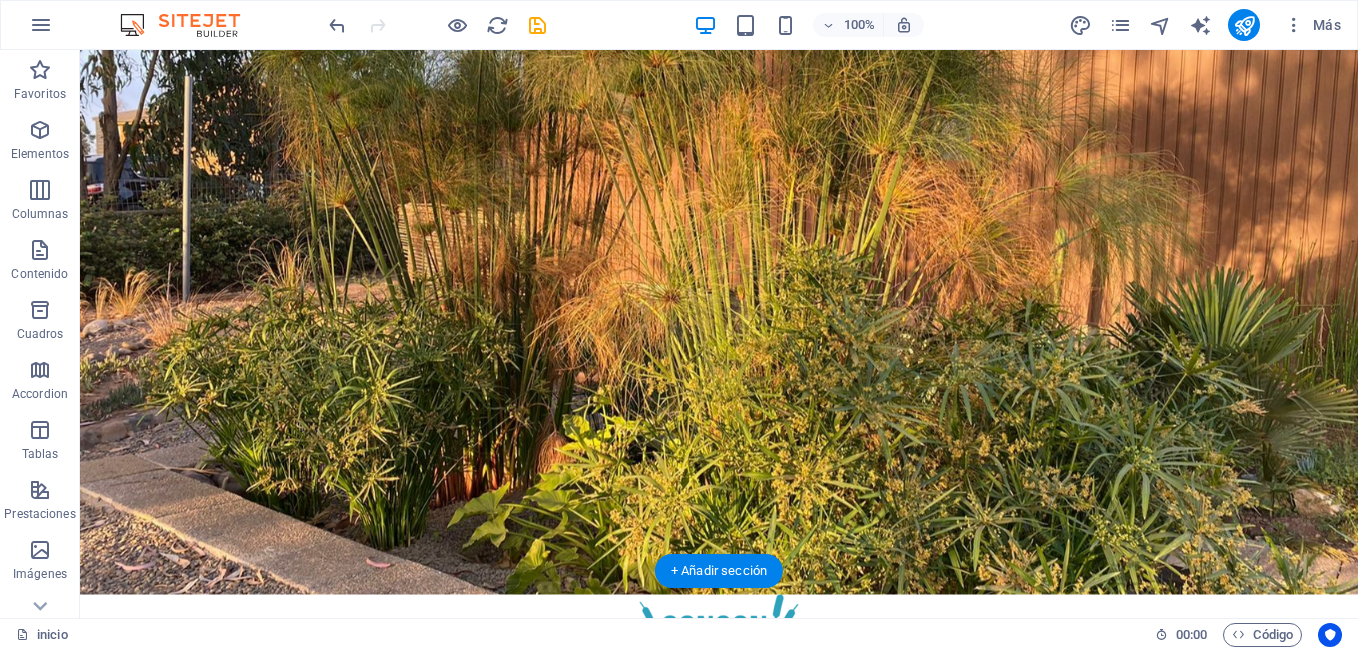 scroll, scrollTop: 46, scrollLeft: 0, axis: vertical 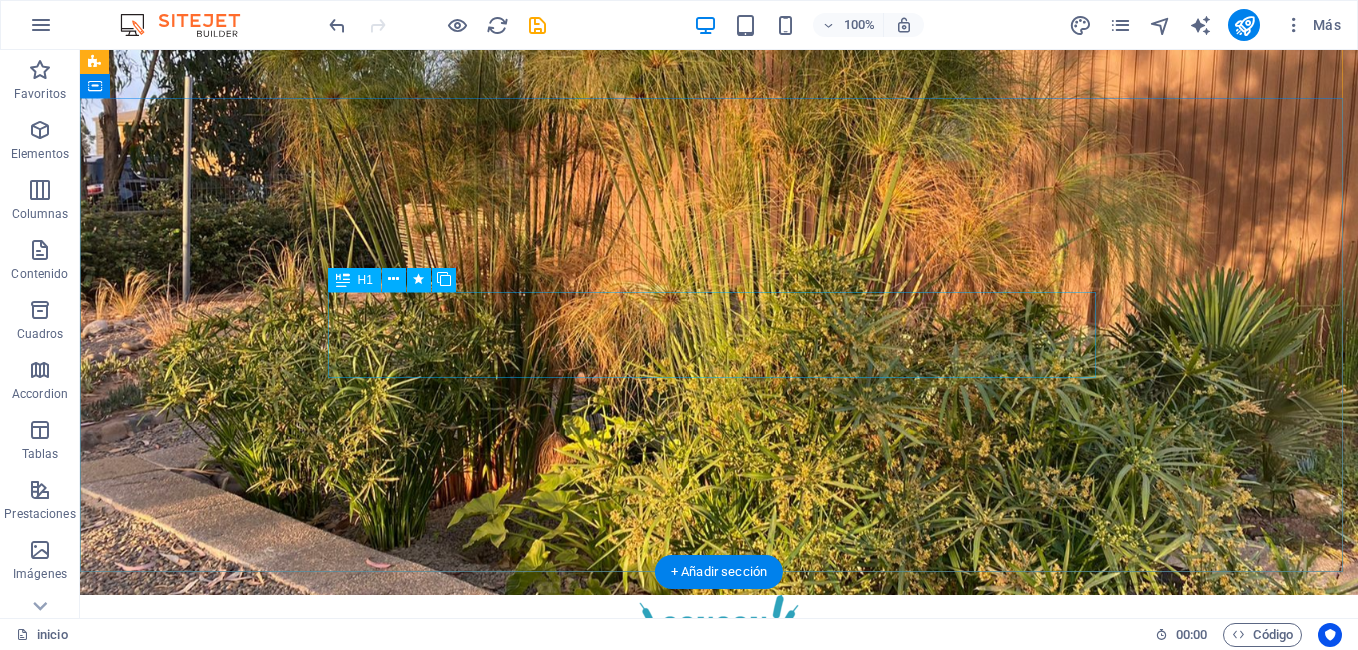 click on "p lantas de tratamiento de  a guas residuales" at bounding box center (719, 1333) 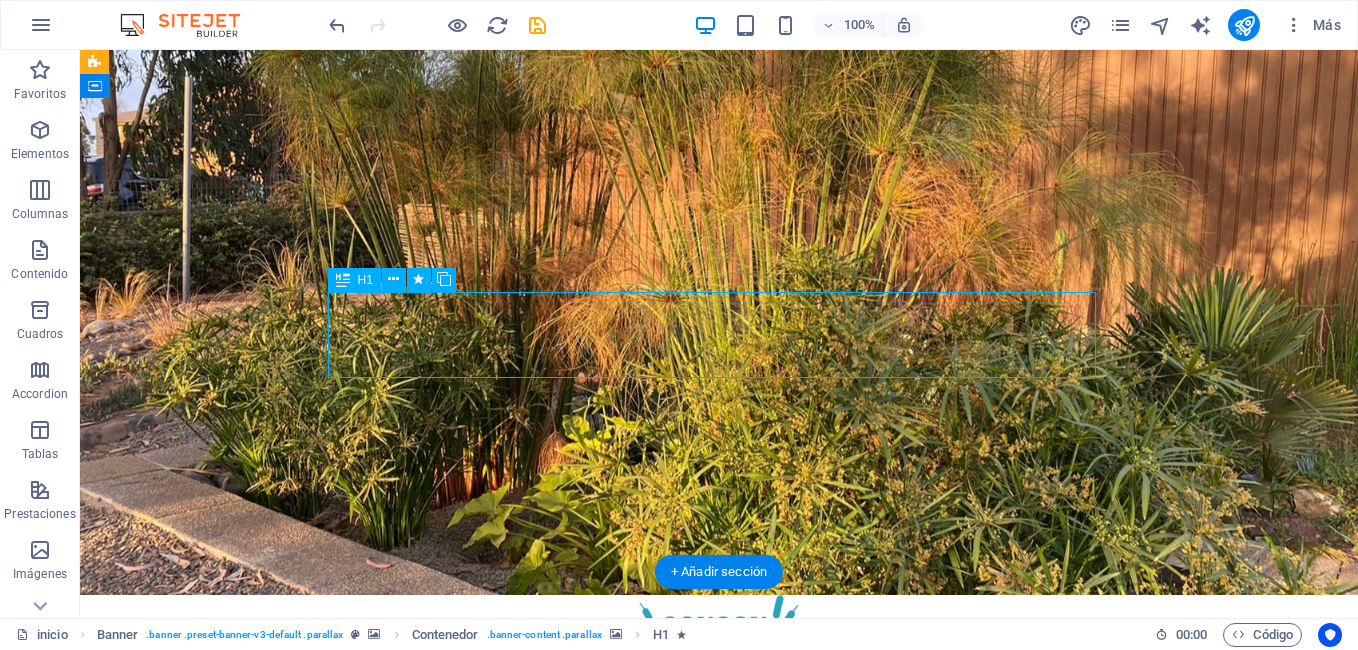 click on "p lantas de tratamiento de  a guas residuales" at bounding box center (719, 1333) 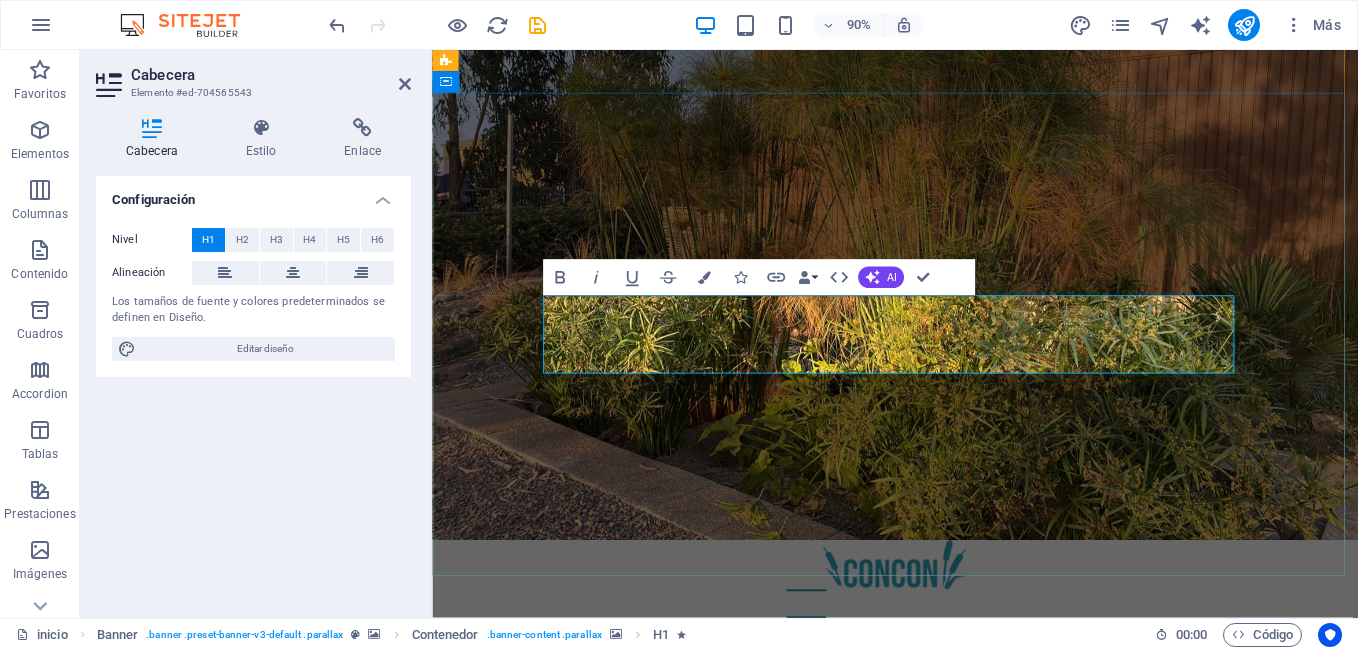 click on "p" at bounding box center [574, 1311] 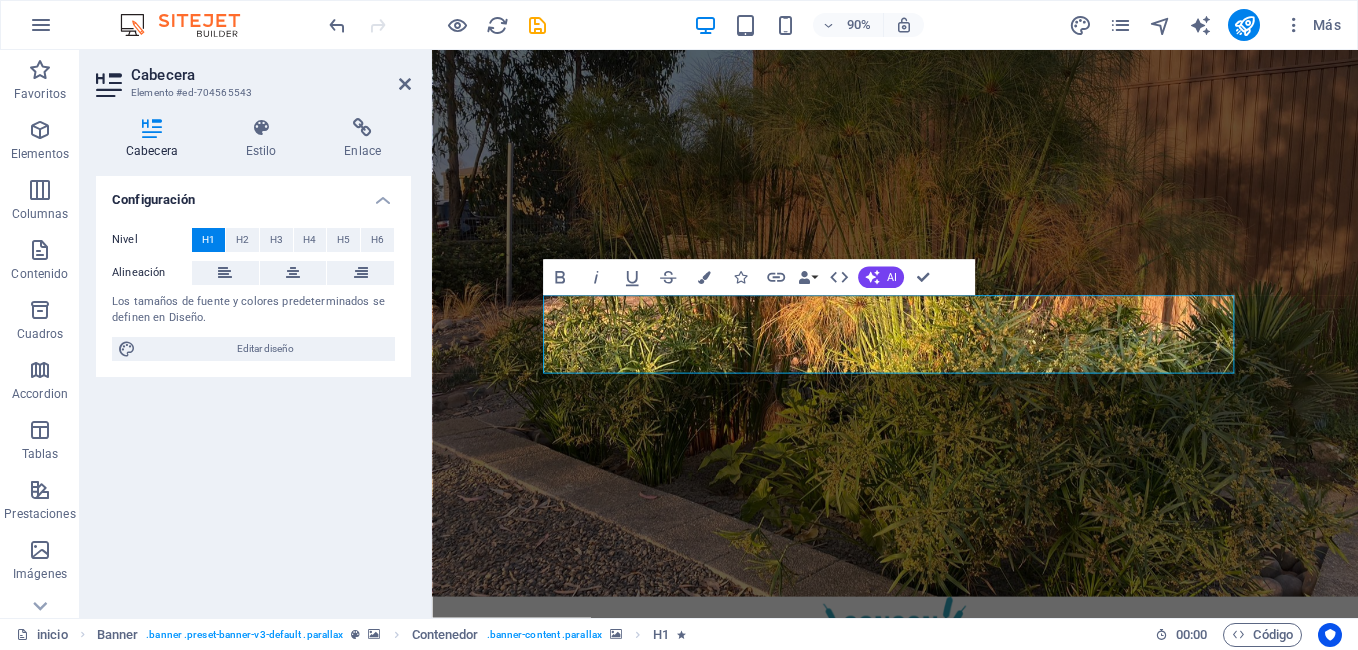 drag, startPoint x: 597, startPoint y: 343, endPoint x: 548, endPoint y: 344, distance: 49.010204 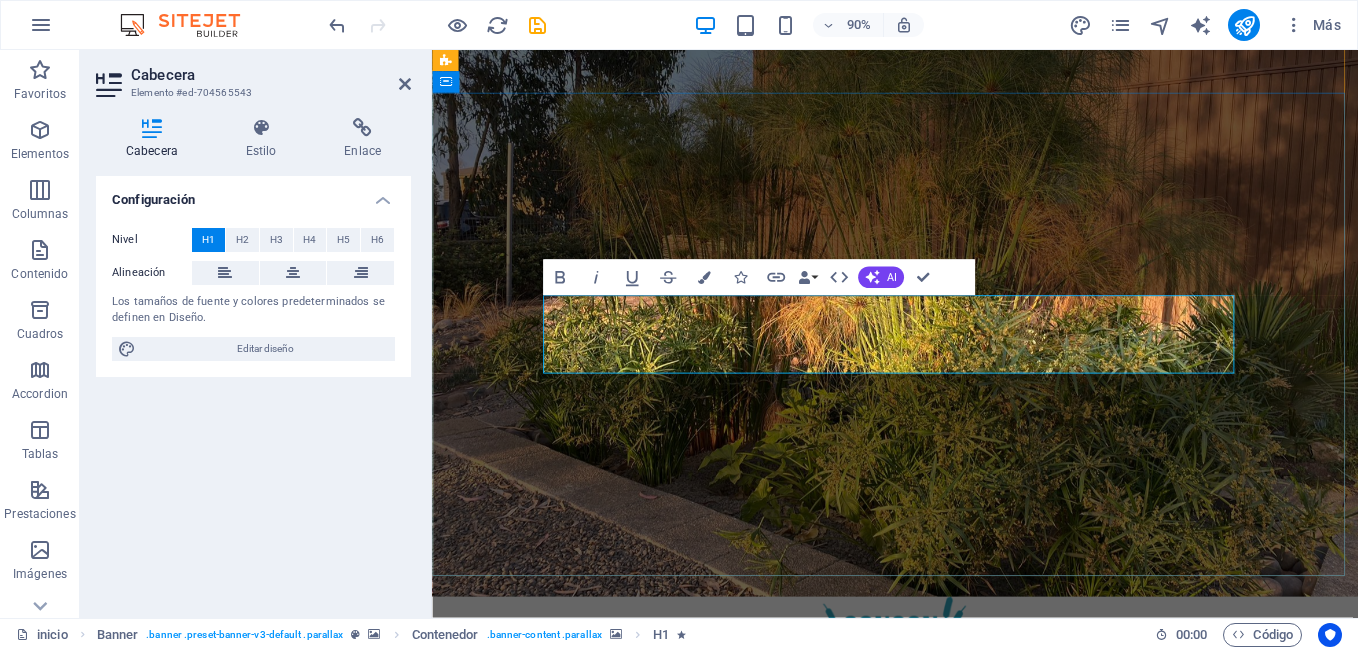click on "plantas de tratamiento de  a guas residuales" at bounding box center [879, 1458] 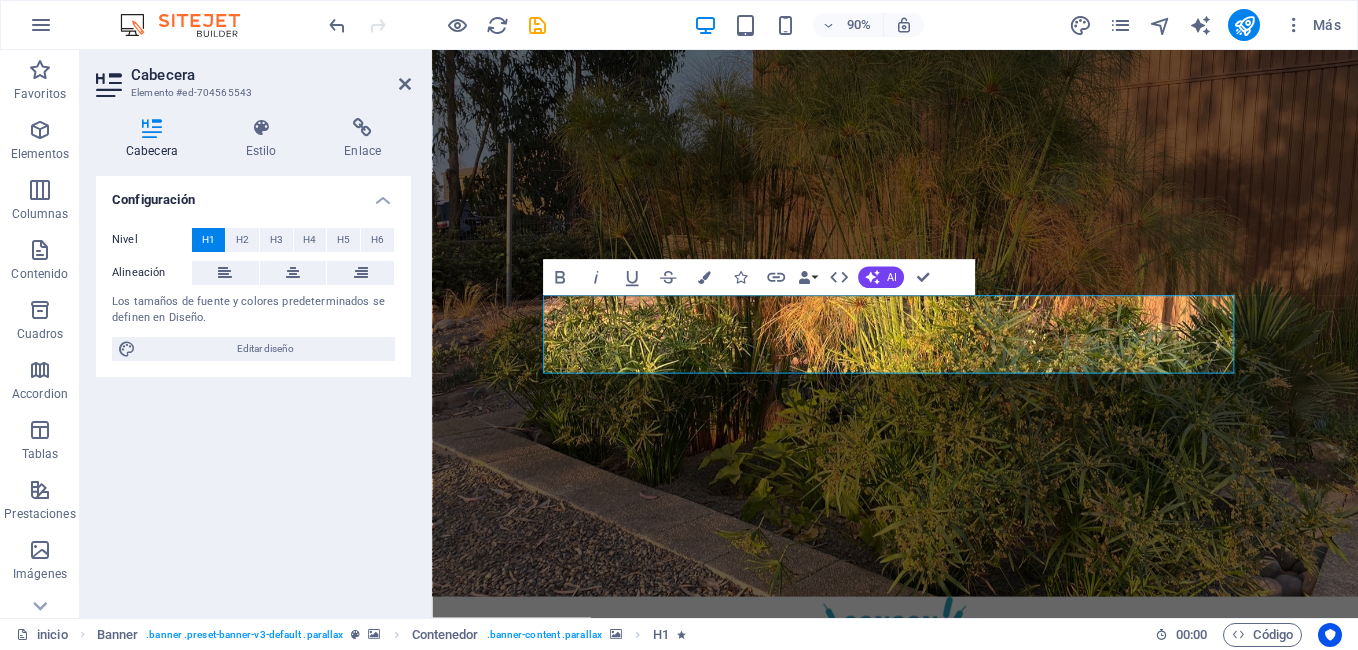 click at bounding box center (946, 1029) 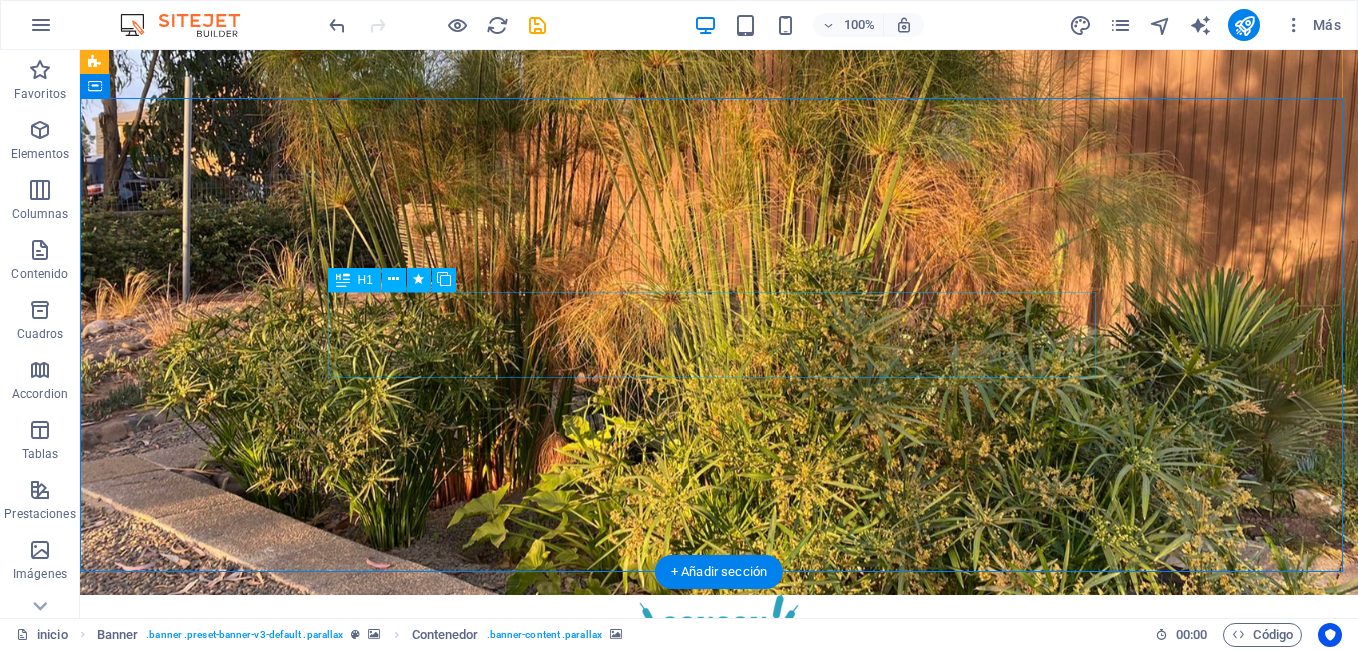 click on "plantas de tratamiento de   aguas residuales" at bounding box center (719, 1333) 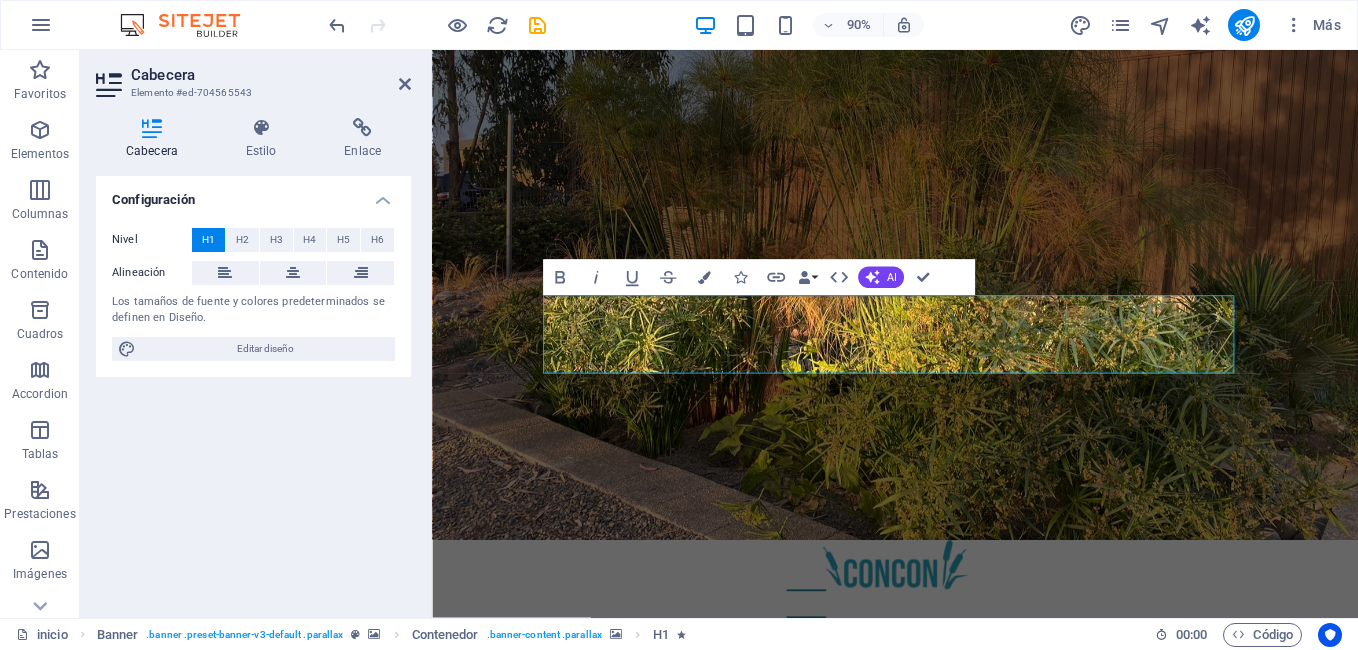 click at bounding box center [946, 935] 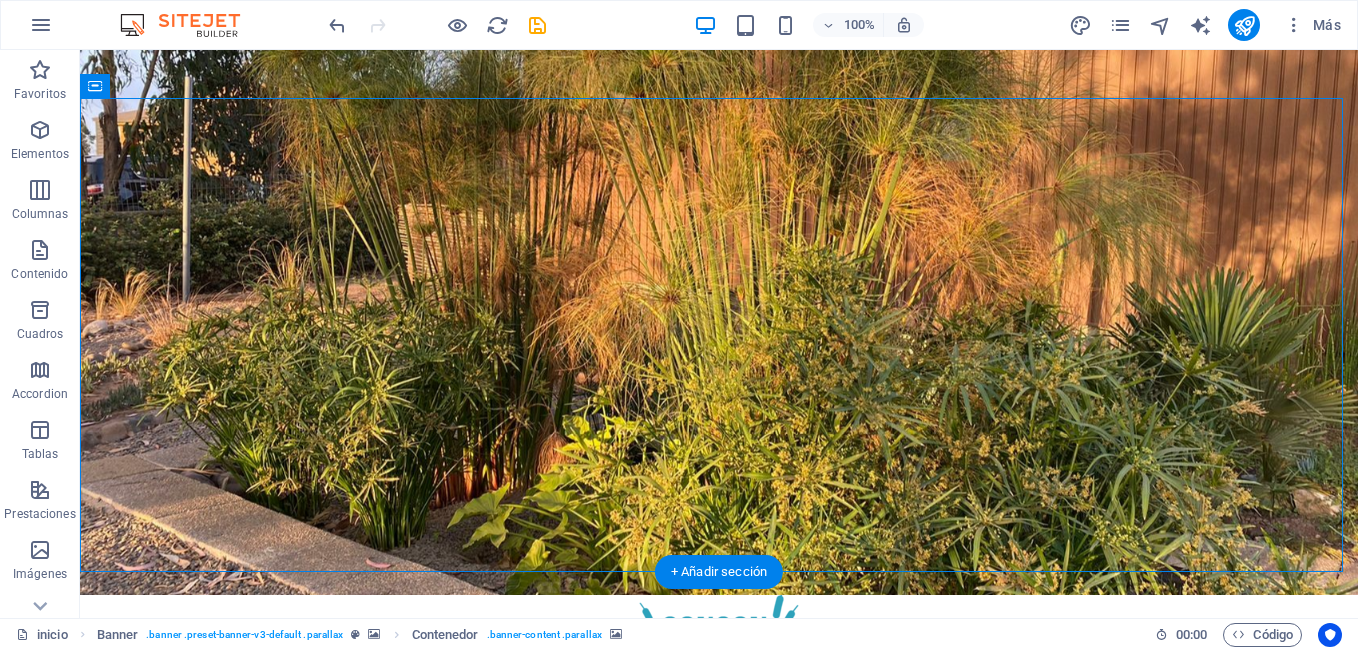 click at bounding box center (719, 935) 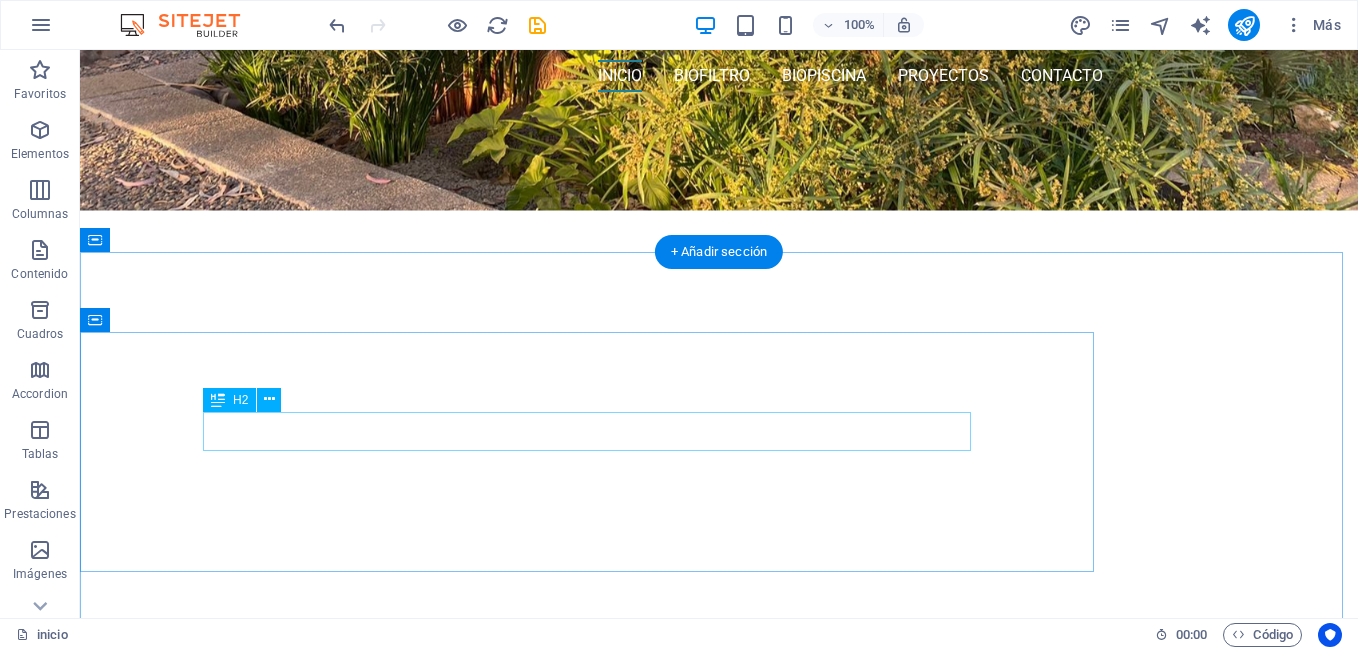scroll, scrollTop: 663, scrollLeft: 0, axis: vertical 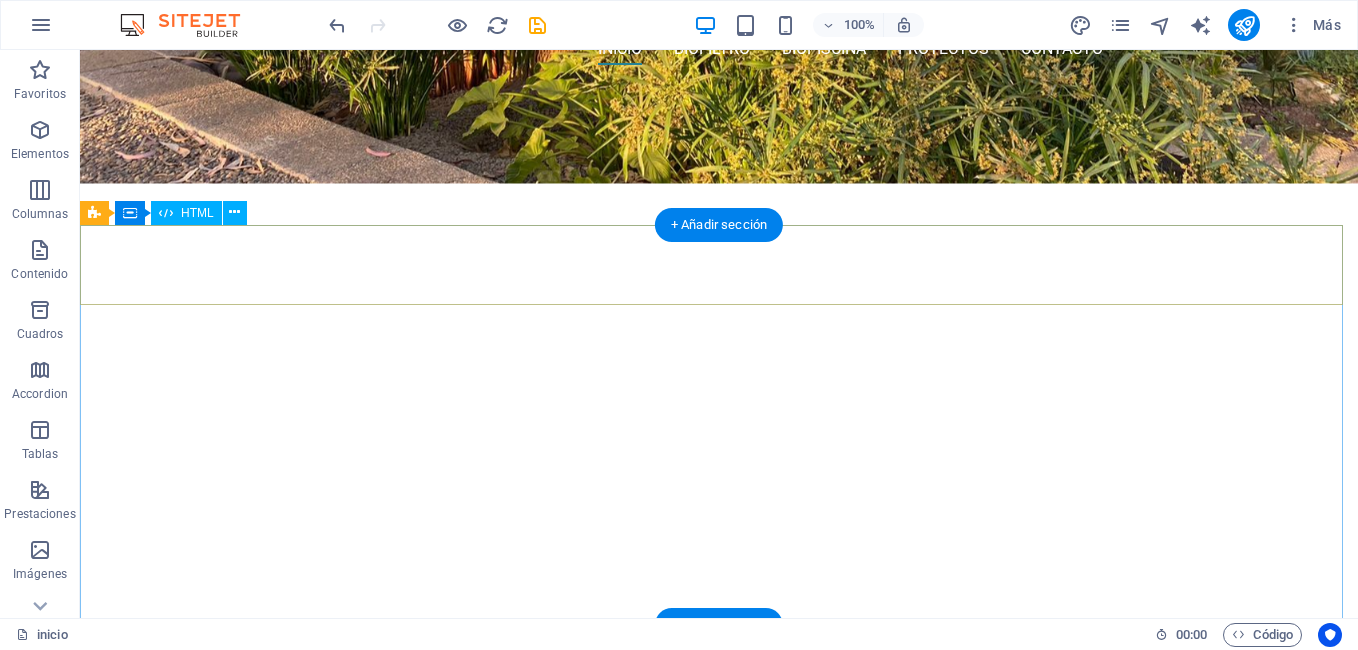click at bounding box center [719, 1549] 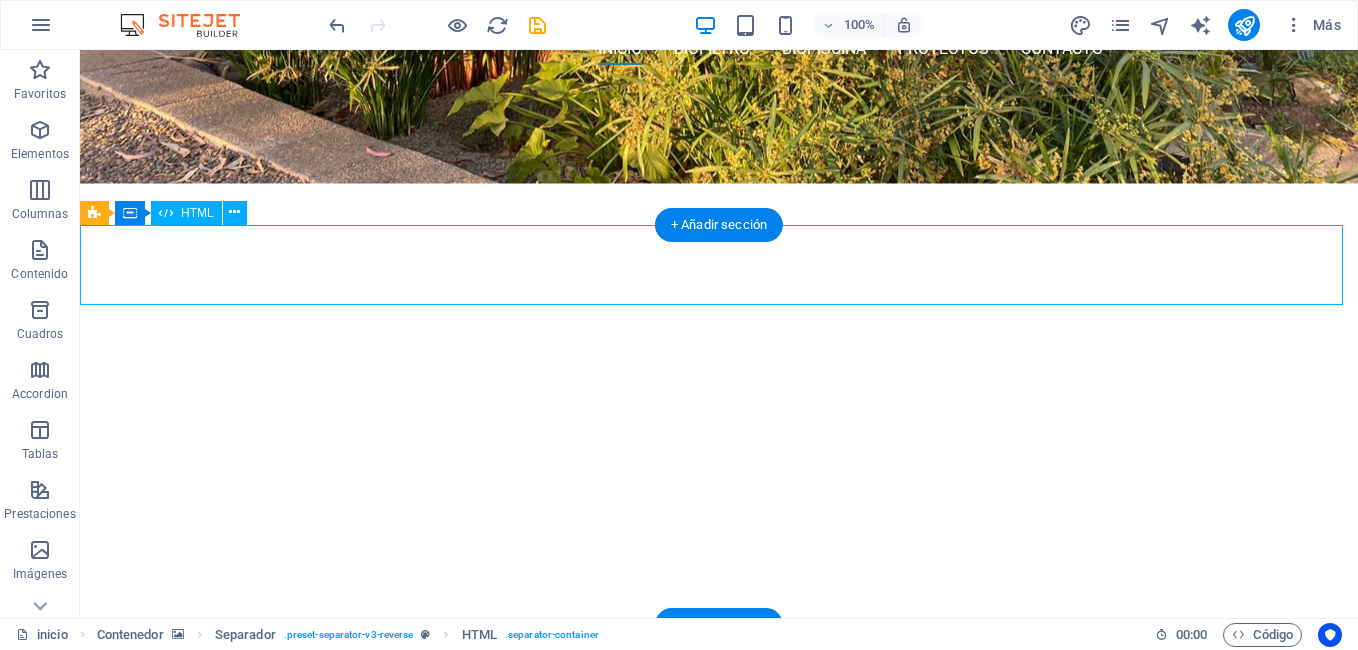 click at bounding box center [719, 1549] 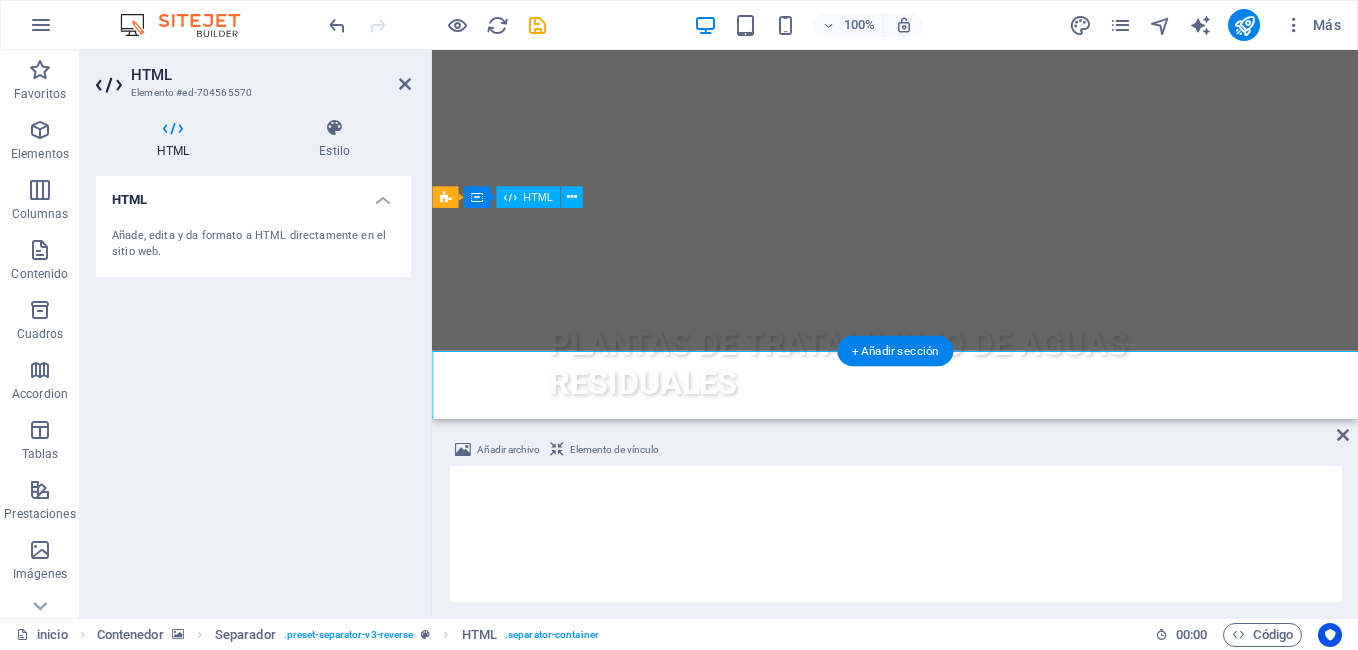 scroll, scrollTop: 504, scrollLeft: 0, axis: vertical 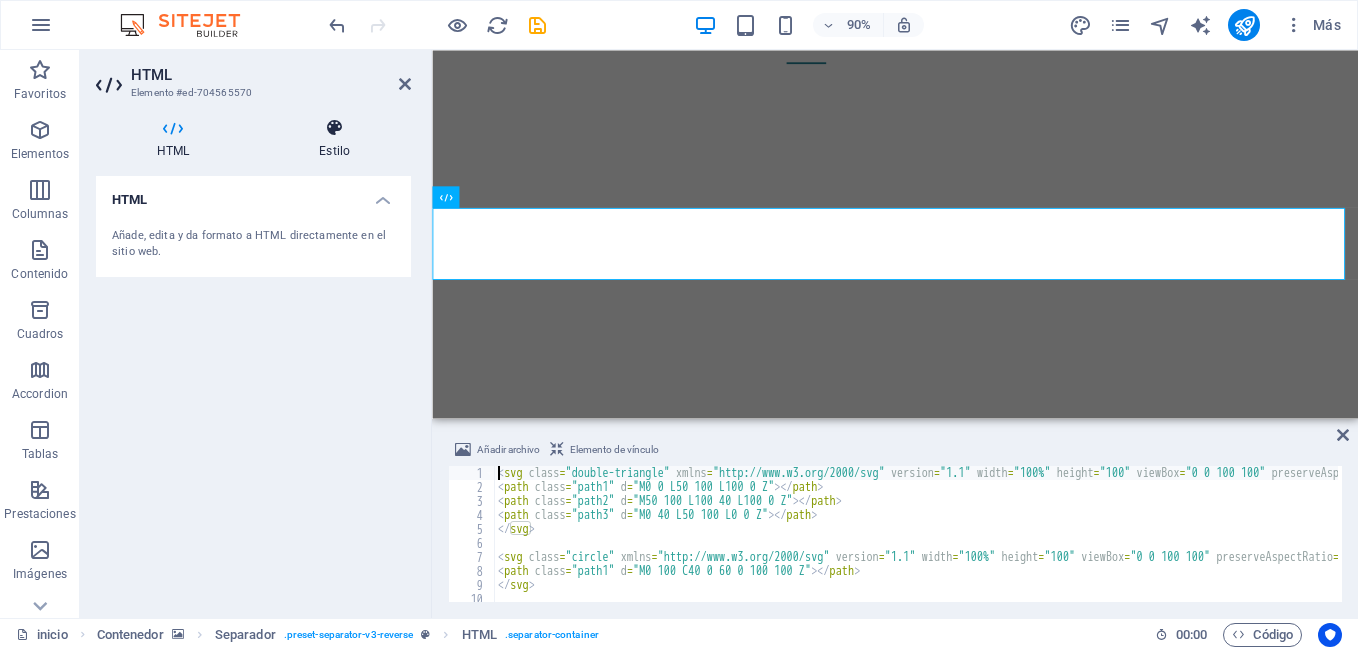 click on "Estilo" at bounding box center (334, 139) 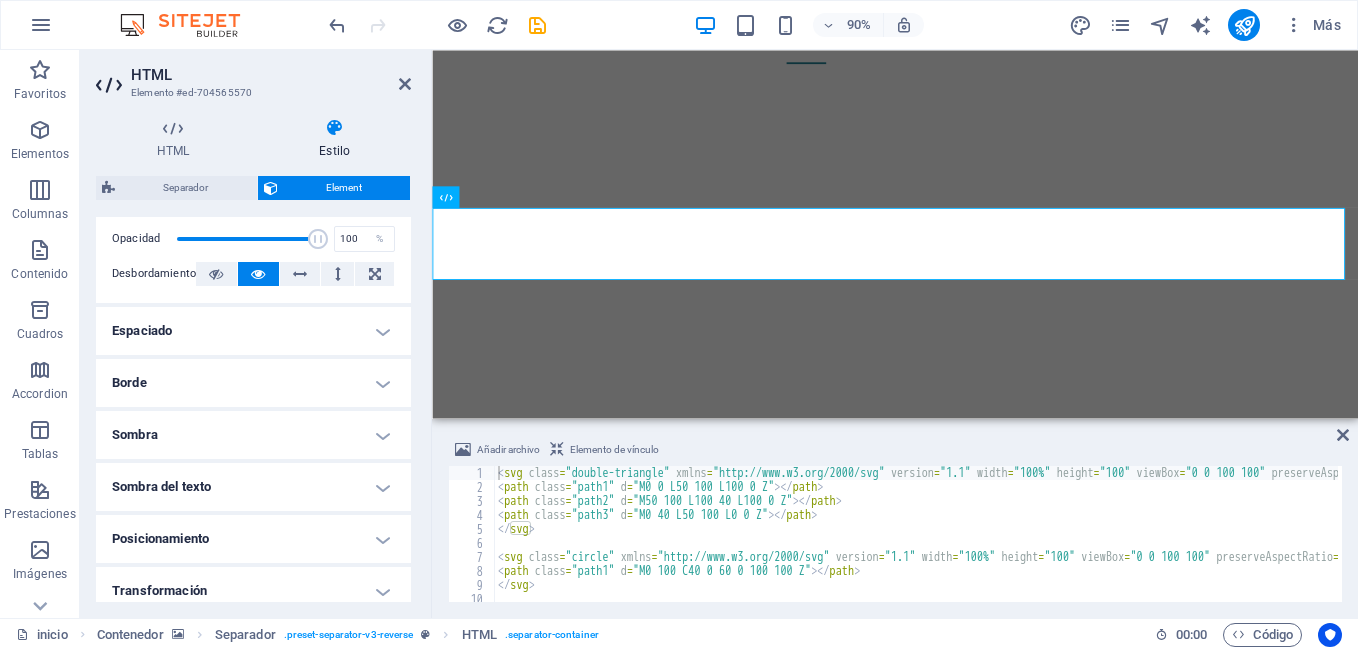 scroll, scrollTop: 307, scrollLeft: 0, axis: vertical 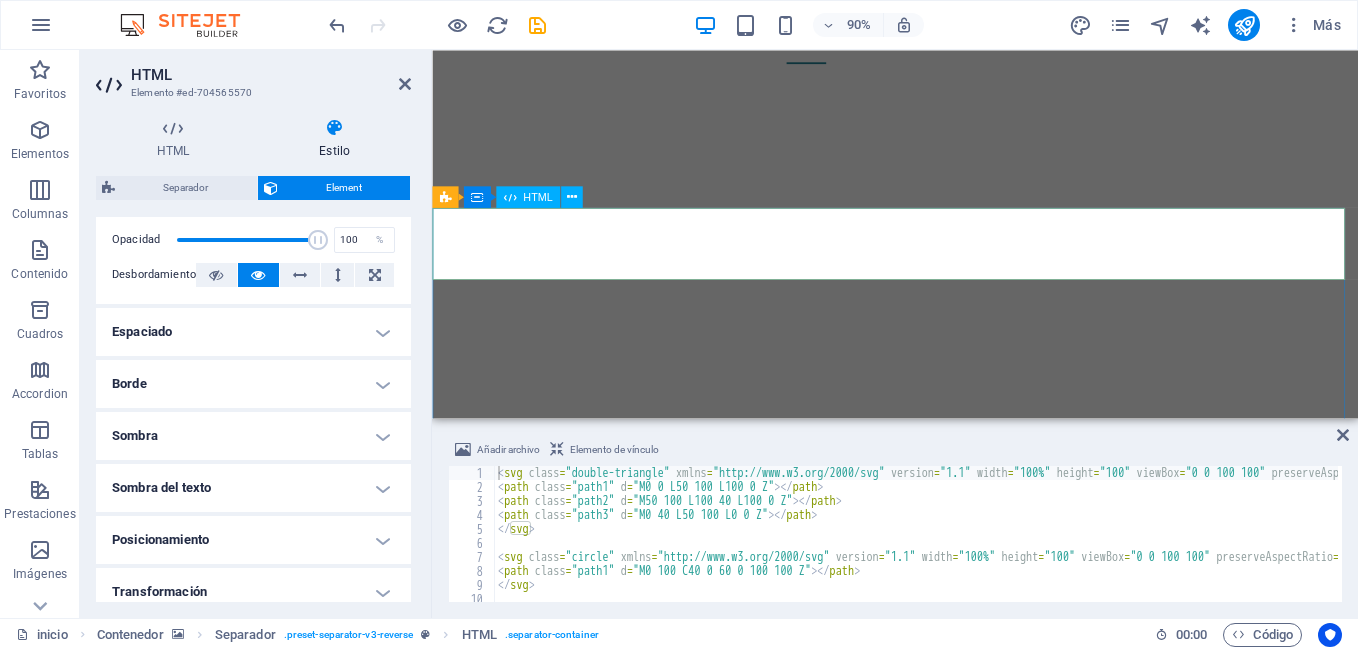 click at bounding box center [946, 1390] 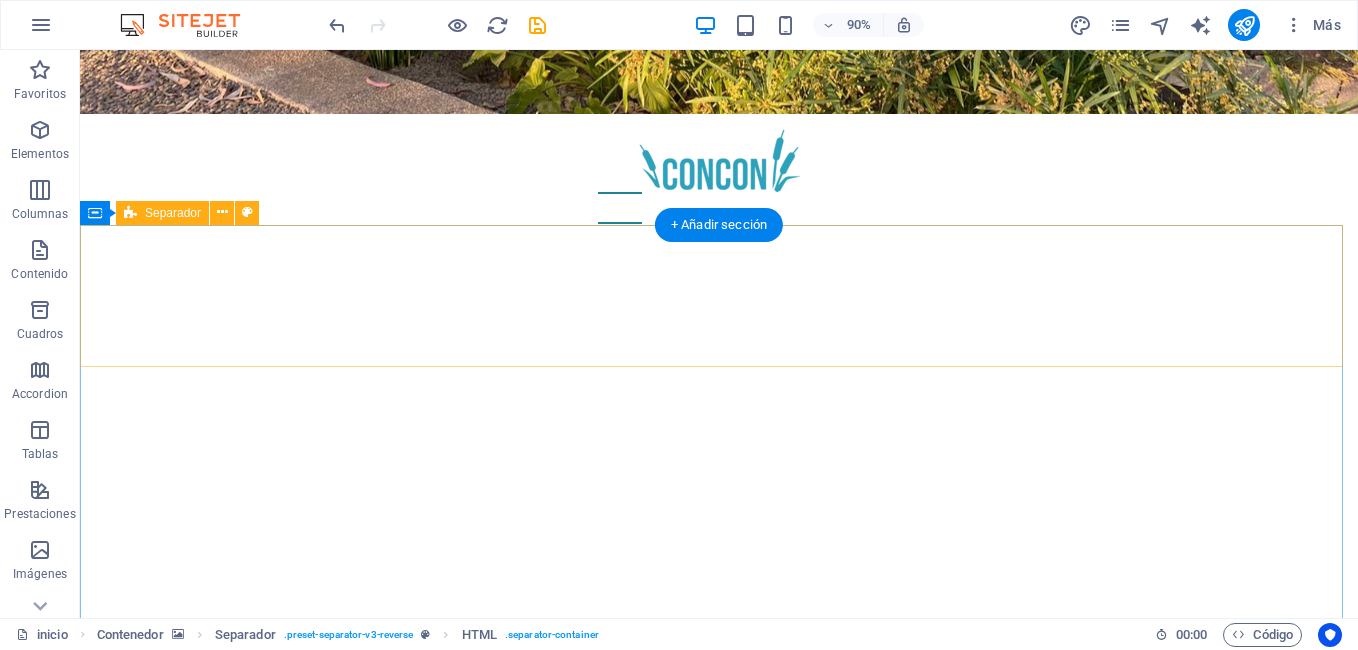 scroll, scrollTop: 663, scrollLeft: 0, axis: vertical 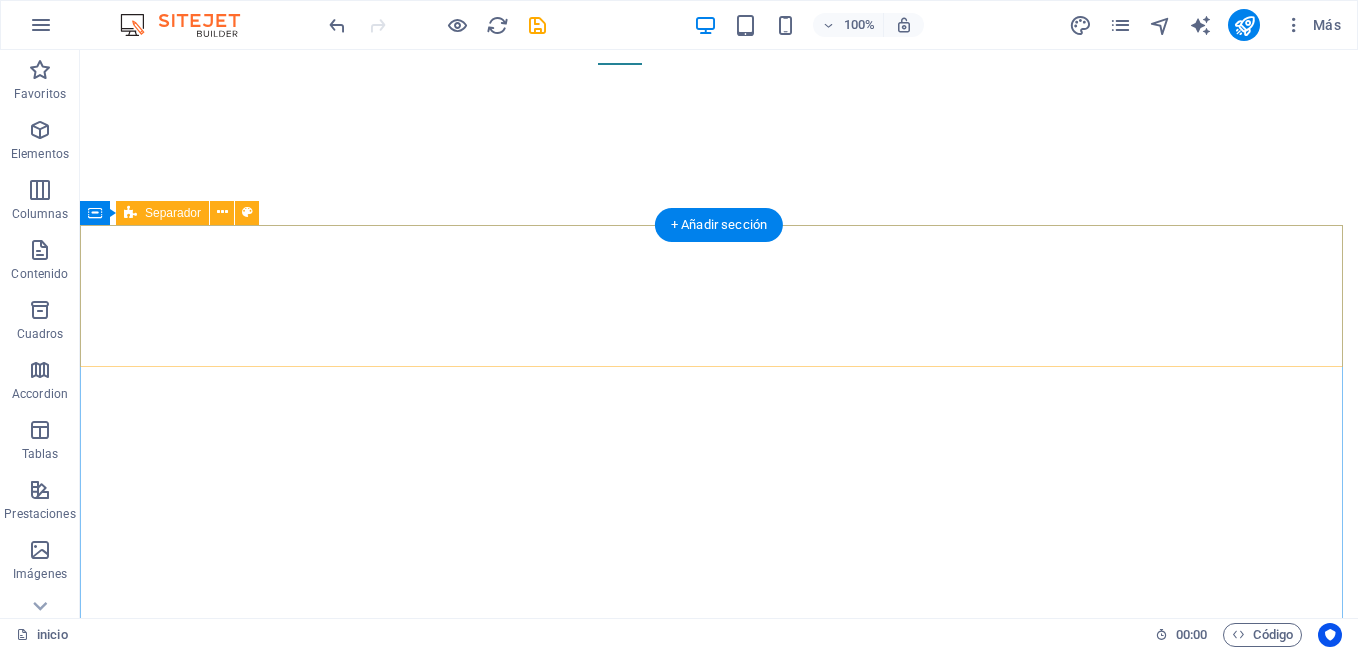 click on "Añadir elementos" at bounding box center [648, 1672] 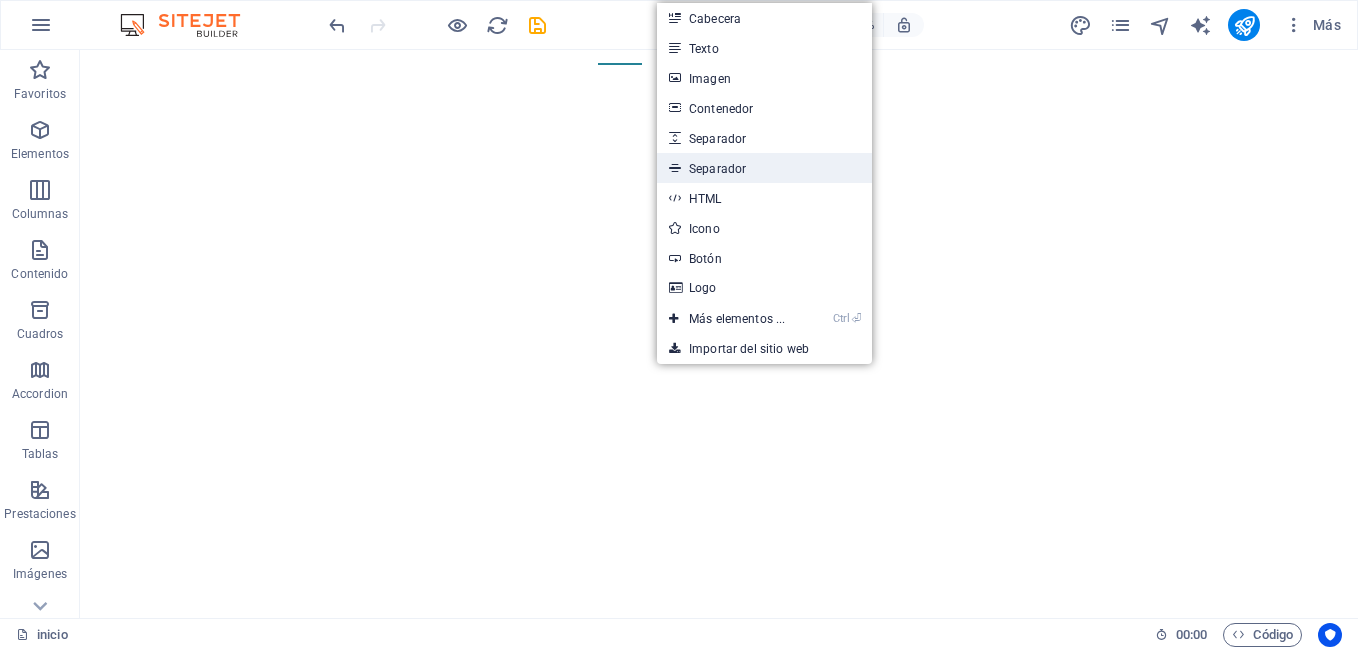 click on "Separador" at bounding box center (764, 168) 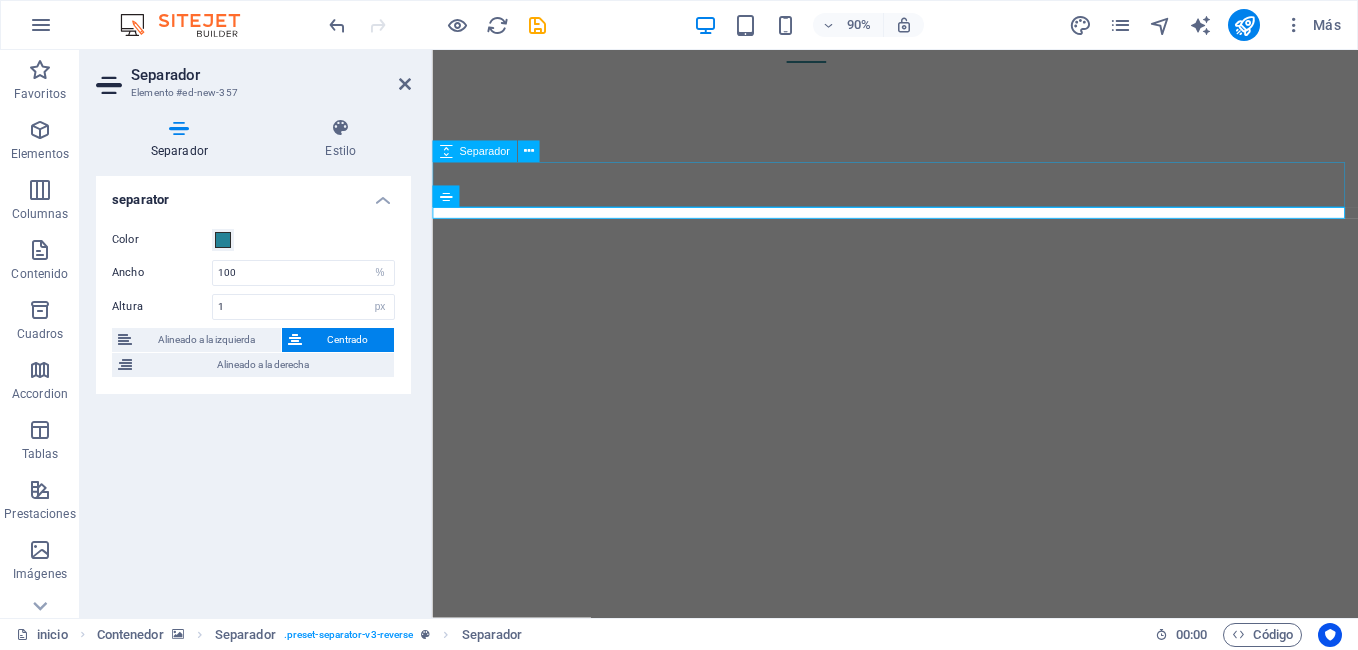scroll, scrollTop: 663, scrollLeft: 0, axis: vertical 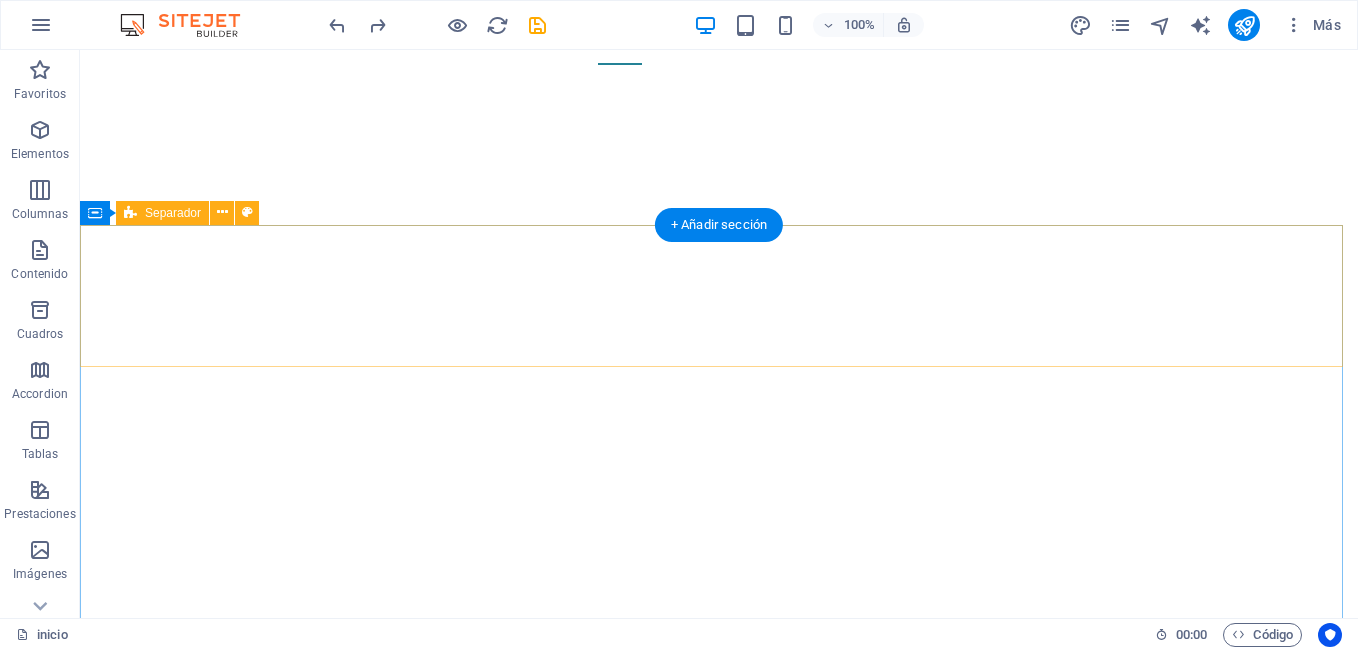 click on "Añadir elementos" at bounding box center (648, 1672) 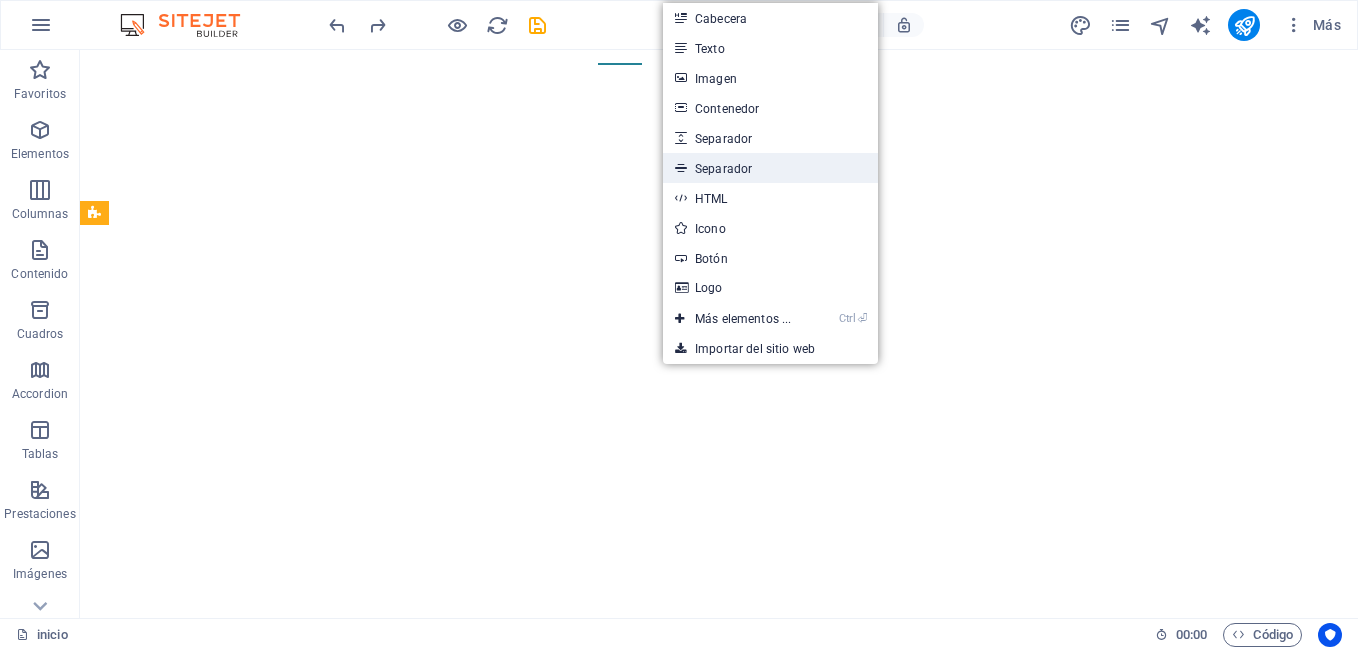 click on "Separador" at bounding box center [770, 168] 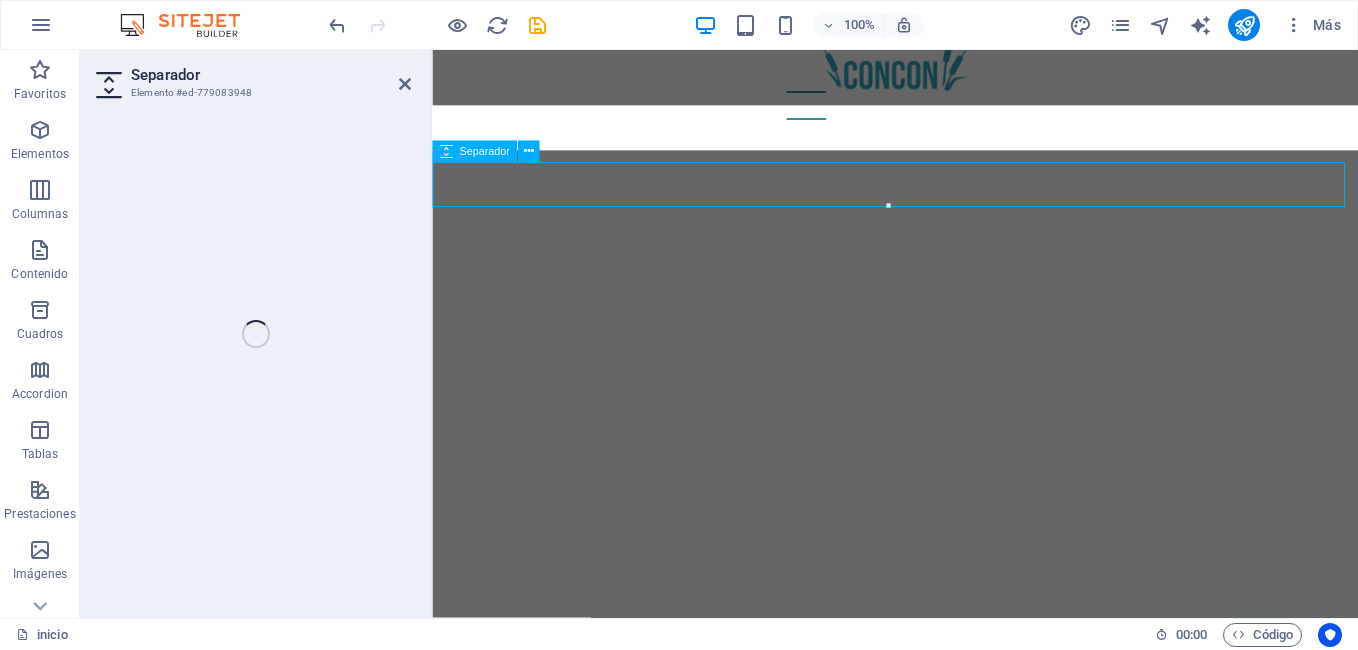 select on "px" 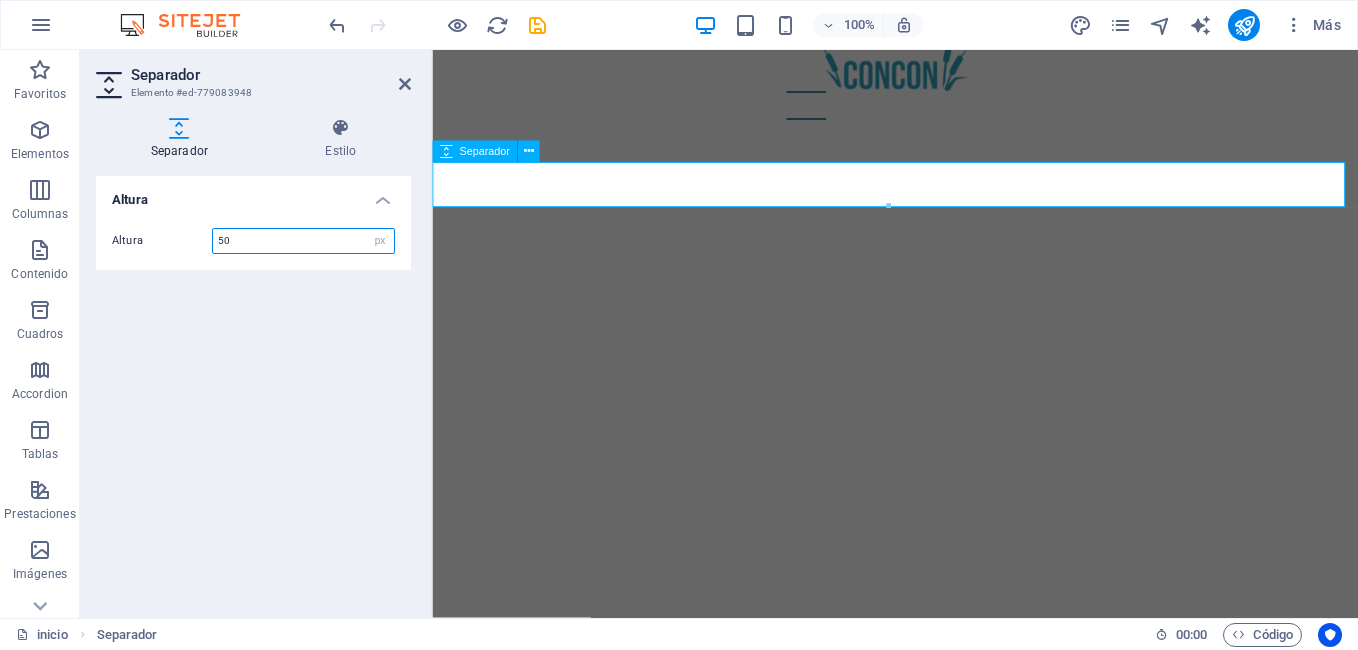 scroll, scrollTop: 726, scrollLeft: 0, axis: vertical 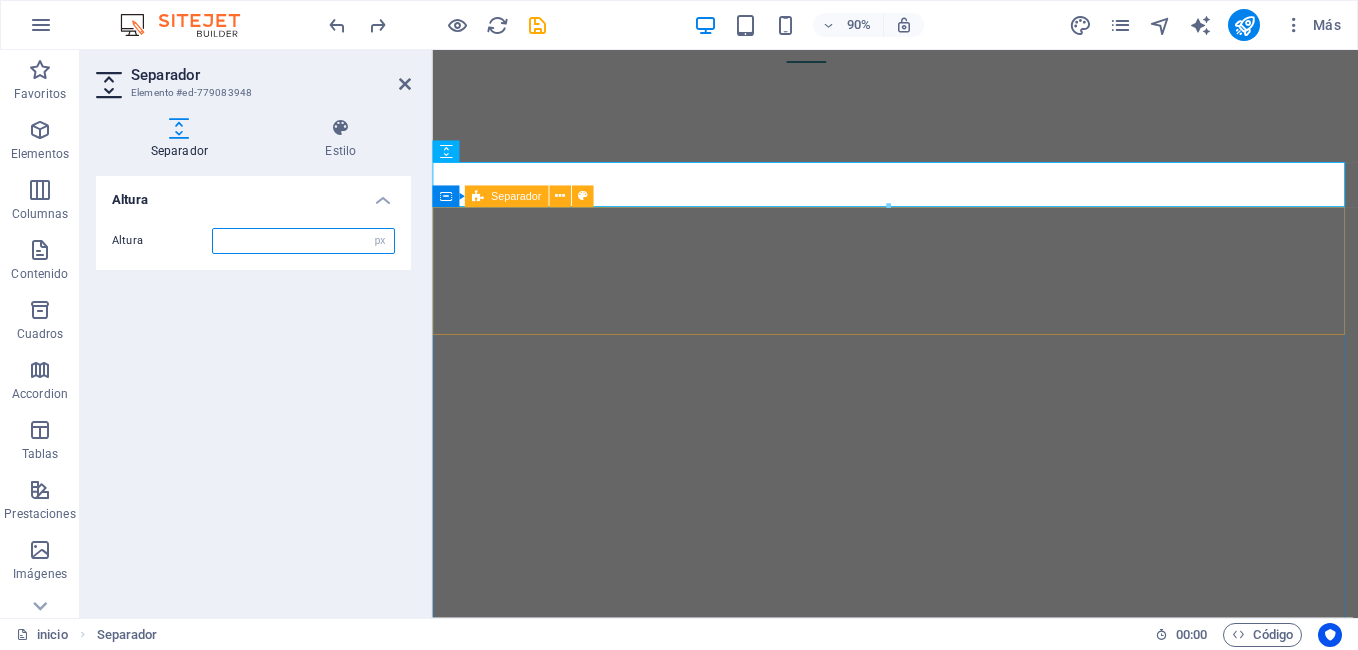type 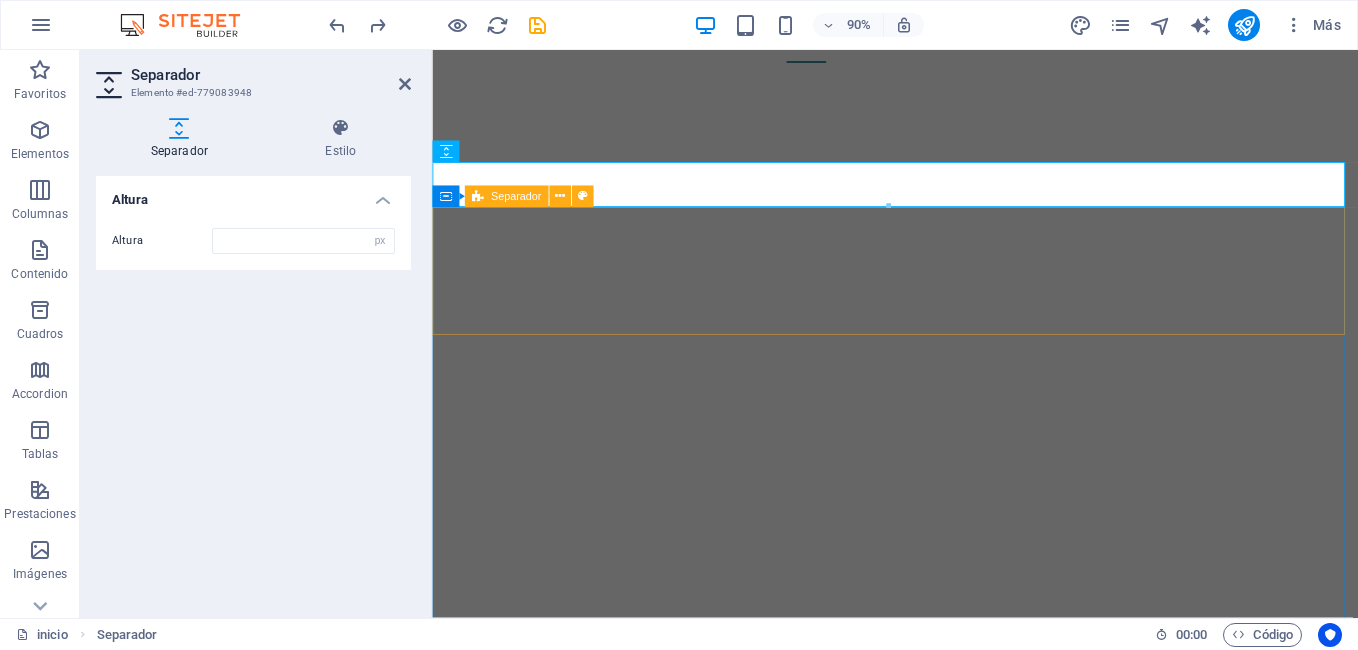 click on "Suelta el contenido aquí o  Añadir elementos  Pegar portapapeles" at bounding box center (946, 1705) 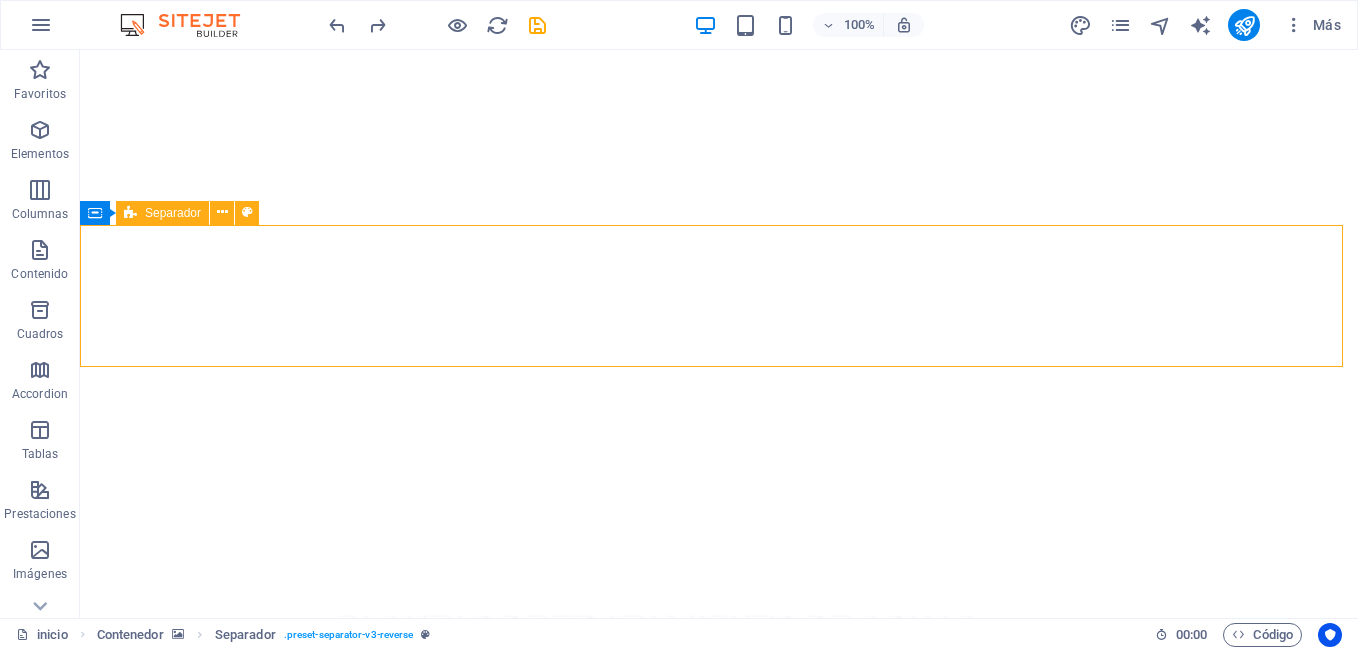 scroll, scrollTop: 663, scrollLeft: 0, axis: vertical 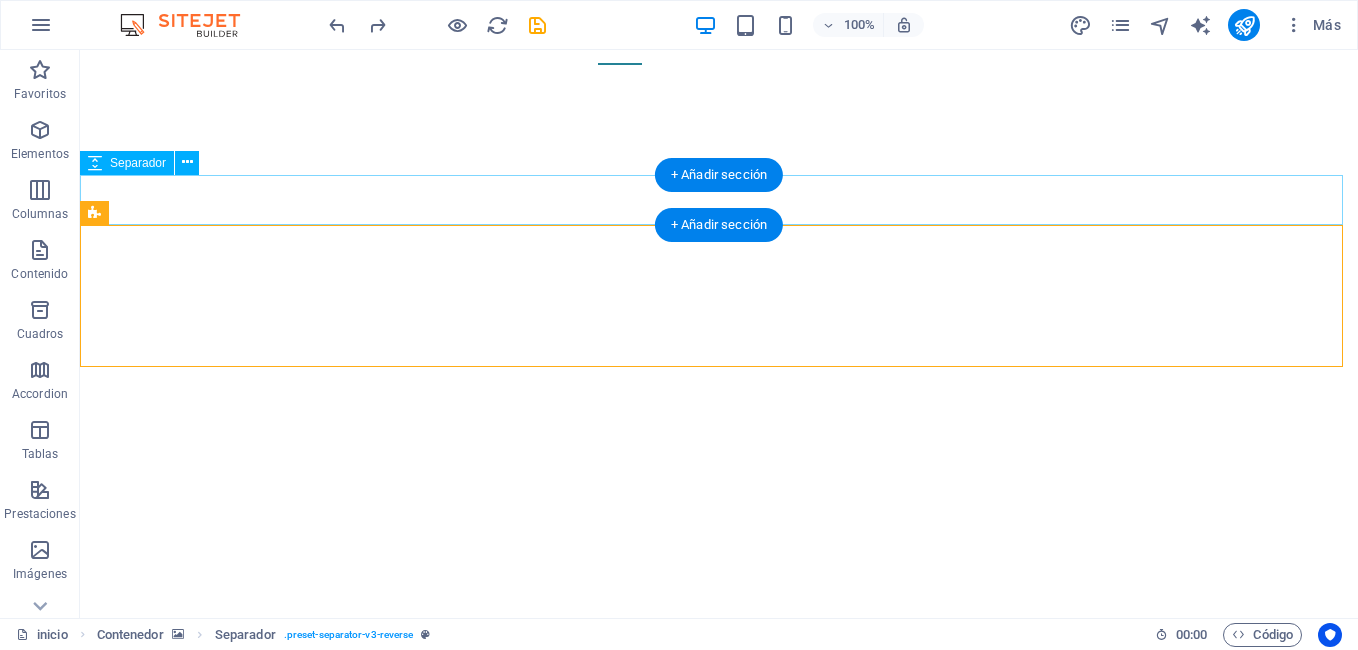 click at bounding box center [719, 1084] 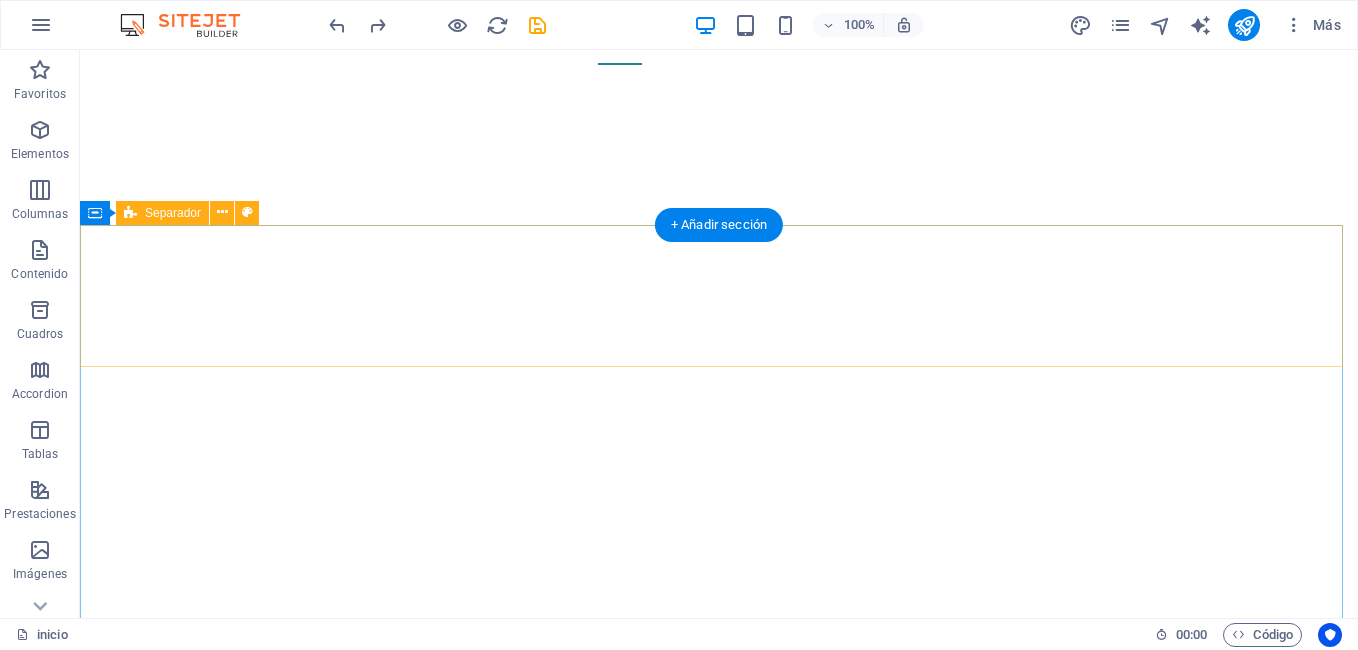 click on "Añadir elementos" at bounding box center [648, 1672] 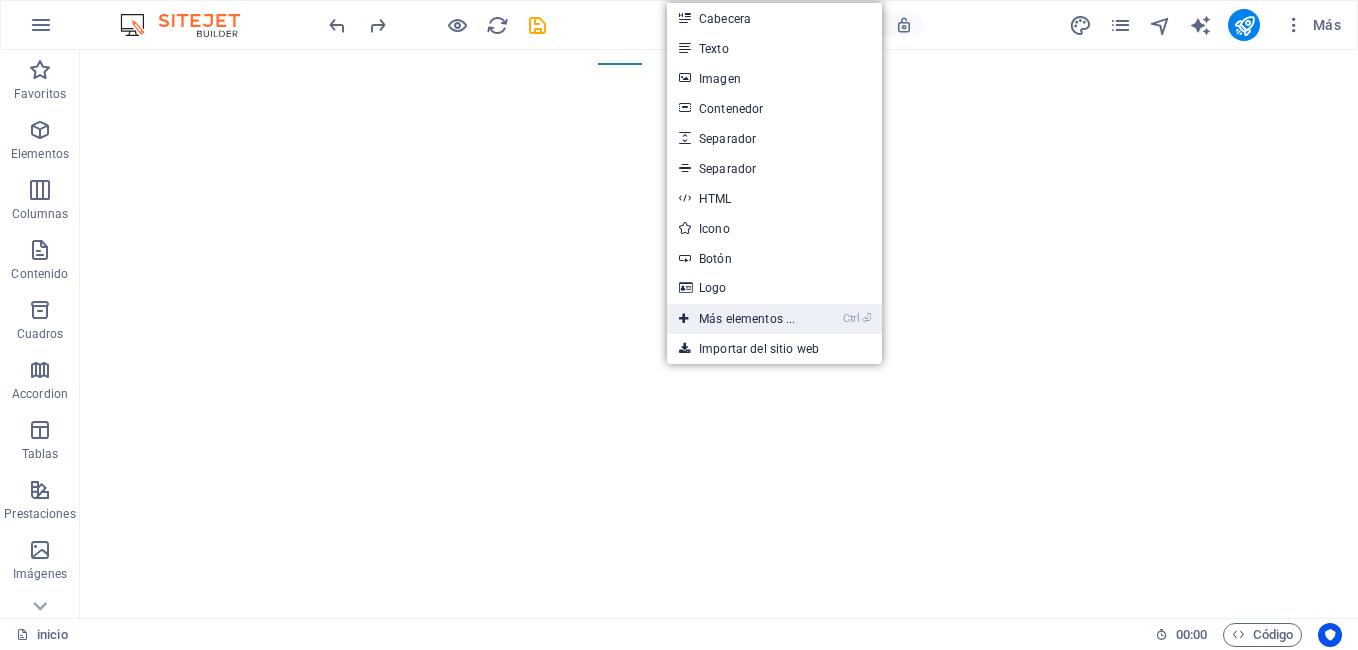click on "Ctrl ⏎  Más elementos ..." at bounding box center [737, 319] 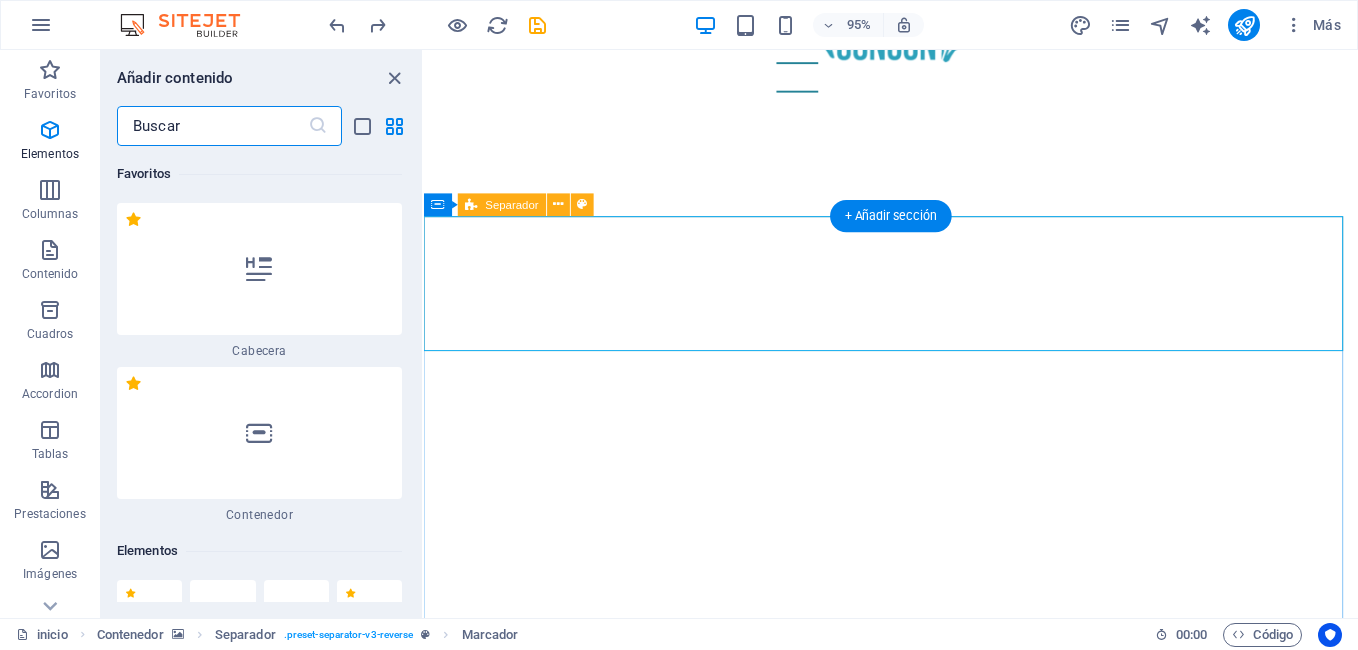 scroll, scrollTop: 693, scrollLeft: 0, axis: vertical 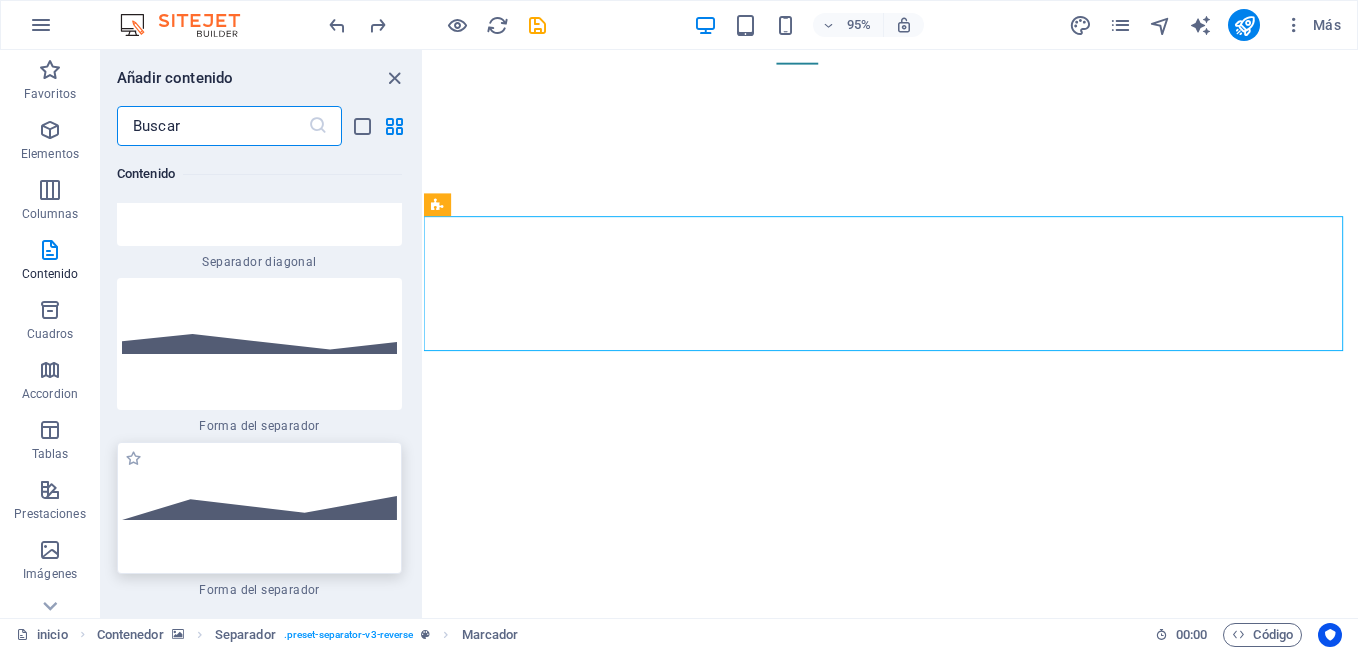click at bounding box center (259, 508) 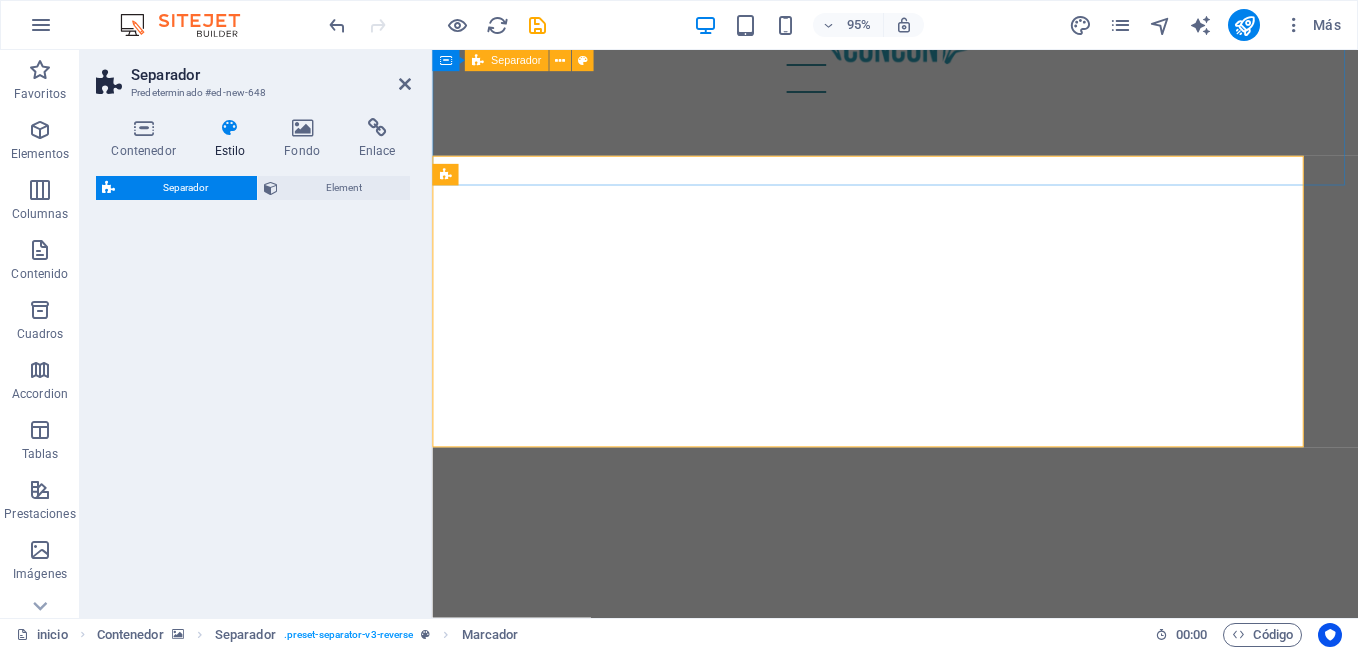 select on "polygon2" 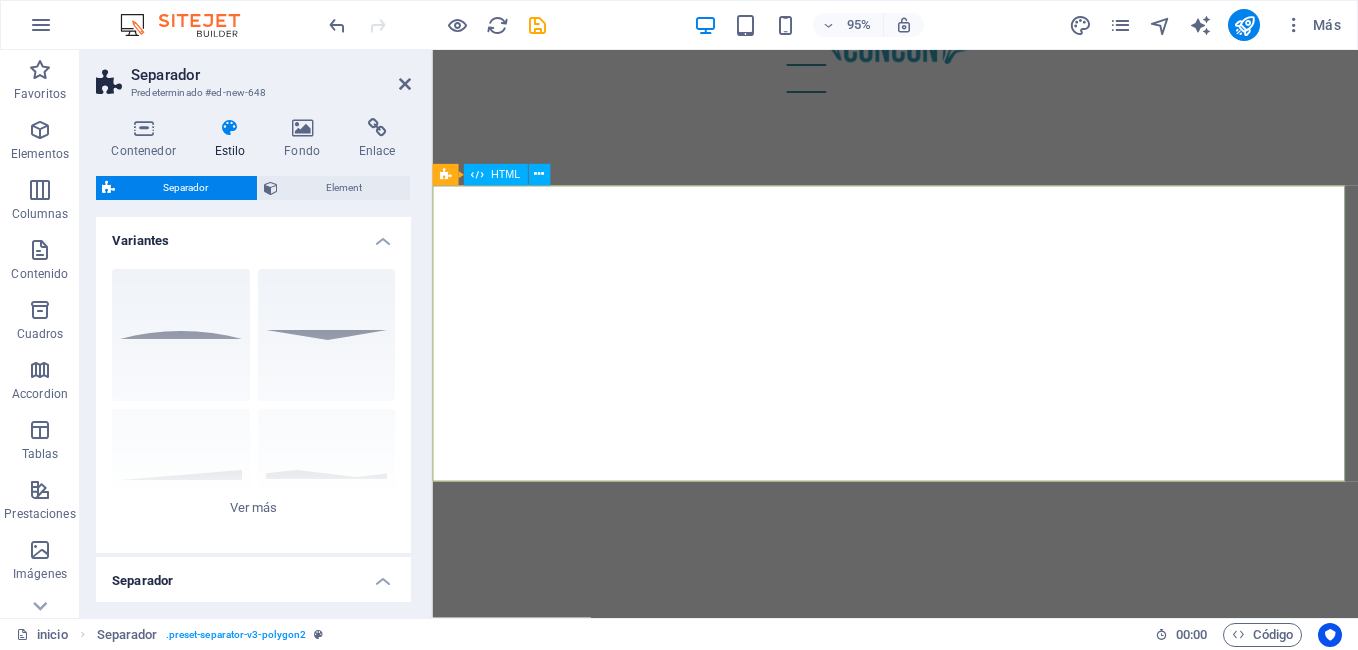 scroll, scrollTop: 1212, scrollLeft: 0, axis: vertical 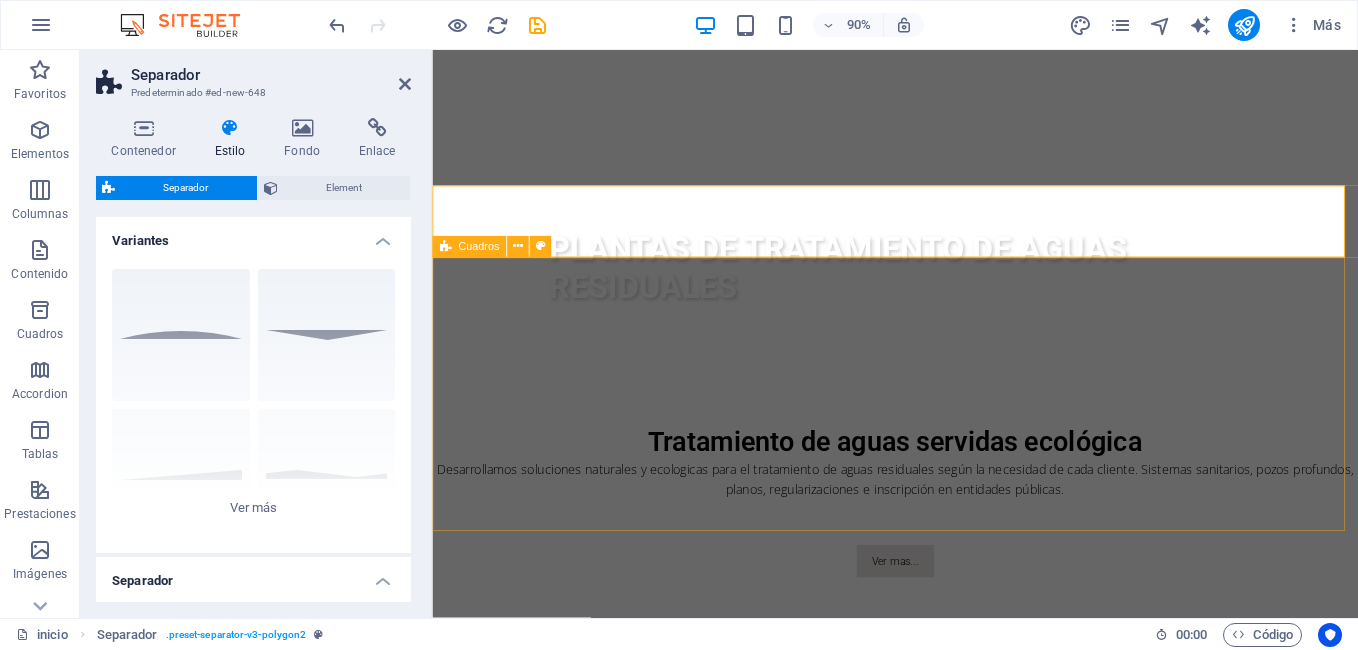 click on "Sistemas sanitarios Regularizacion de permisos Construímos" at bounding box center (946, 1974) 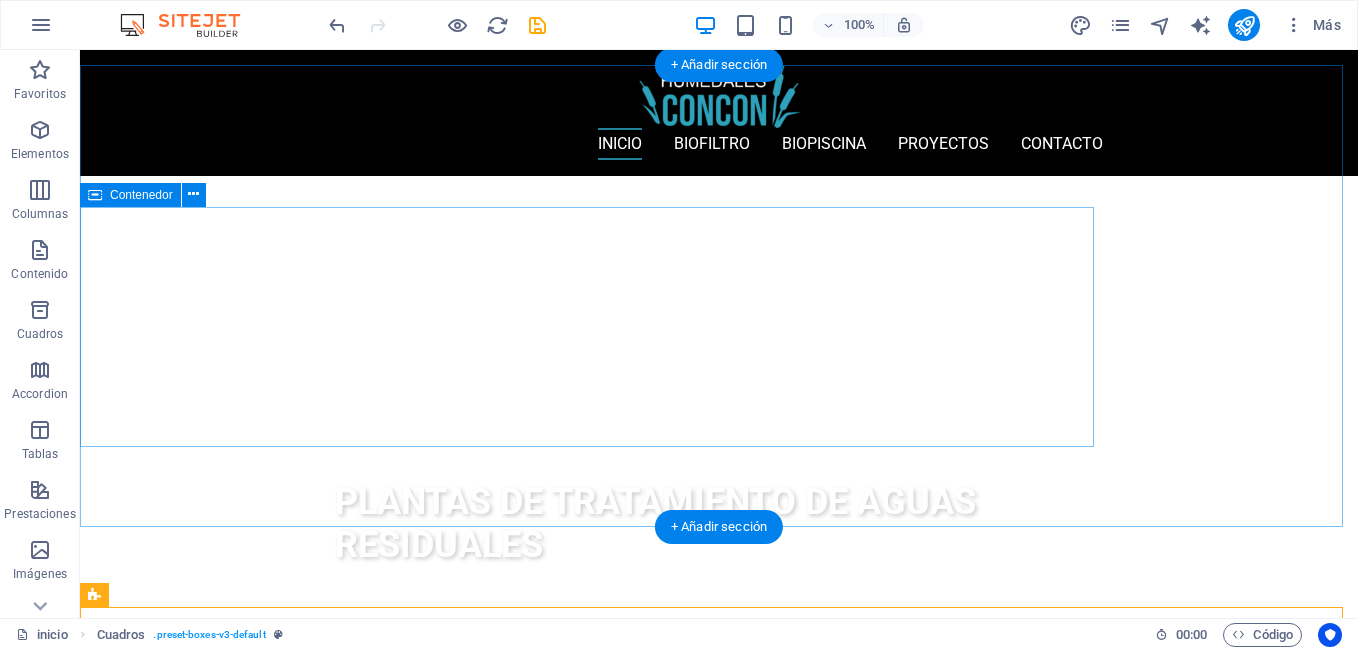 scroll, scrollTop: 822, scrollLeft: 0, axis: vertical 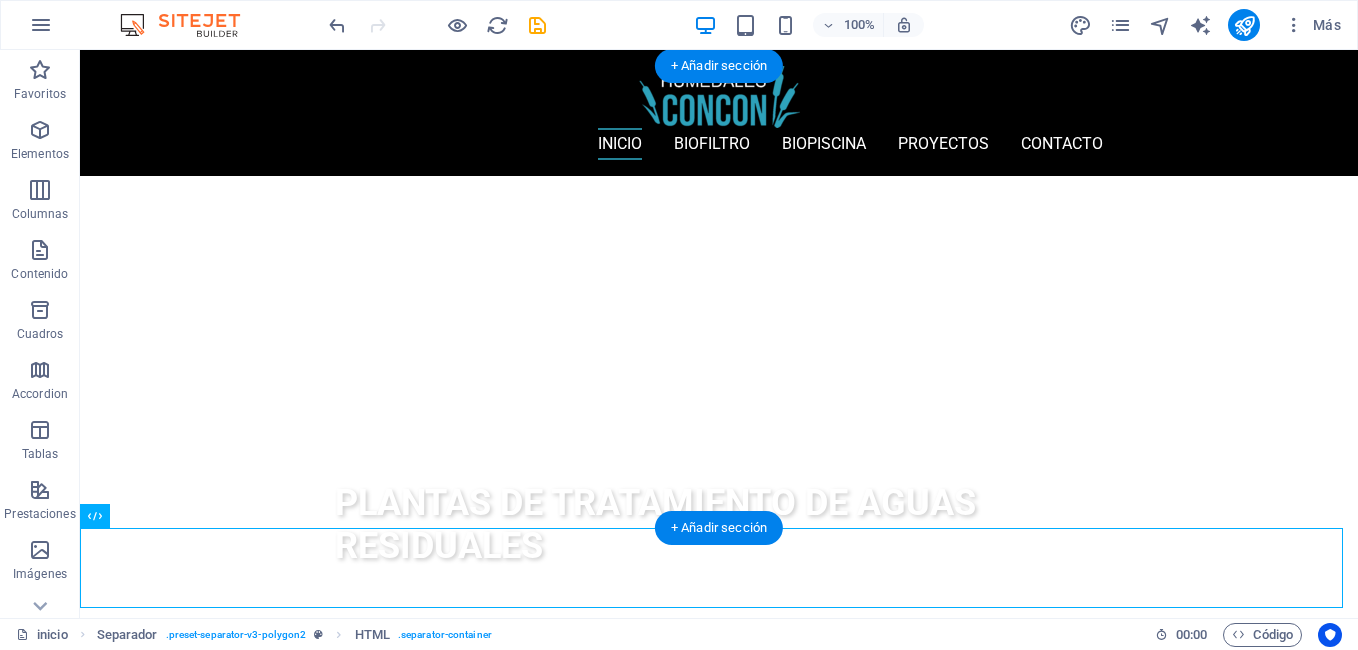 drag, startPoint x: 1087, startPoint y: 572, endPoint x: 941, endPoint y: 179, distance: 419.24338 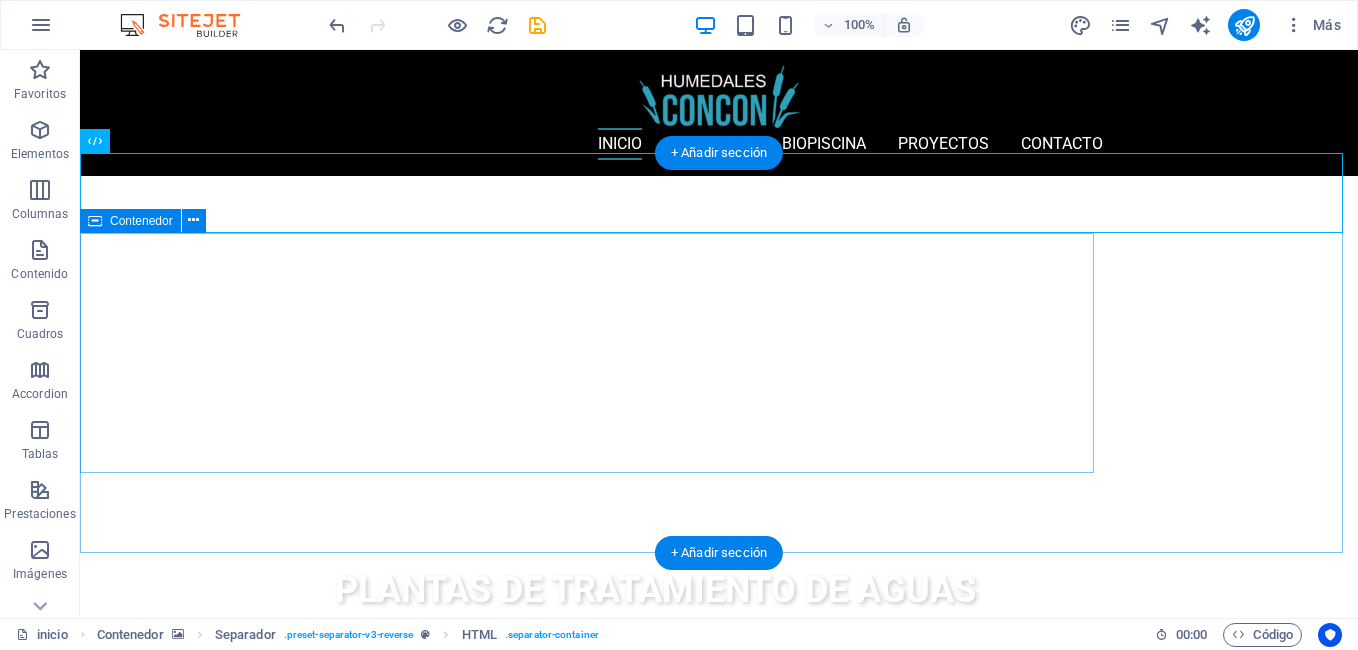 scroll, scrollTop: 640, scrollLeft: 0, axis: vertical 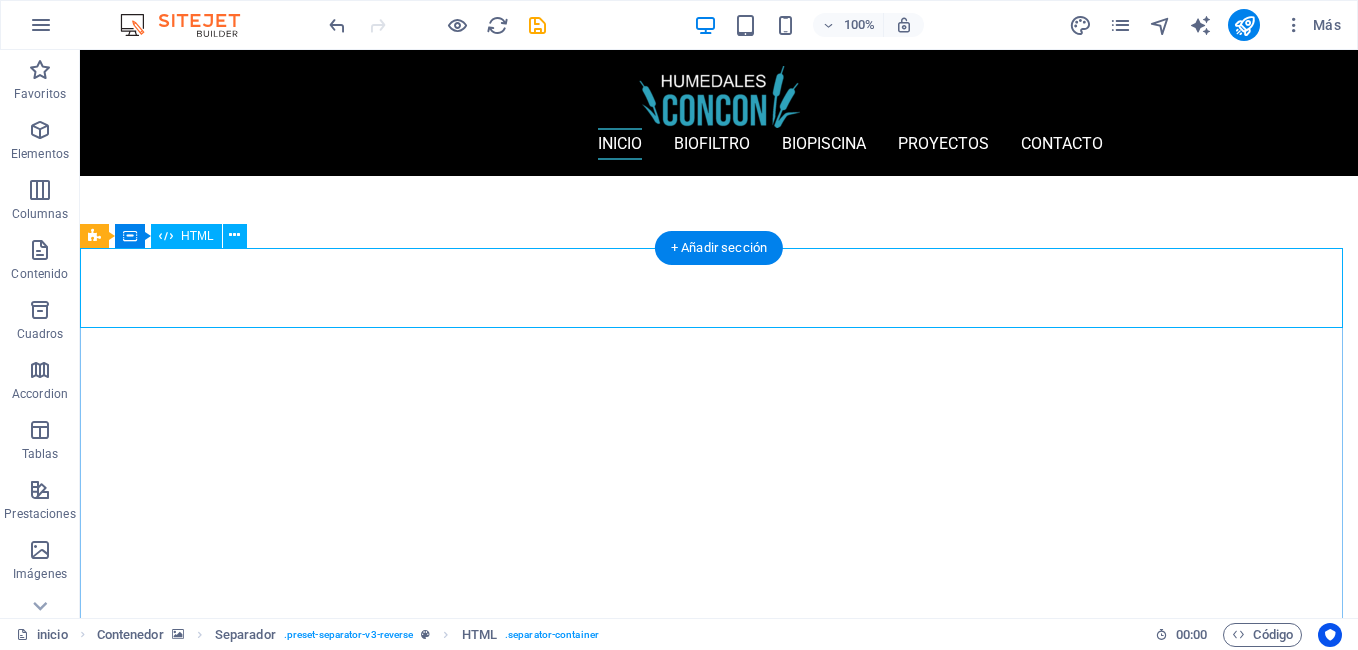 click at bounding box center (719, 1540) 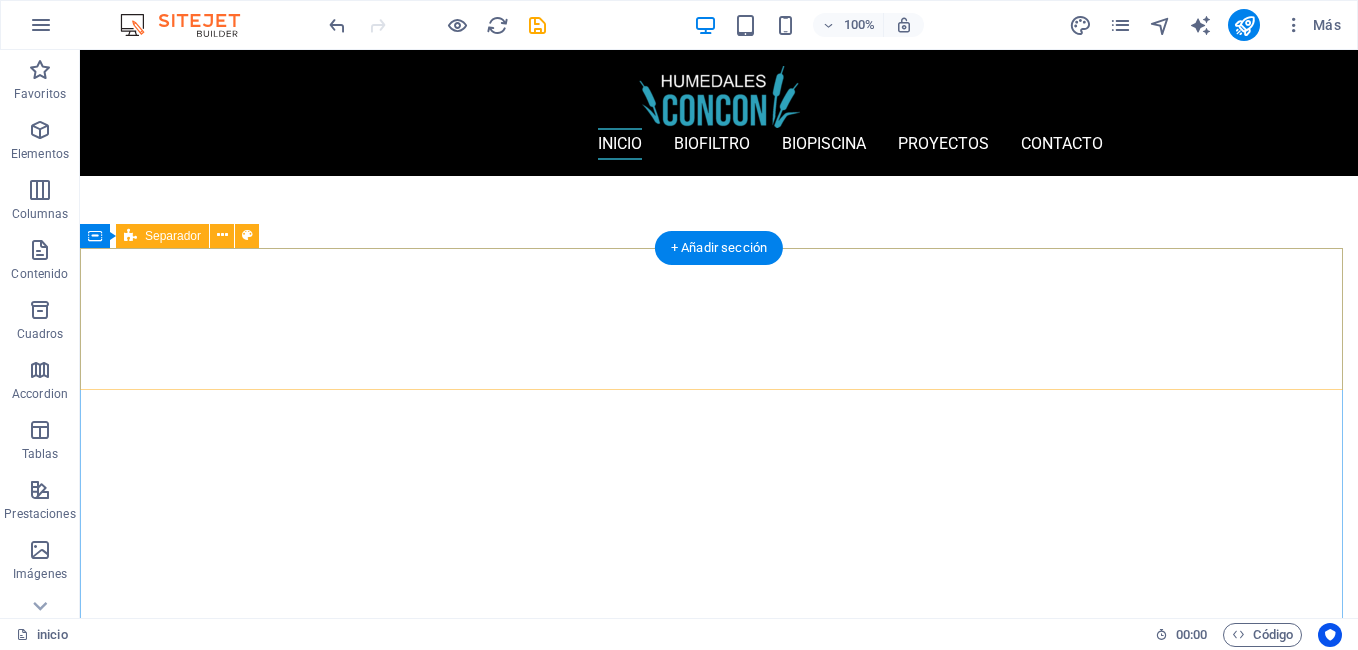 click on "Suelta el contenido aquí o  Añadir elementos  Pegar portapapeles" at bounding box center (719, 1633) 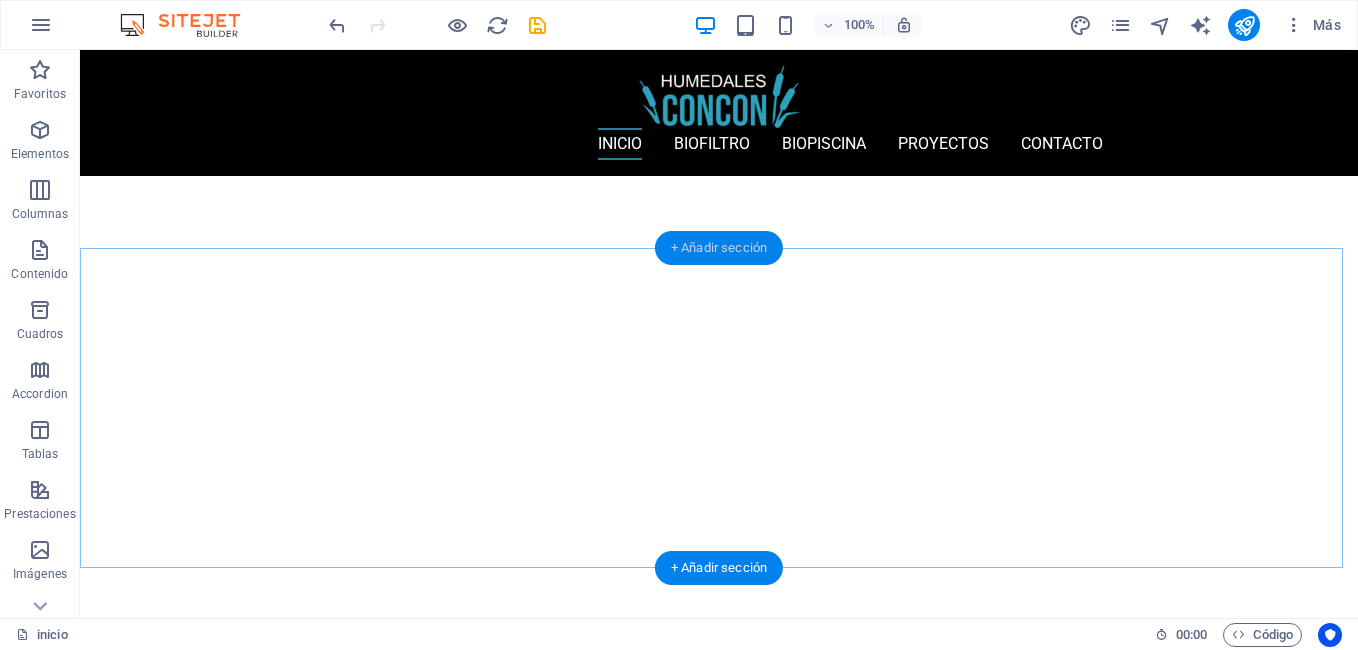 click on "+ Añadir sección" at bounding box center [719, 248] 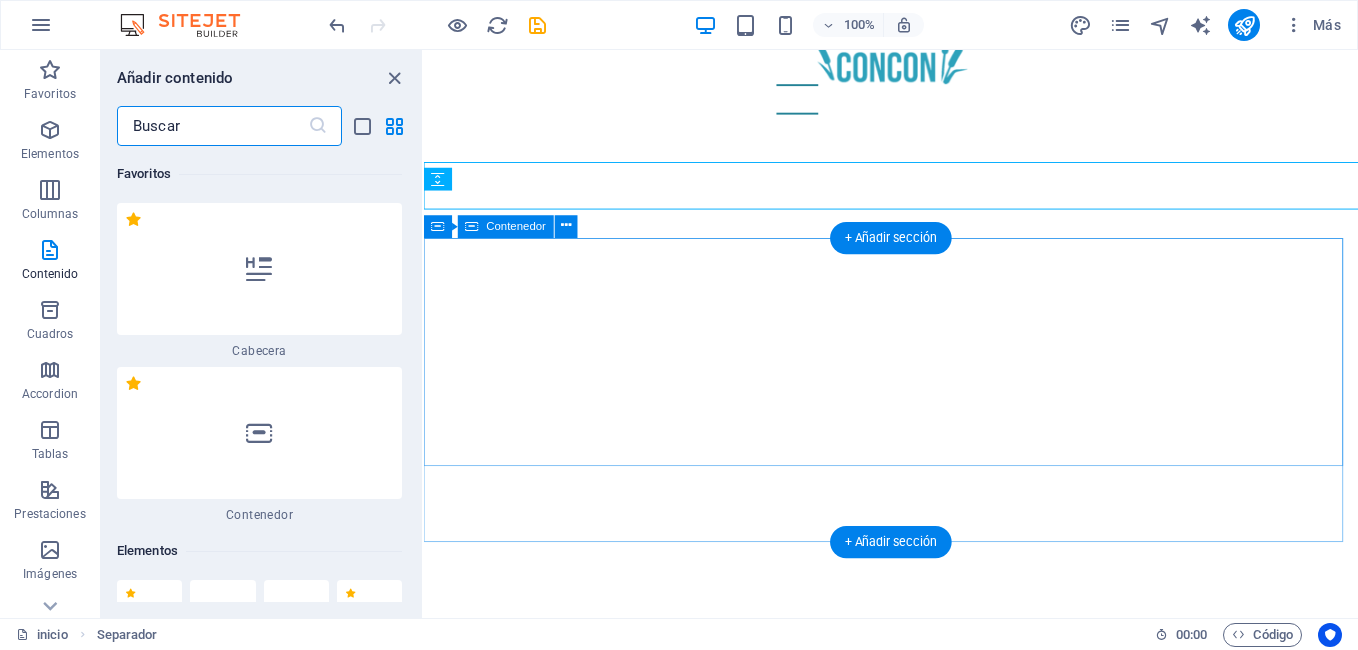 scroll, scrollTop: 670, scrollLeft: 0, axis: vertical 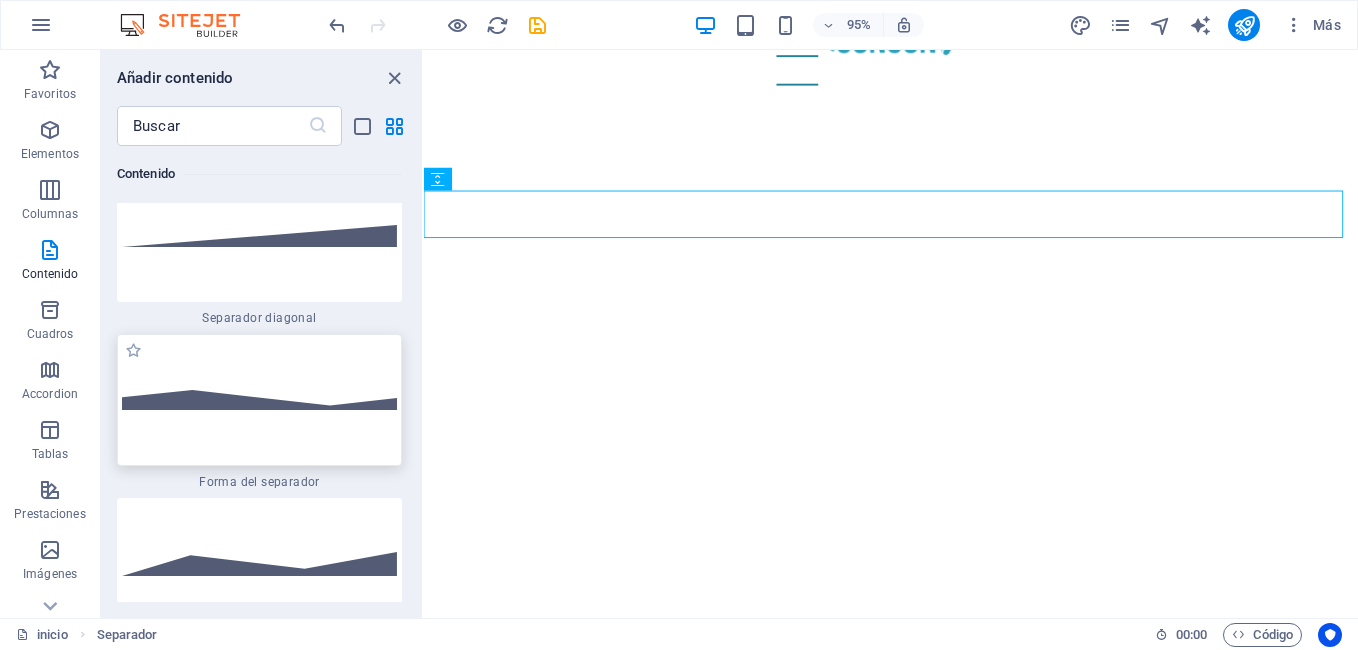 click at bounding box center [259, 400] 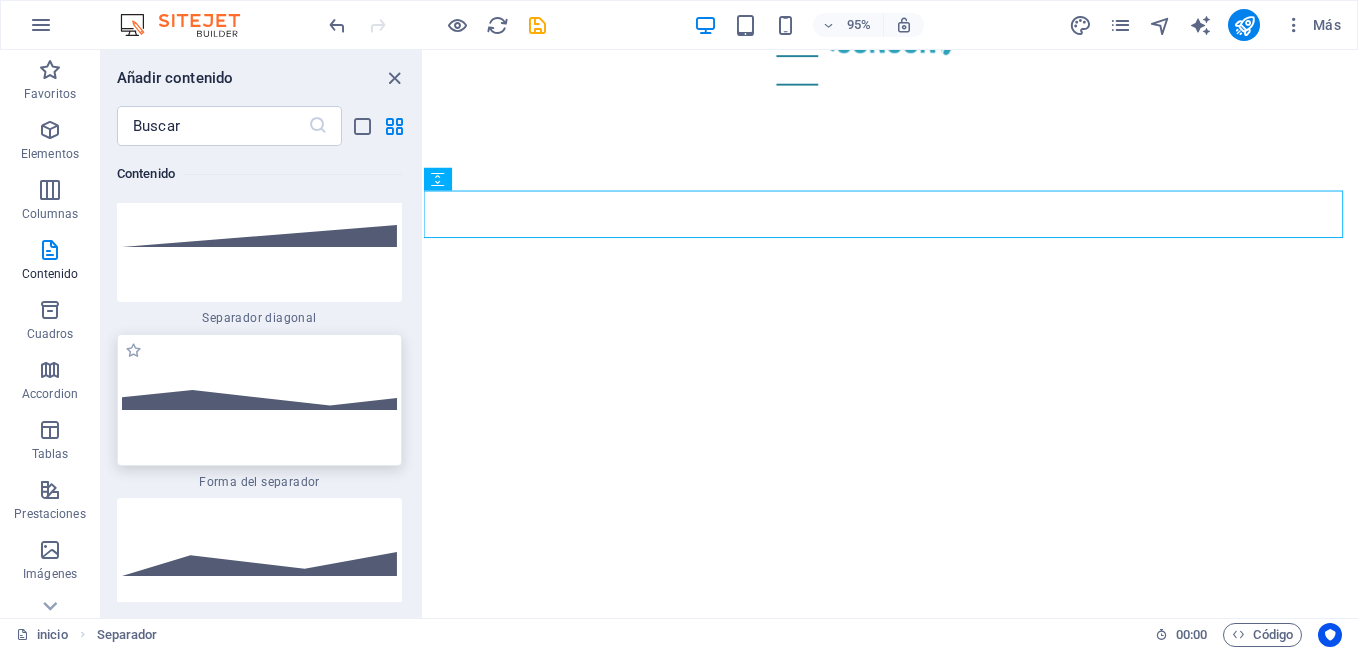 click on "H1   Banner   Contenedor   H2   Separador   Separador   Separador   Barra de menús   Menú   Texto   Botón   H2   Contenedor   Contenedor   Contenedor   Contenedor   HTML   Contenedor   Separador   Contenedor   Separador   Marcador   Contenedor   Separador   Separador   Separador   Contenedor   HTML   Cuadros   Icono   Contenedor   Icono   Contenedor   Separador   HTML   Separador" at bounding box center [891, 334] 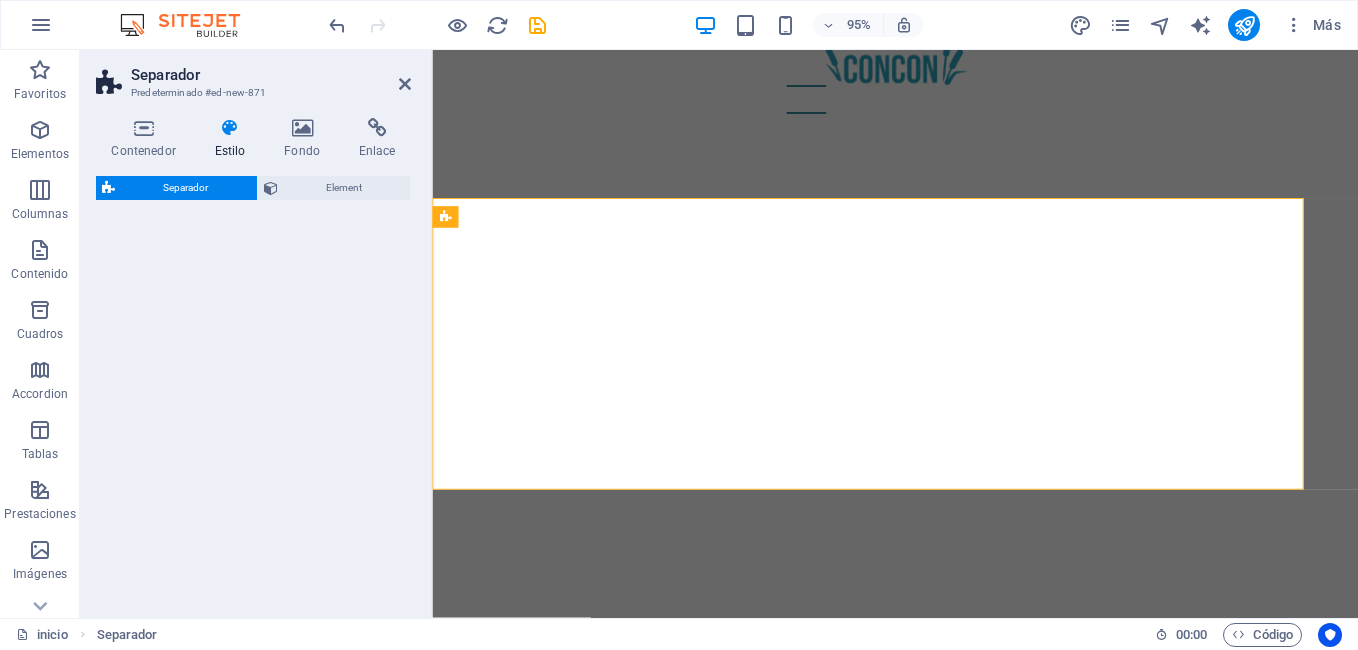 scroll, scrollTop: 703, scrollLeft: 0, axis: vertical 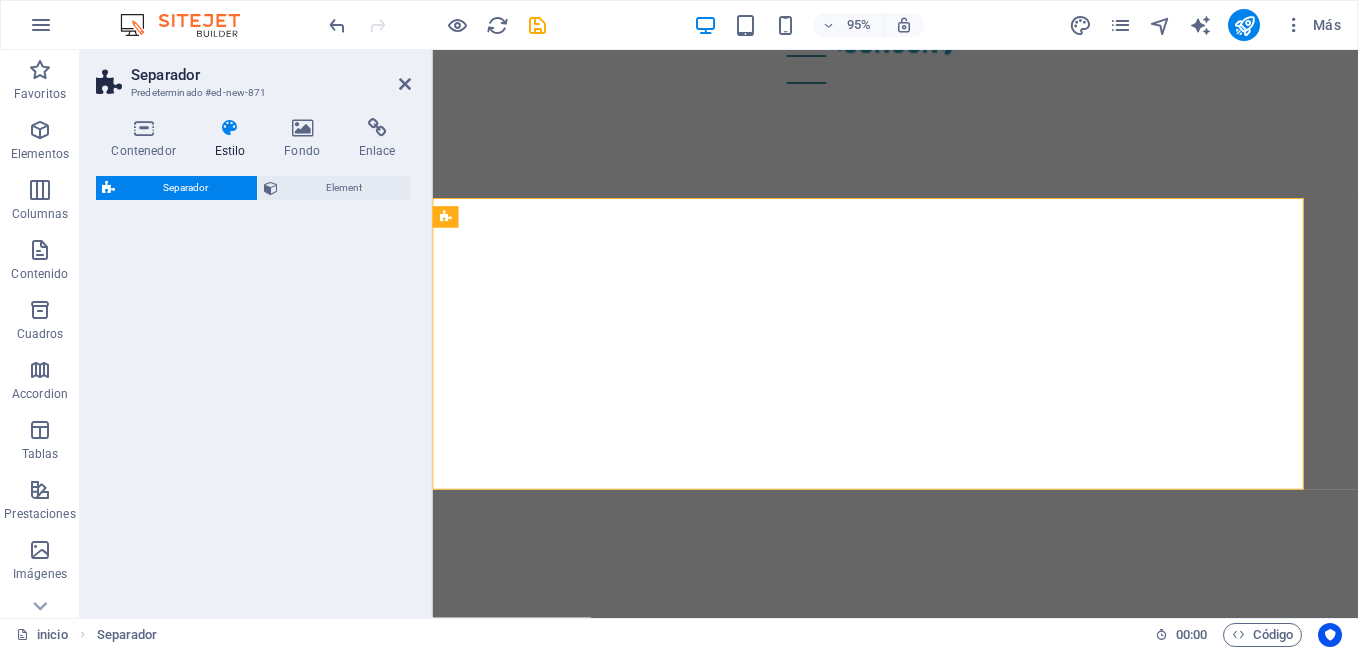 select on "polygon1" 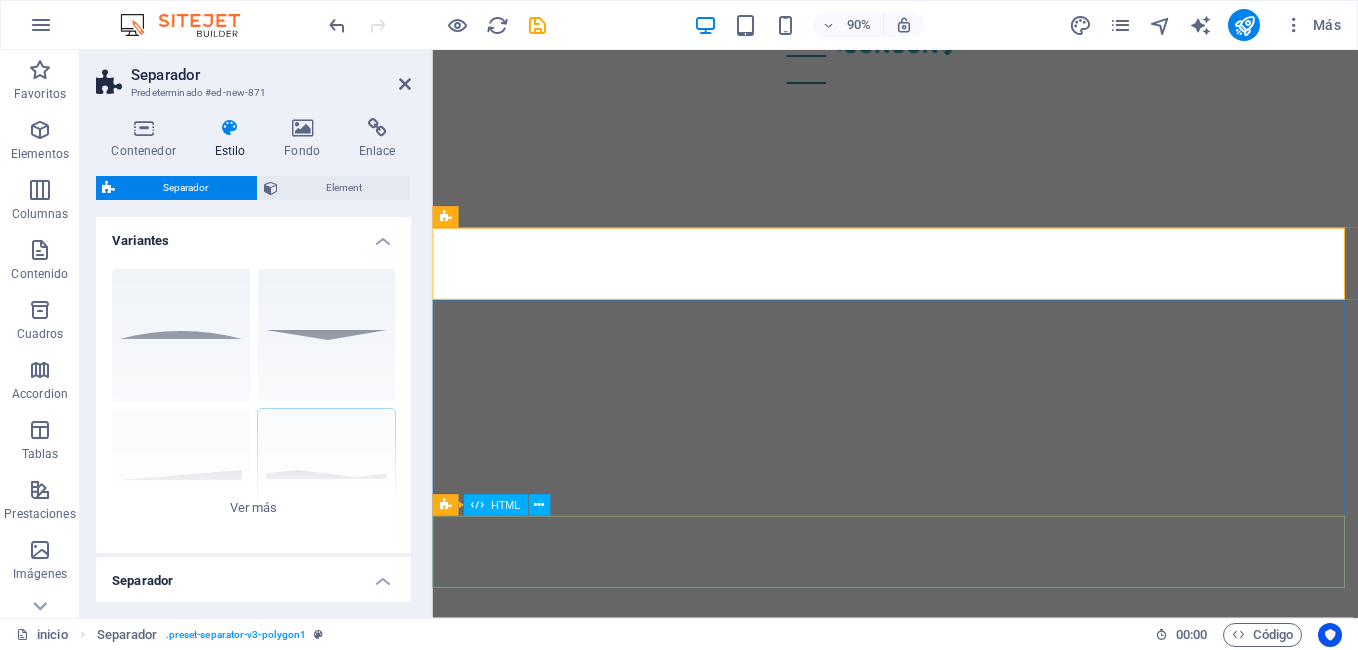 click at bounding box center (946, 1875) 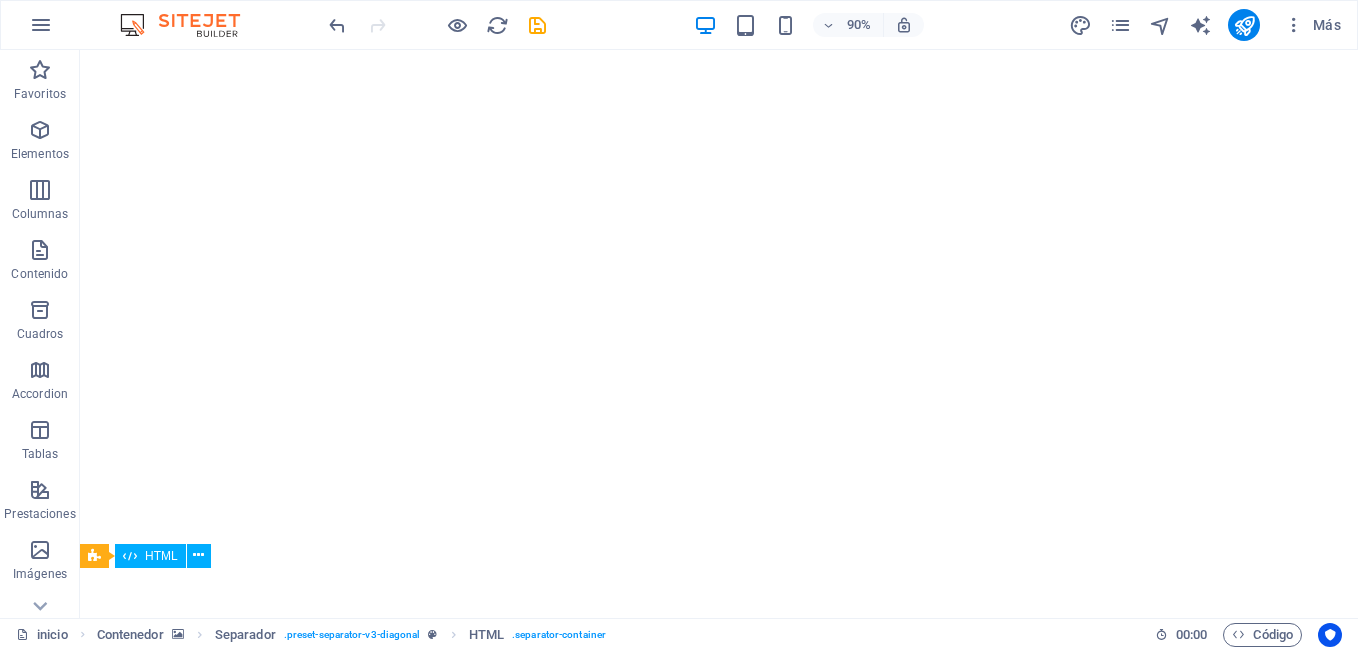 scroll, scrollTop: 640, scrollLeft: 0, axis: vertical 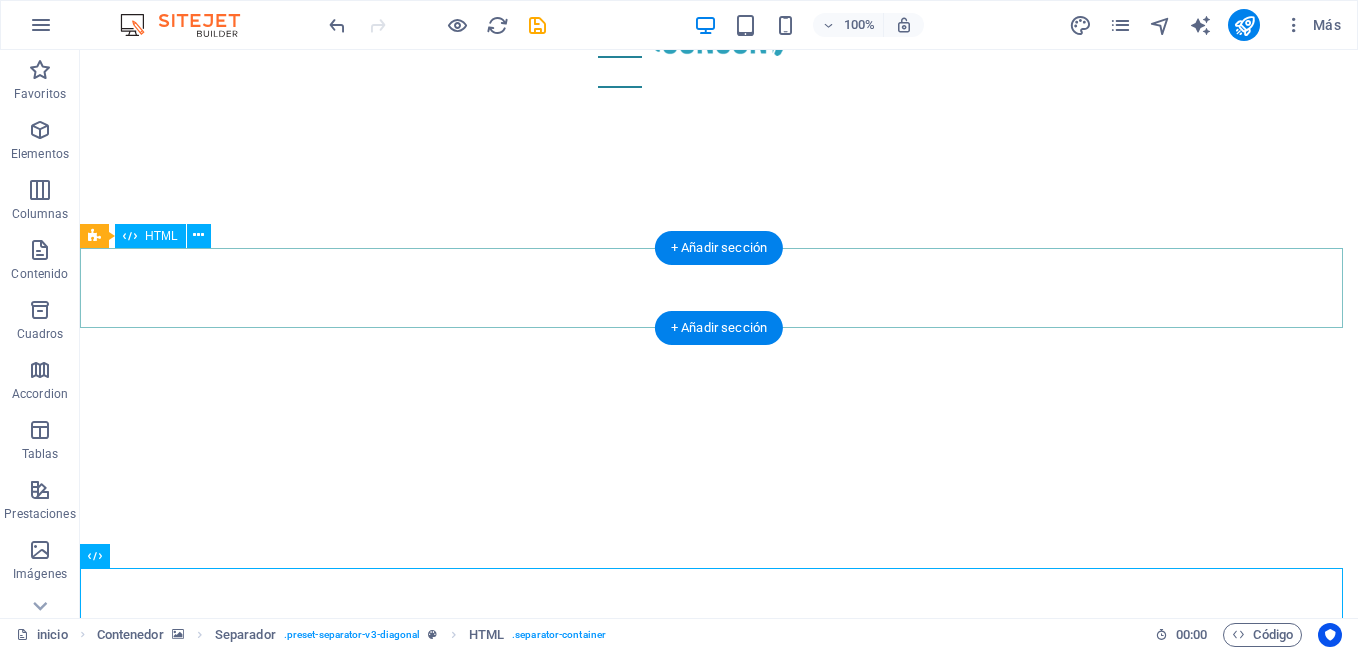 click at bounding box center [719, 1172] 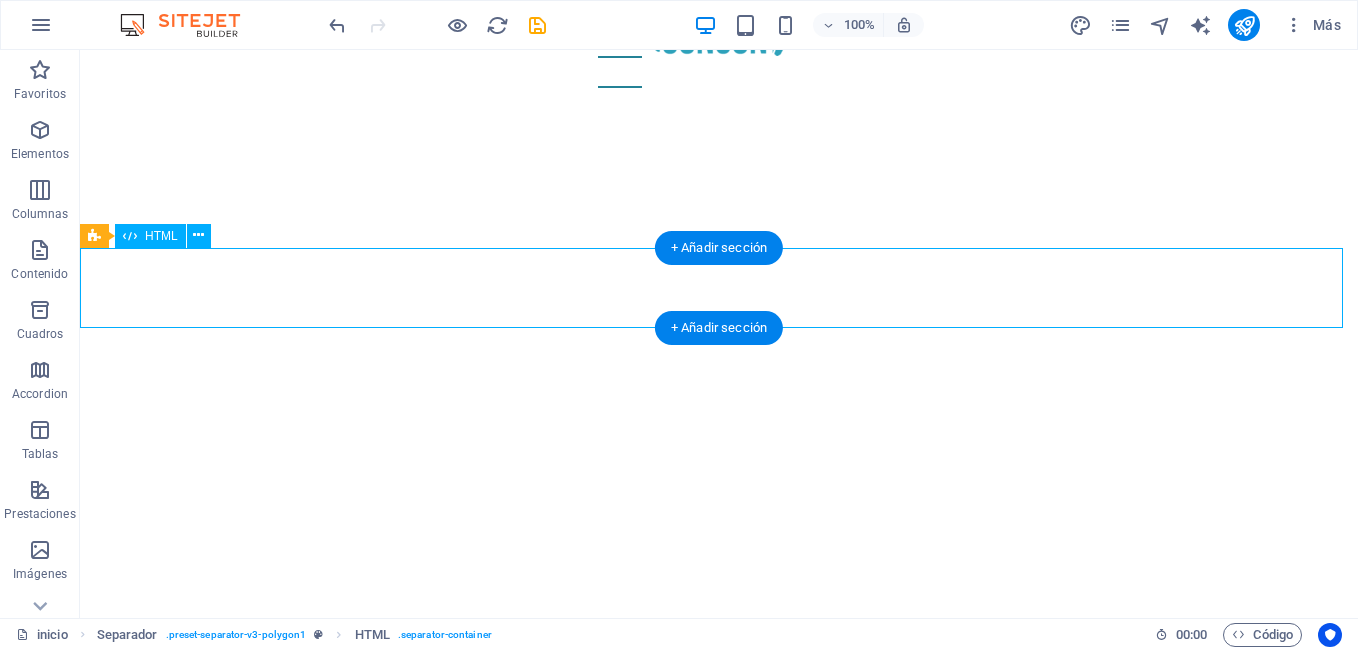 click at bounding box center [719, 1172] 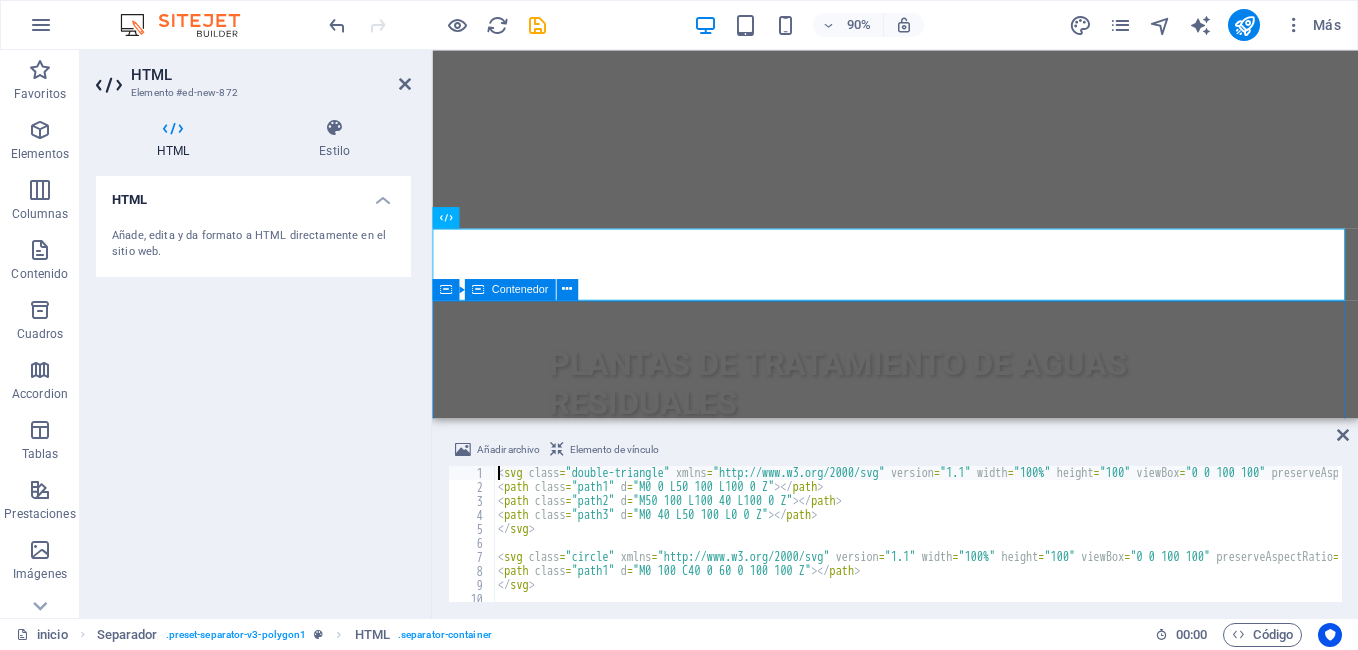 scroll, scrollTop: 481, scrollLeft: 0, axis: vertical 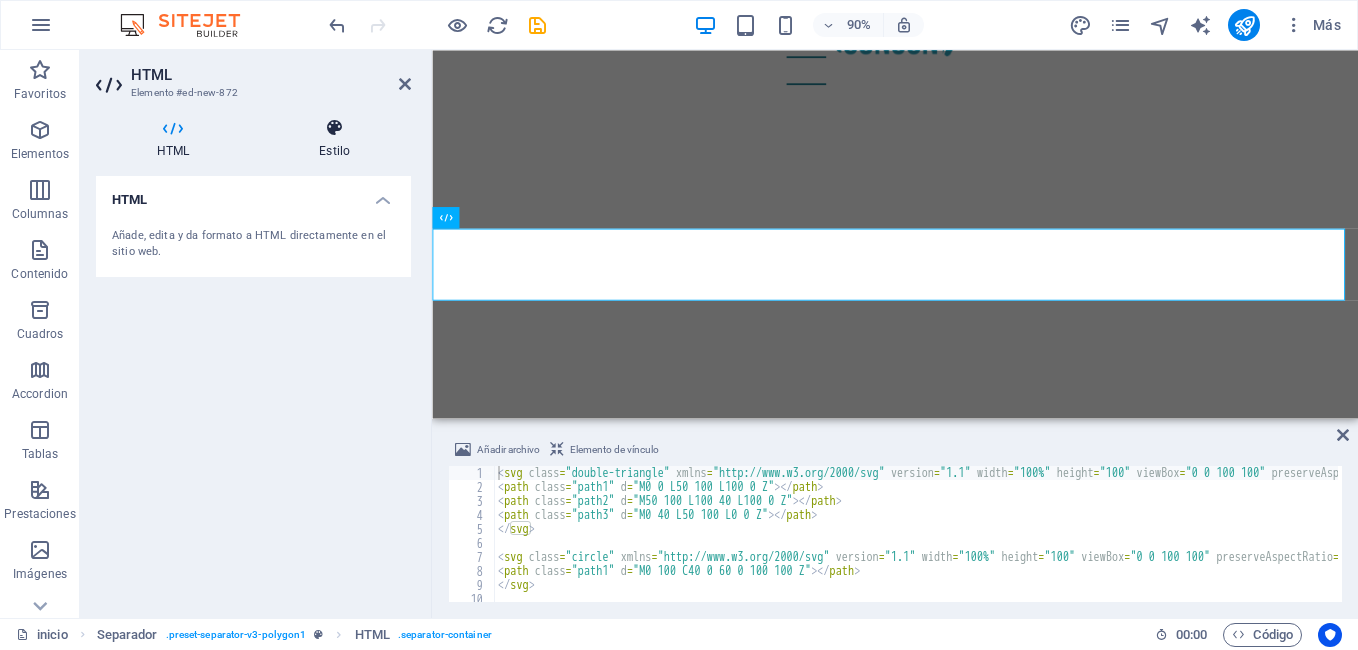 click on "Estilo" at bounding box center [334, 139] 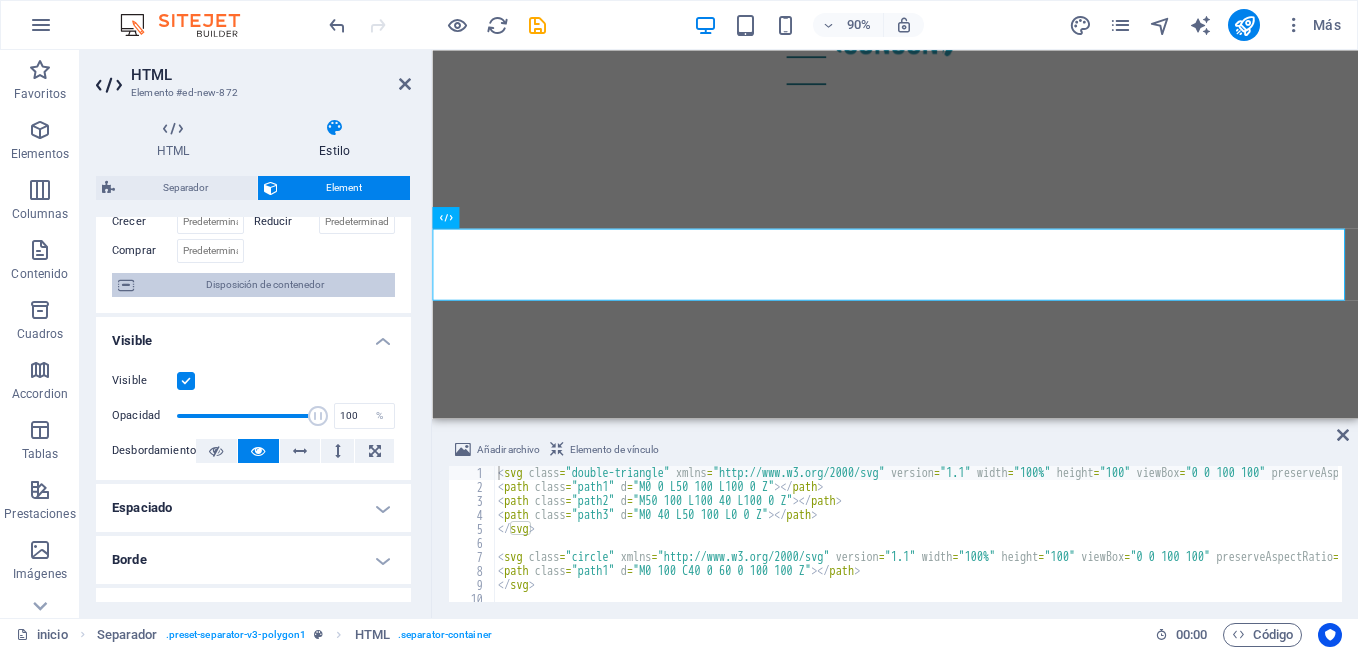 scroll, scrollTop: 0, scrollLeft: 0, axis: both 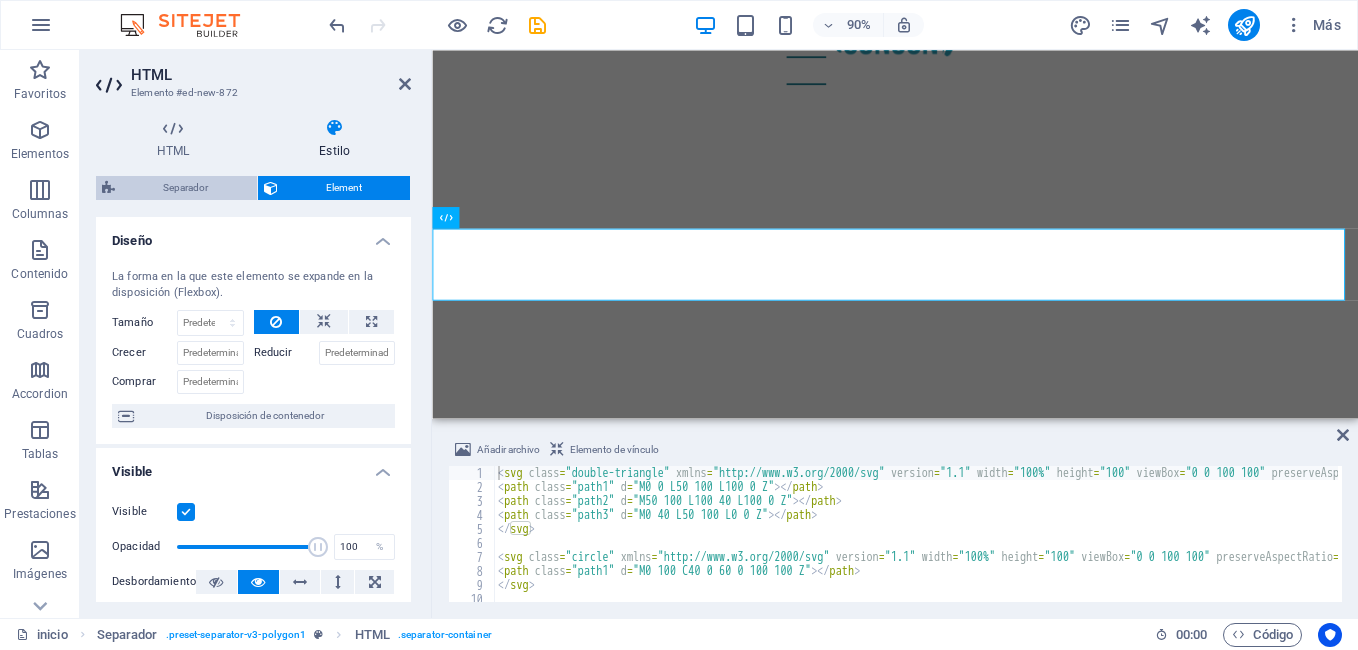 click on "Separador" at bounding box center [186, 188] 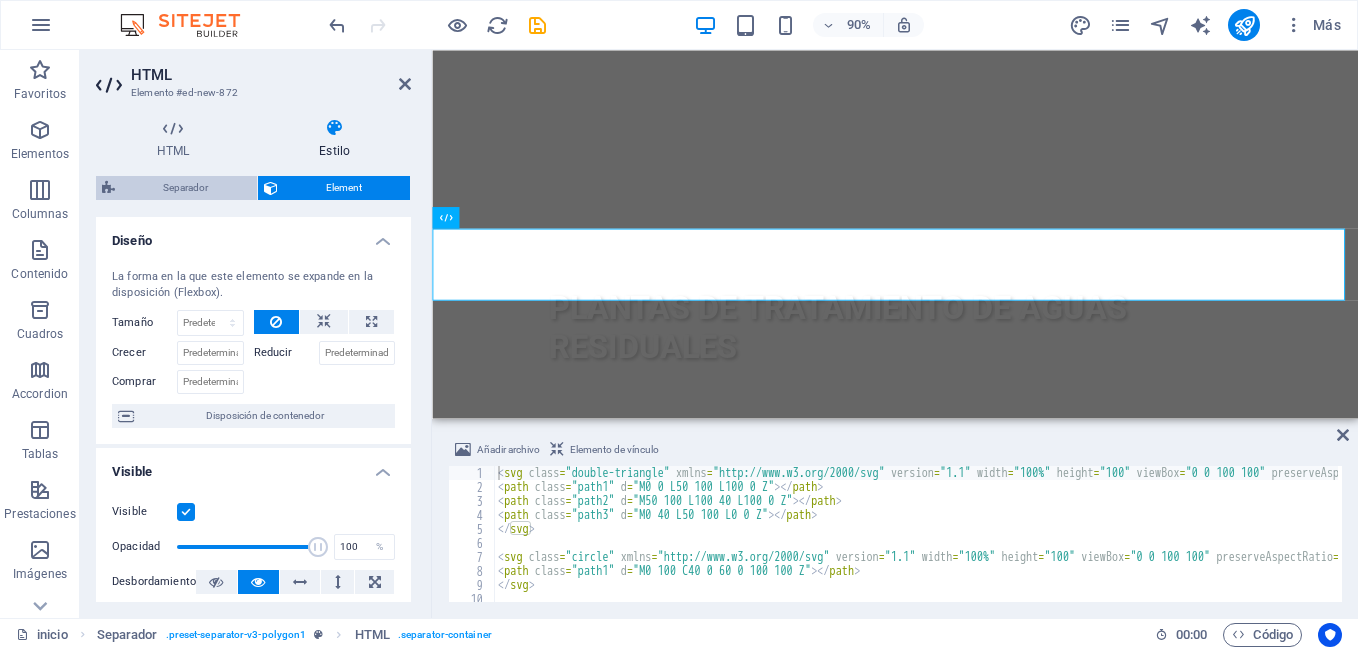 select on "polygon1" 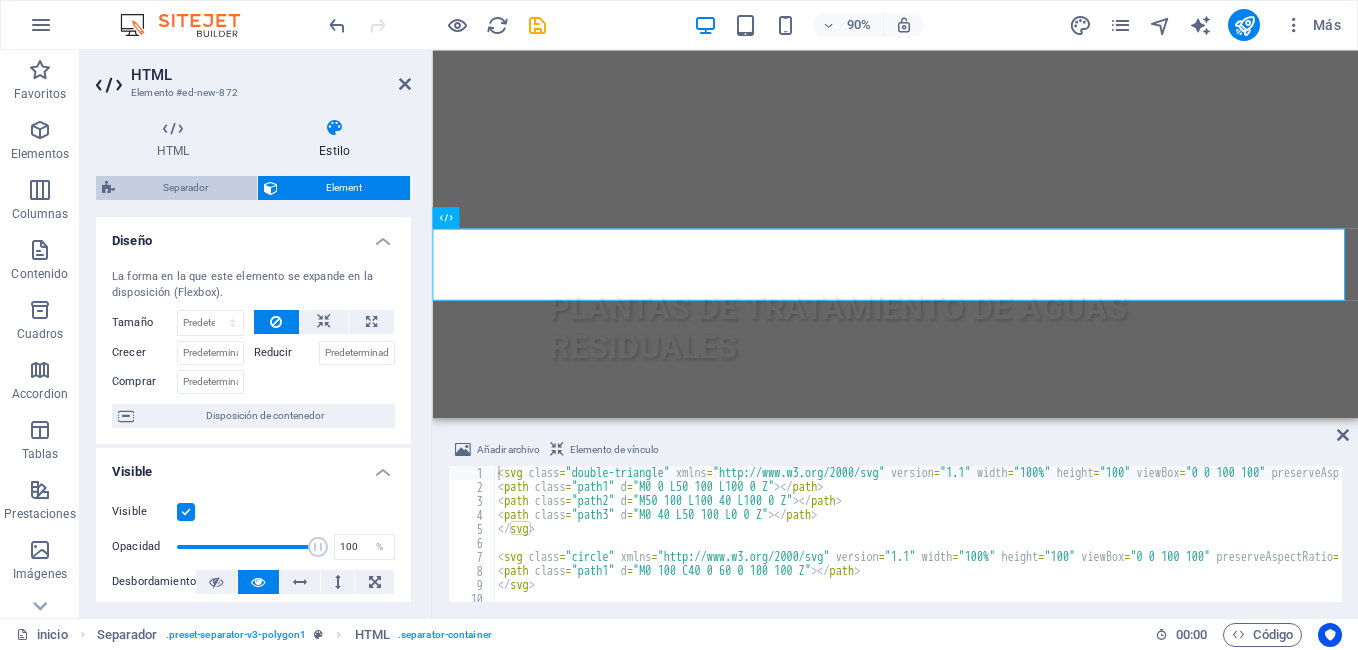 select on "rem" 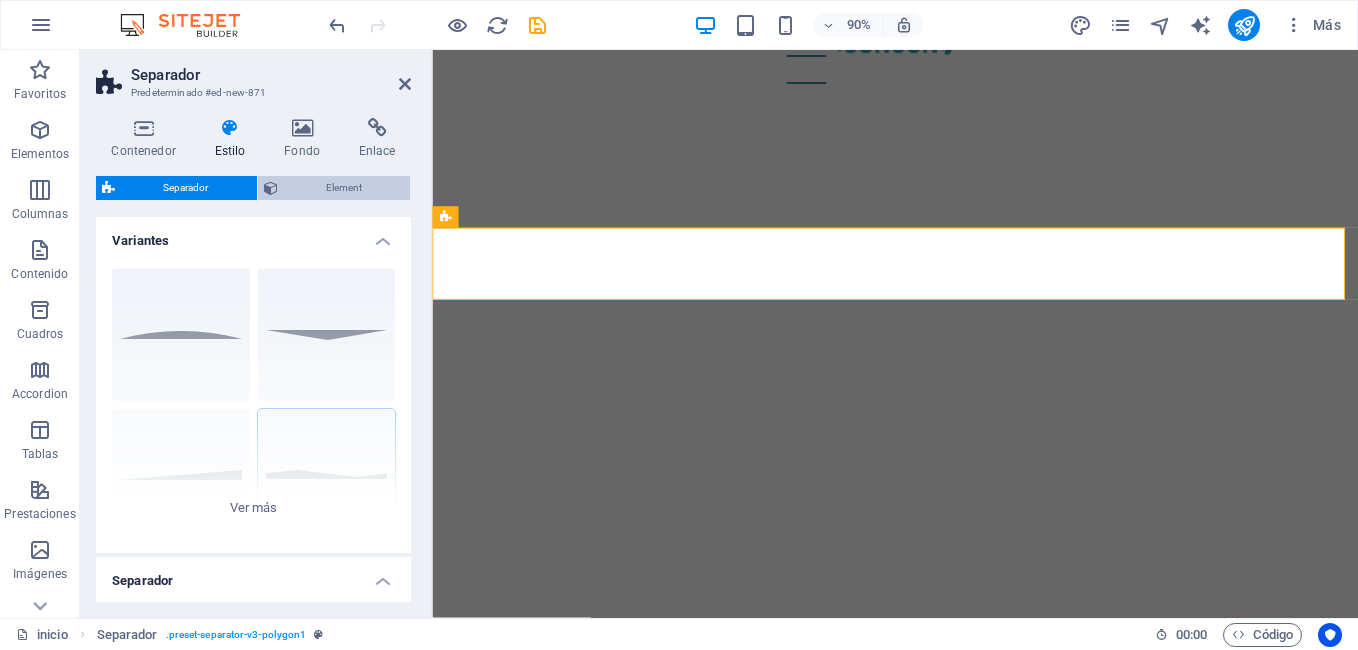 click on "Element" at bounding box center (344, 188) 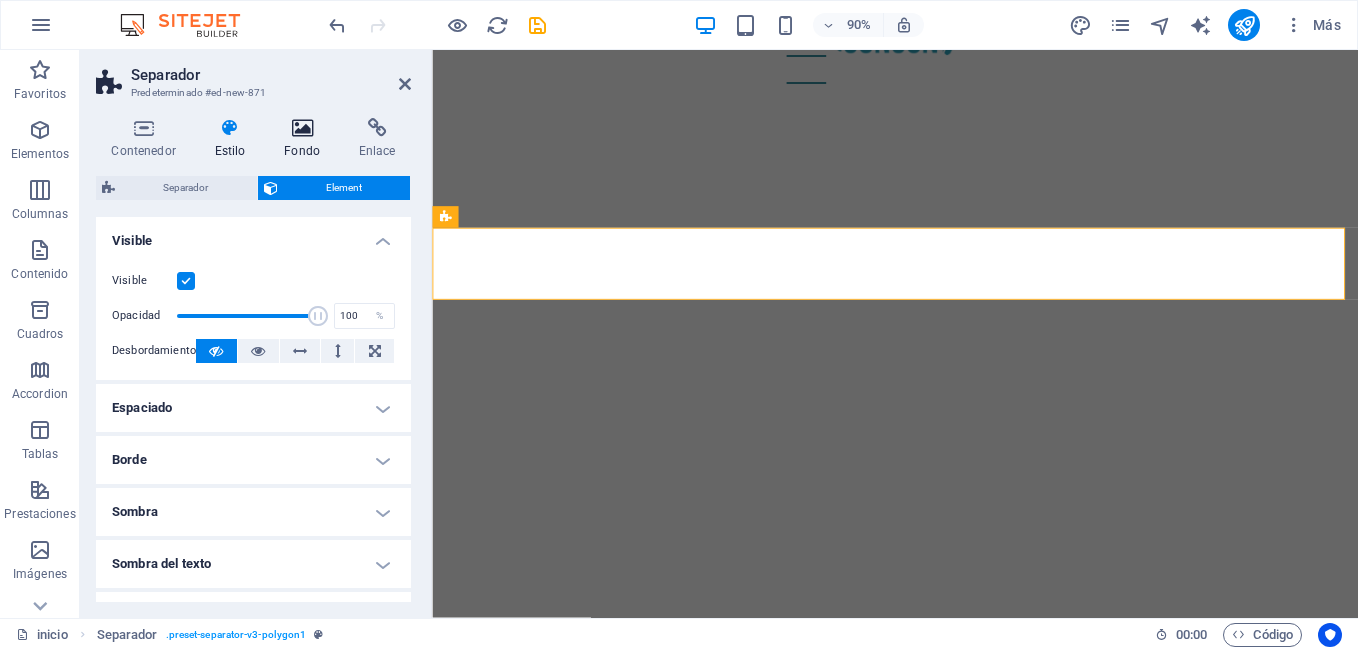 click on "Fondo" at bounding box center (306, 139) 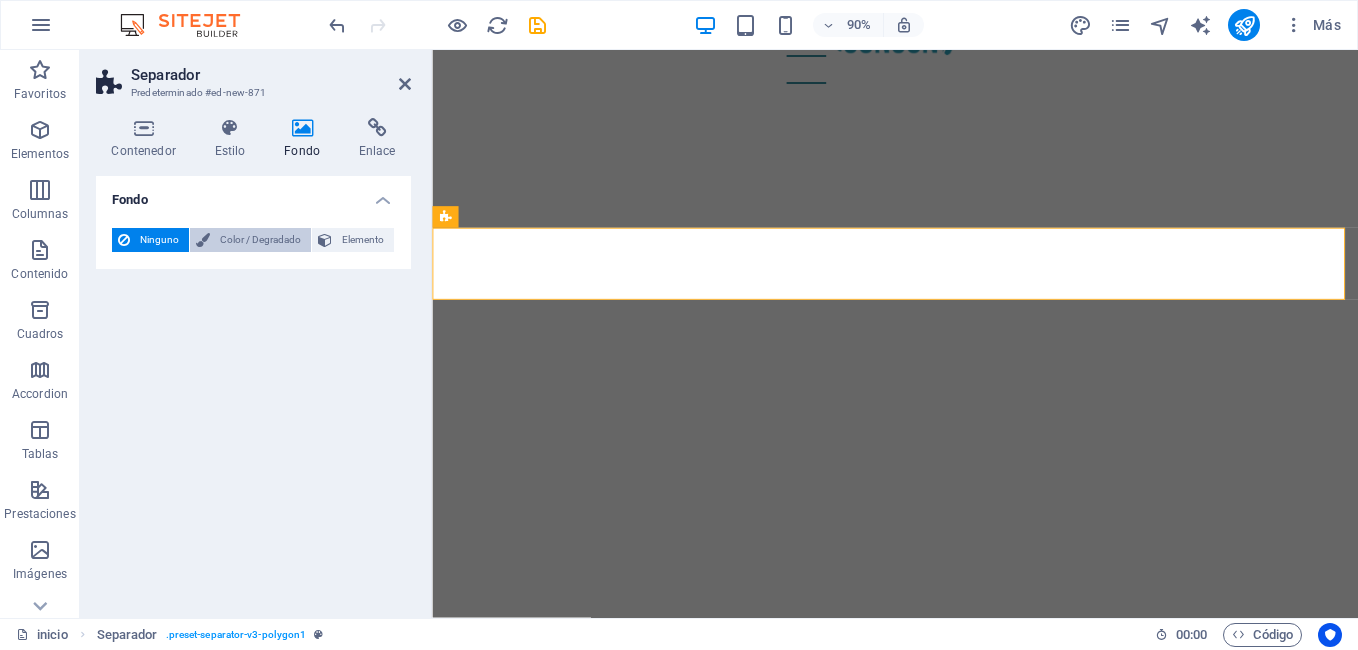 click on "Color / Degradado" at bounding box center (260, 240) 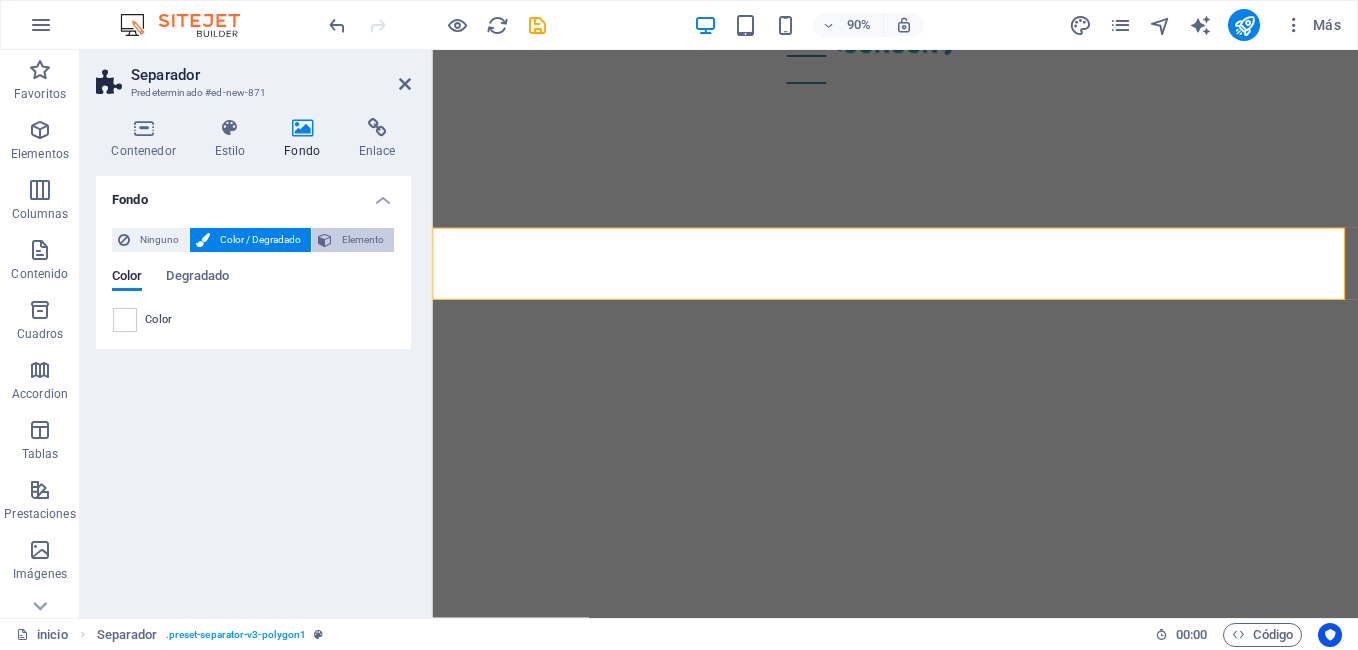 click on "Elemento" at bounding box center (363, 240) 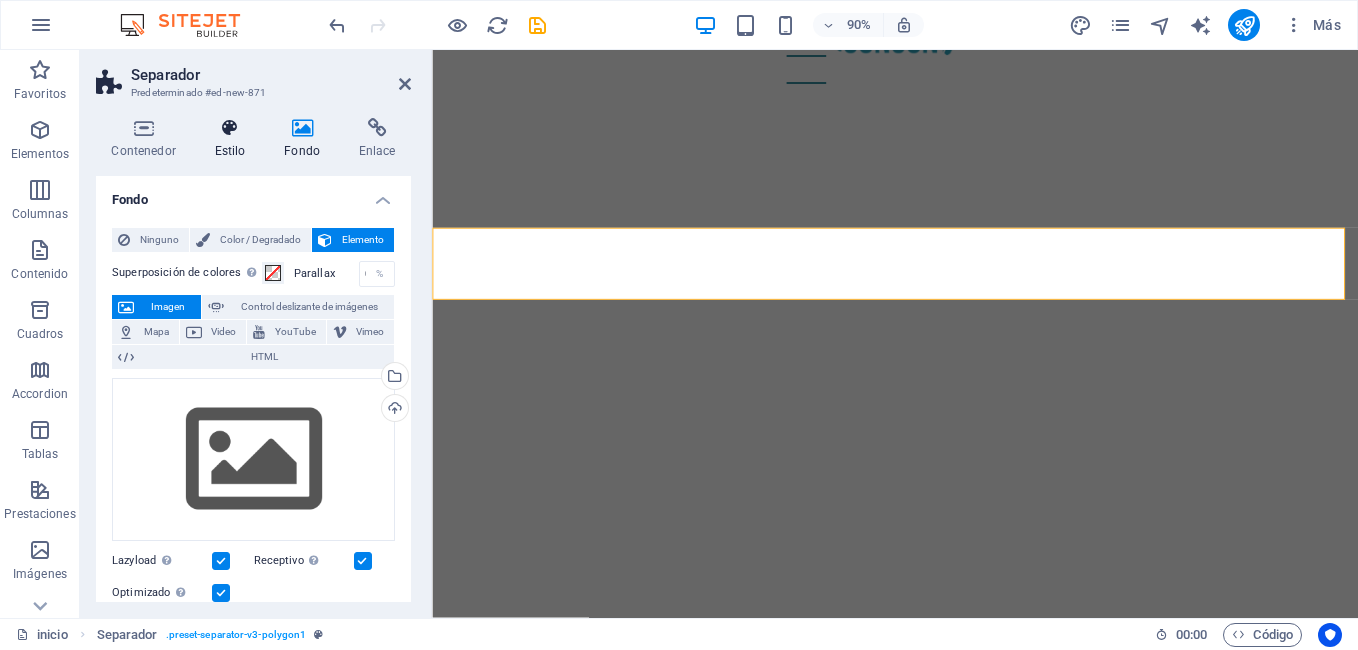click on "Estilo" at bounding box center [234, 139] 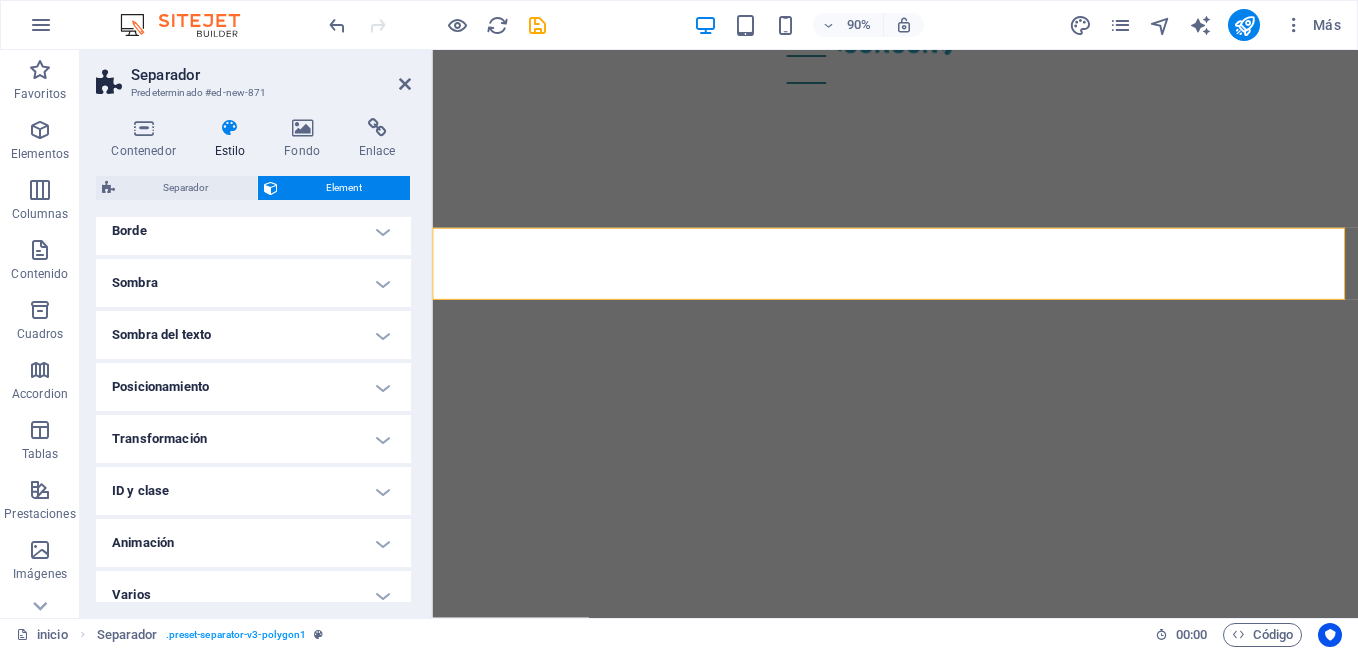 scroll, scrollTop: 246, scrollLeft: 0, axis: vertical 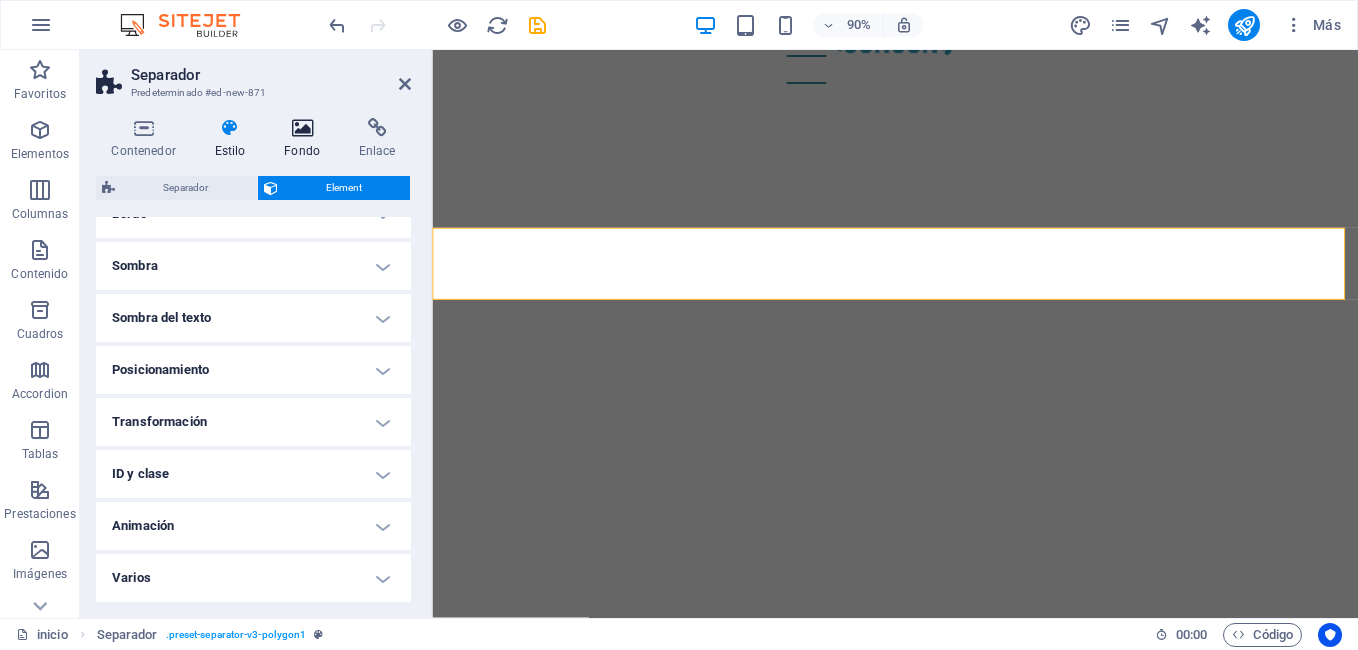click on "Fondo" at bounding box center [306, 139] 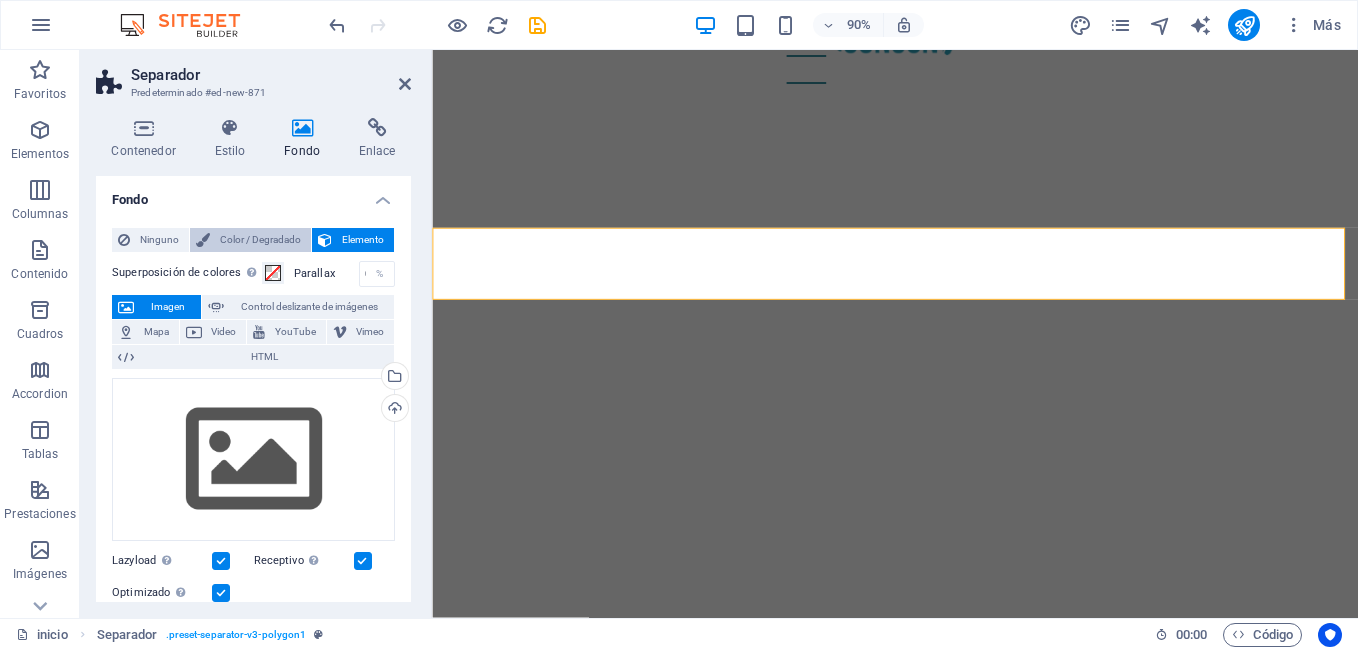 click on "Color / Degradado" at bounding box center (260, 240) 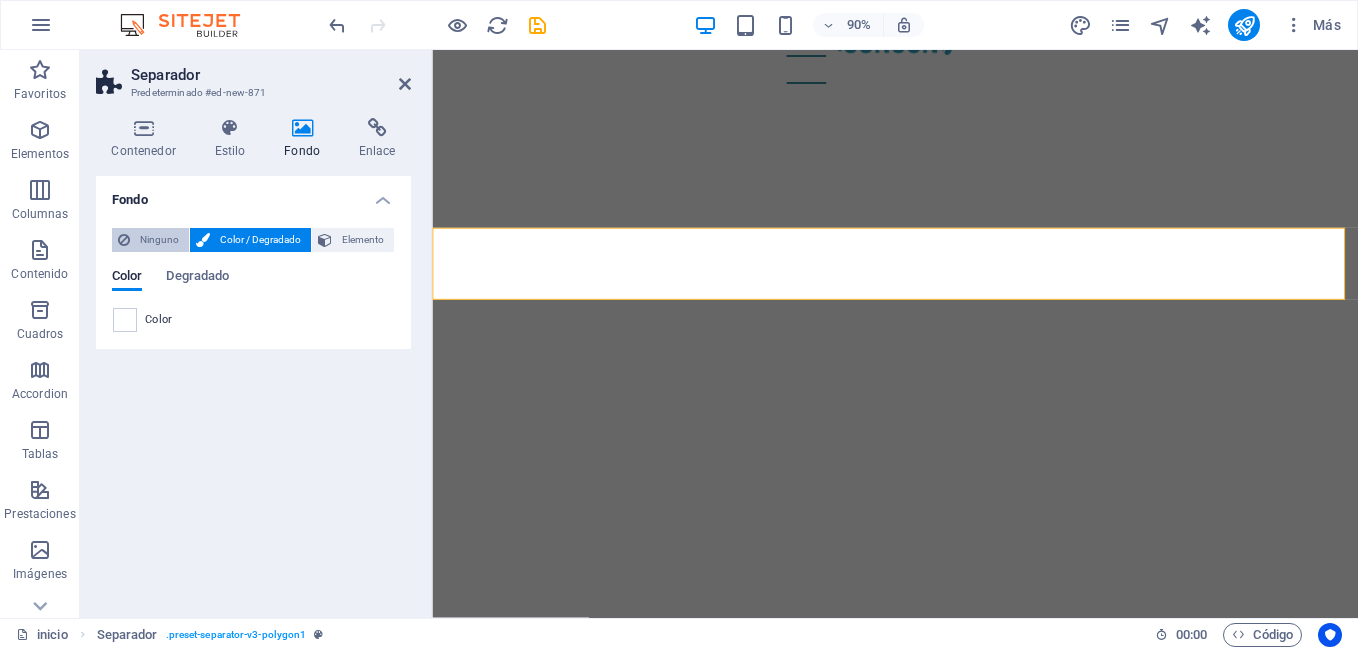click on "Ninguno" at bounding box center (159, 240) 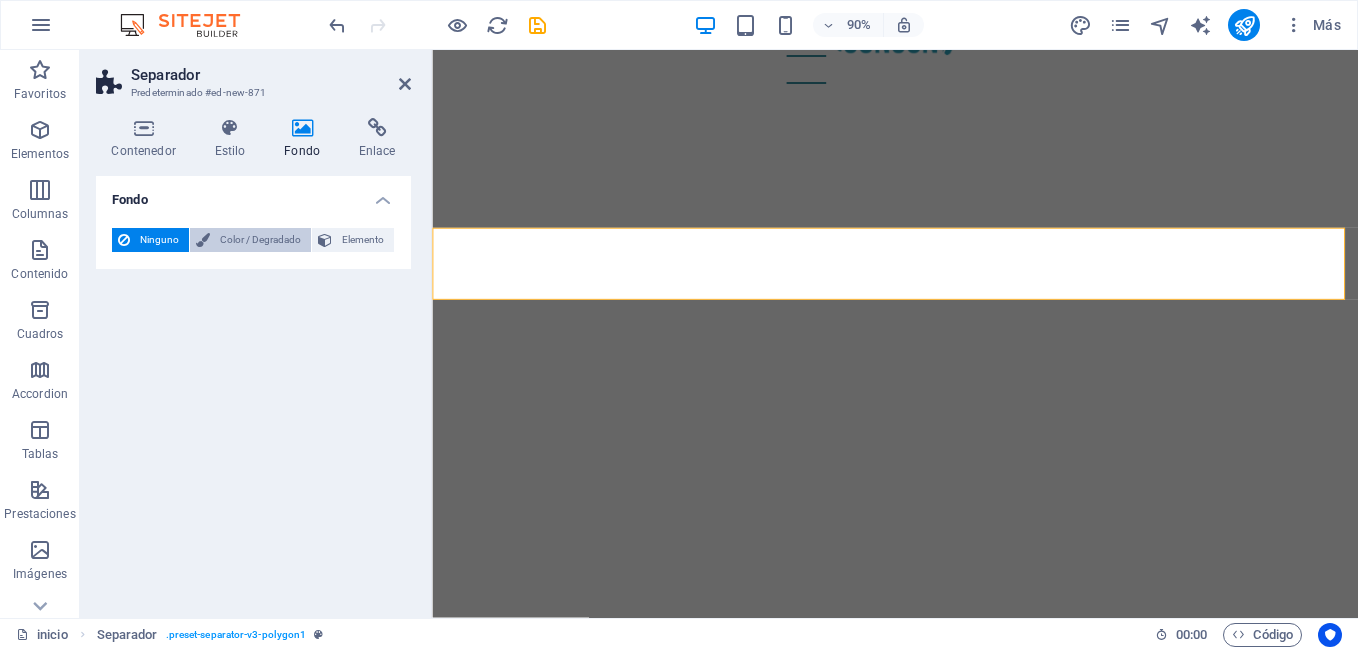 click on "Color / Degradado" at bounding box center [260, 240] 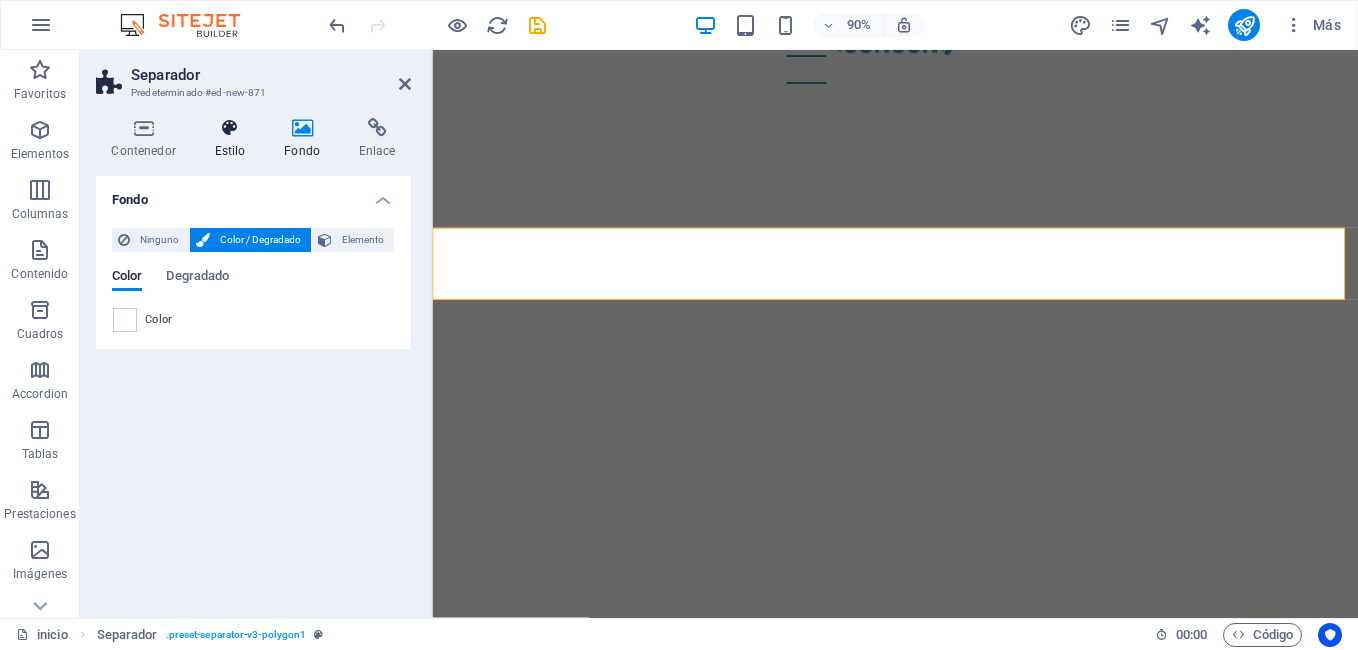 click on "Estilo" at bounding box center [234, 139] 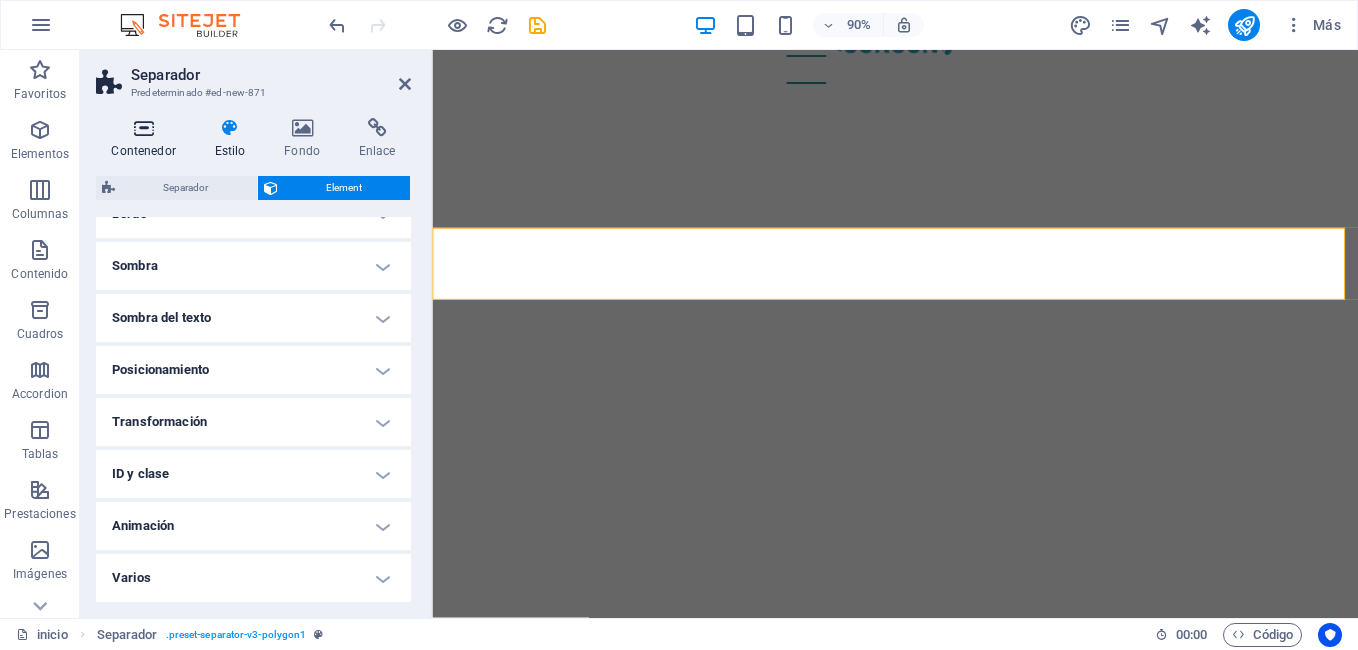 click on "Contenedor" at bounding box center [147, 139] 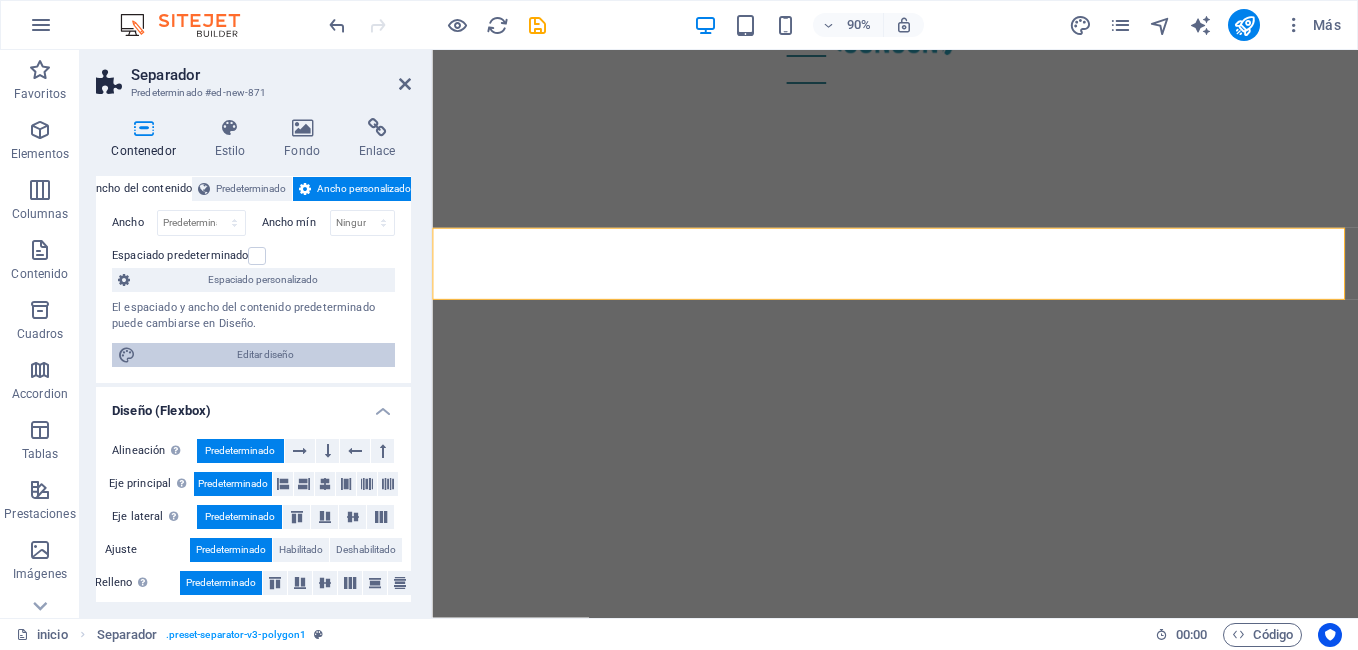 scroll, scrollTop: 117, scrollLeft: 0, axis: vertical 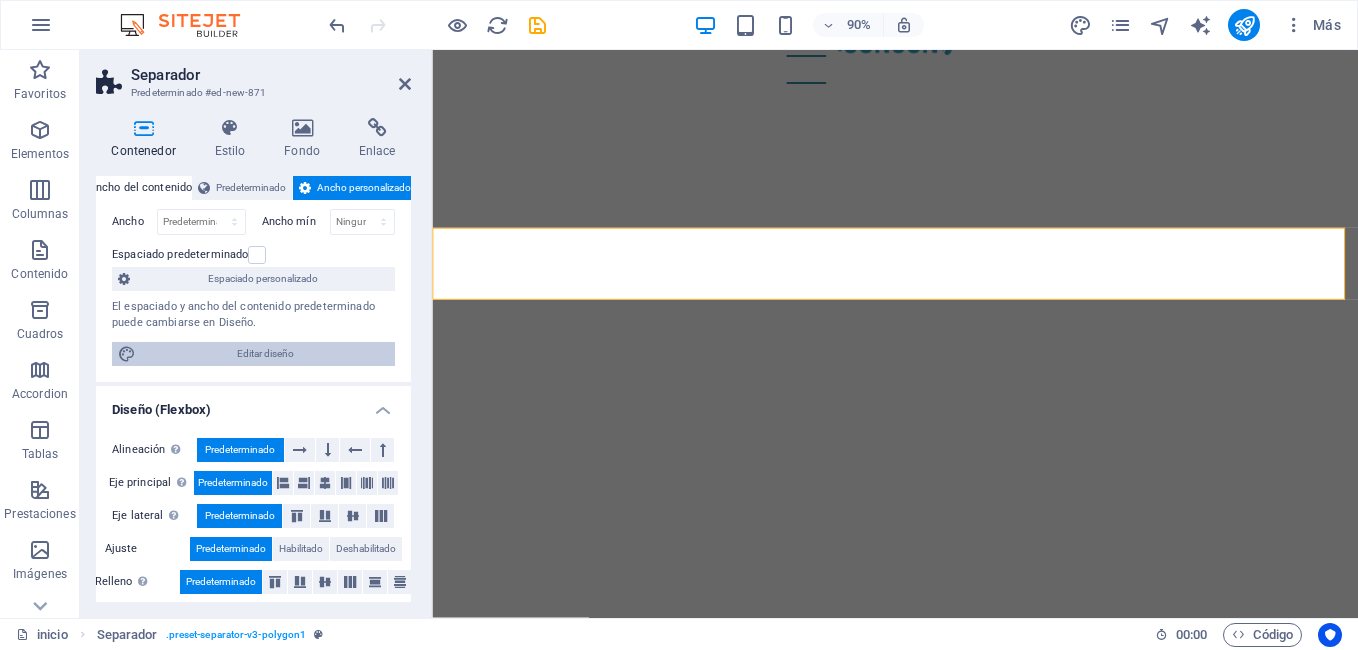 click on "Editar diseño" at bounding box center (265, 354) 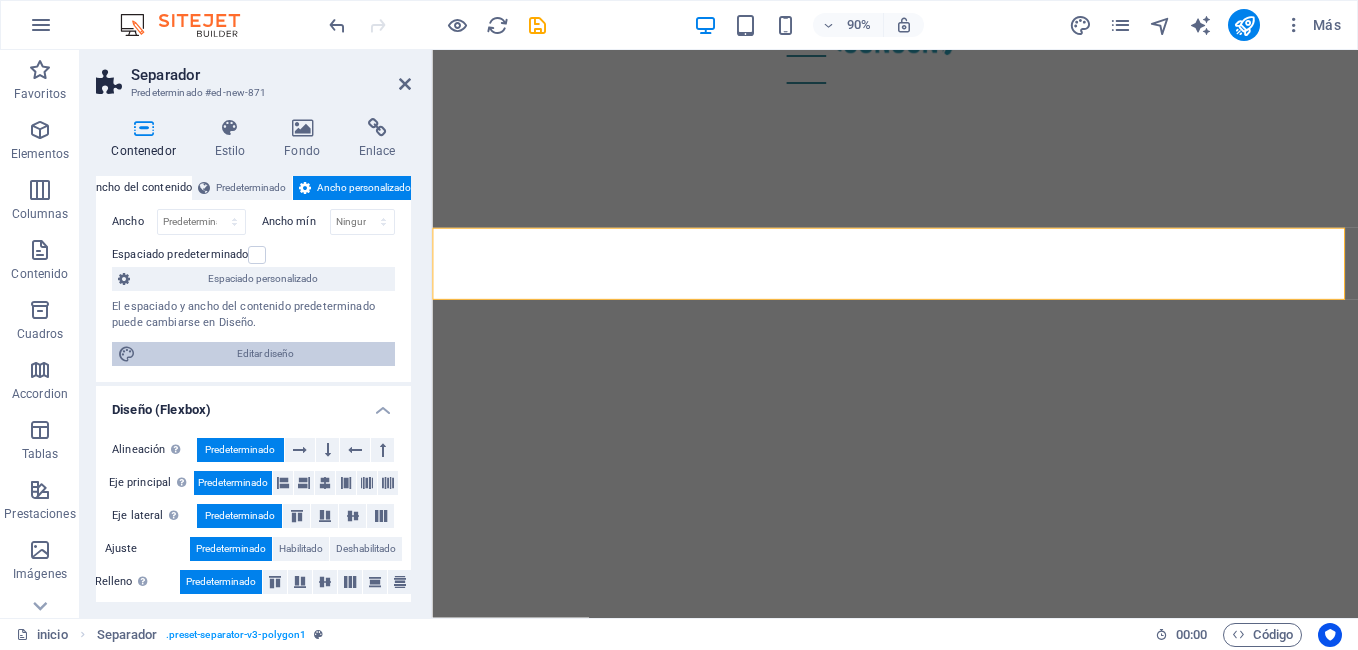 select on "px" 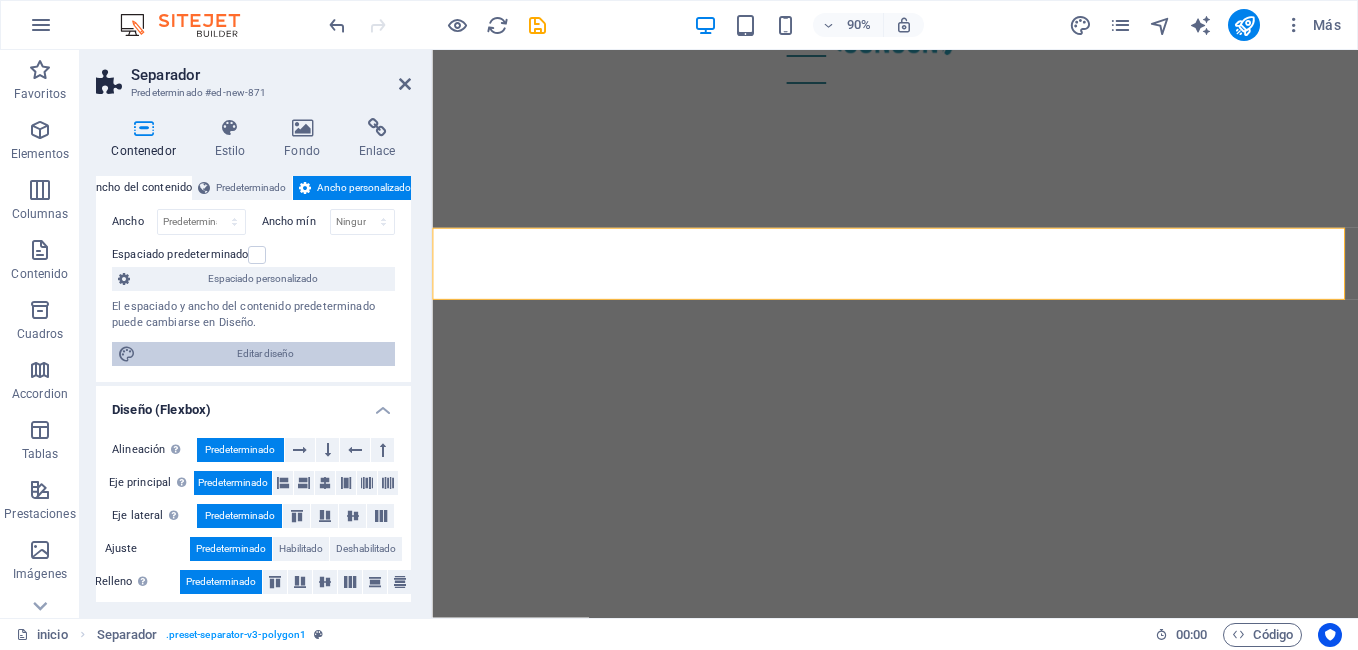 select on "300" 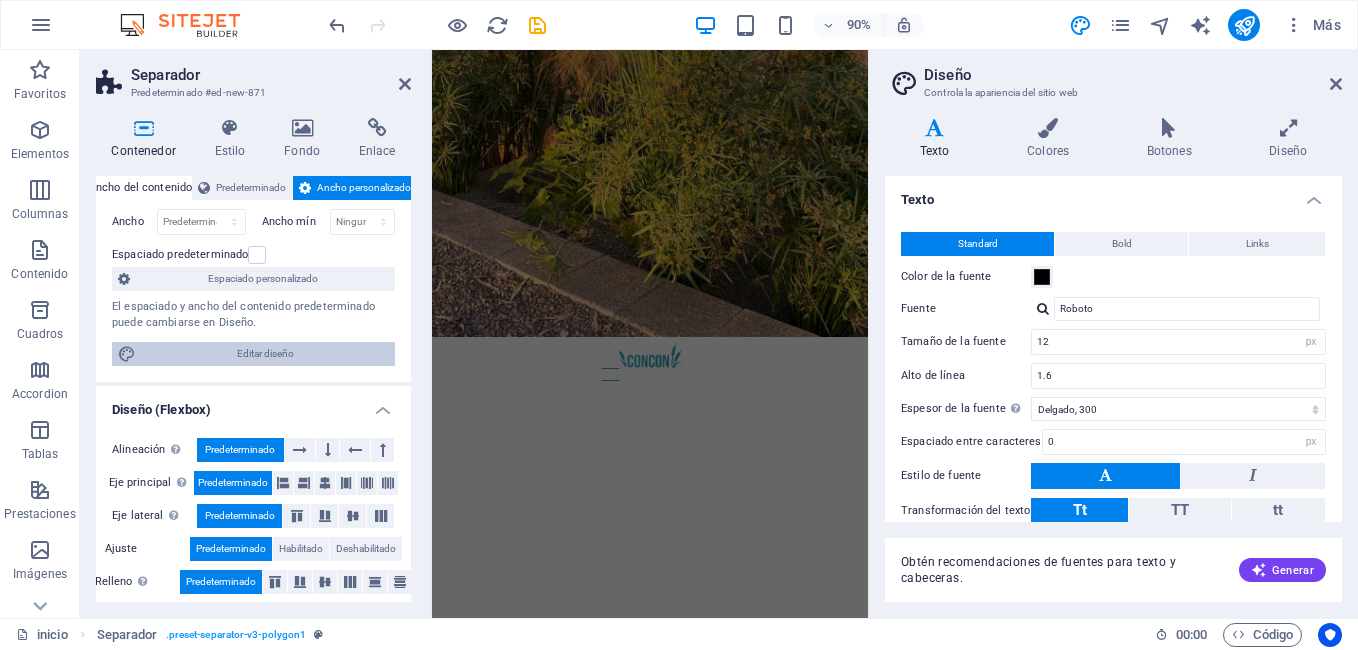 scroll, scrollTop: 1492, scrollLeft: 0, axis: vertical 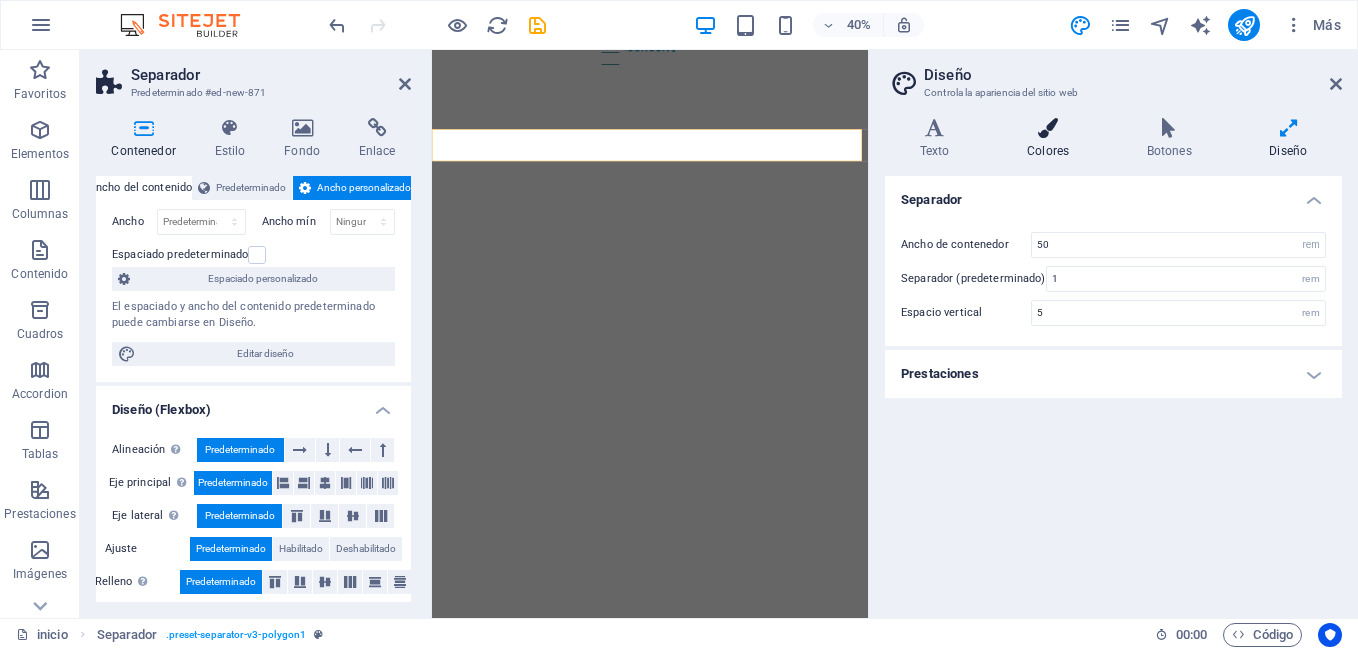 click at bounding box center (1048, 128) 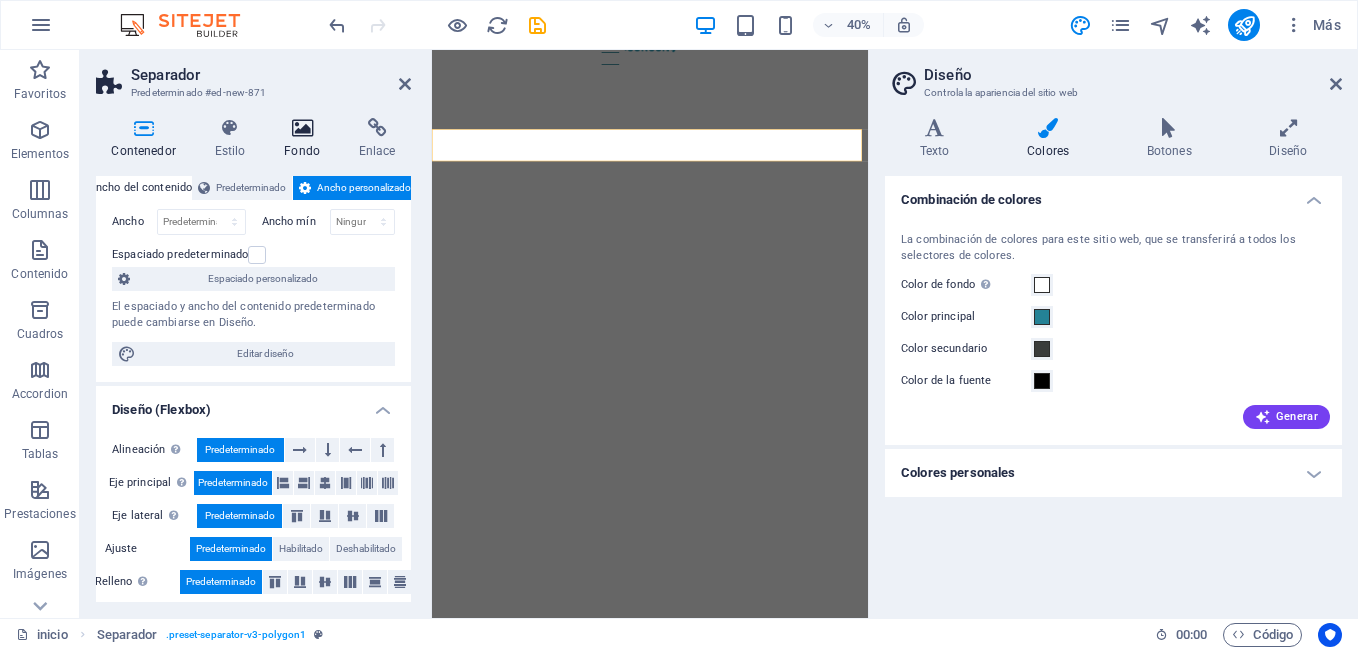 click on "Fondo" at bounding box center (306, 139) 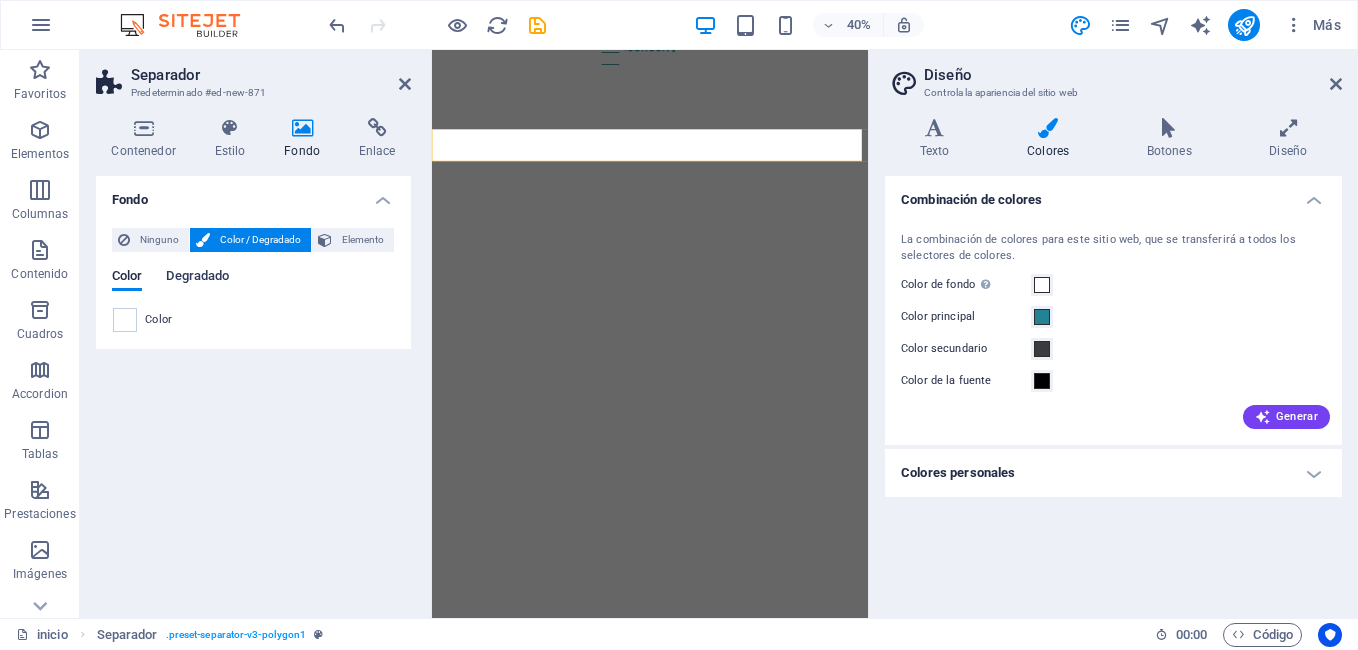 click on "Degradado" at bounding box center (197, 278) 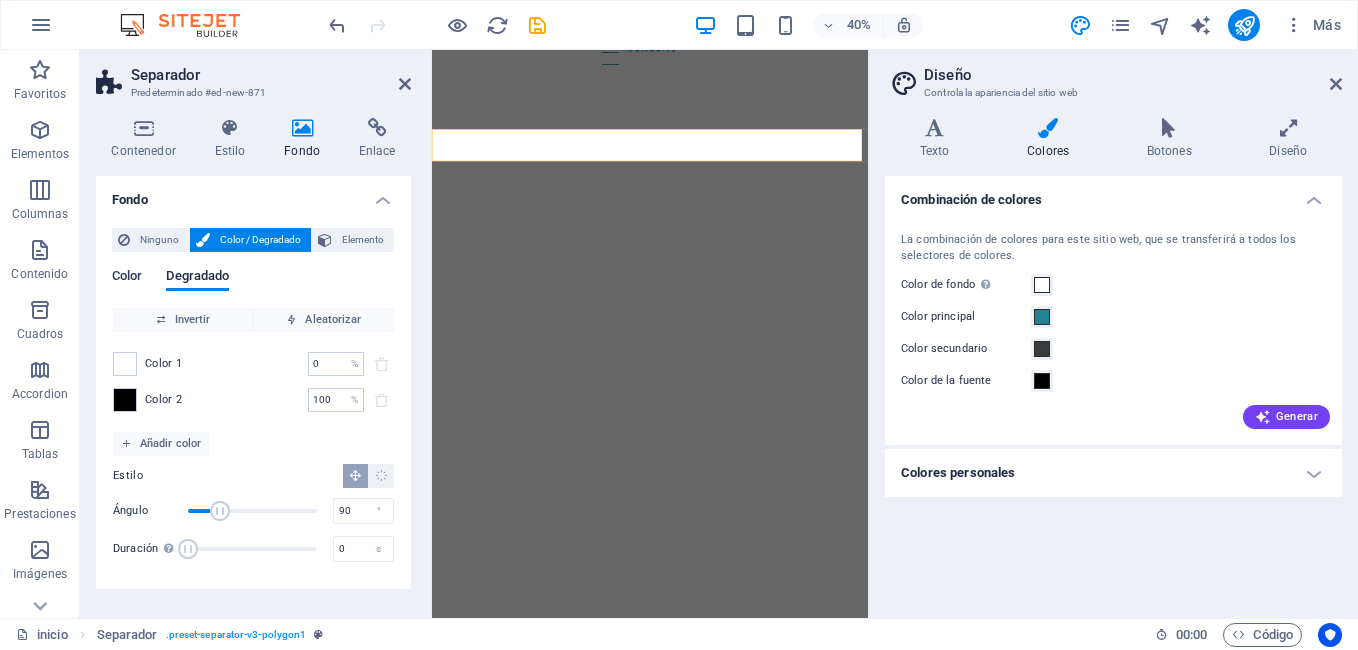 click on "Color" at bounding box center [127, 278] 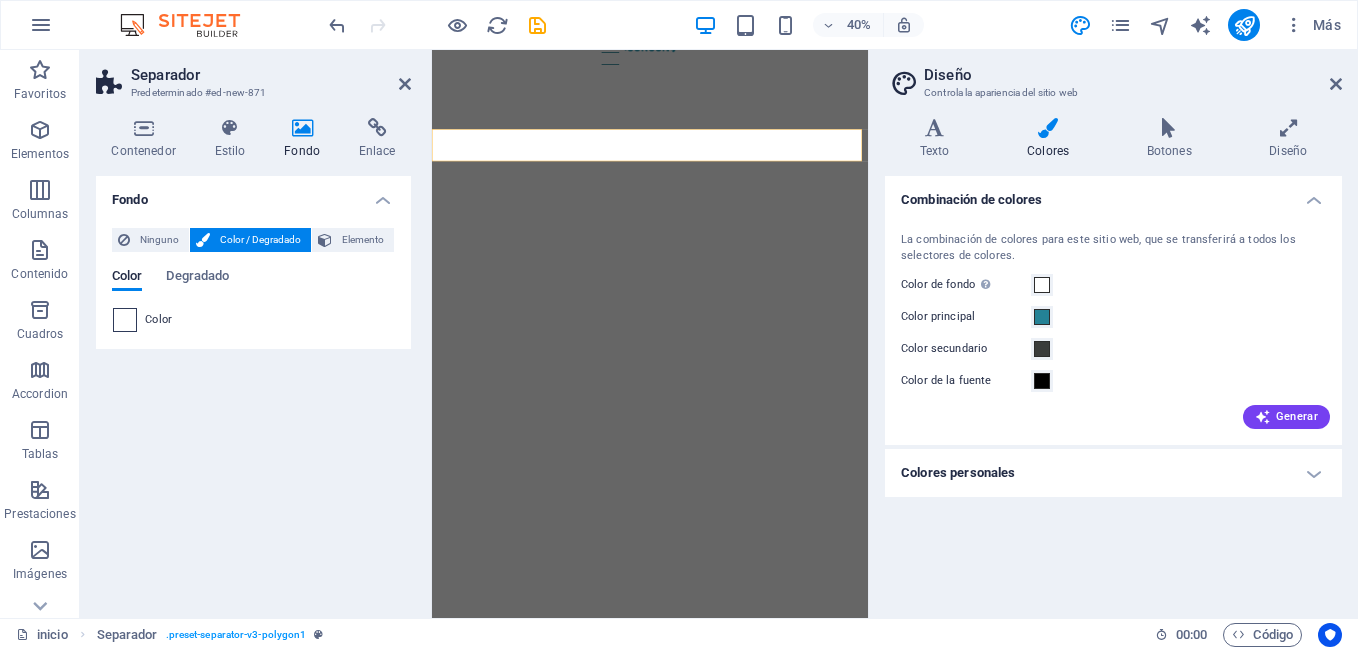 click at bounding box center [125, 320] 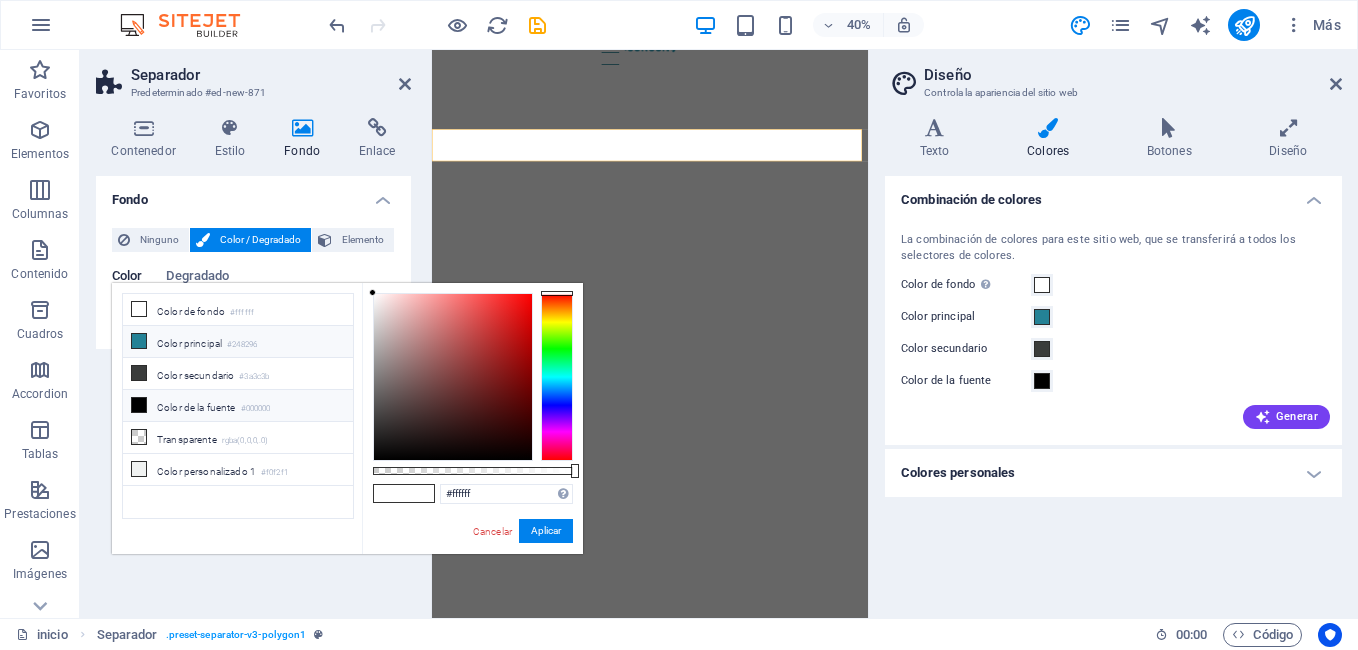 click at bounding box center (139, 341) 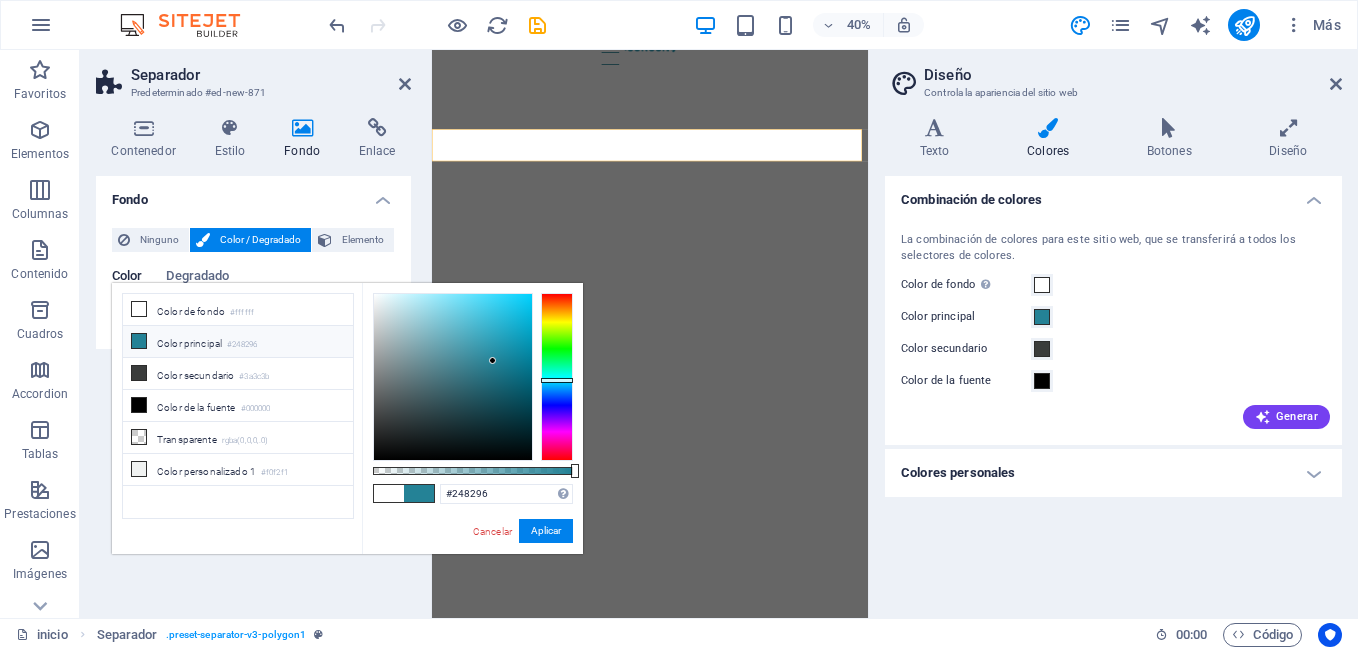 click at bounding box center (453, 377) 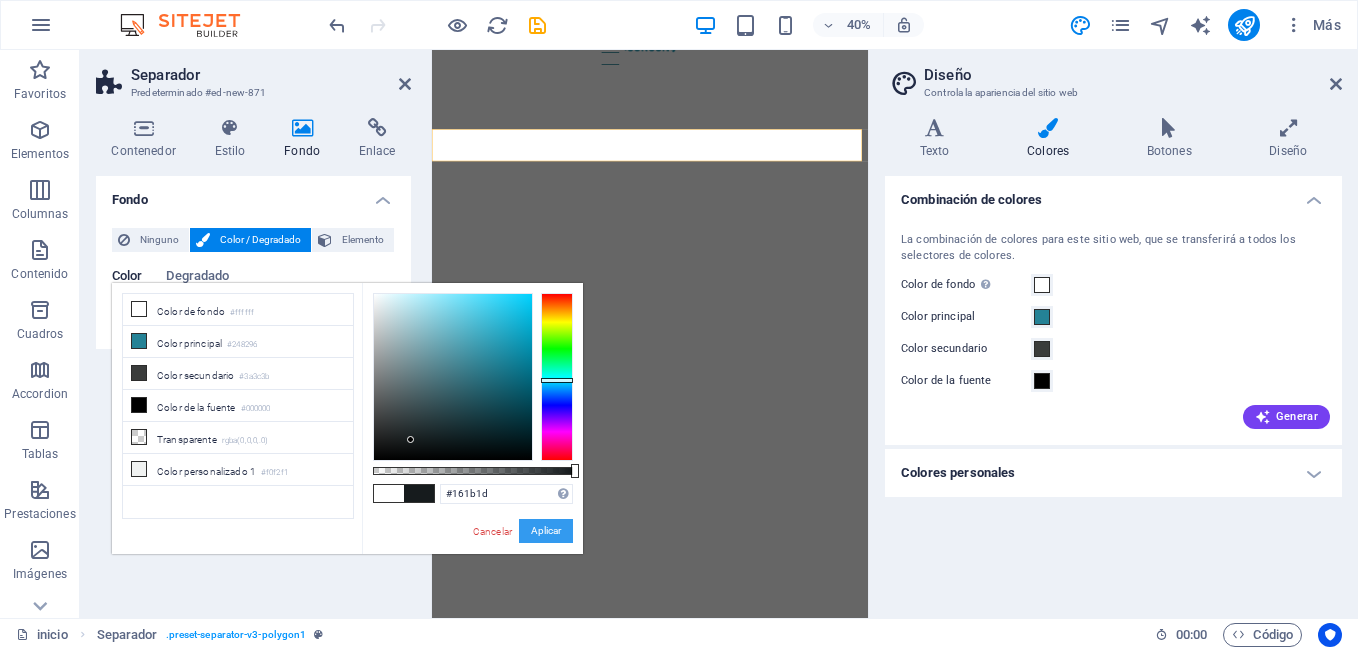 click on "Aplicar" at bounding box center (546, 531) 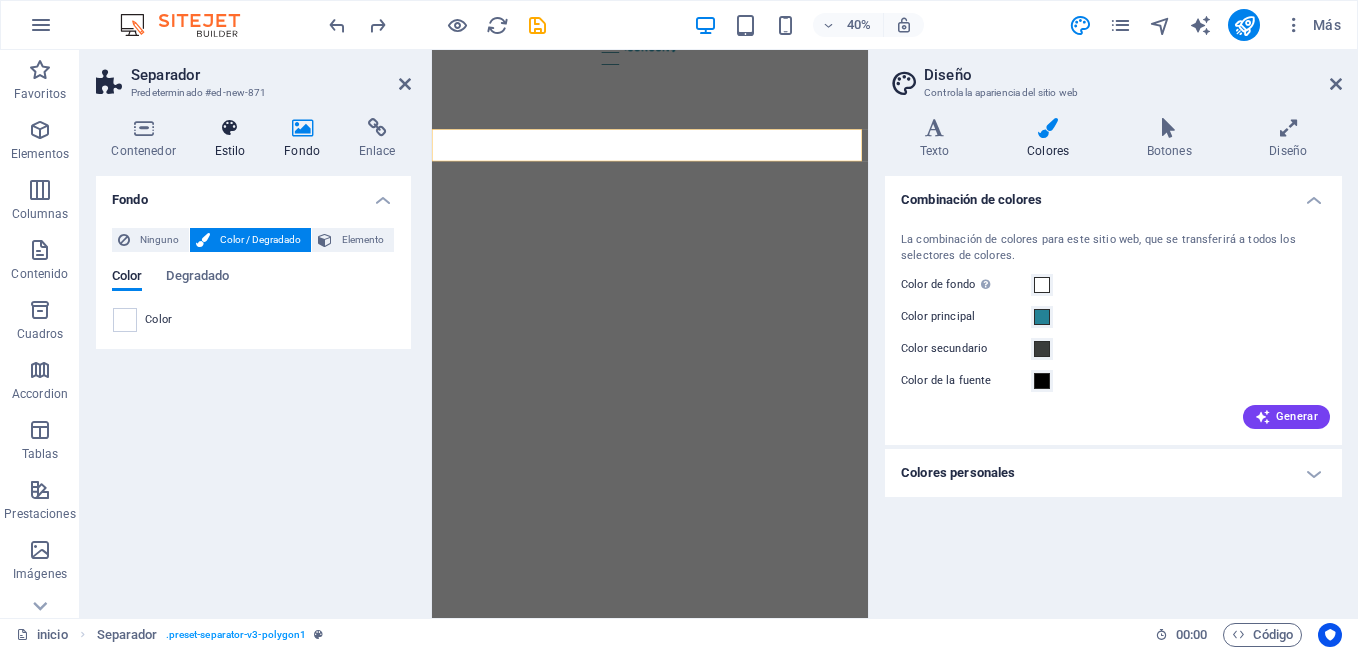 click on "Estilo" at bounding box center (234, 139) 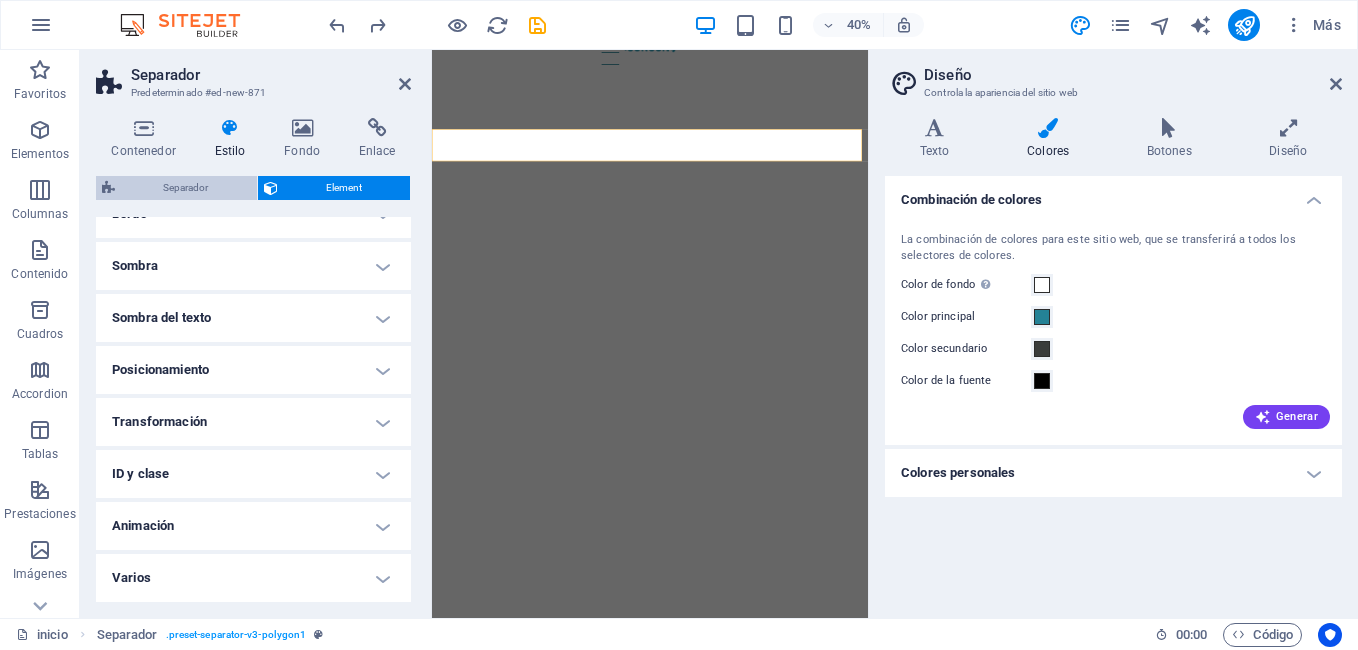 click on "Separador" at bounding box center (186, 188) 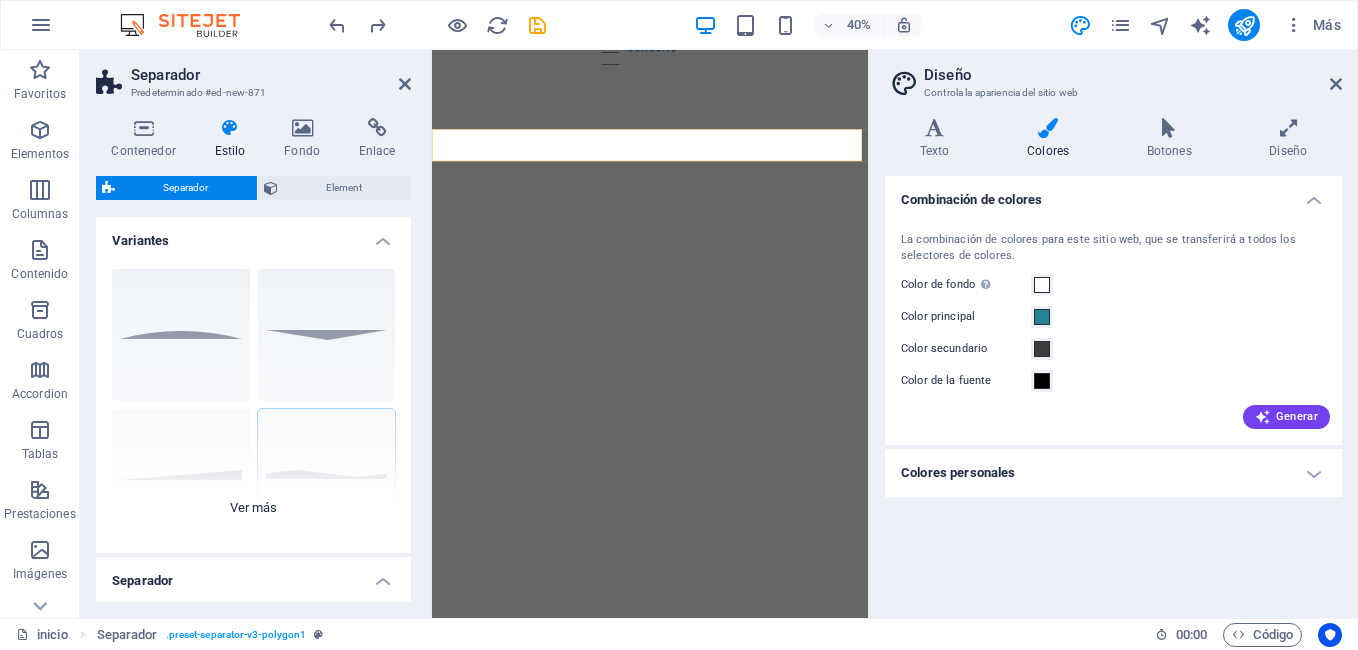 click on "Círculo Predeterminado Diagonal Polígono 1 Polígono 2 Cuadrado Zigzag" at bounding box center (253, 403) 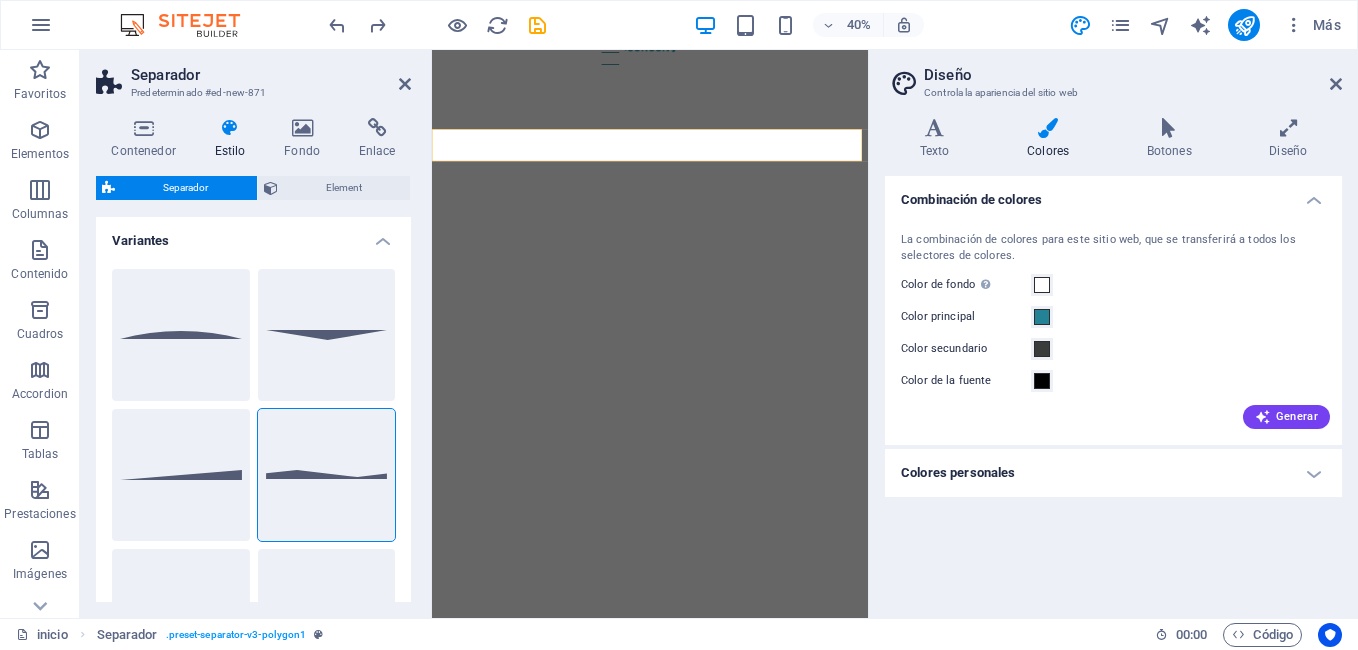 click on "Predeterminado" at bounding box center [327, 335] 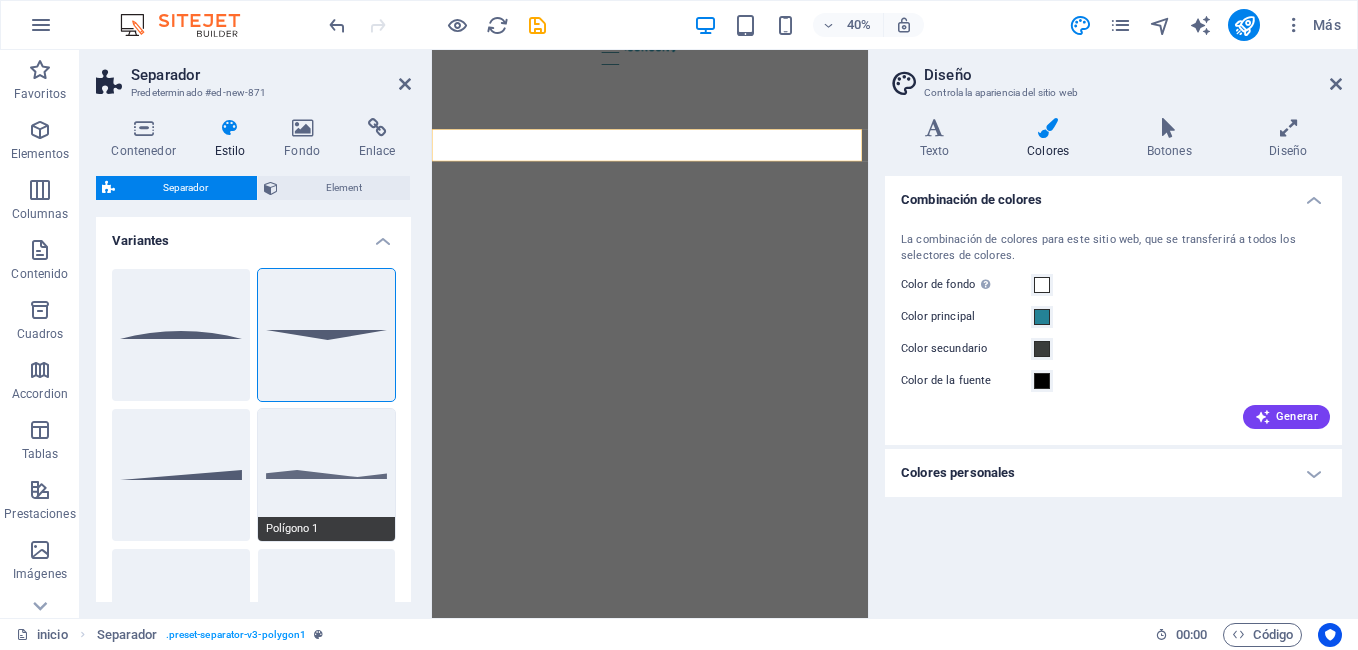 click on "Polígono 1" at bounding box center (327, 475) 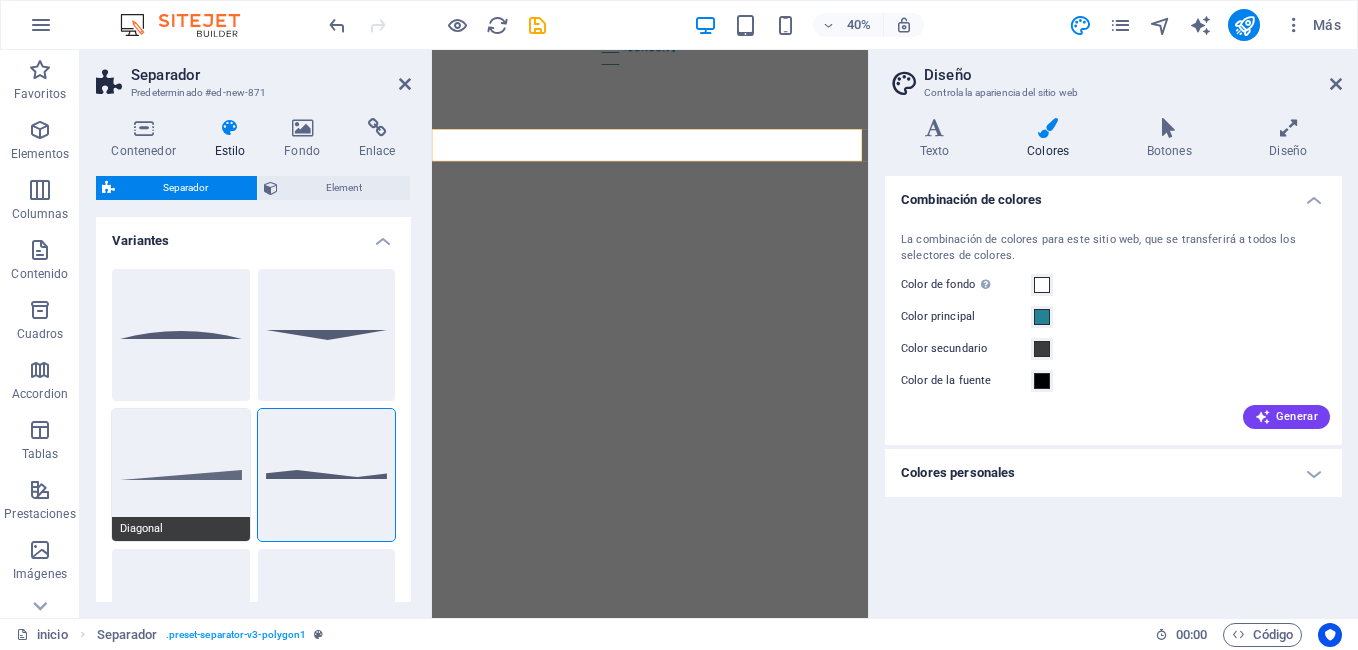 click on "Diagonal" at bounding box center [181, 475] 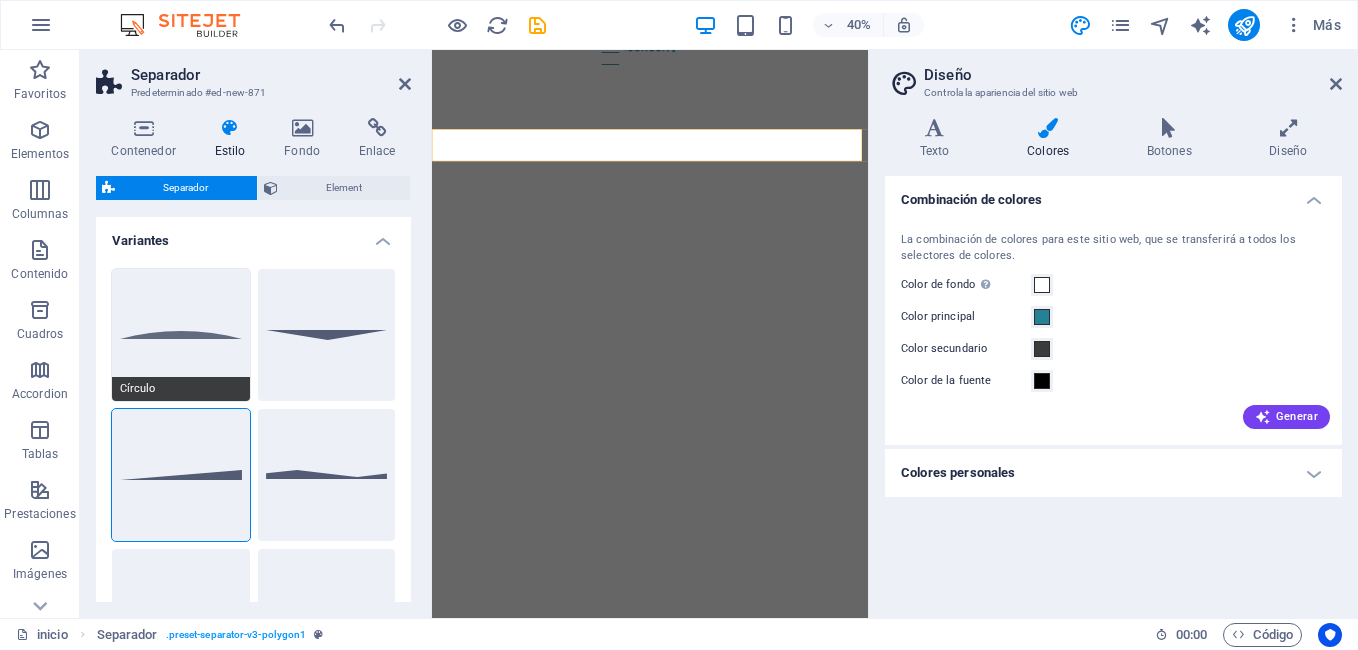 click on "Círculo" at bounding box center (181, 335) 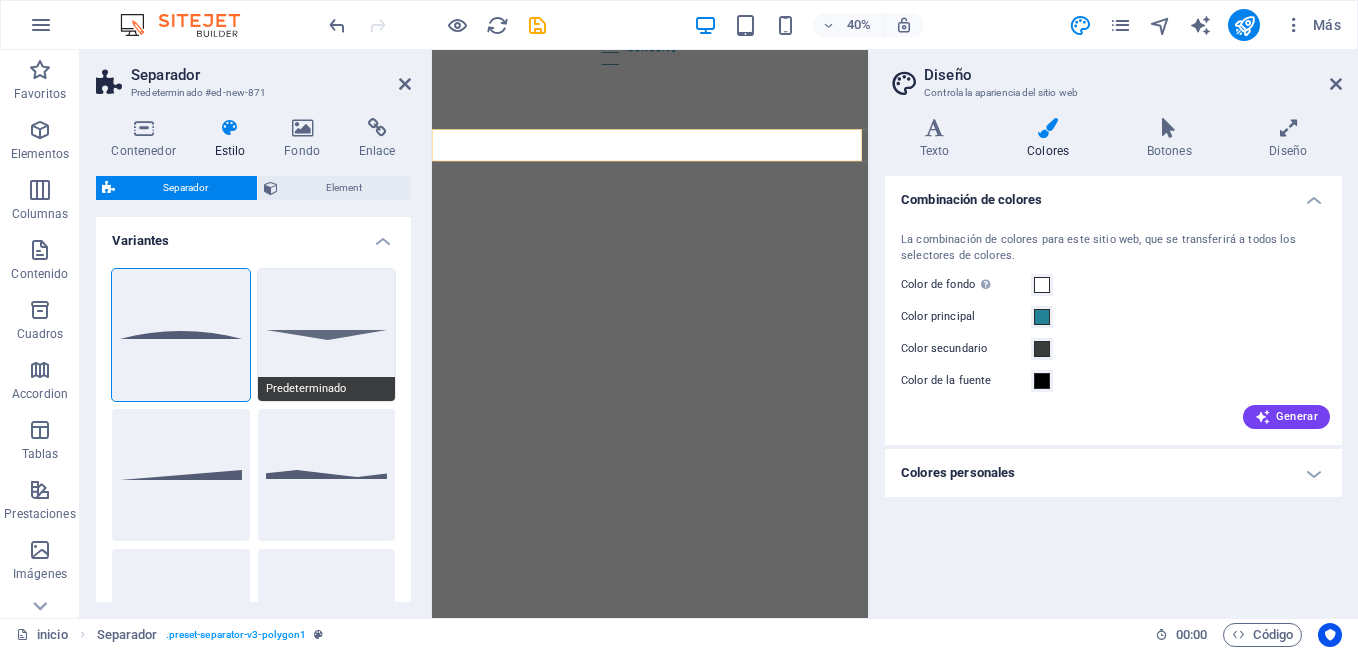 click on "Predeterminado" at bounding box center (327, 335) 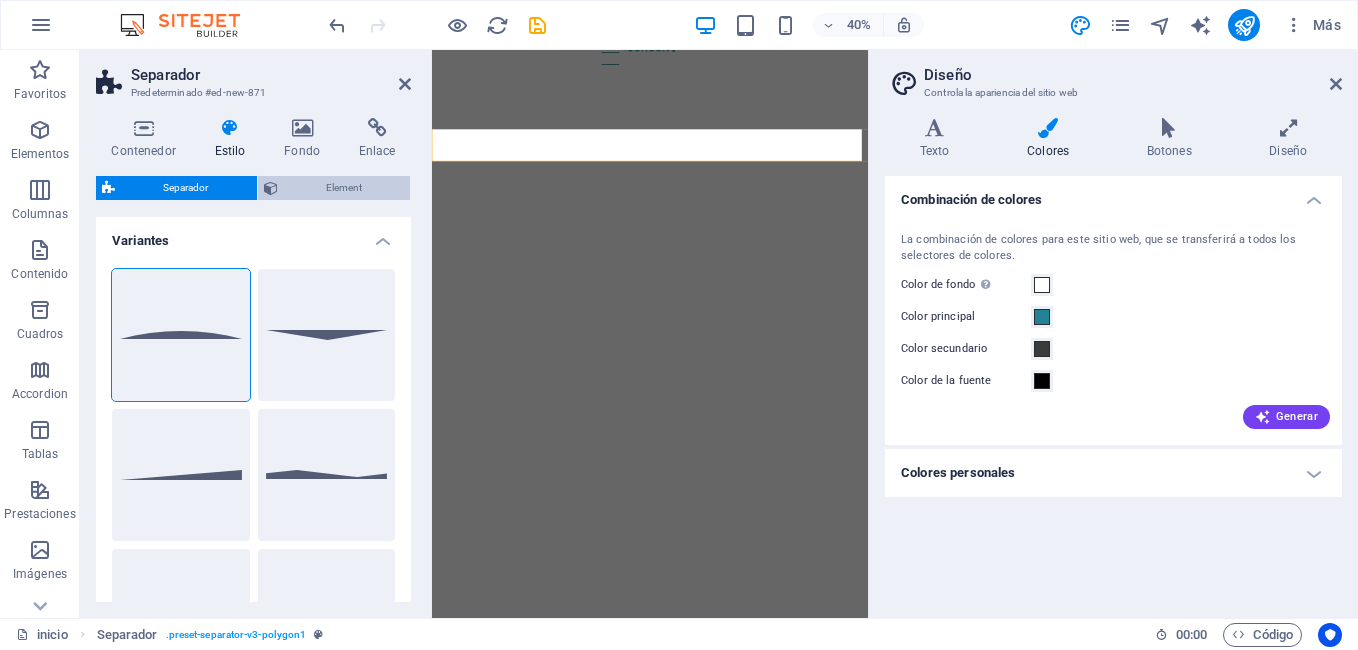 click on "Element" at bounding box center [344, 188] 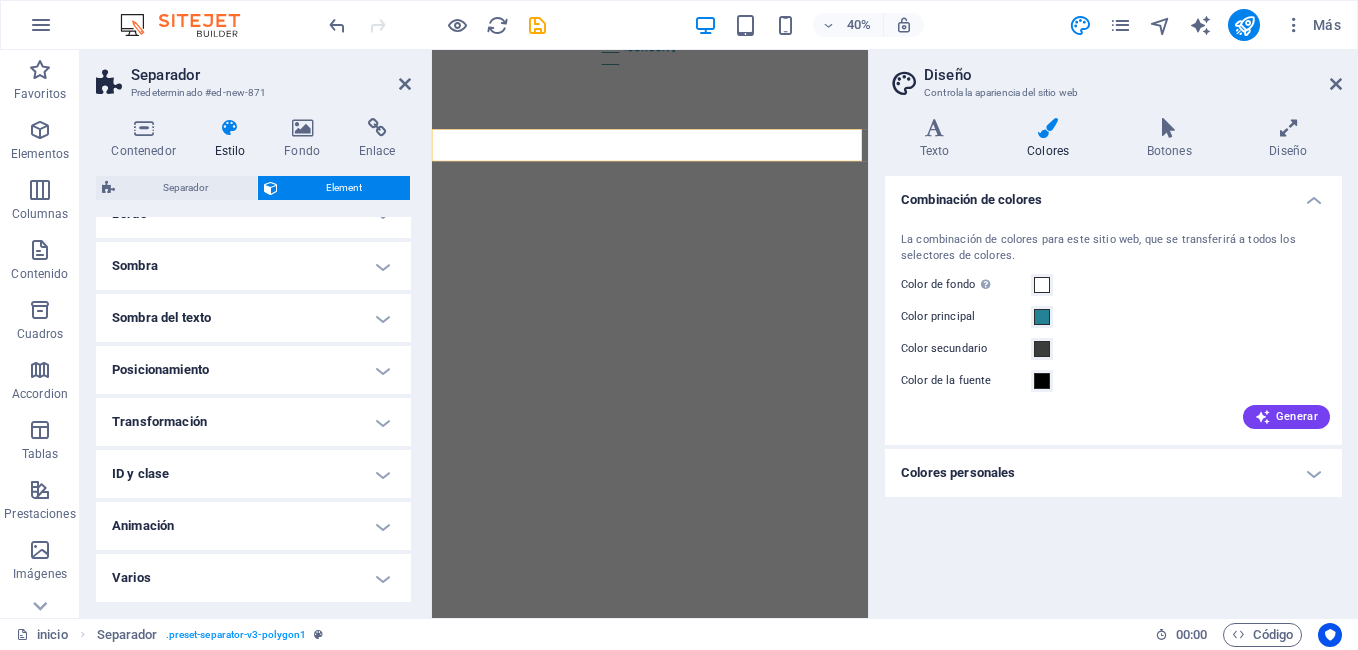 click on "Sombra del texto" at bounding box center (253, 318) 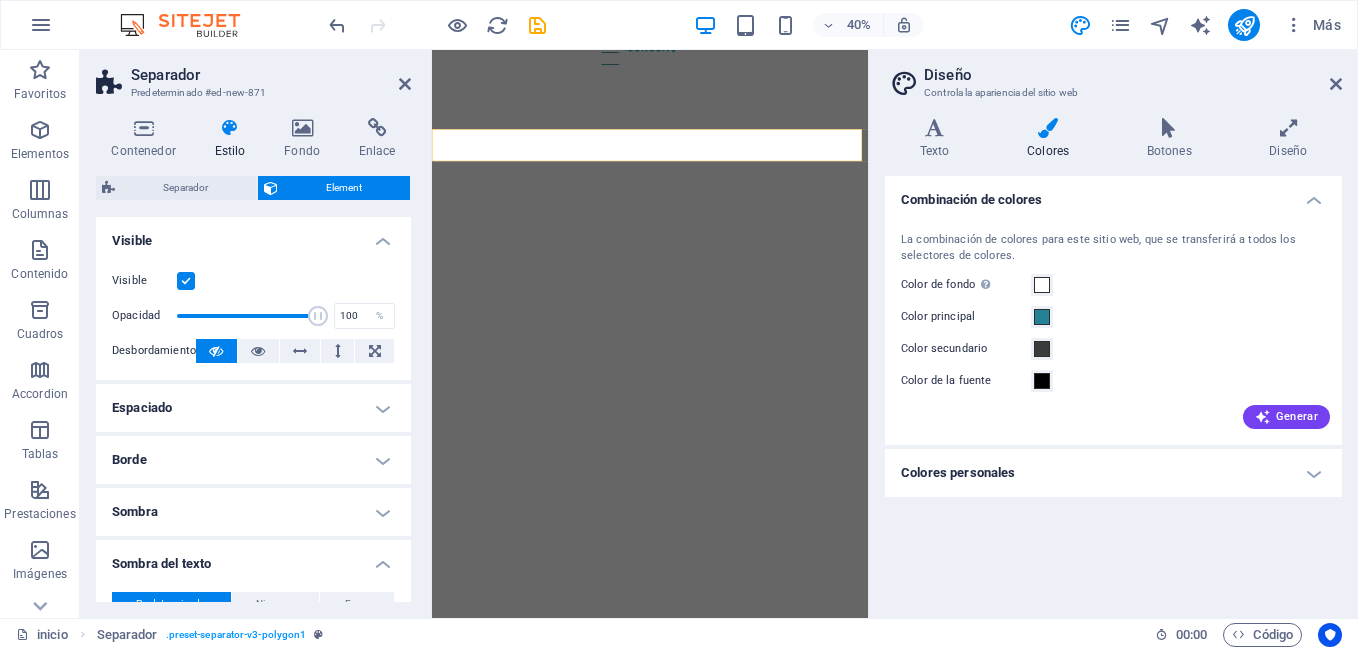 scroll, scrollTop: 0, scrollLeft: 0, axis: both 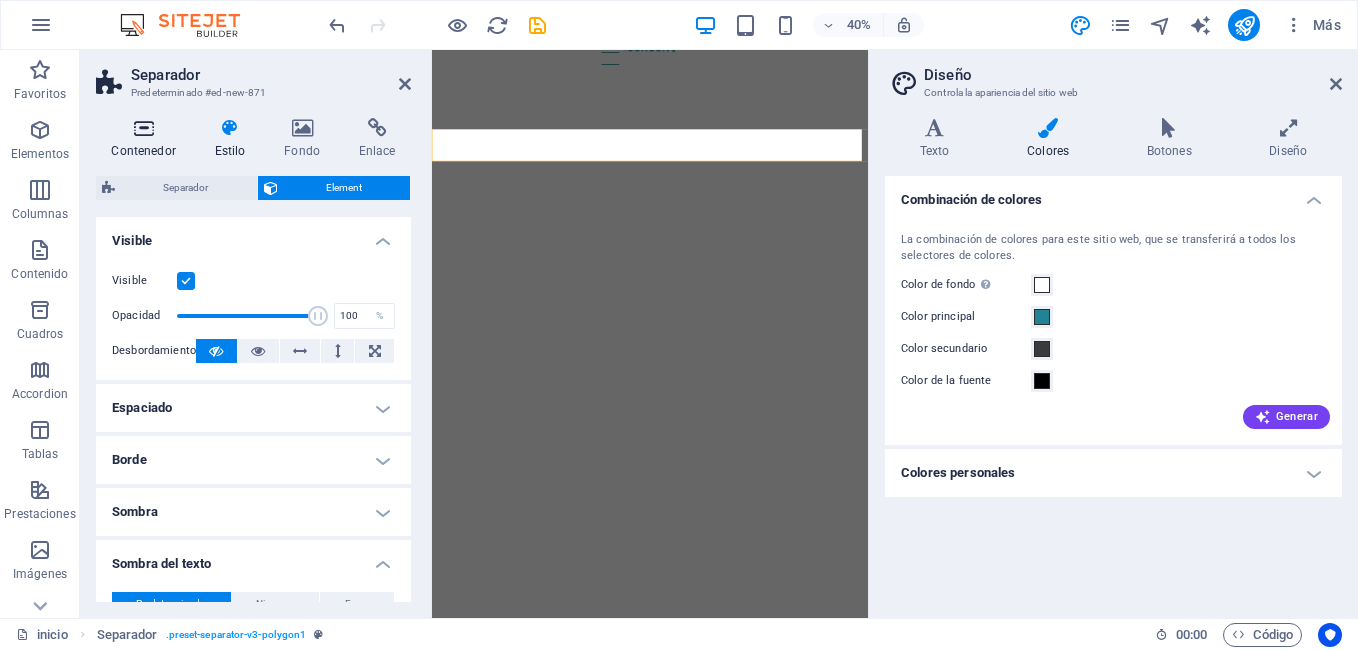click at bounding box center (143, 128) 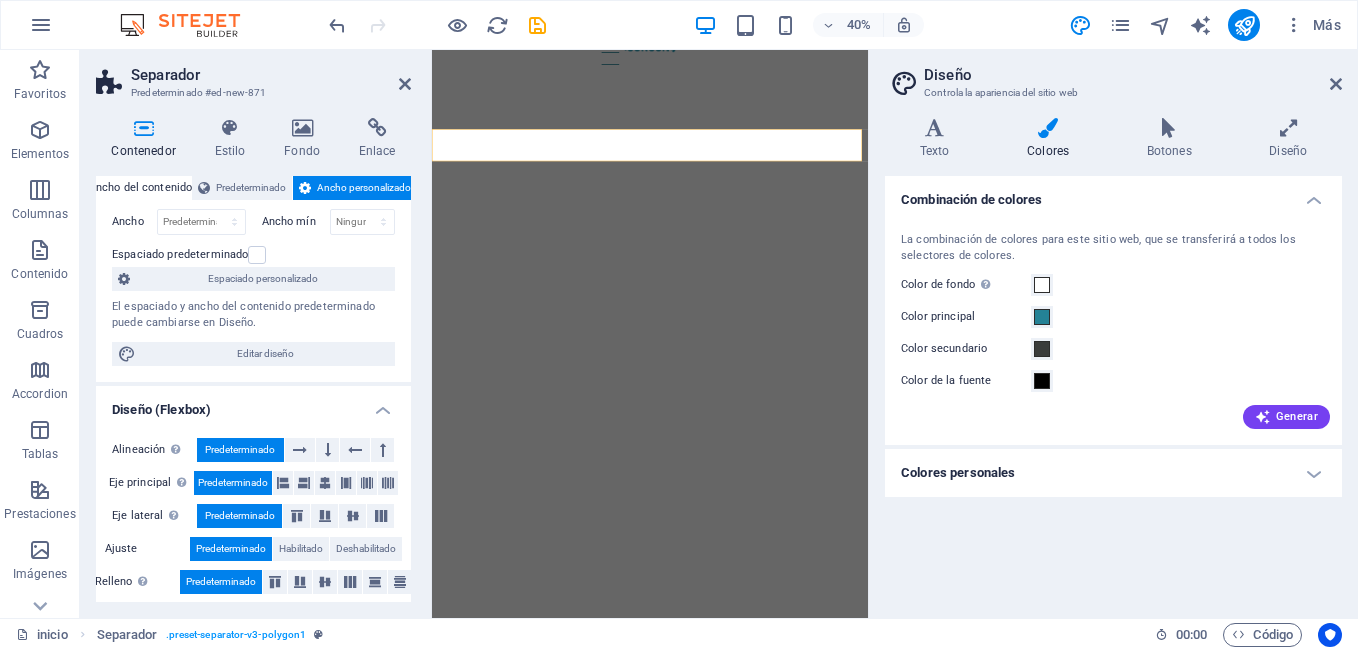 click on "Separador Predeterminado #ed-new-871
Contenedor Estilo Fondo Enlace Tamaño Altura Predeterminado px rem % vh vw Alto mín Ninguno px rem % vh vw Ancho Predeterminado px rem % em vh vw Ancho mín Ninguno px rem % vh vw Ancho del contenido Predeterminado Ancho personalizado Ancho Predeterminado px rem % em vh vw Ancho mín Ninguno px rem % vh vw Espaciado predeterminado Espaciado personalizado El espaciado y ancho del contenido predeterminado puede cambiarse en Diseño. Editar diseño Diseño (Flexbox) Alineación Determina flex-direction. Predeterminado Eje principal Determina la forma en la que los elementos deberían comportarse por el eje principal en este contenedor (contenido justificado). Predeterminado Eje lateral Controla la dirección vertical del elemento en el contenedor (alinear elementos). Predeterminado Ajuste Predeterminado Habilitado Deshabilitado Relleno Controla las distancias y la dirección de los elementos en el eje Y en varias líneas (alinear contenido). Predeterminado" at bounding box center (256, 334) 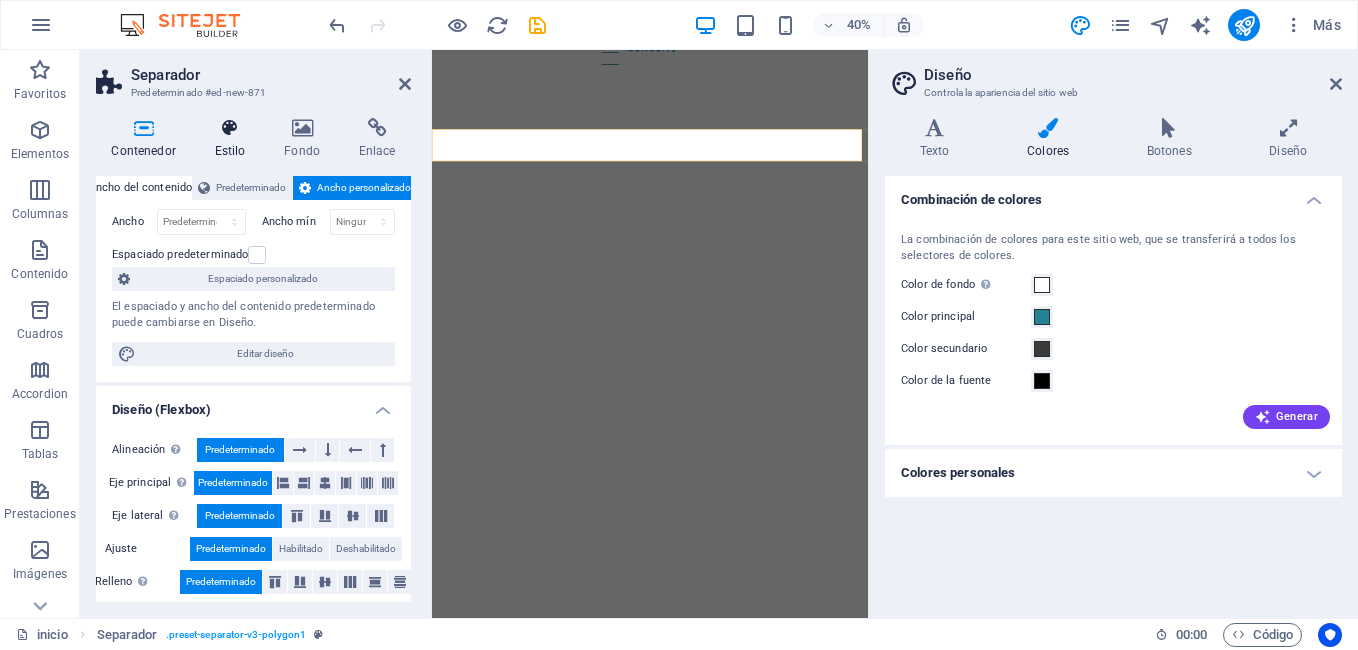 click on "Estilo" at bounding box center [234, 139] 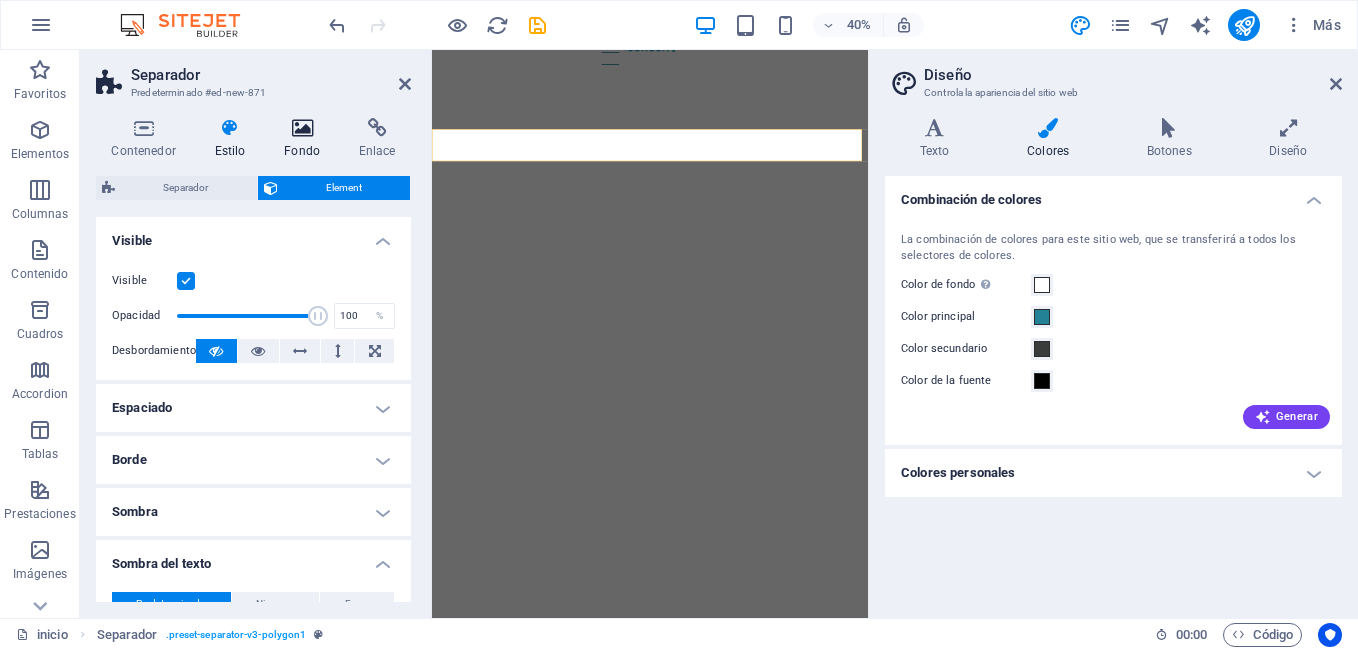click at bounding box center [302, 128] 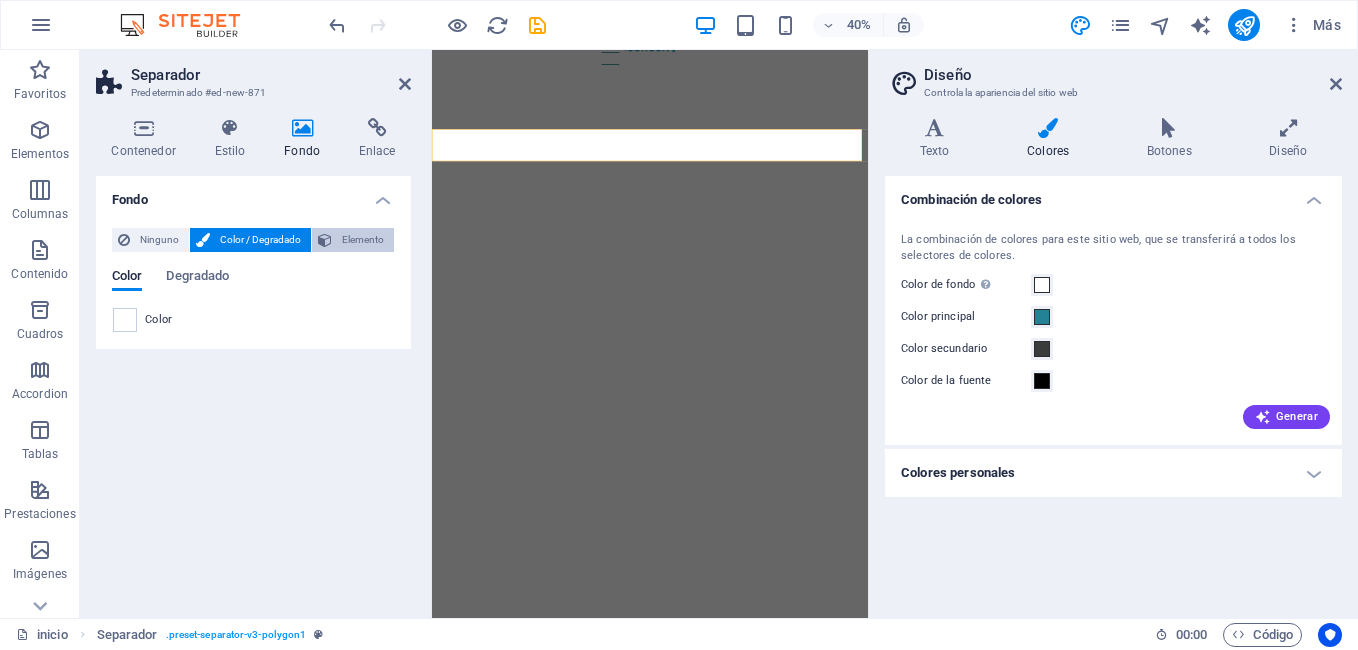 click on "Elemento" at bounding box center [363, 240] 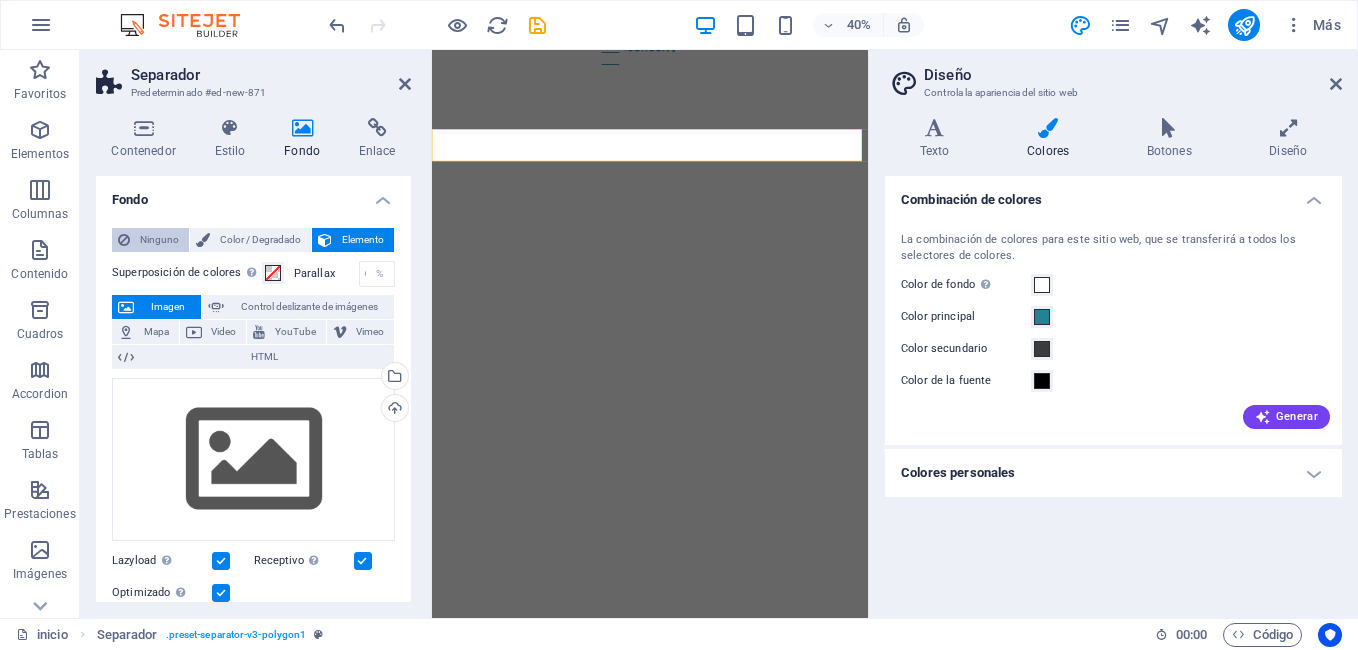 click on "Ninguno" at bounding box center (159, 240) 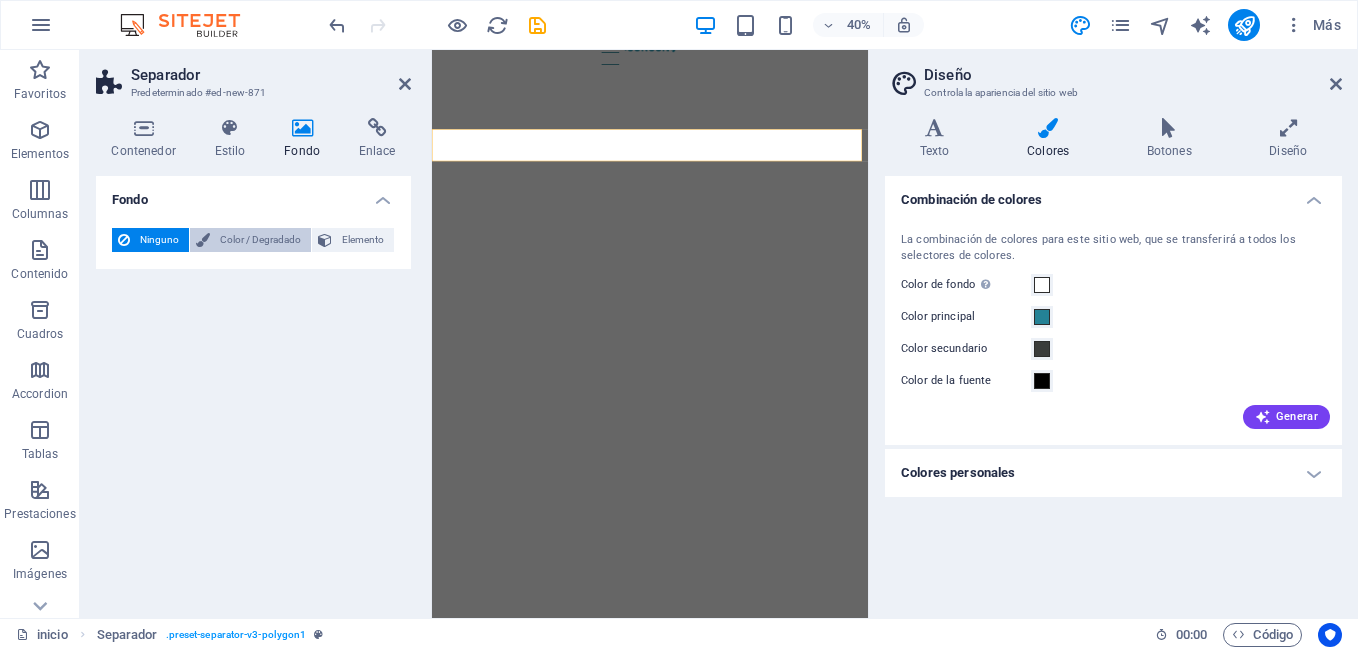 click on "Color / Degradado" at bounding box center [260, 240] 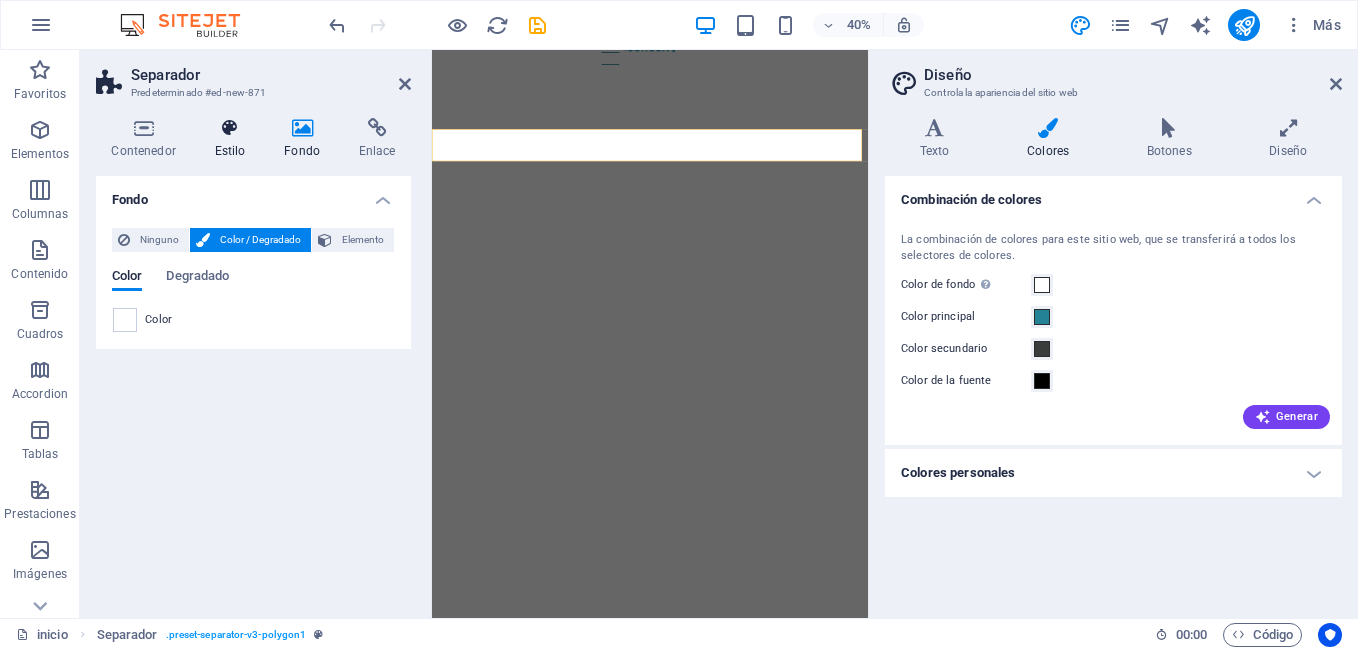 click on "Estilo" at bounding box center (234, 139) 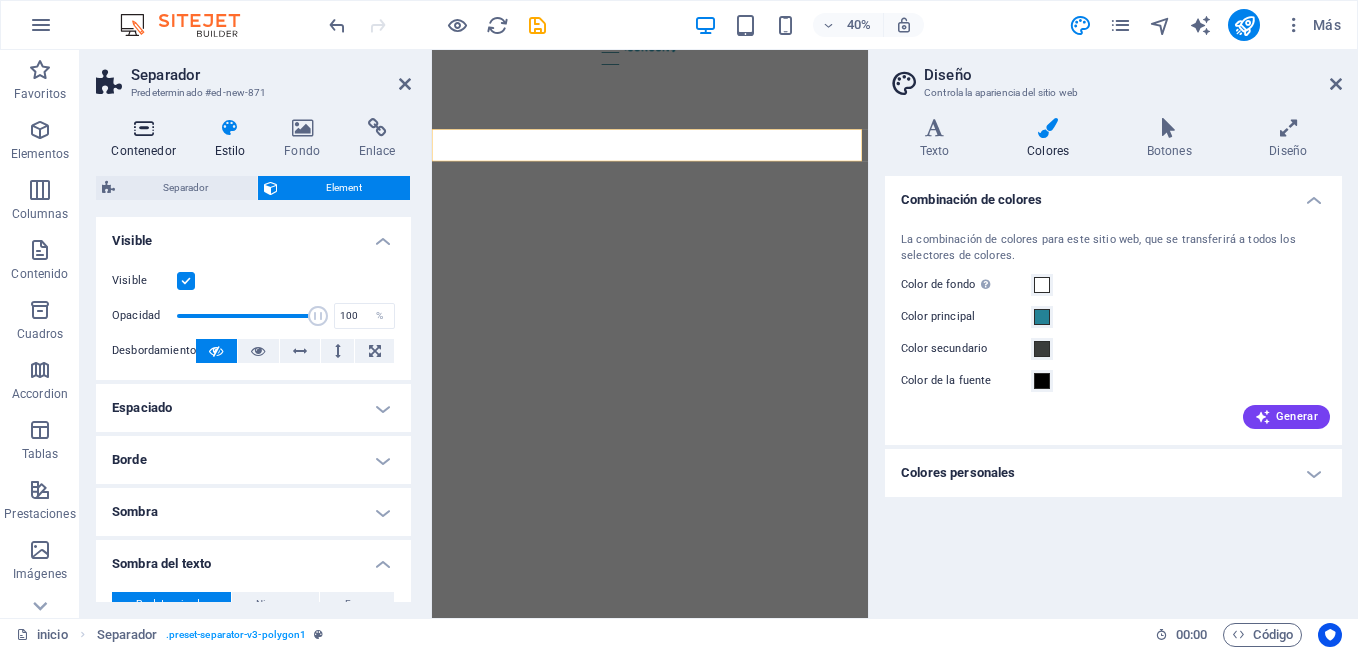 click on "Contenedor" at bounding box center [147, 139] 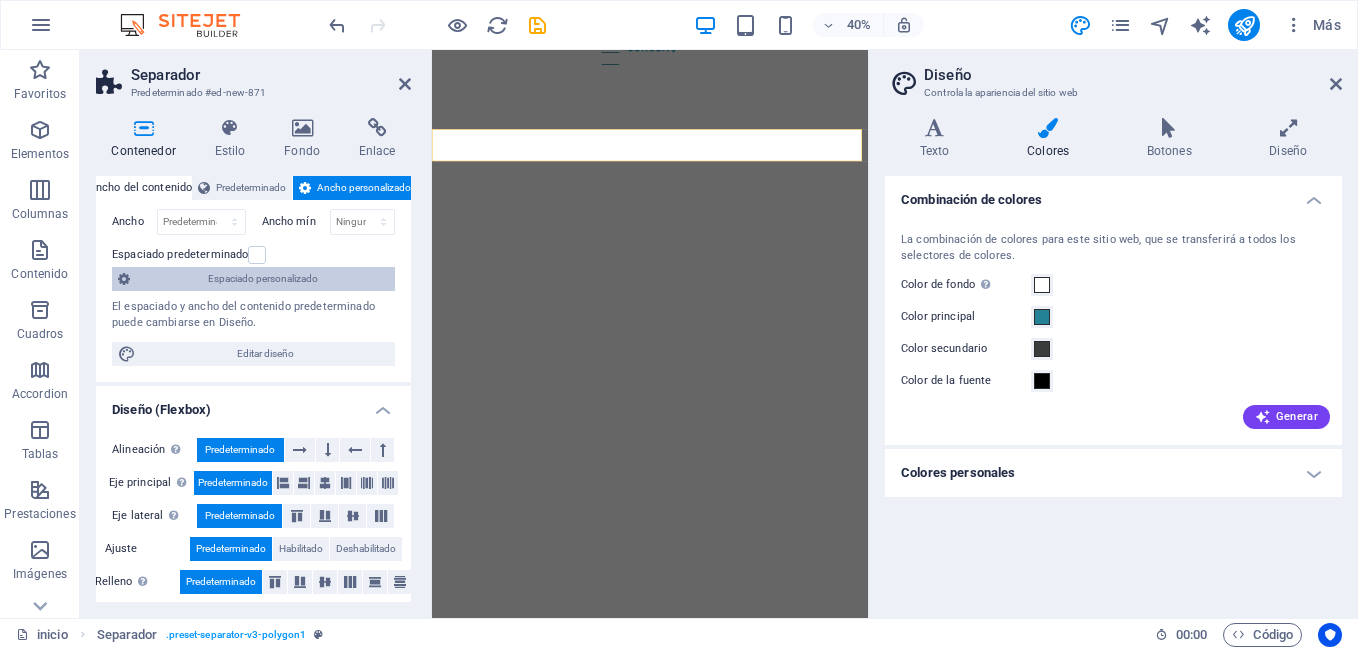 click on "Espaciado personalizado" at bounding box center [262, 279] 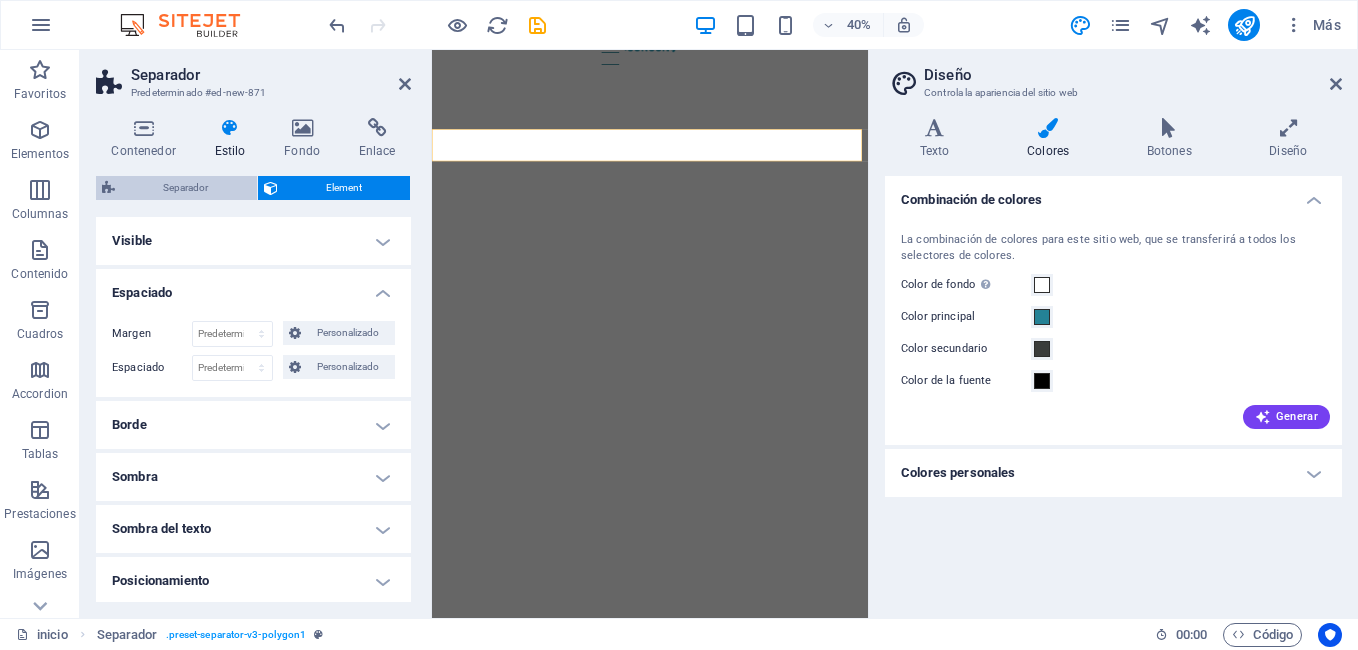 click on "Separador" at bounding box center (186, 188) 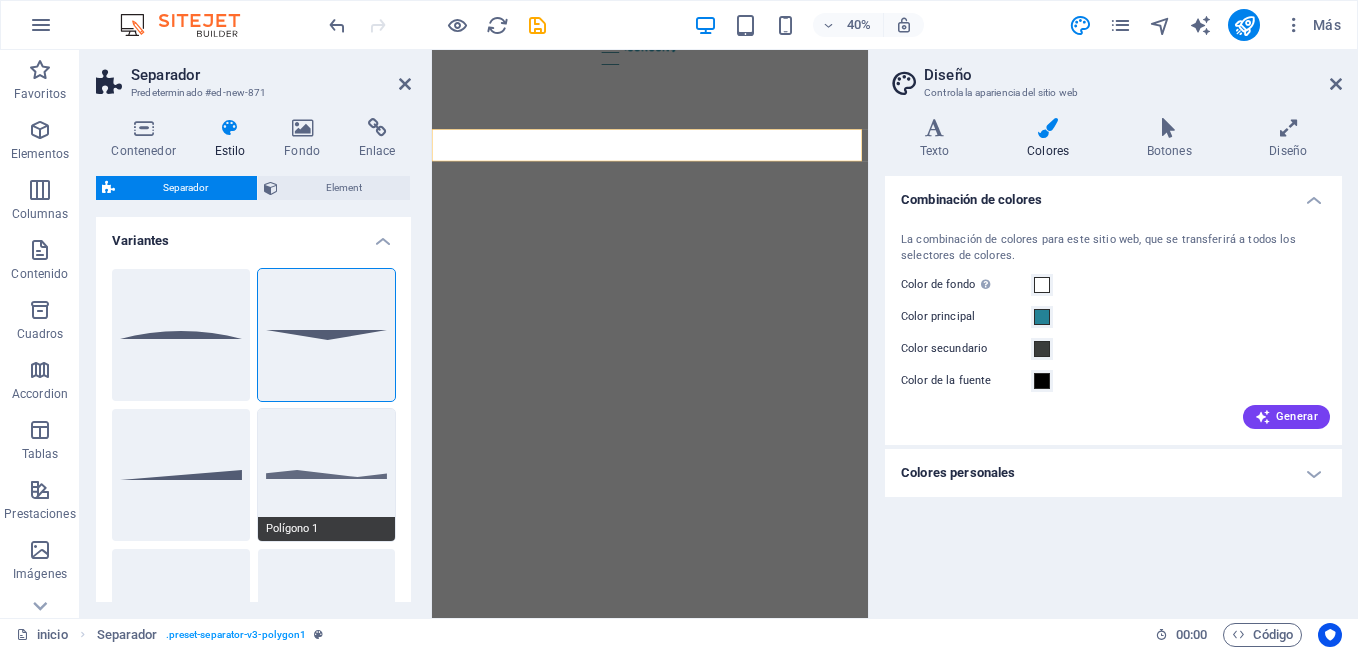 click on "Polígono 1" at bounding box center (327, 475) 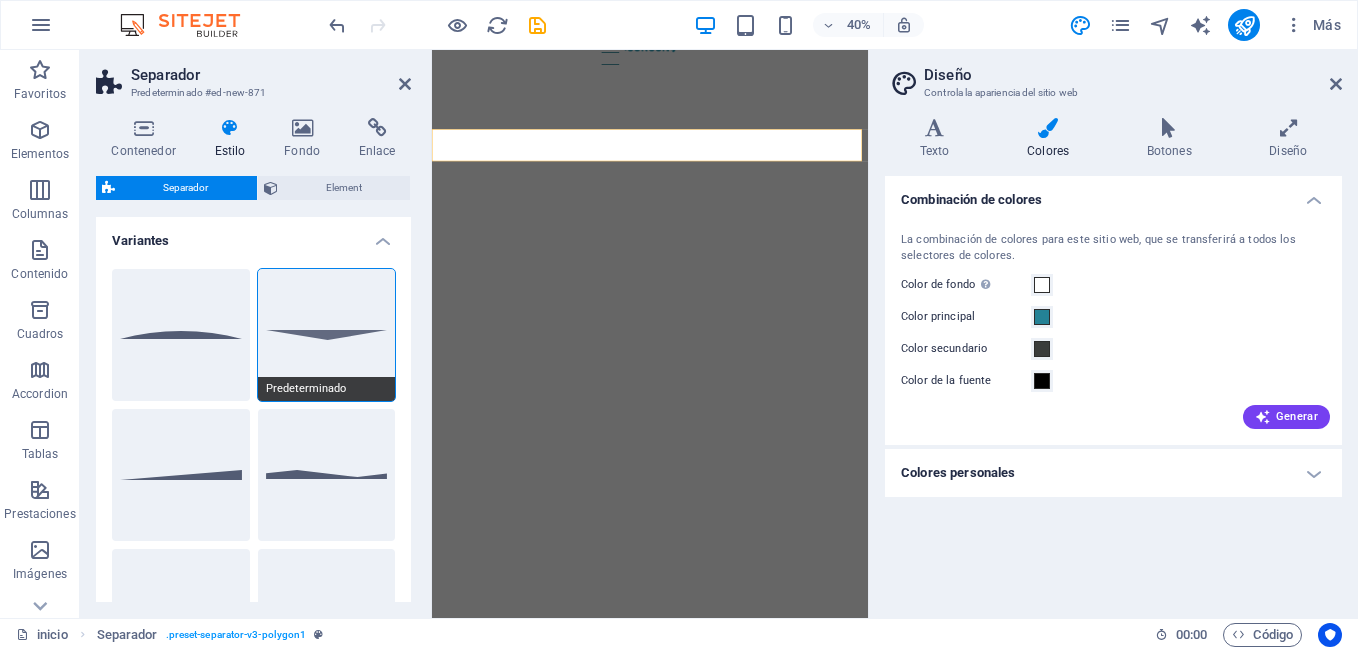 select on "polygon1" 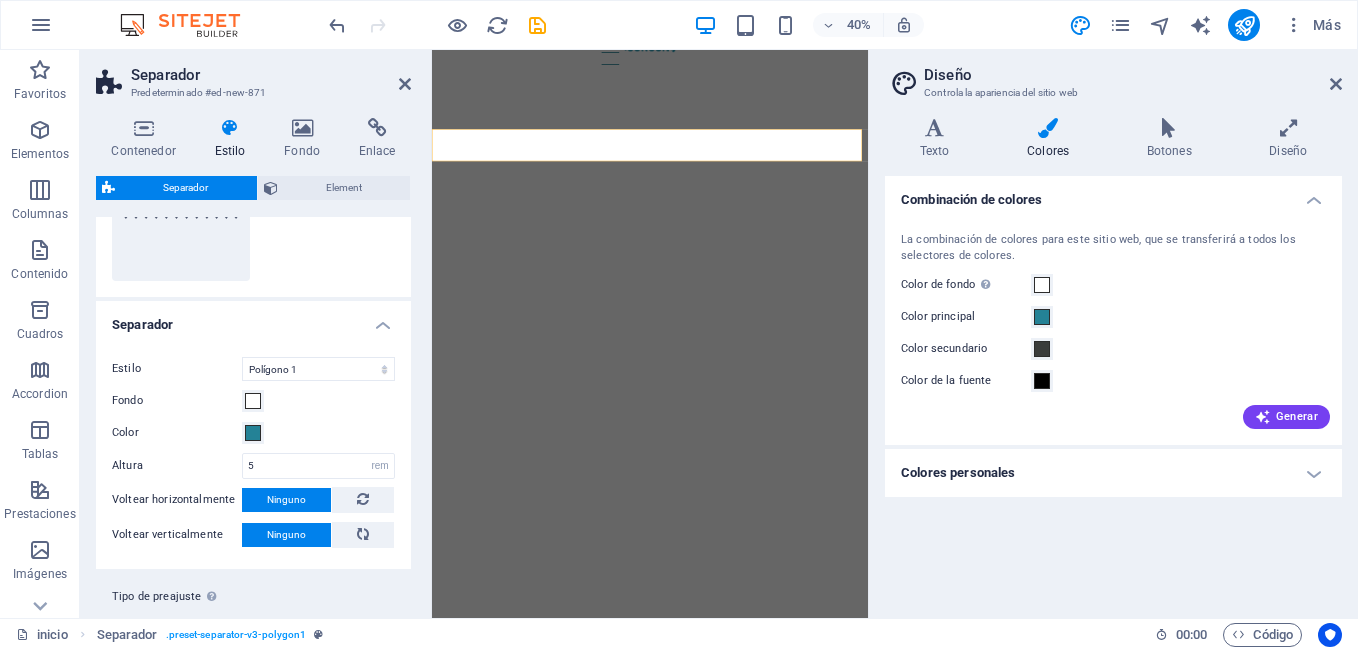 scroll, scrollTop: 550, scrollLeft: 0, axis: vertical 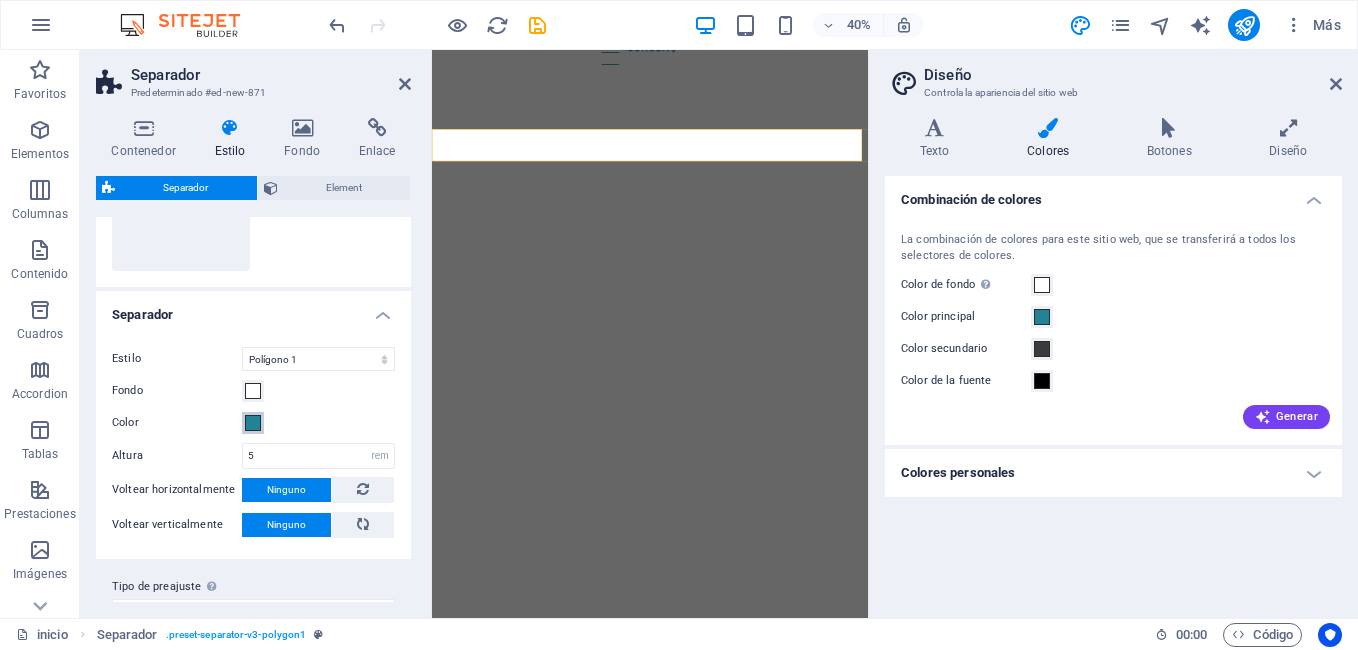 click at bounding box center [253, 423] 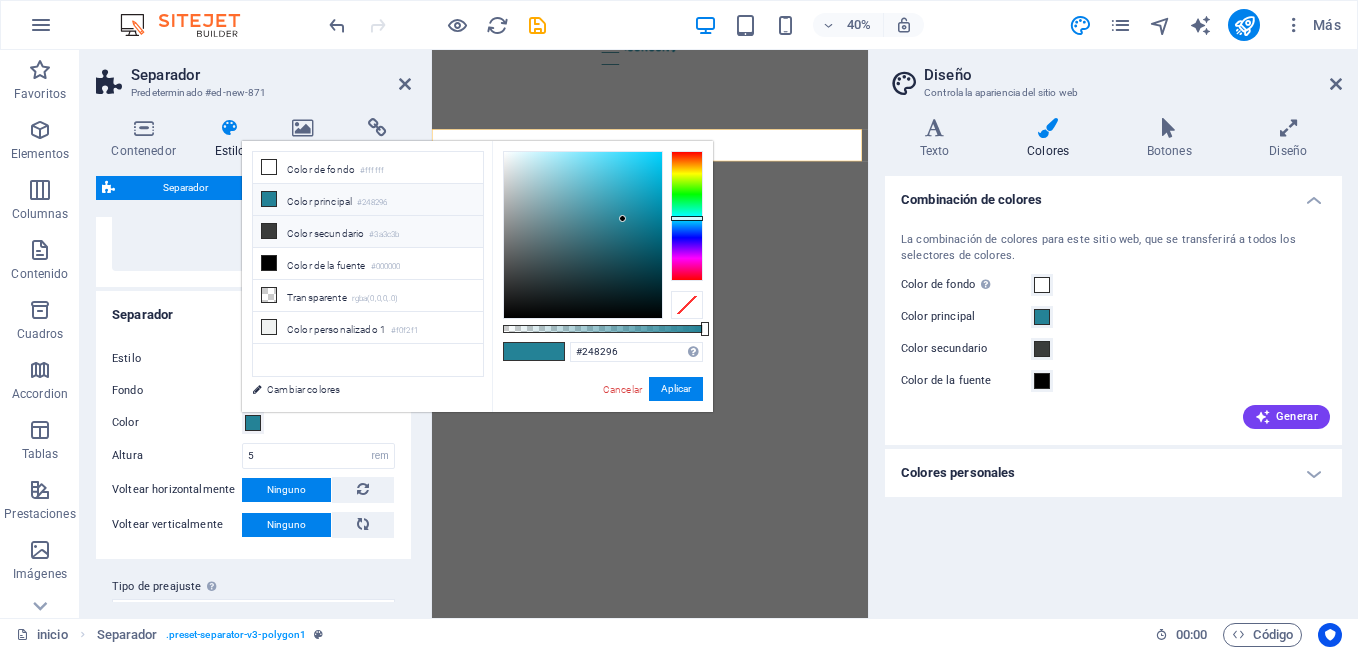 click at bounding box center [269, 231] 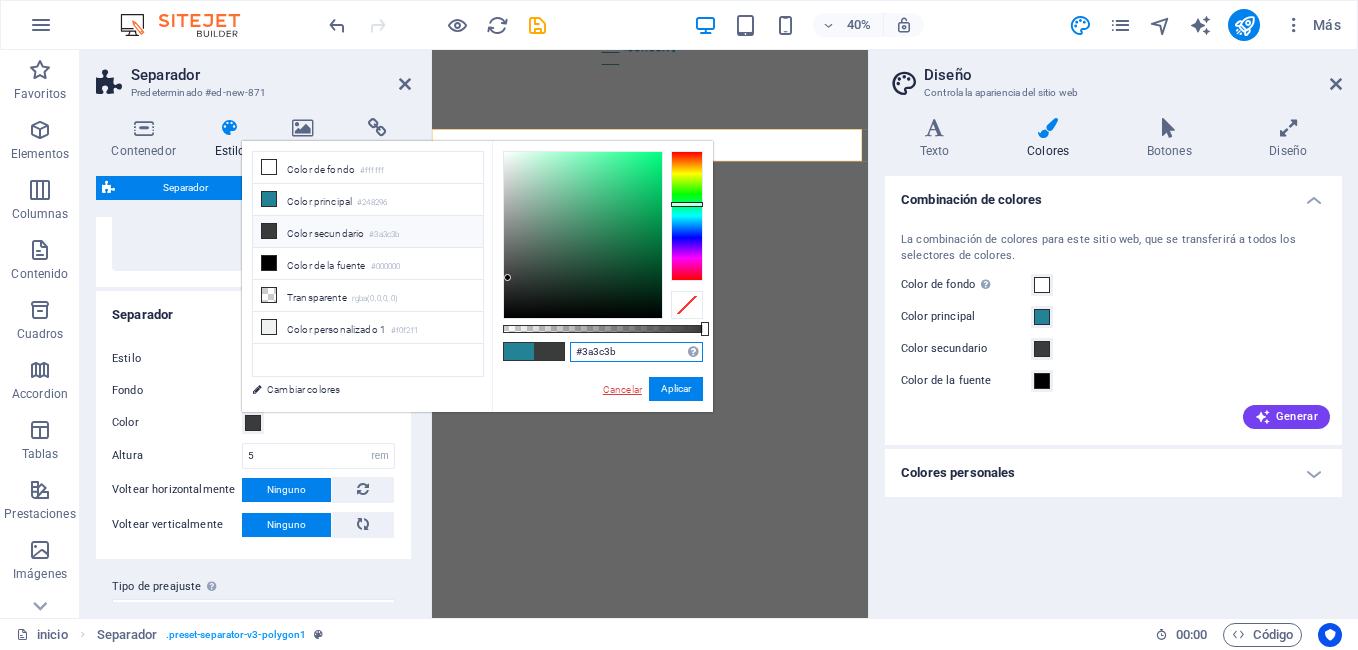 click on "#3a3c3b" at bounding box center [636, 352] 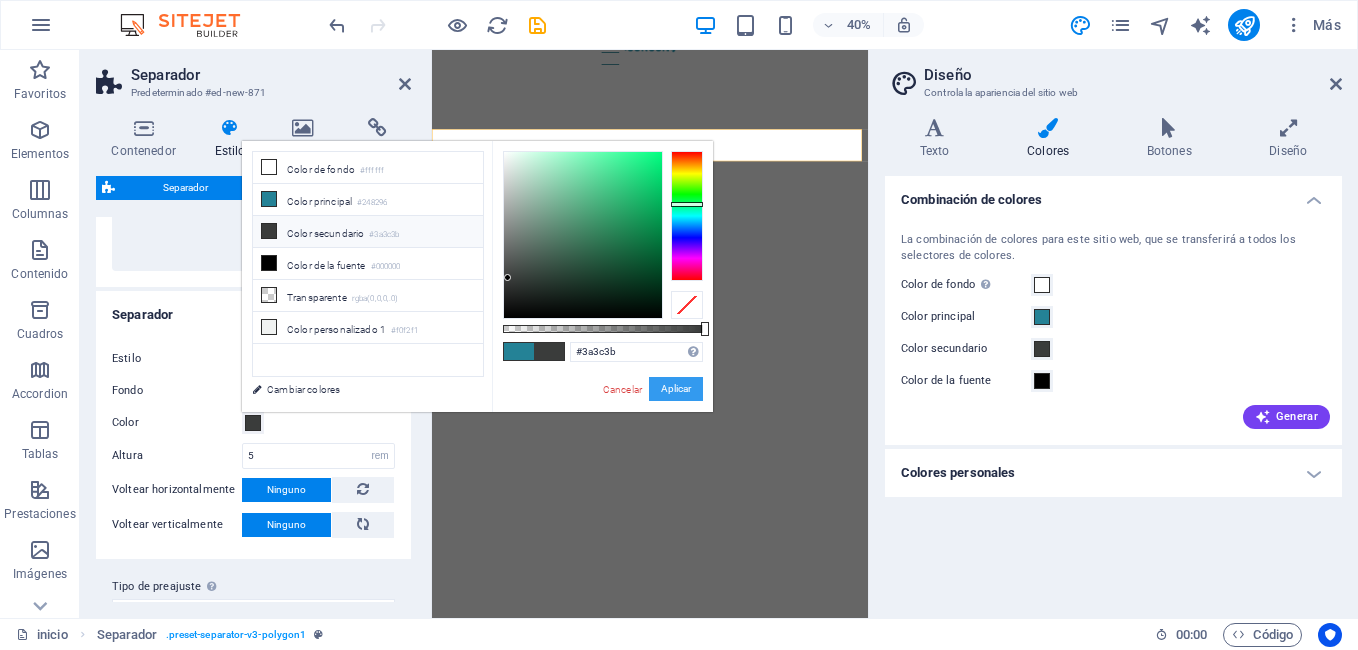 click on "Aplicar" at bounding box center [676, 389] 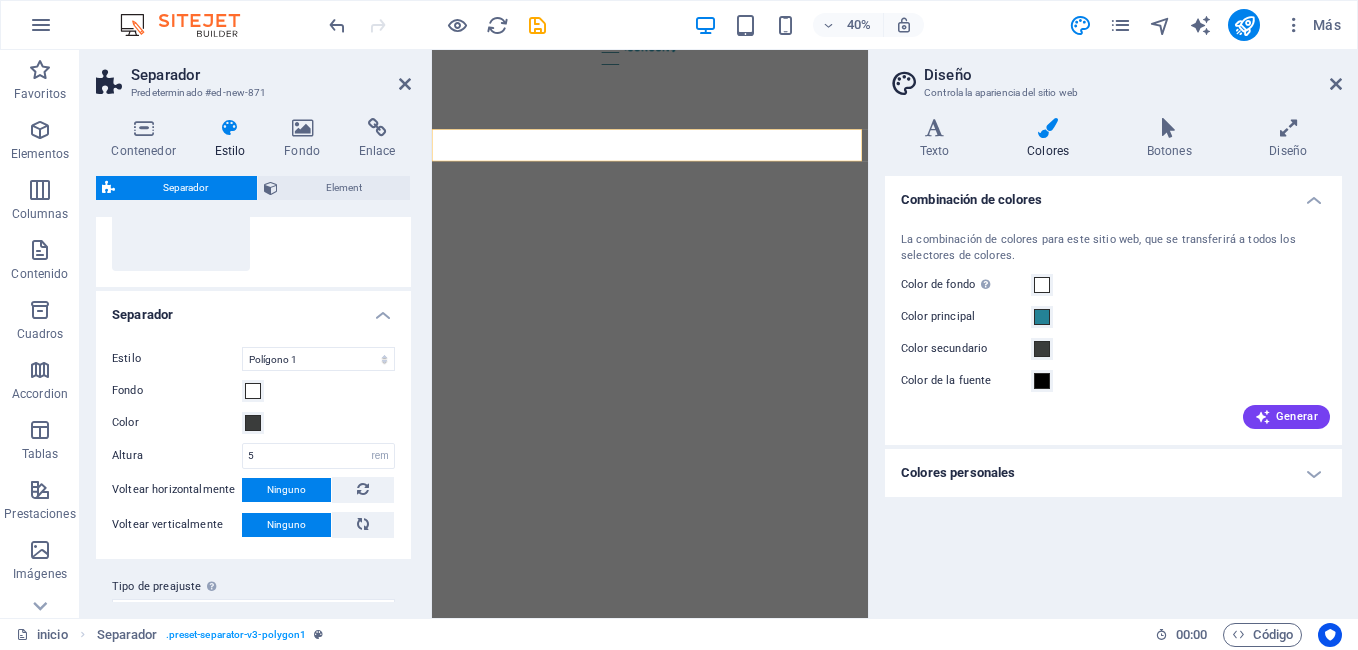 scroll, scrollTop: 587, scrollLeft: 0, axis: vertical 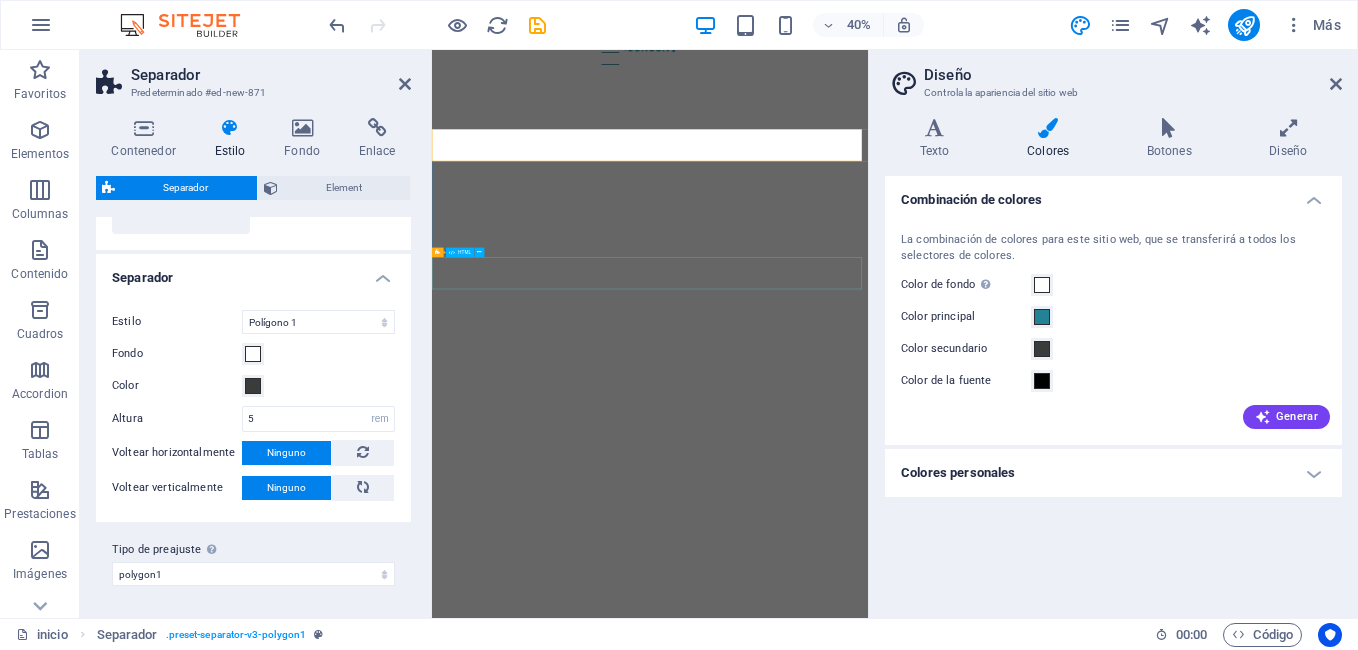 click at bounding box center (977, 2664) 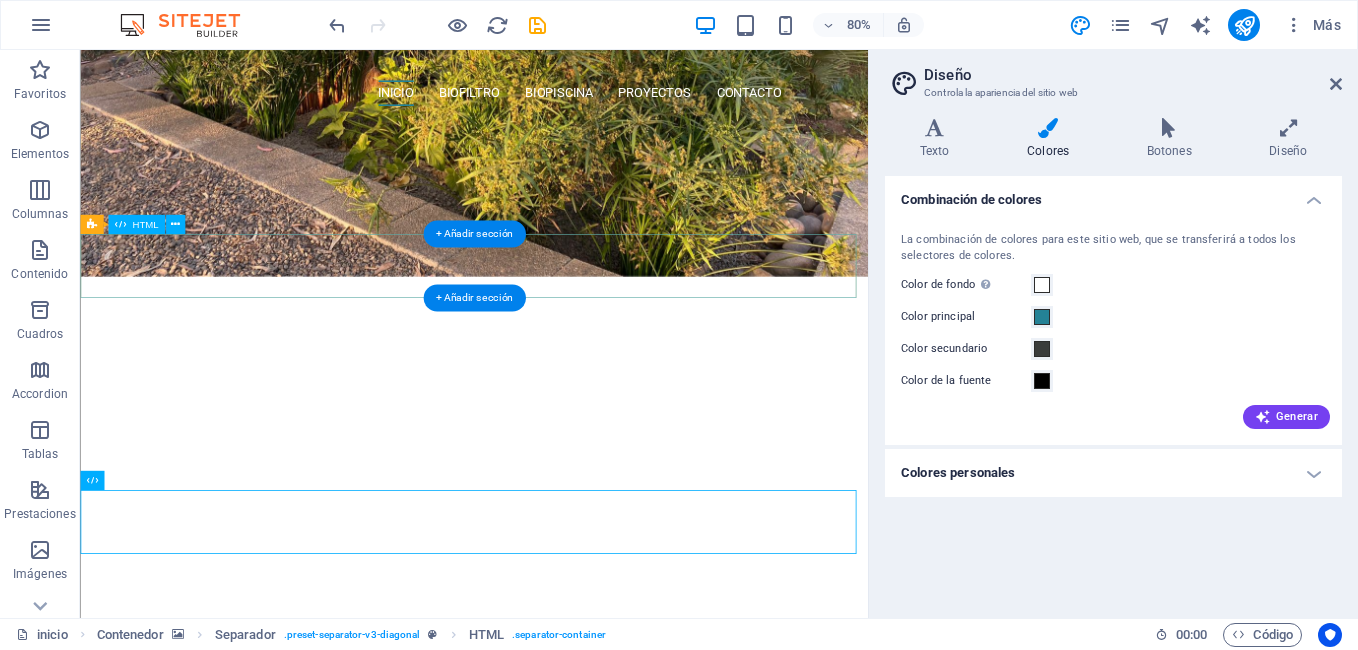 scroll, scrollTop: 749, scrollLeft: 0, axis: vertical 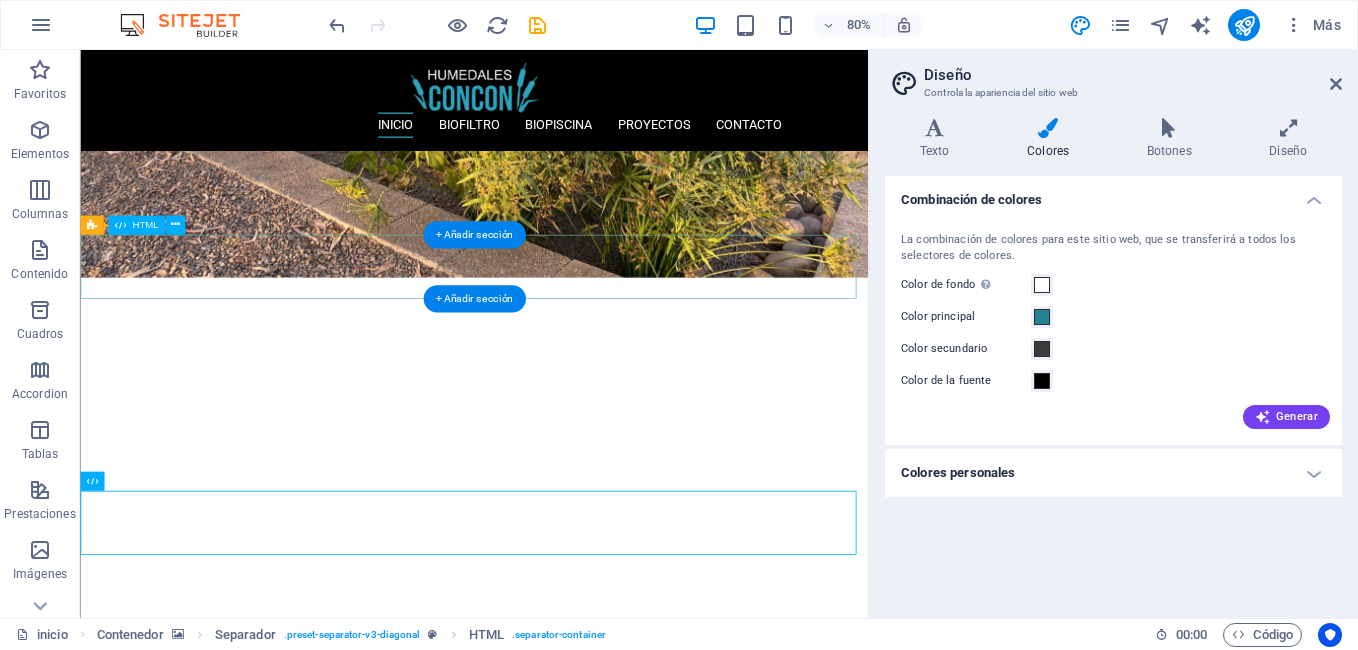 click at bounding box center [572, 1315] 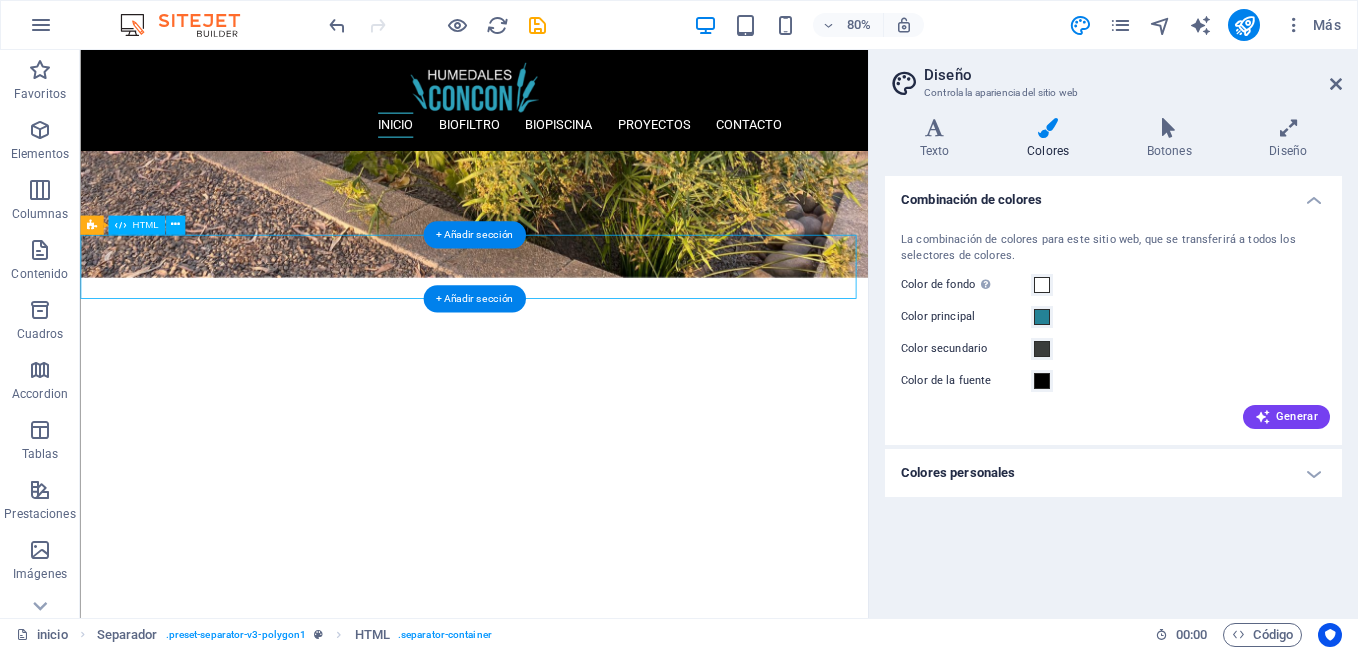 click at bounding box center (572, 1315) 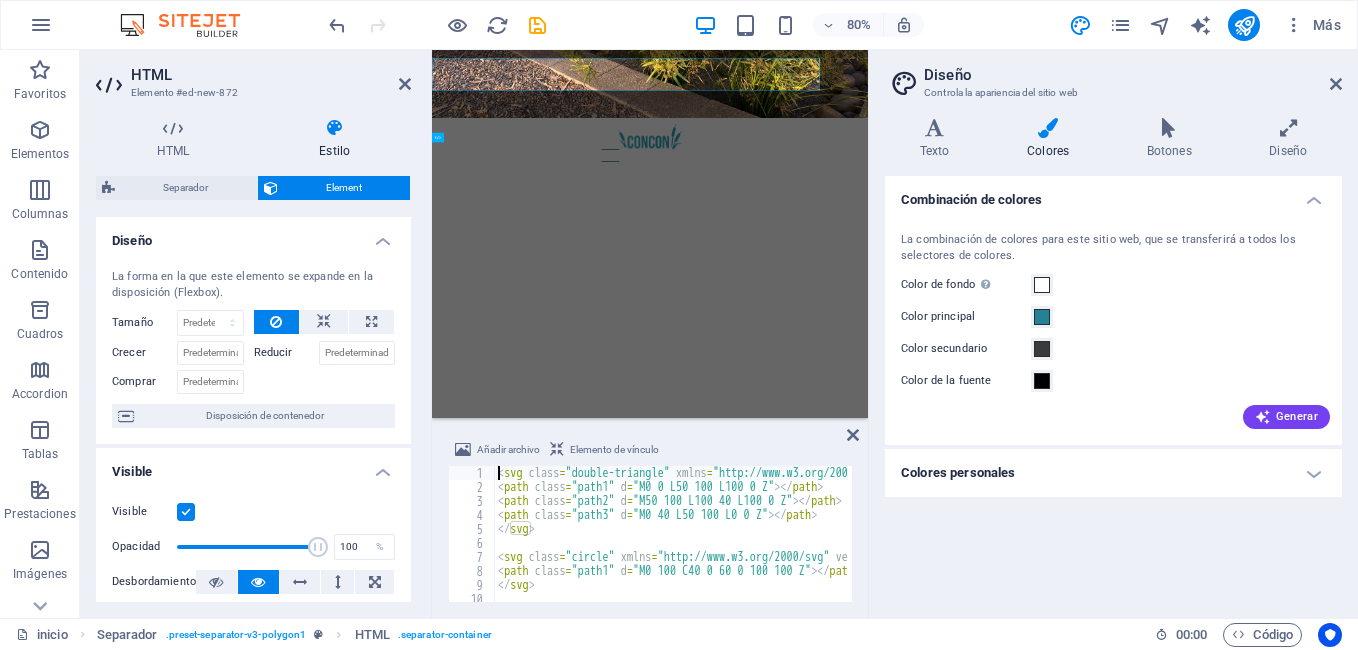 scroll, scrollTop: 959, scrollLeft: 0, axis: vertical 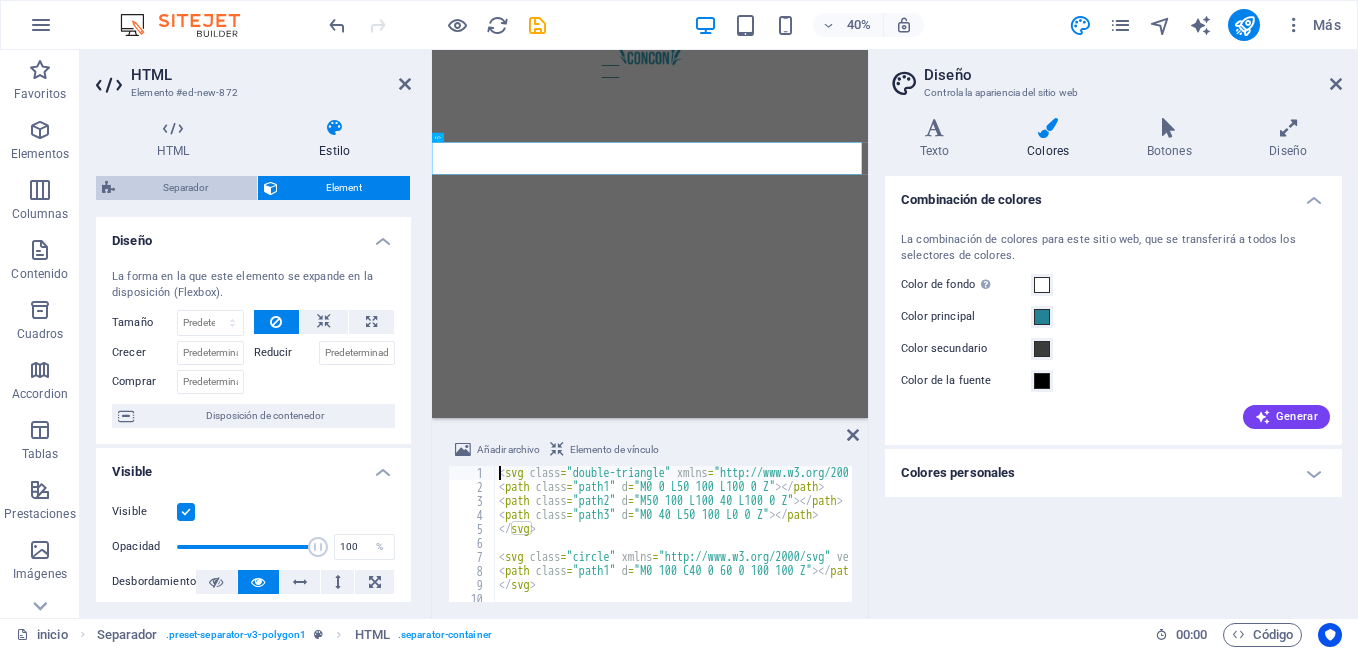 click on "Separador" at bounding box center [186, 188] 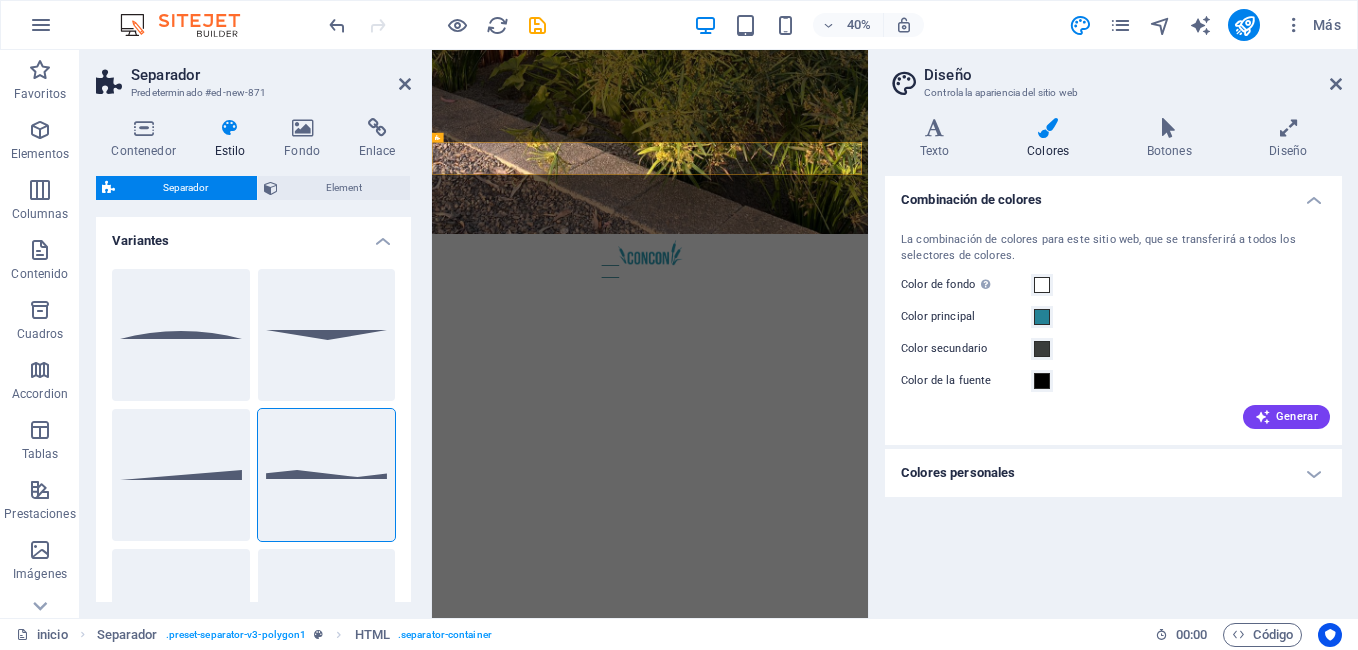 scroll, scrollTop: 1459, scrollLeft: 0, axis: vertical 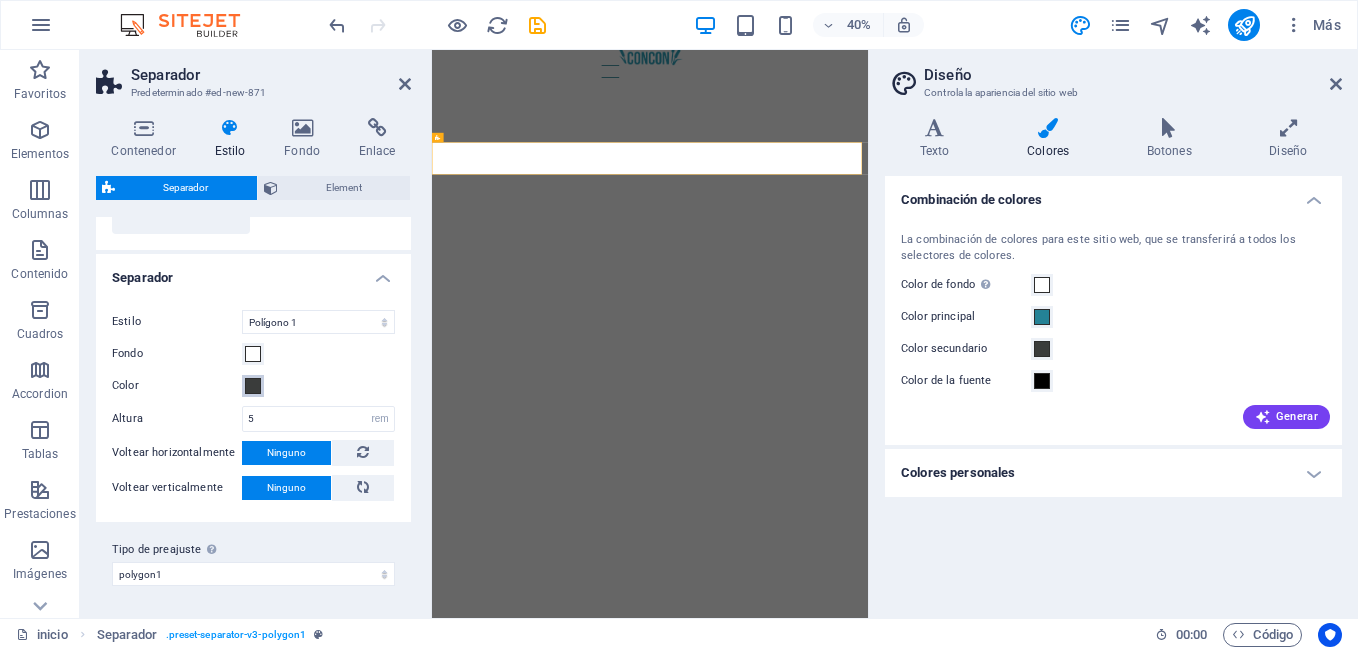 click at bounding box center (253, 386) 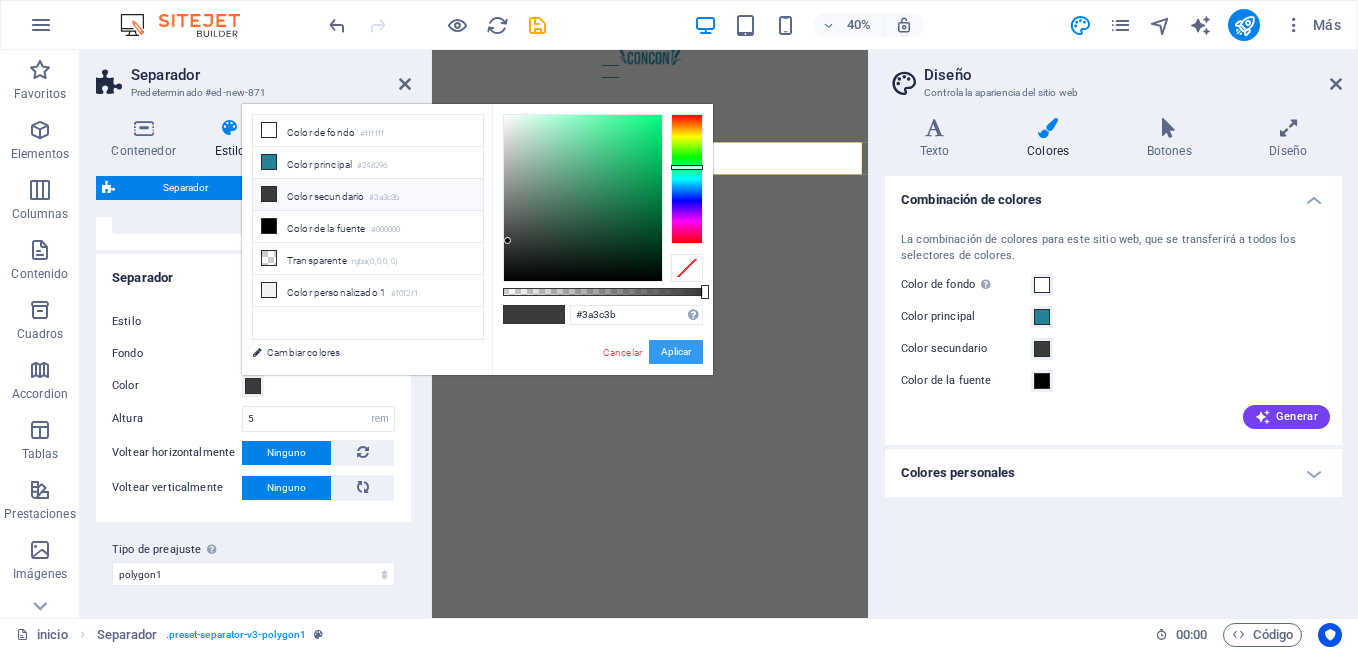 click on "Aplicar" at bounding box center [676, 352] 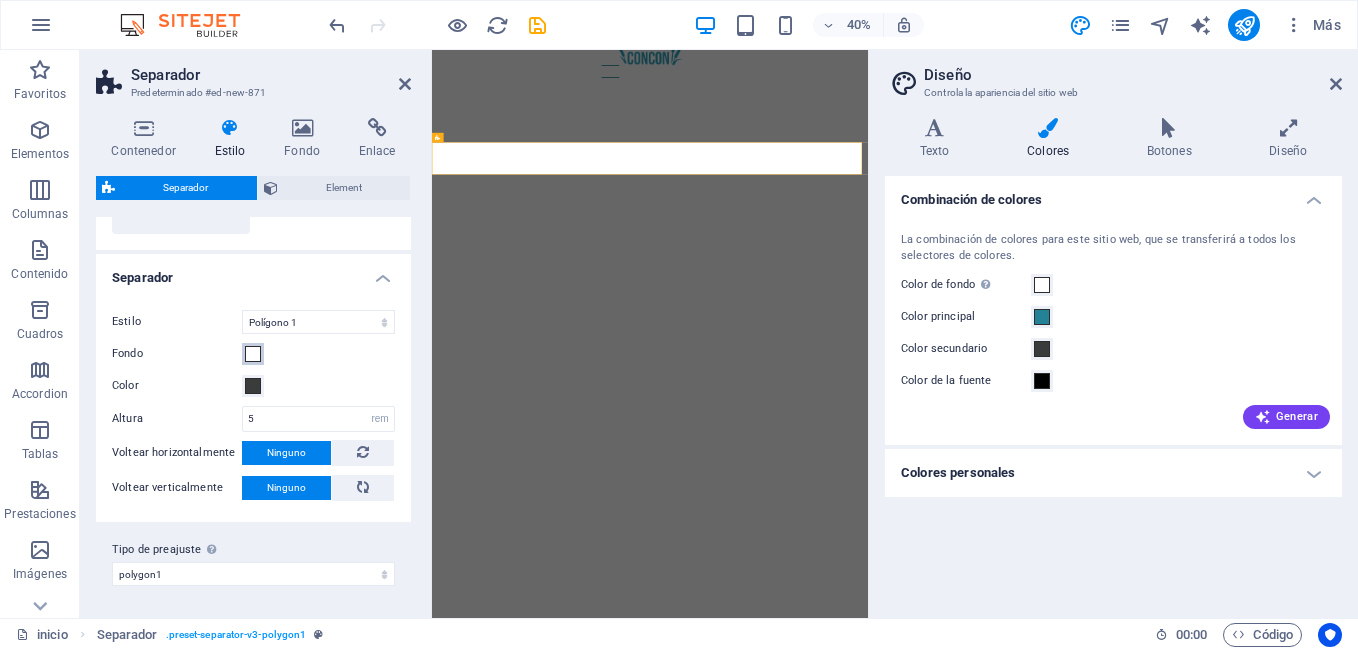 click on "Fondo" at bounding box center (253, 354) 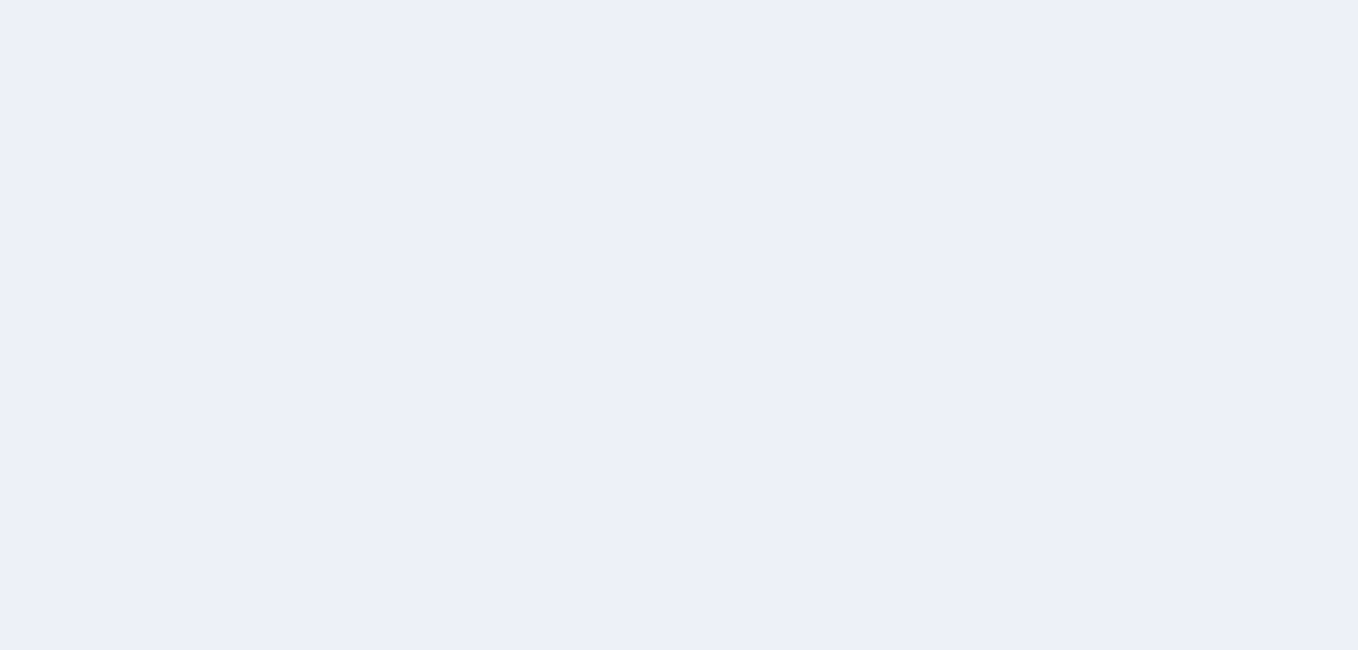 scroll, scrollTop: 0, scrollLeft: 0, axis: both 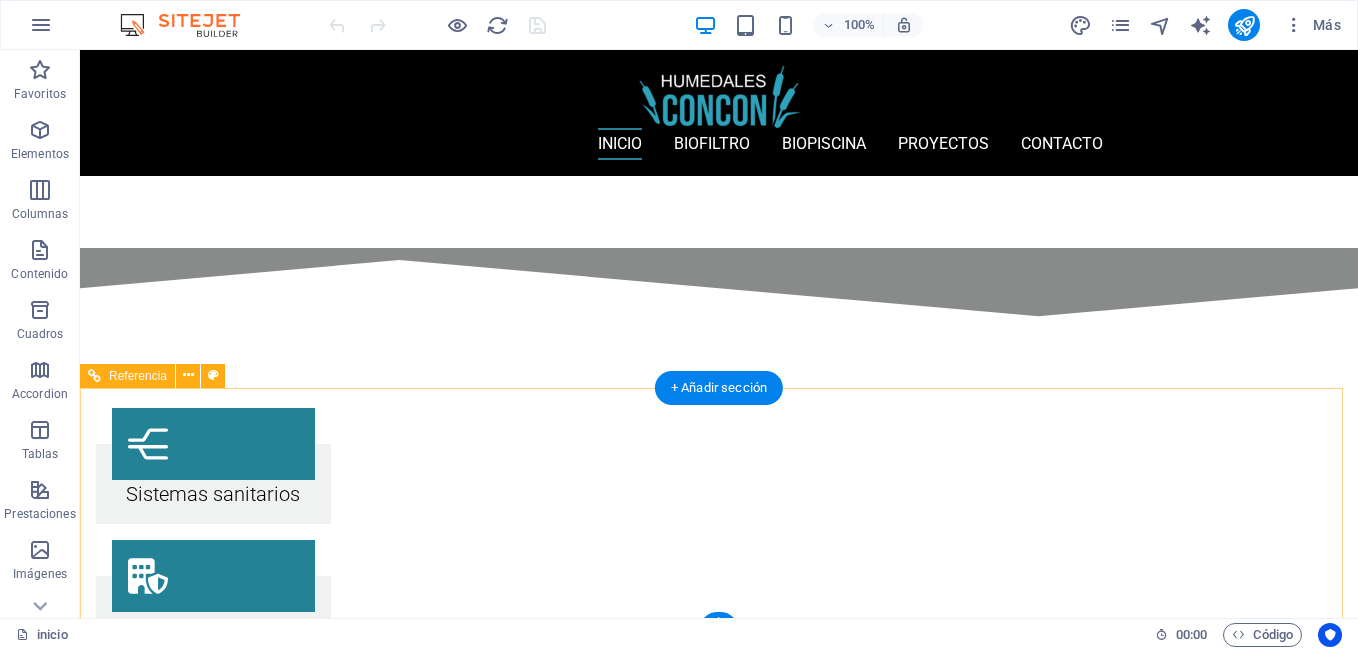 click on "Fono: [PHONE] Email: info@[EXAMPLE.COM] @DerechosReservados 2021" at bounding box center [719, 3710] 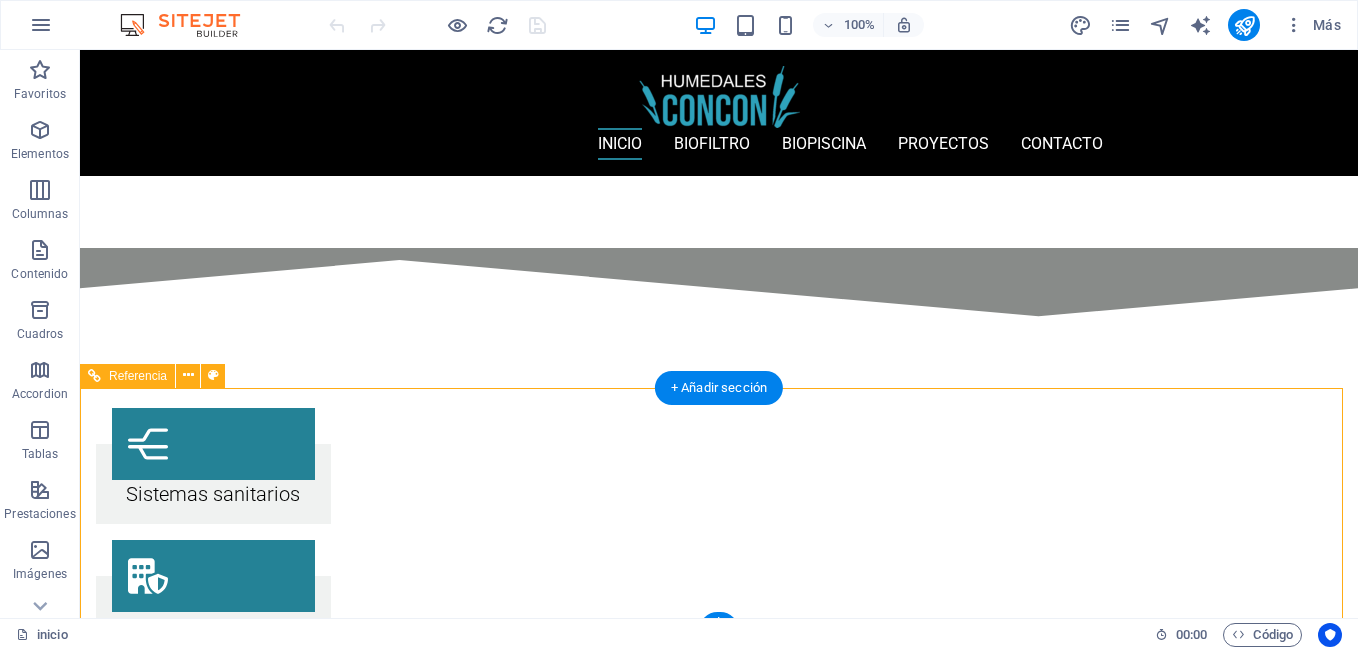 click on "Fono: [PHONE] Email: info@[EXAMPLE.COM] @DerechosReservados 2021" at bounding box center [719, 3710] 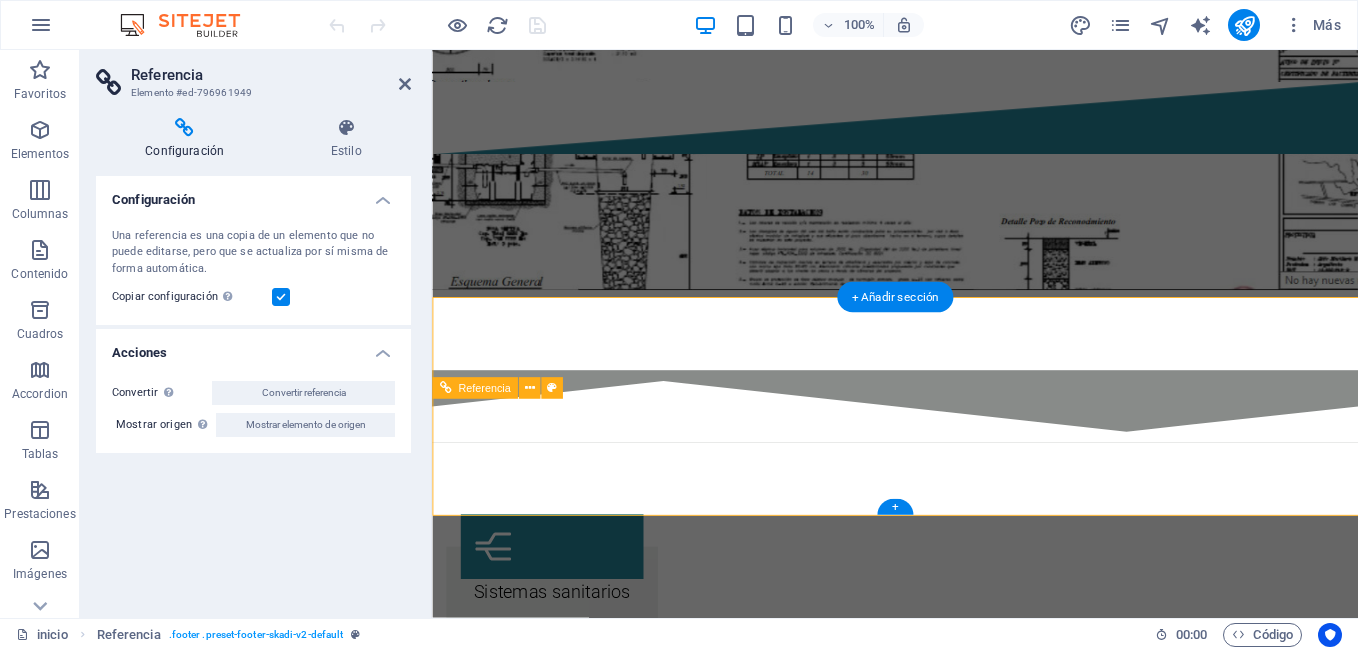 click on "Fono: [PHONE] Email: info@[EXAMPLE.COM] @DerechosReservados 2021" at bounding box center (947, 3641) 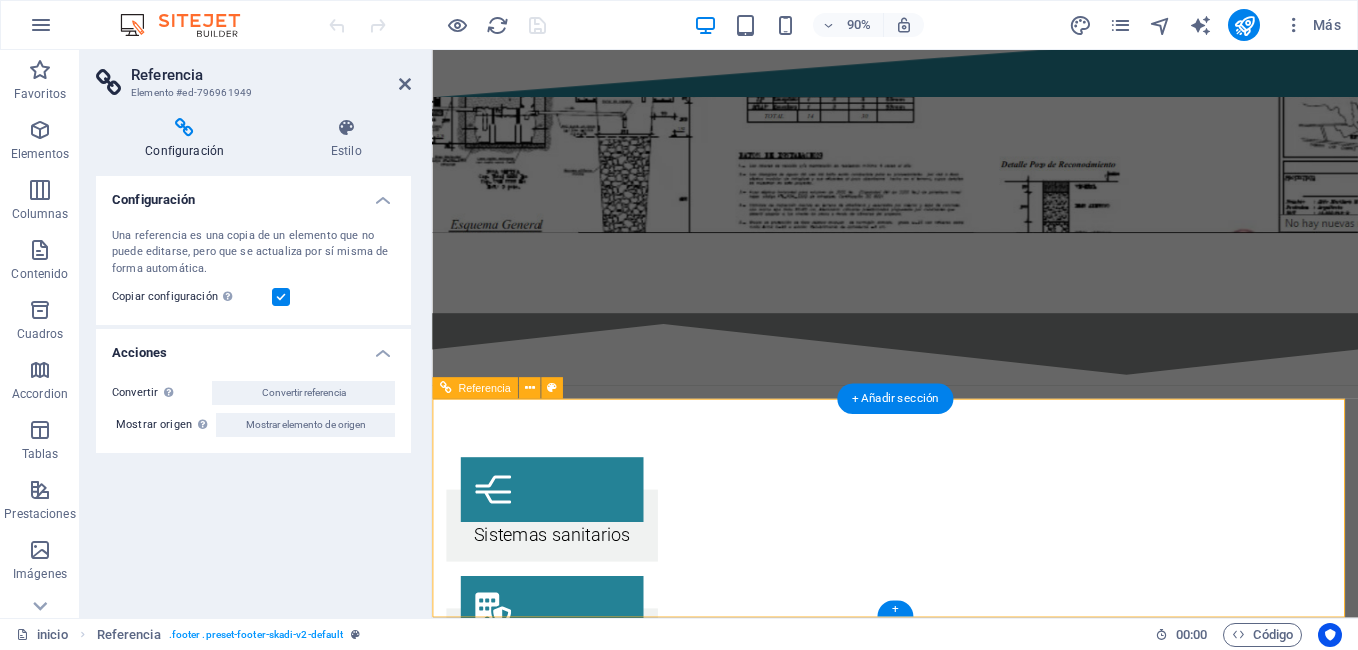 click on "Fono: [PHONE] Email: info@[EXAMPLE.COM] @DerechosReservados 2021" at bounding box center [947, 3578] 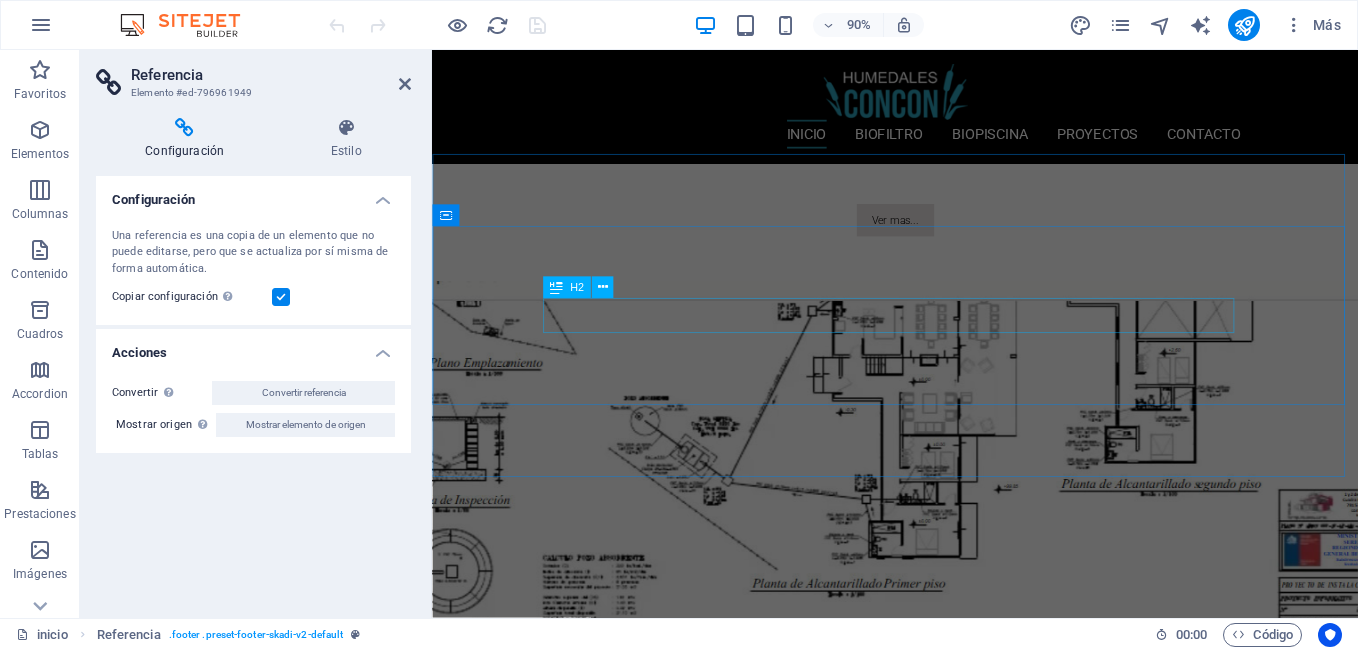 scroll, scrollTop: 1557, scrollLeft: 0, axis: vertical 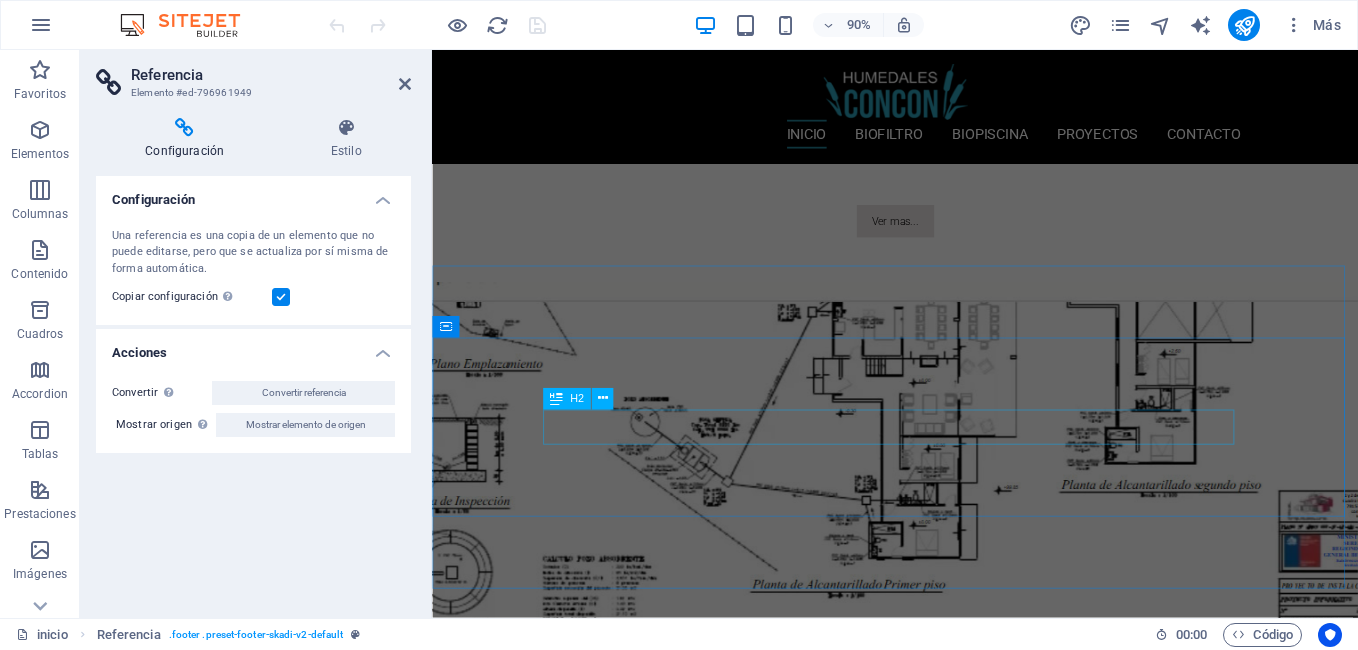 click on "bio piscinas" at bounding box center (947, 2379) 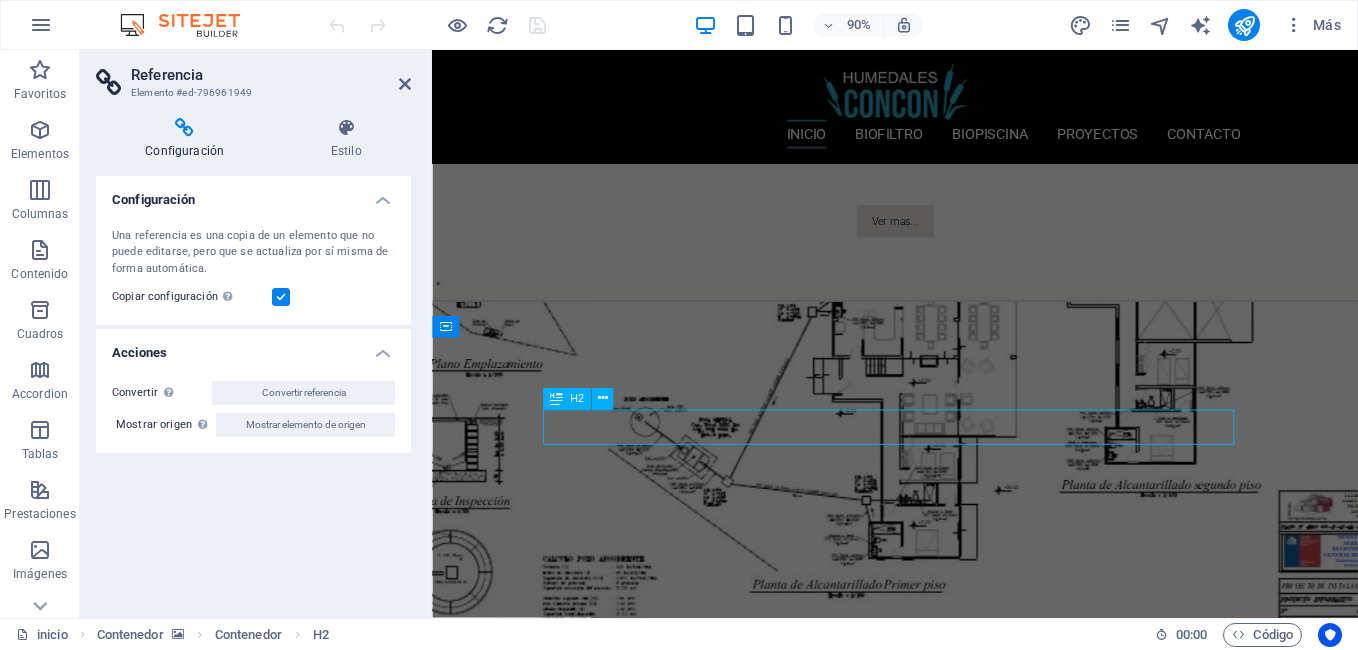 click on "bio piscinas" at bounding box center (947, 2379) 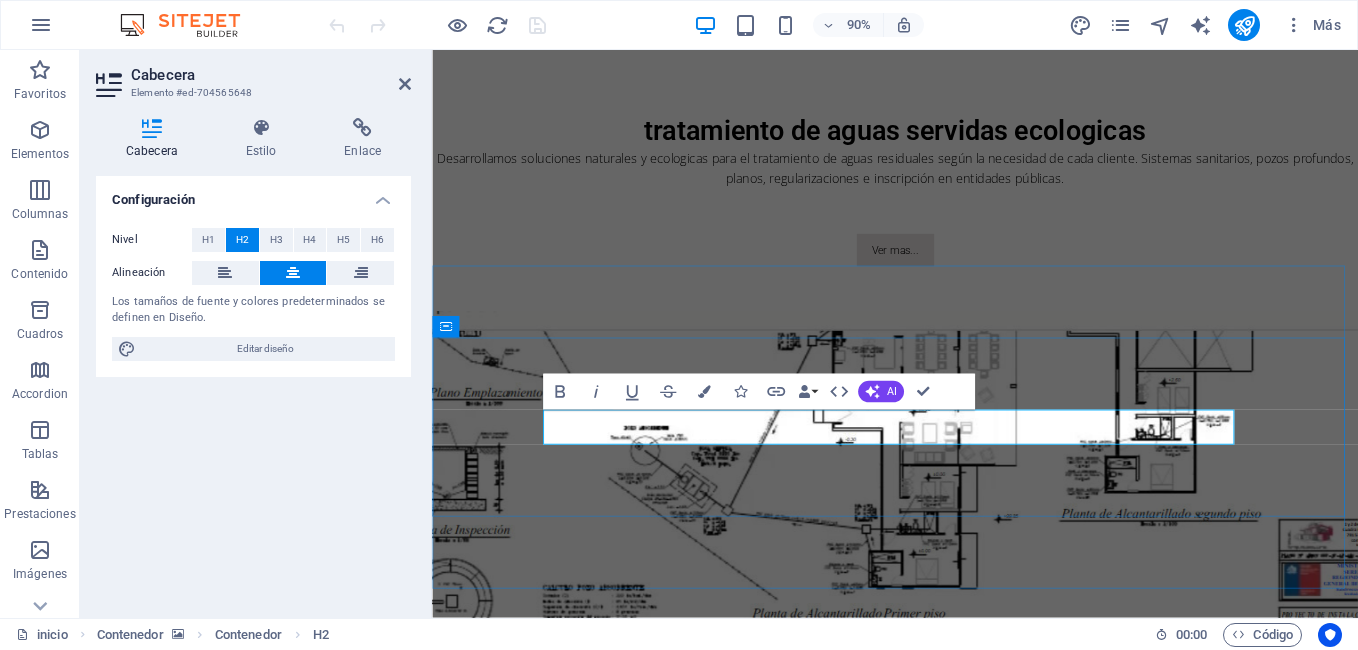click on "bio piscinas" at bounding box center (946, 2411) 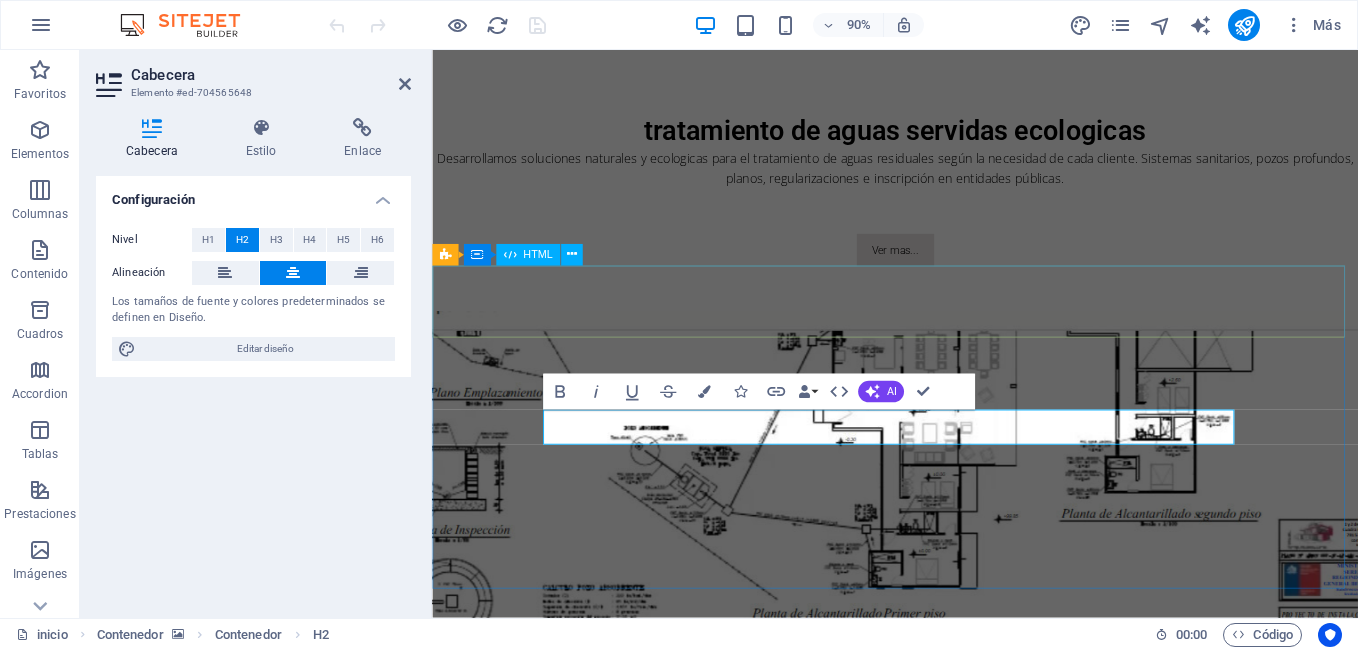 click at bounding box center [946, 2272] 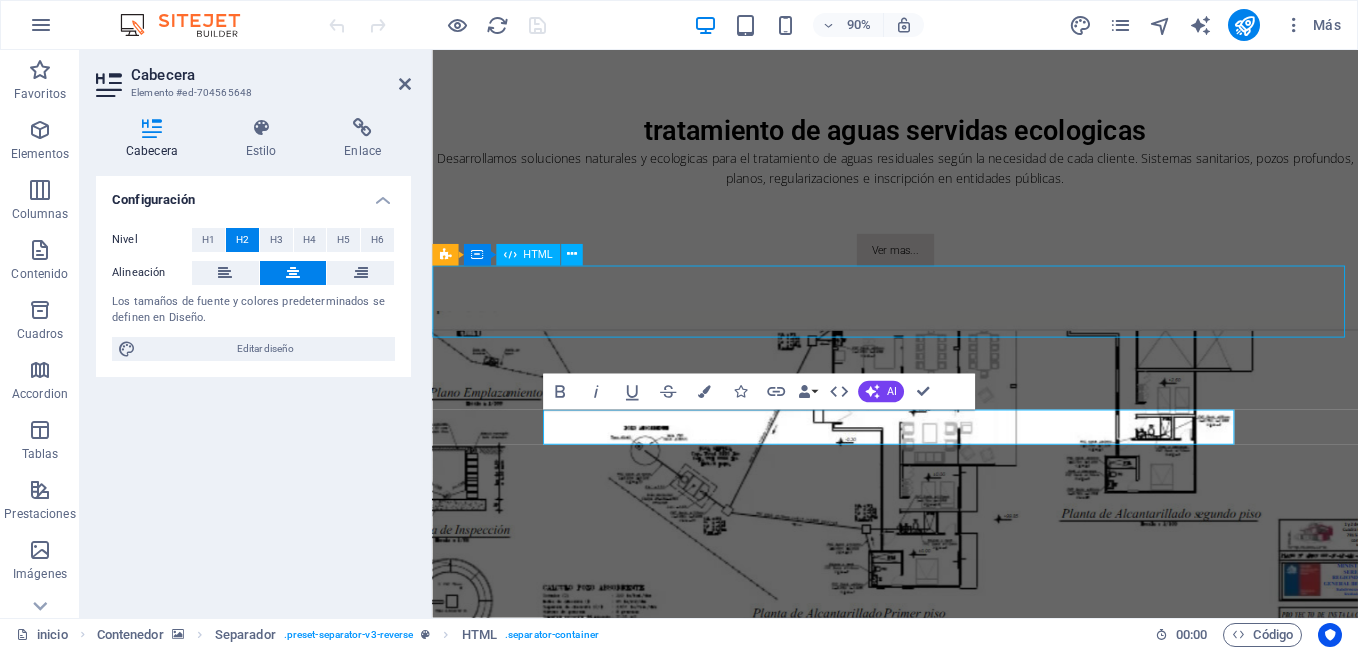 click at bounding box center (946, 2272) 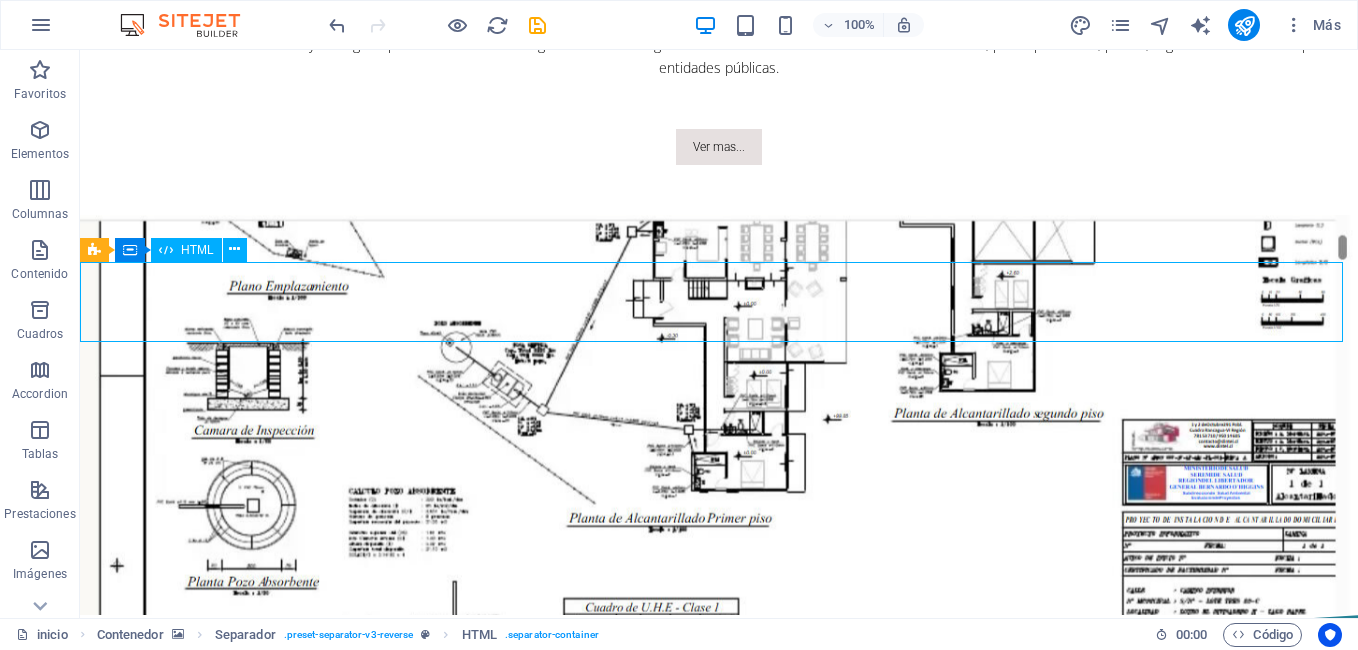 scroll, scrollTop: 1494, scrollLeft: 0, axis: vertical 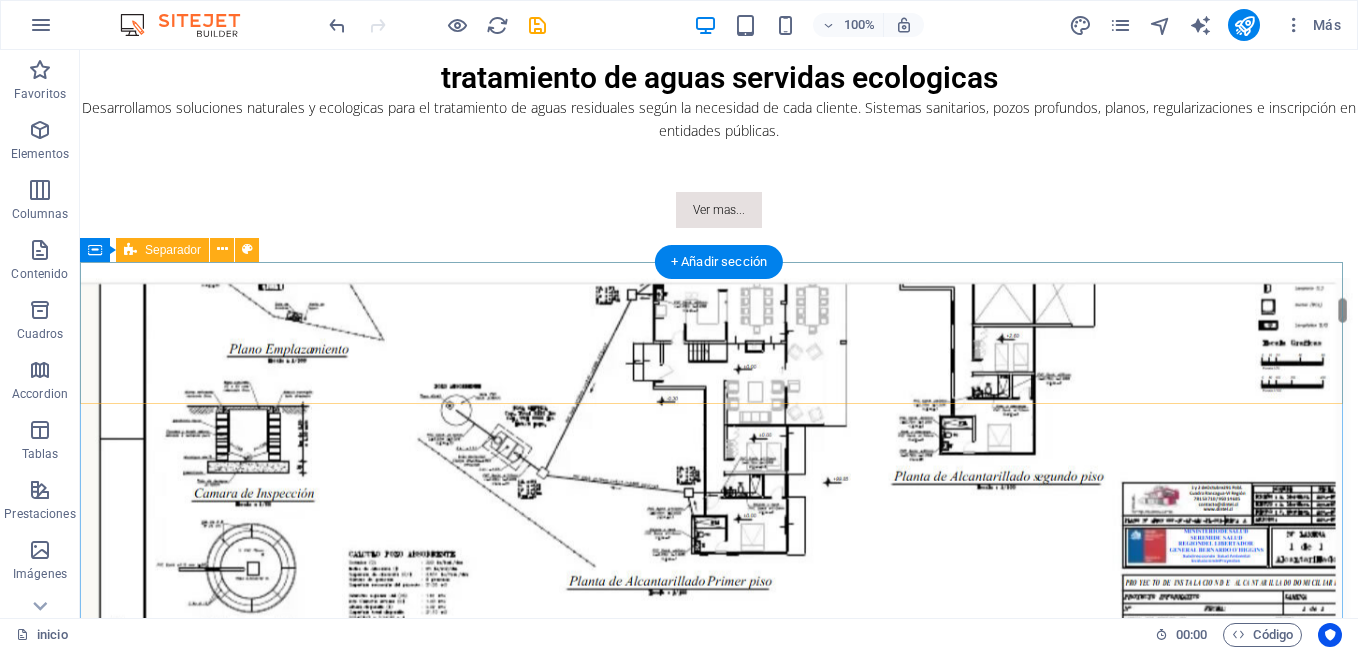 click on "Suelta el contenido aquí o  Añadir elementos  Pegar portapapeles" at bounding box center (719, 2302) 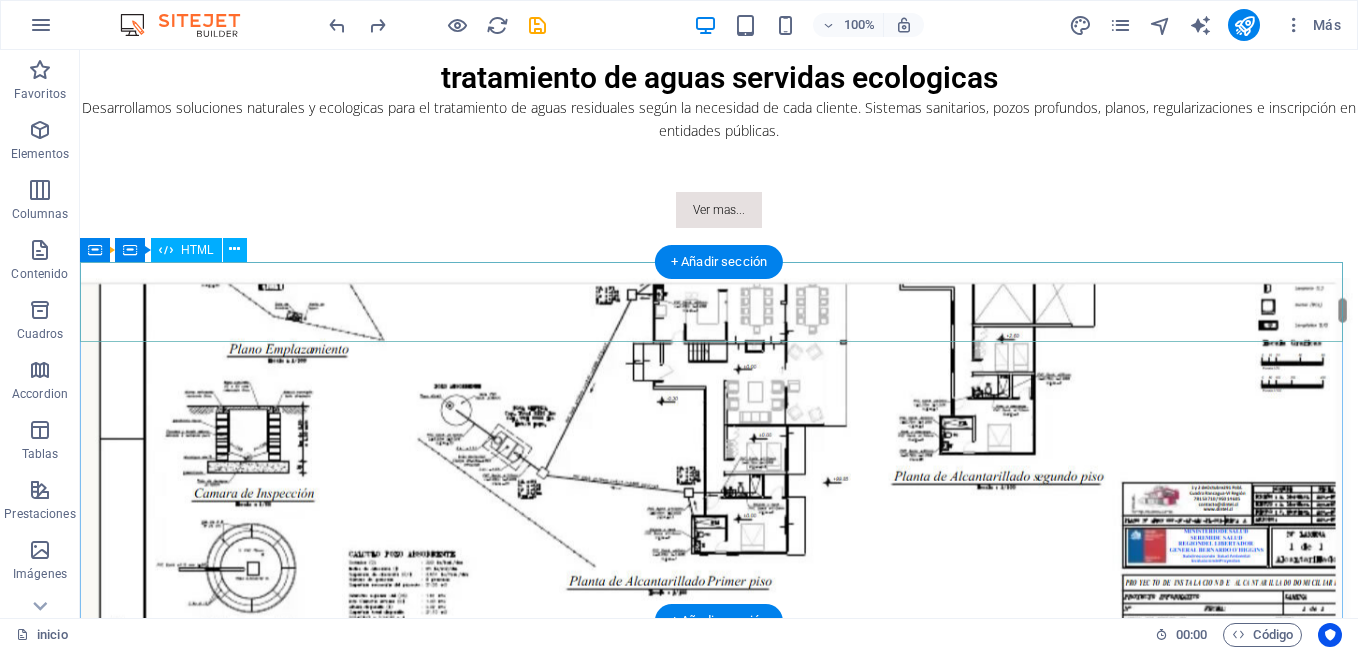 click at bounding box center (719, 2209) 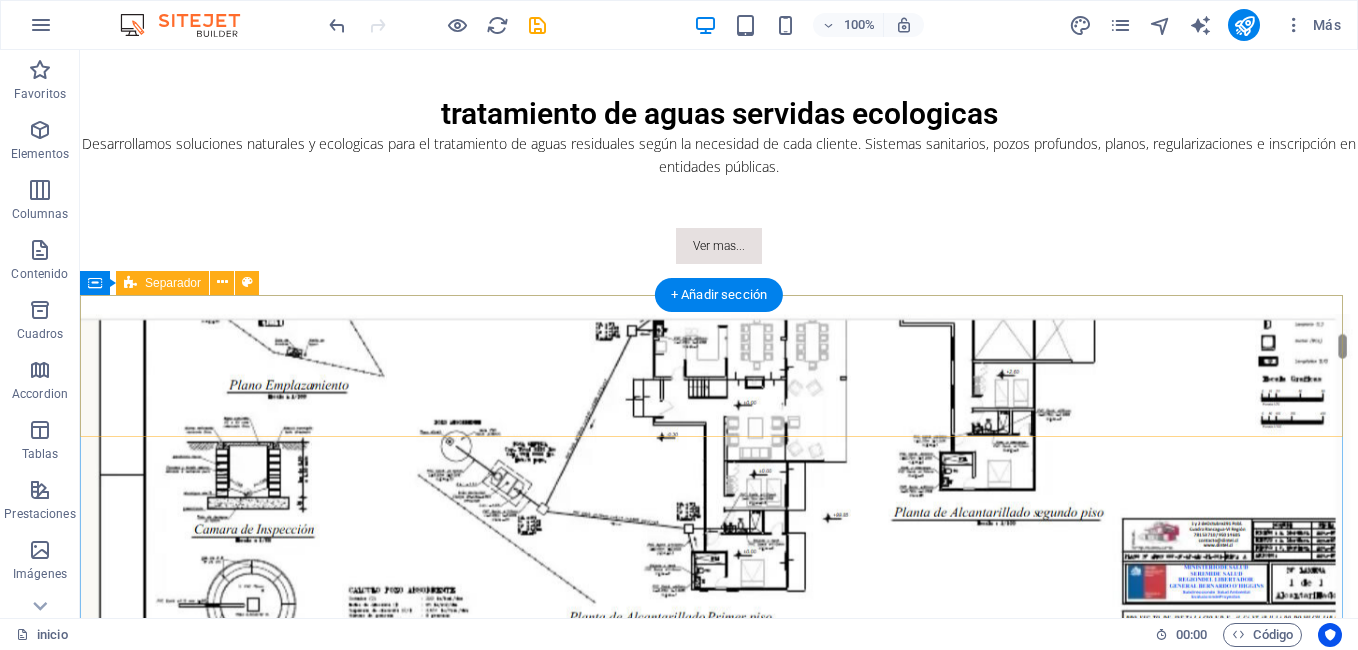 scroll, scrollTop: 1461, scrollLeft: 0, axis: vertical 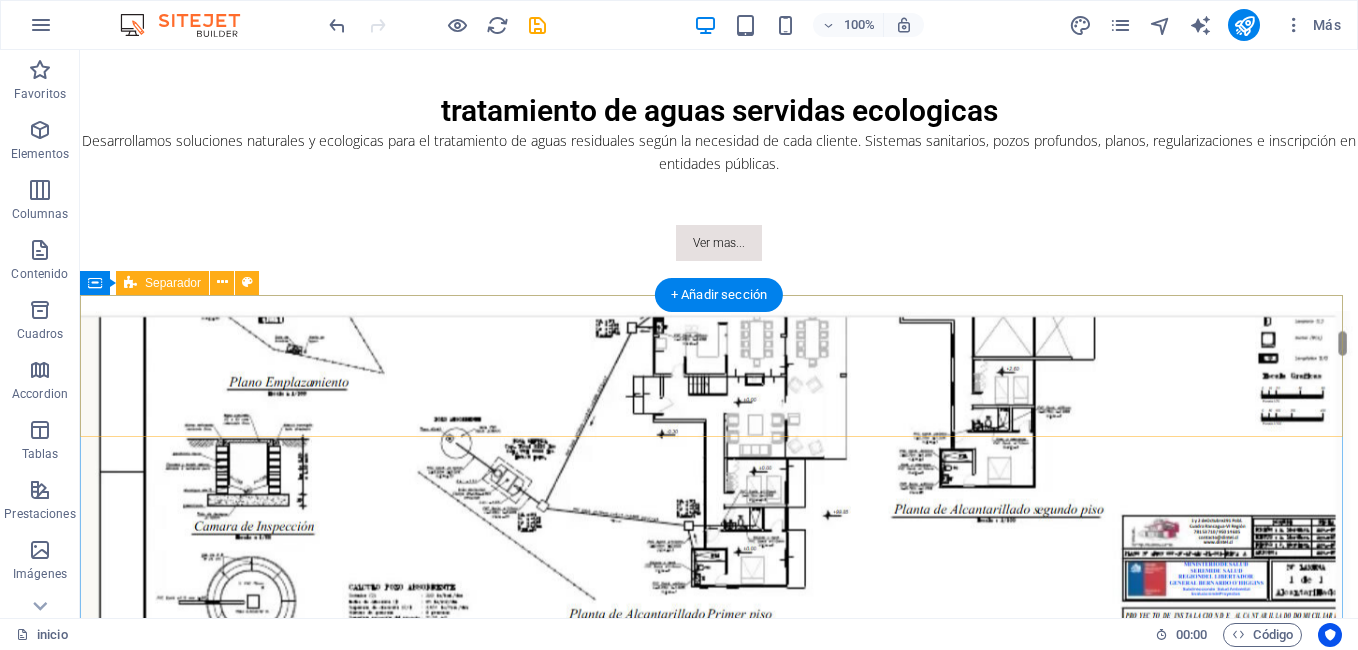 click on "Suelta el contenido aquí o  Añadir elementos  Pegar portapapeles" at bounding box center [719, 2335] 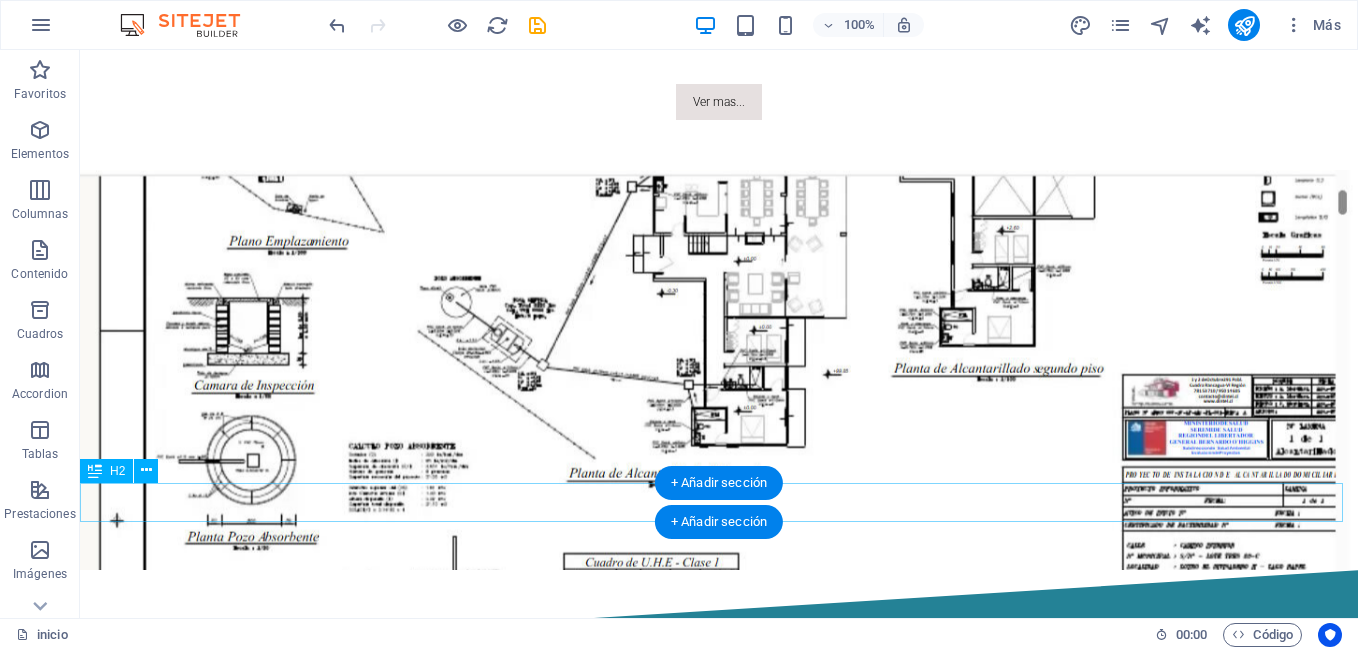scroll, scrollTop: 1603, scrollLeft: 0, axis: vertical 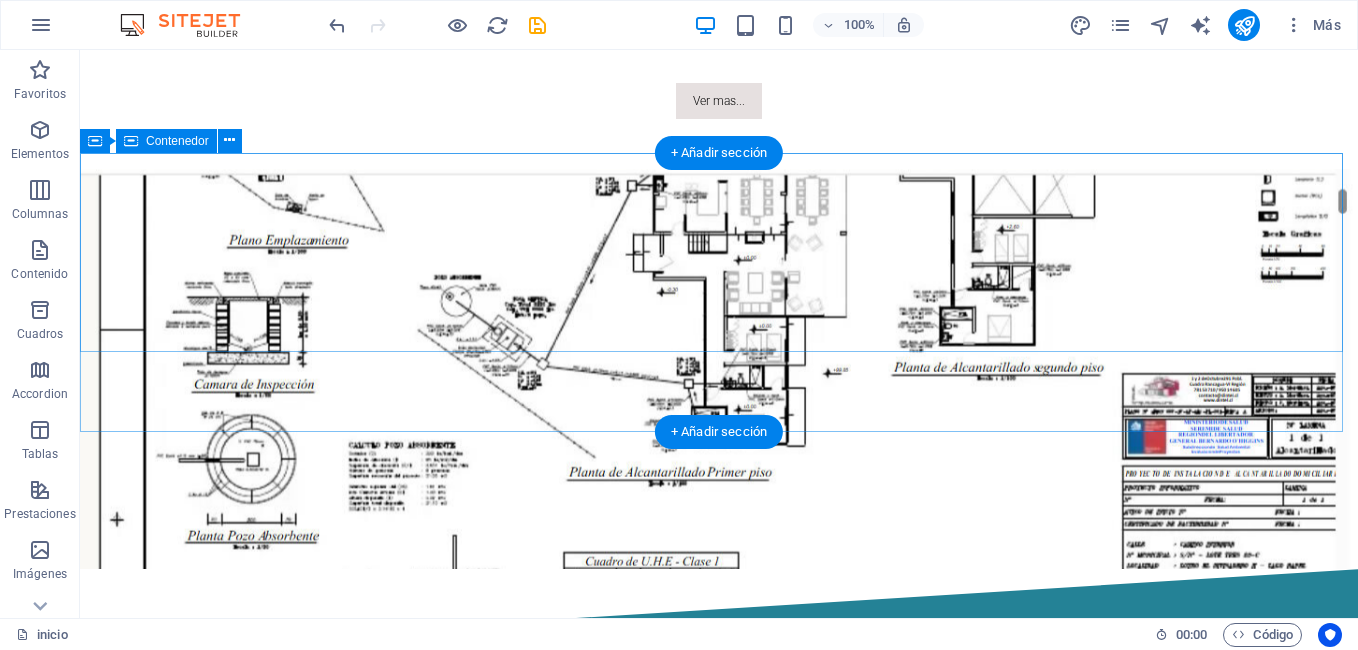 click on "Bio piscinas" at bounding box center [719, 2079] 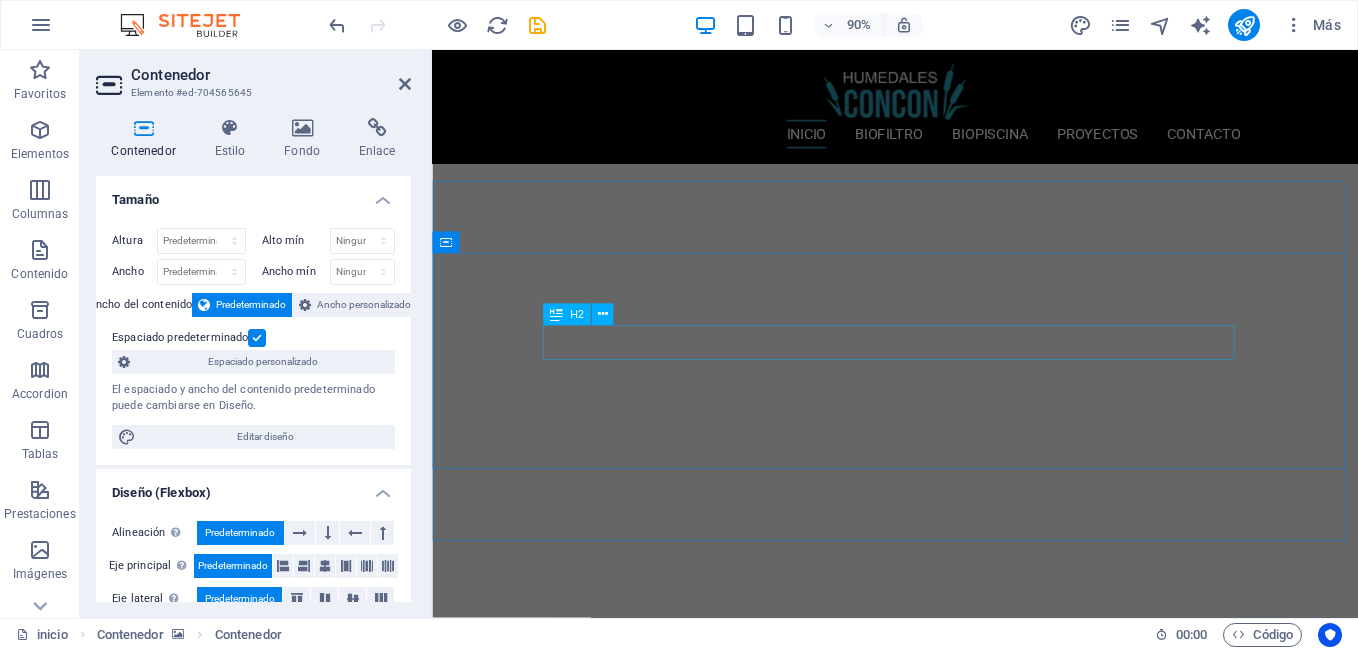 scroll, scrollTop: 633, scrollLeft: 0, axis: vertical 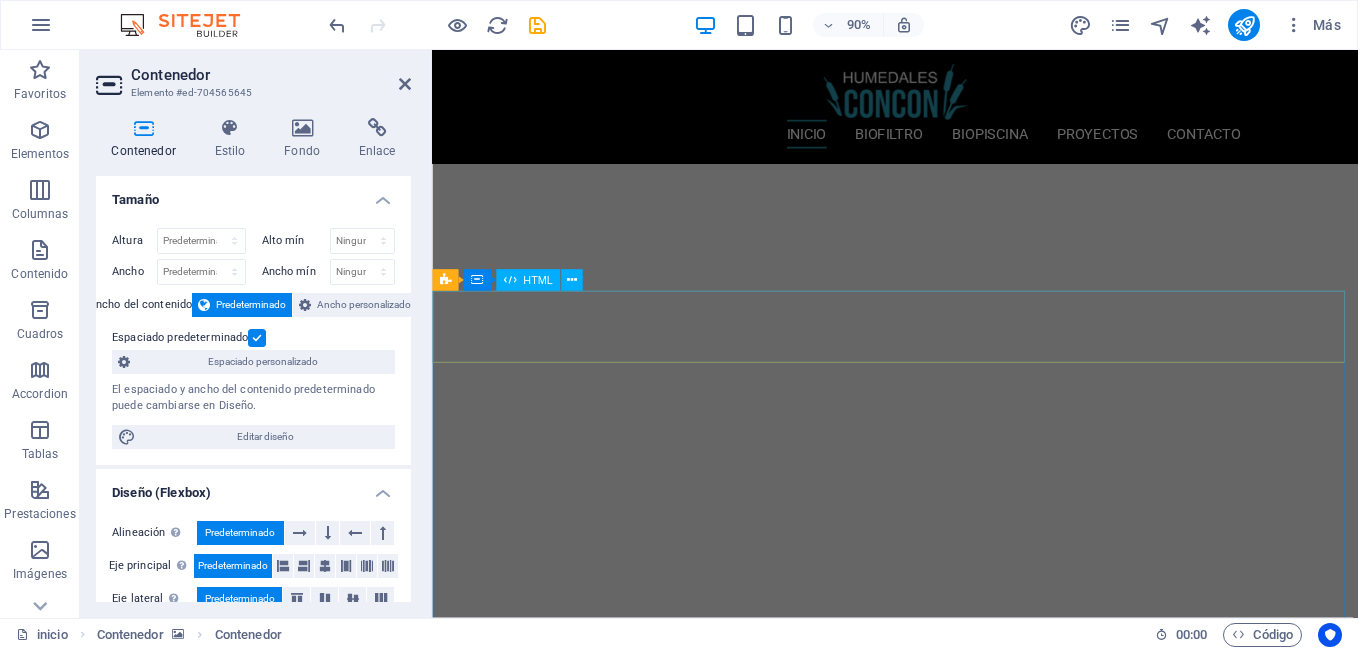 click at bounding box center (946, 1673) 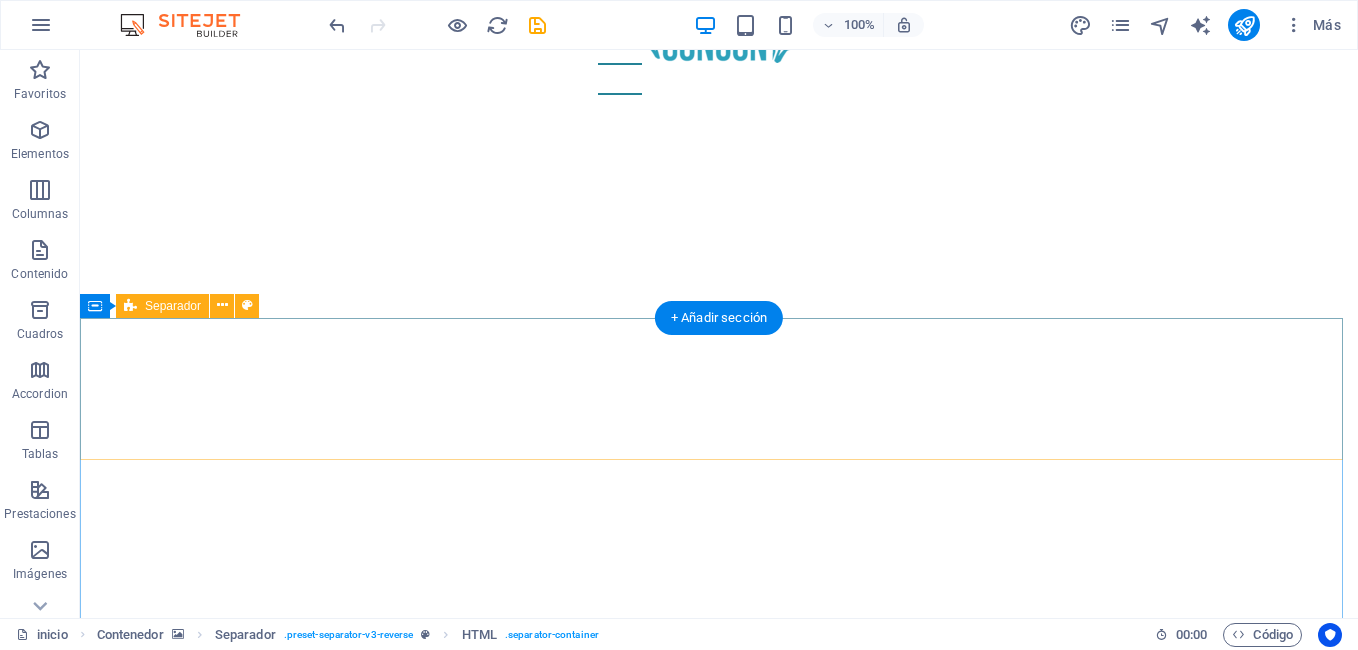 scroll, scrollTop: 570, scrollLeft: 0, axis: vertical 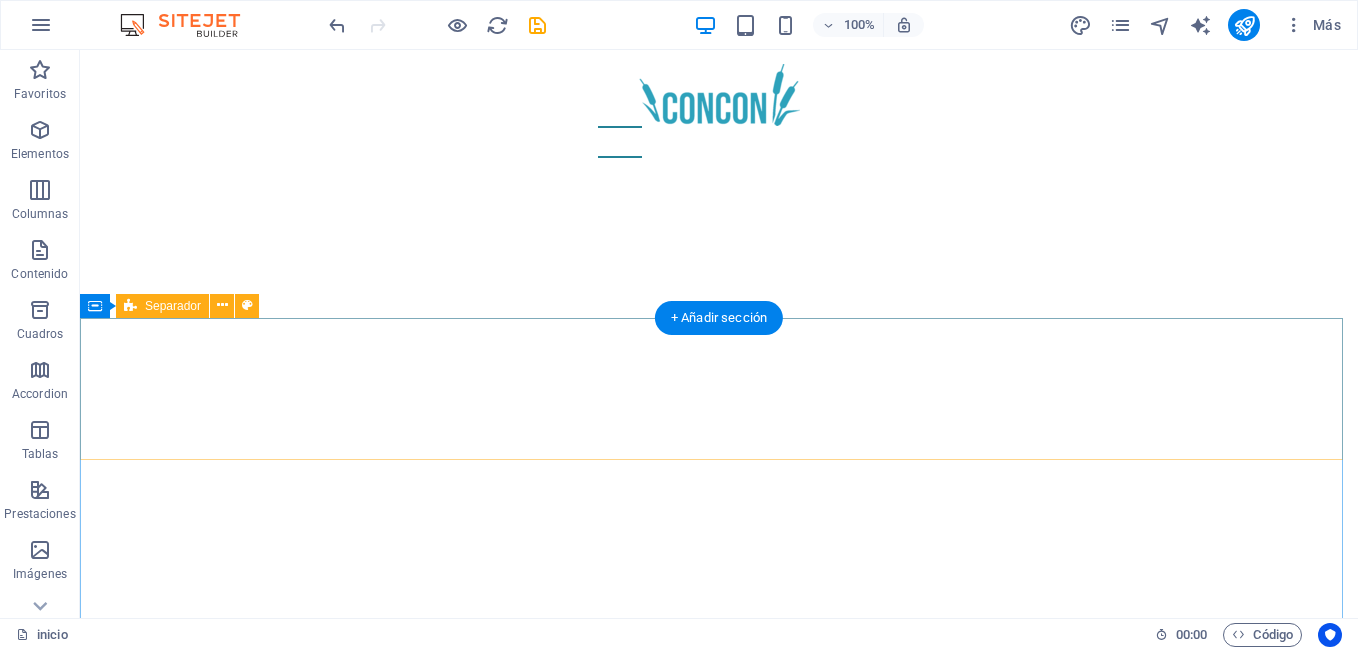 click on "Suelta el contenido aquí o  Añadir elementos  Pegar portapapeles" at bounding box center [719, 1735] 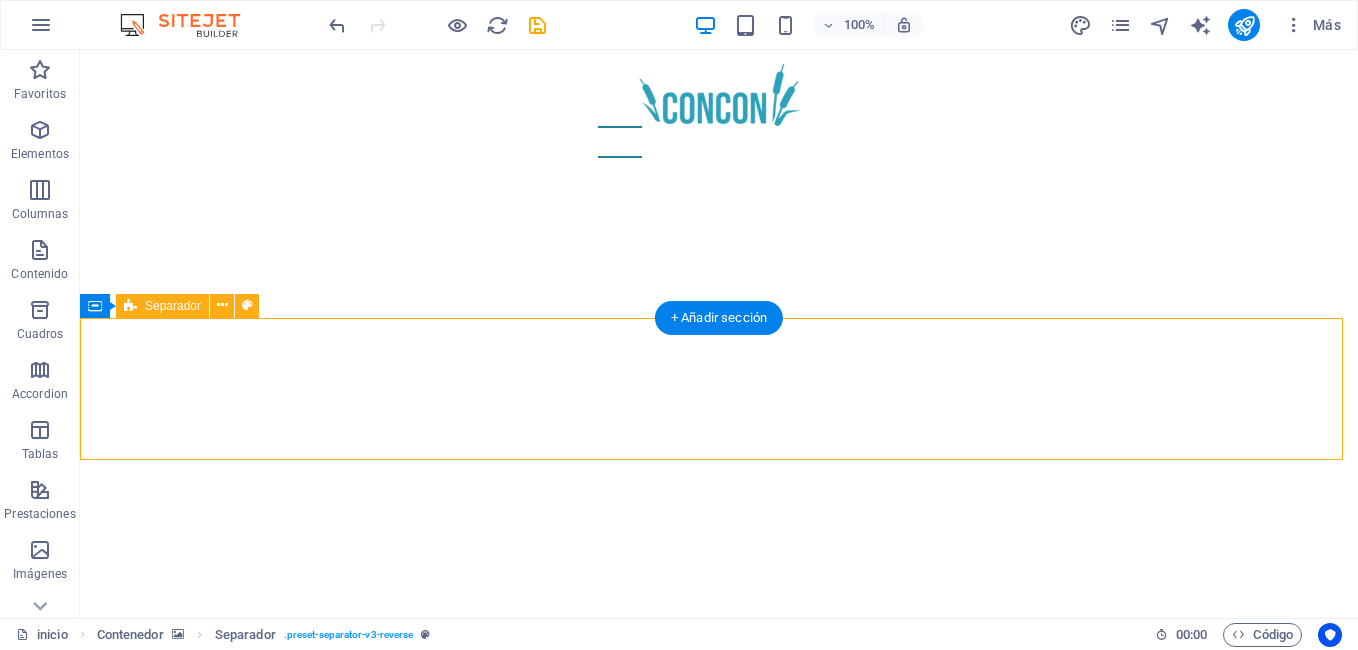 click on "Suelta el contenido aquí o  Añadir elementos  Pegar portapapeles" at bounding box center (719, 1735) 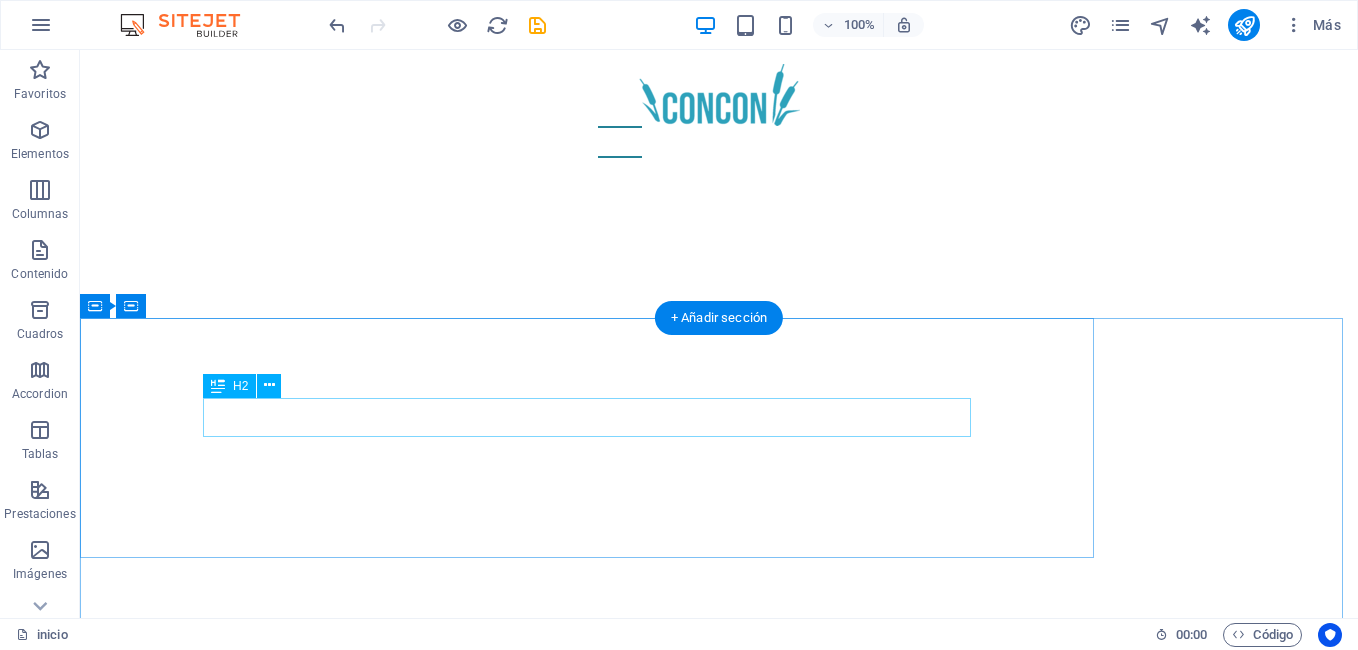 click on "p royectos sanitarios" at bounding box center (587, 1621) 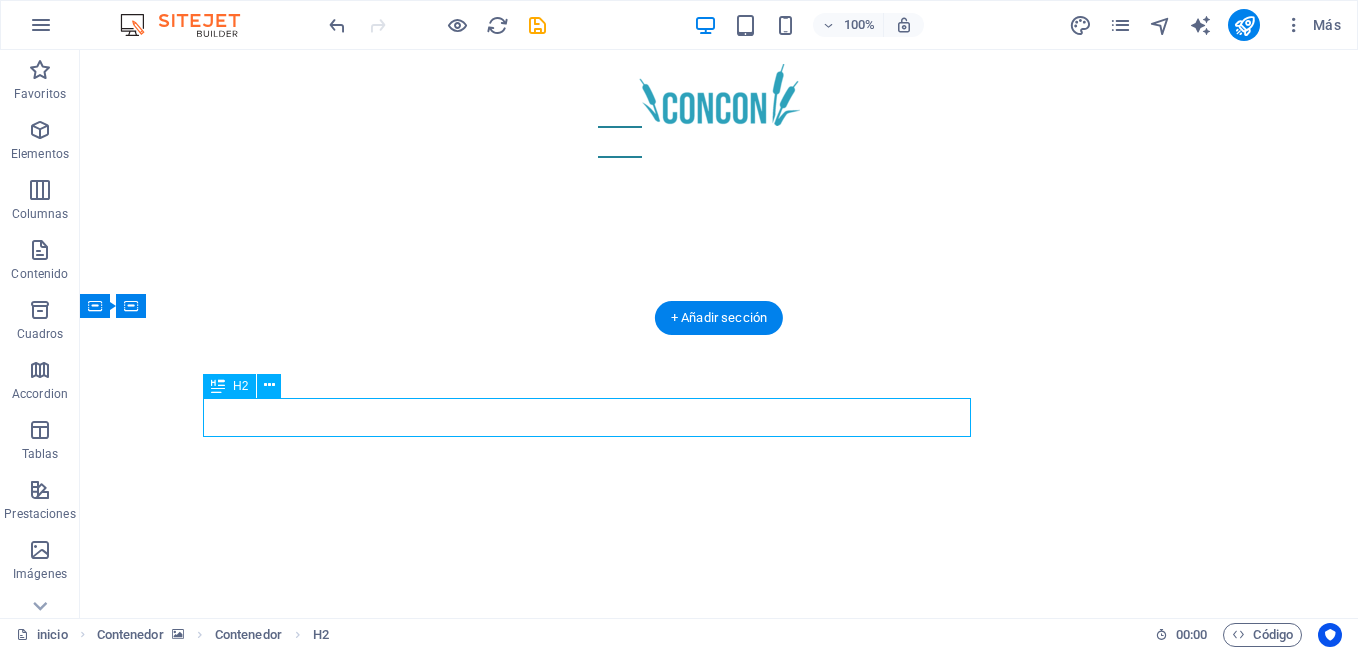 click on "p royectos sanitarios" at bounding box center (587, 1621) 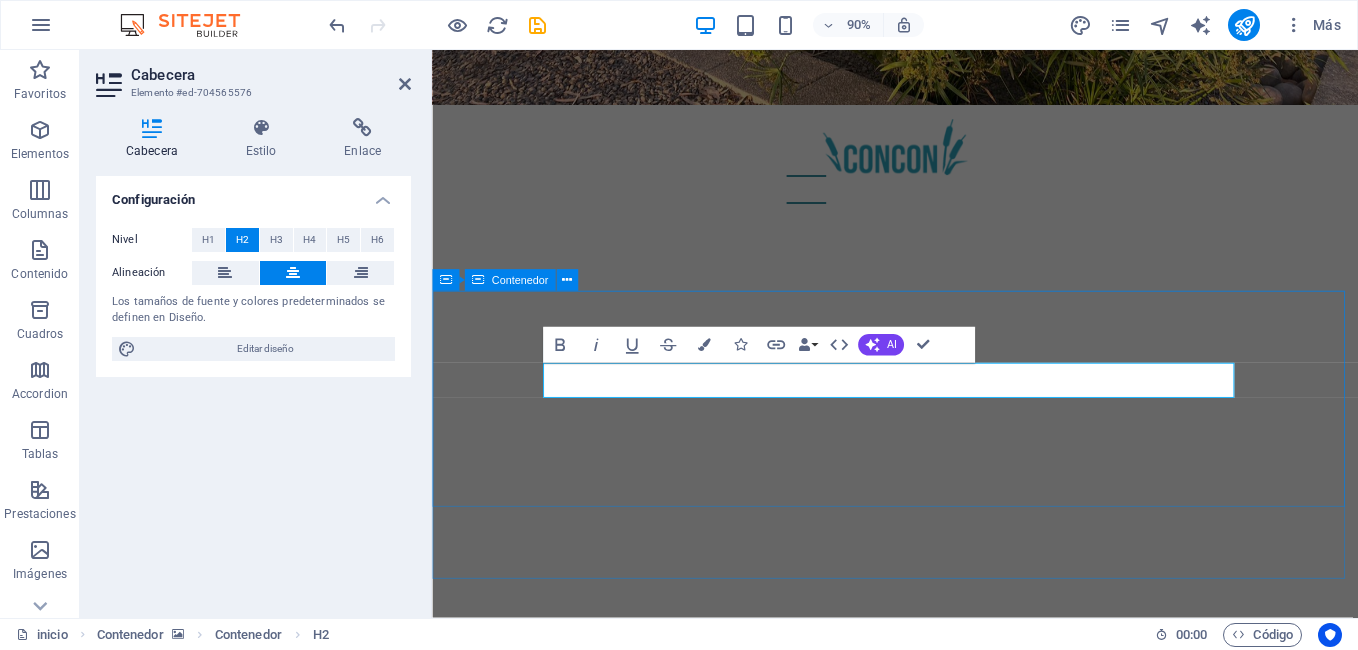 scroll, scrollTop: 633, scrollLeft: 0, axis: vertical 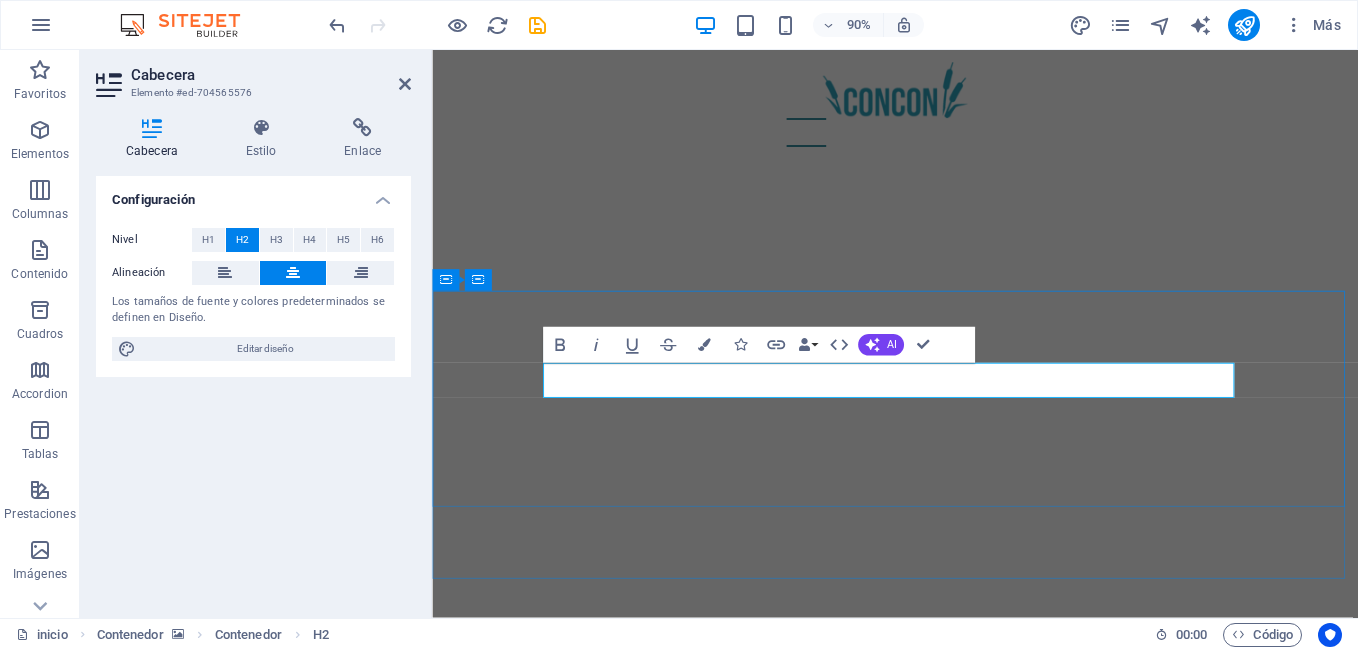 click on "royectos sanitarios" at bounding box center [947, 1684] 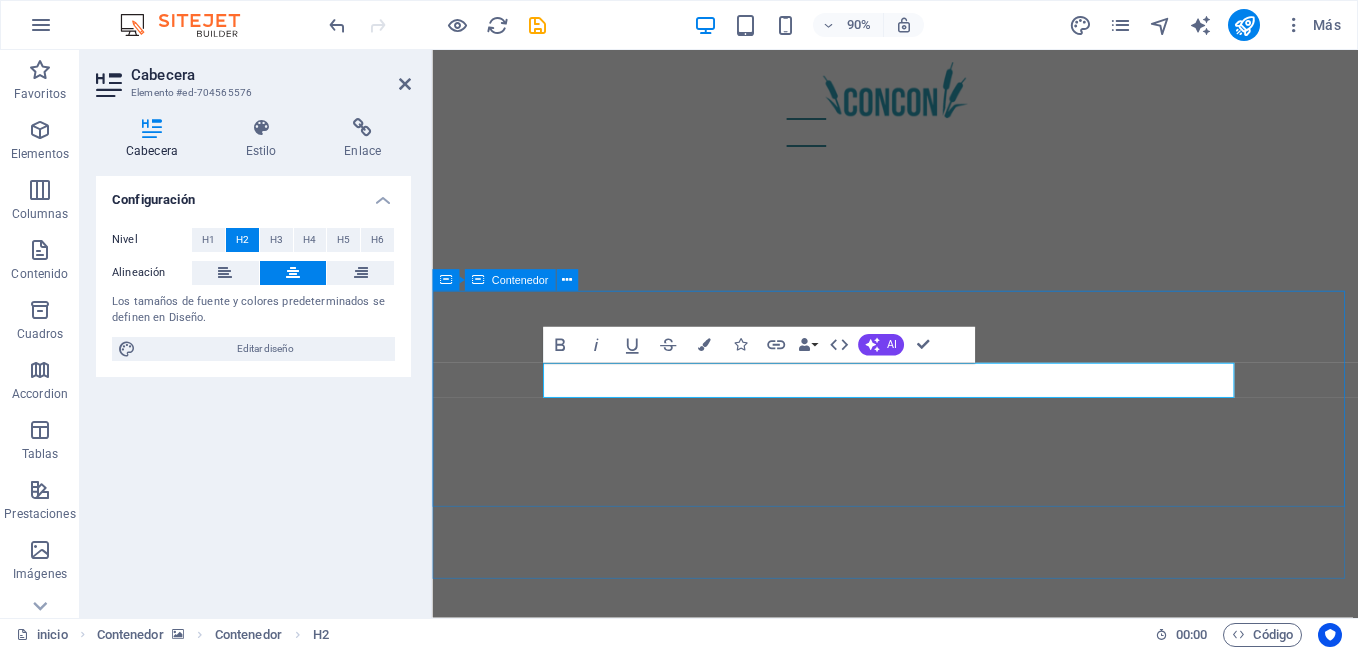 click on "​ Proyectos sanitarios" at bounding box center (939, 1705) 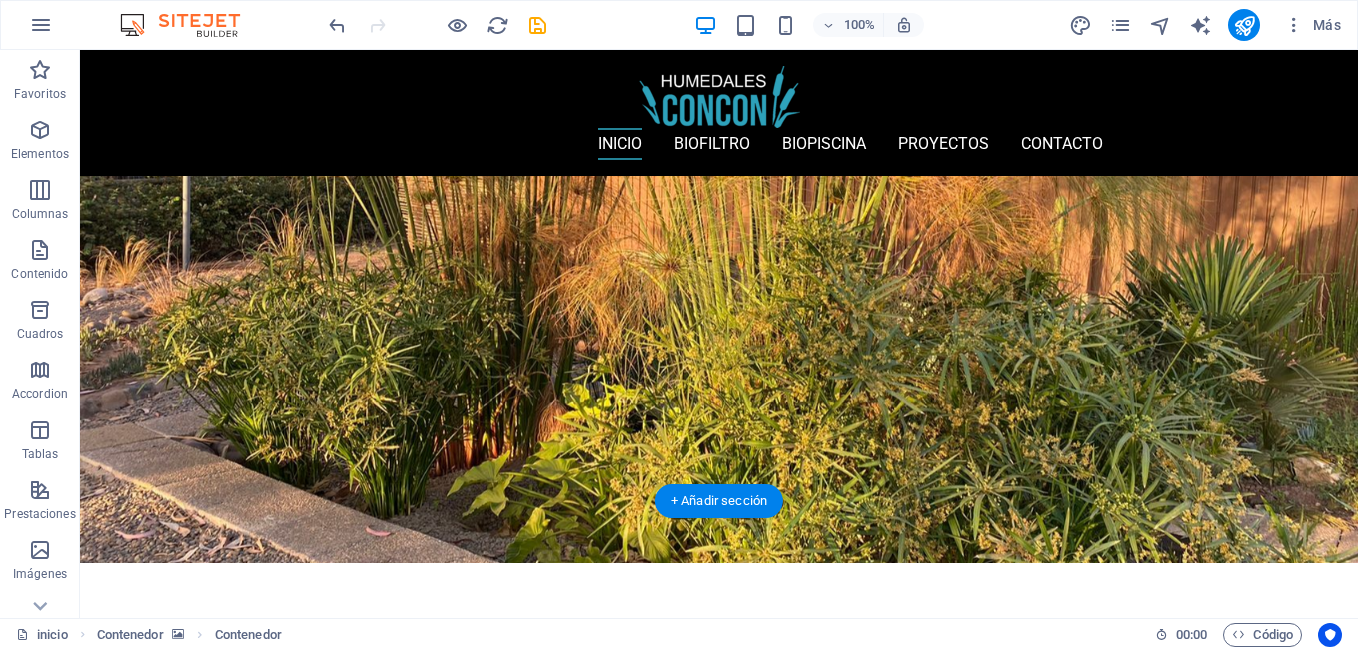 scroll, scrollTop: 95, scrollLeft: 0, axis: vertical 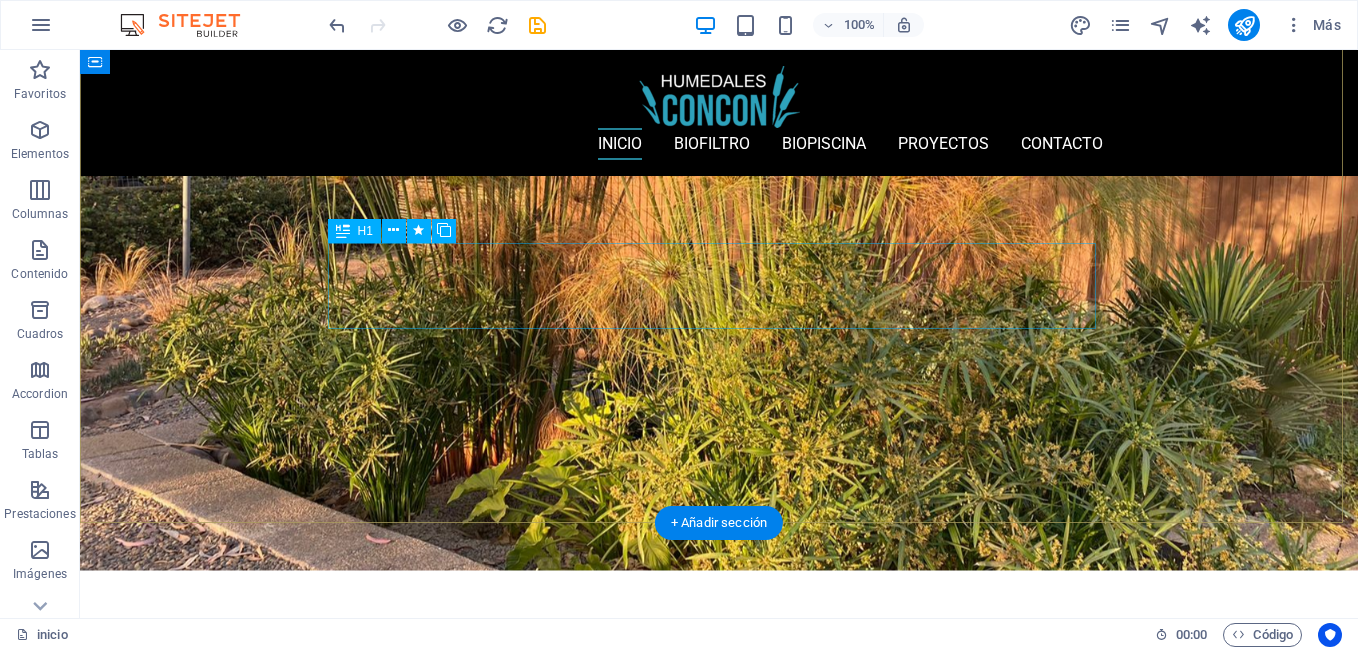 click on "p lantas de tratamiento de  a guas residuales" at bounding box center [719, 1252] 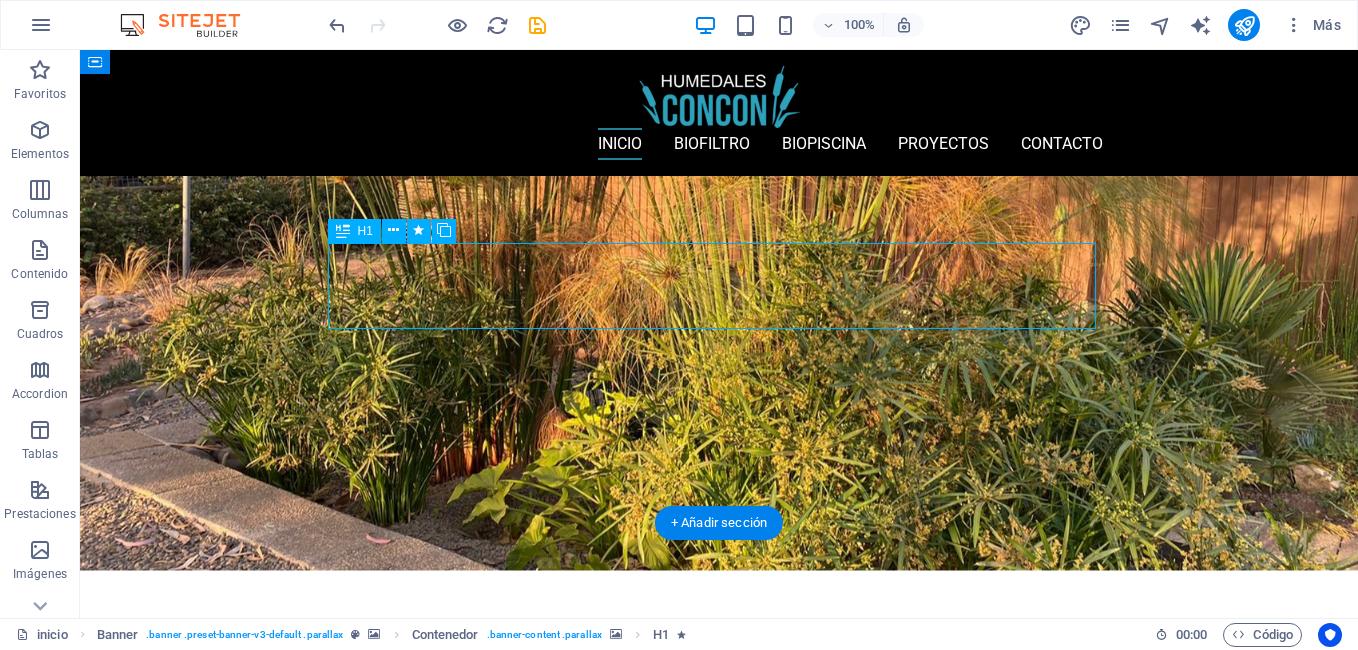 click on "p lantas de tratamiento de  a guas residuales" at bounding box center (719, 1252) 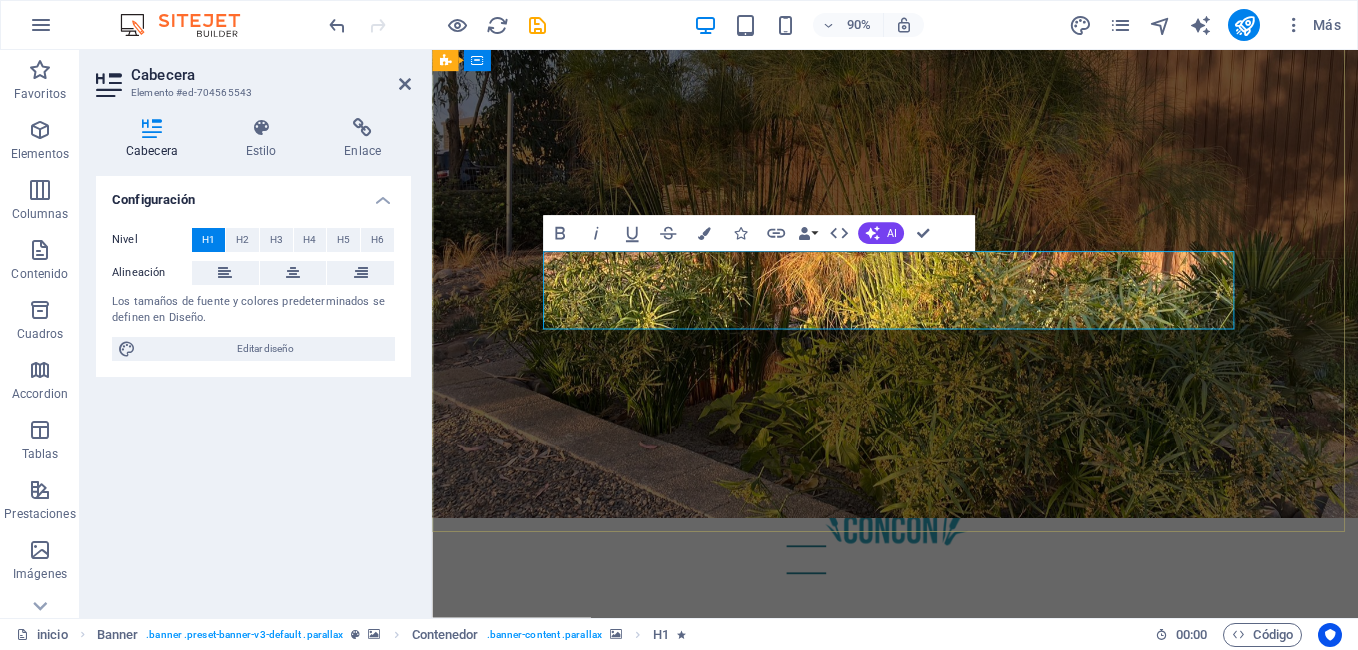 click on "lantas de tratamiento de  a guas residuales" at bounding box center (879, 1283) 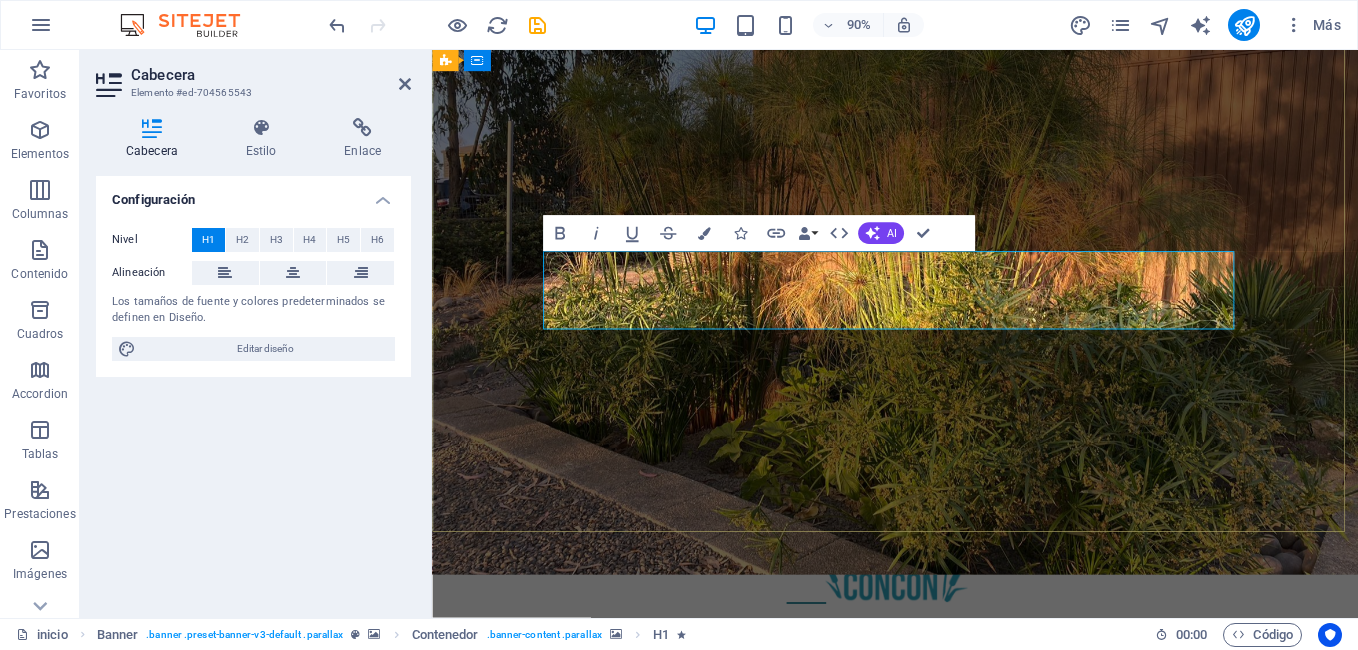 click on "lplantas de tratamiento de  a guas residuales" at bounding box center (900, 1409) 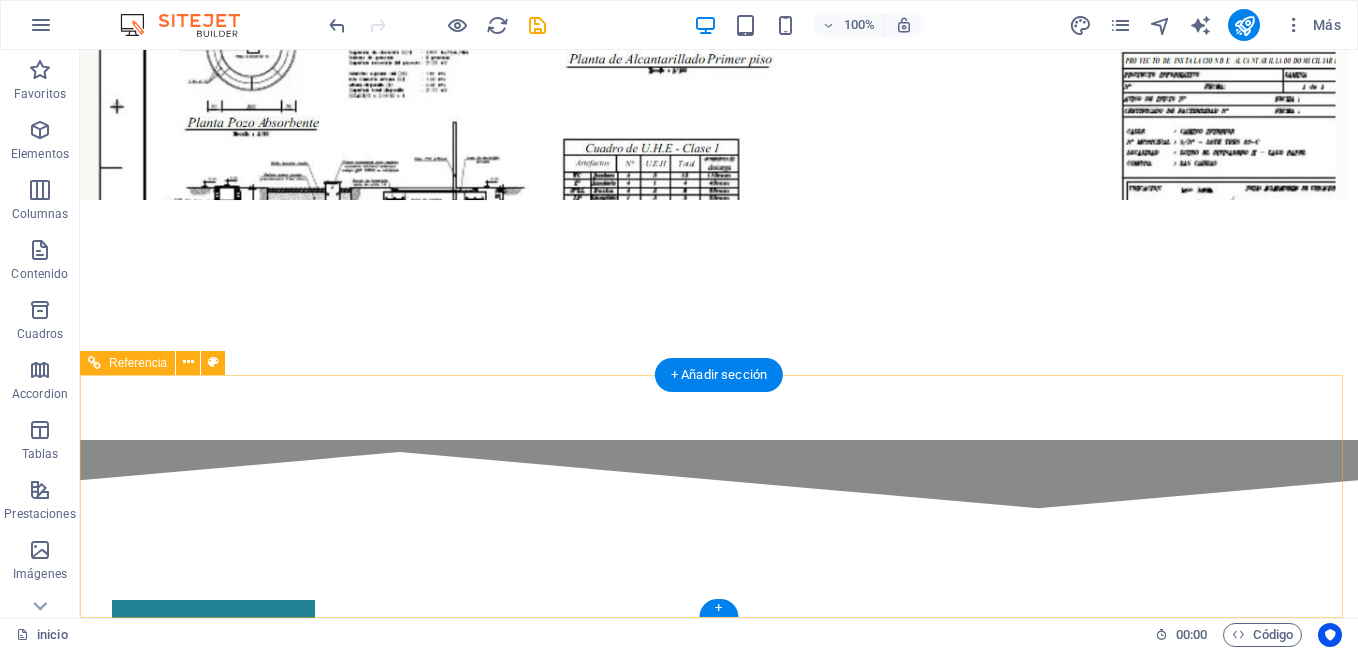 scroll, scrollTop: 2065, scrollLeft: 0, axis: vertical 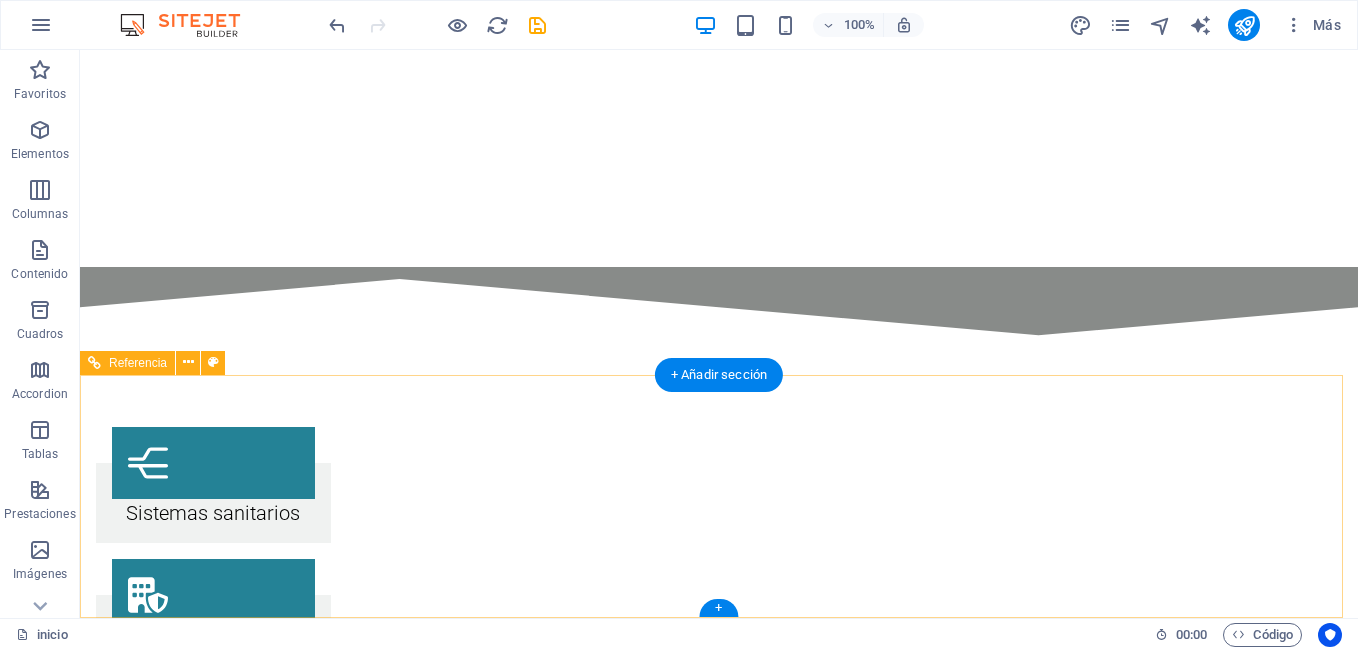 click on "Fono: [PHONE] Email: info@[EXAMPLE.COM] @DerechosReservados 2021" at bounding box center (719, 3569) 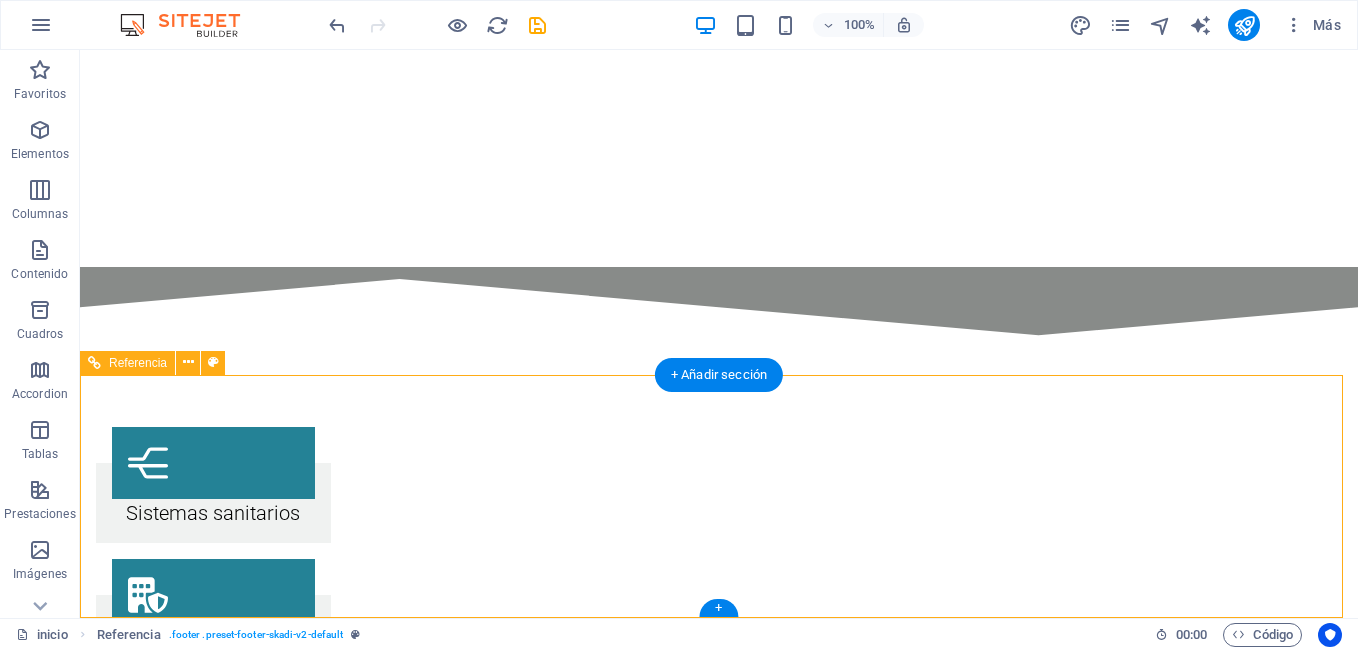 click on "Fono: [PHONE] Email: info@[EXAMPLE.COM] @DerechosReservados 2021" at bounding box center (719, 3569) 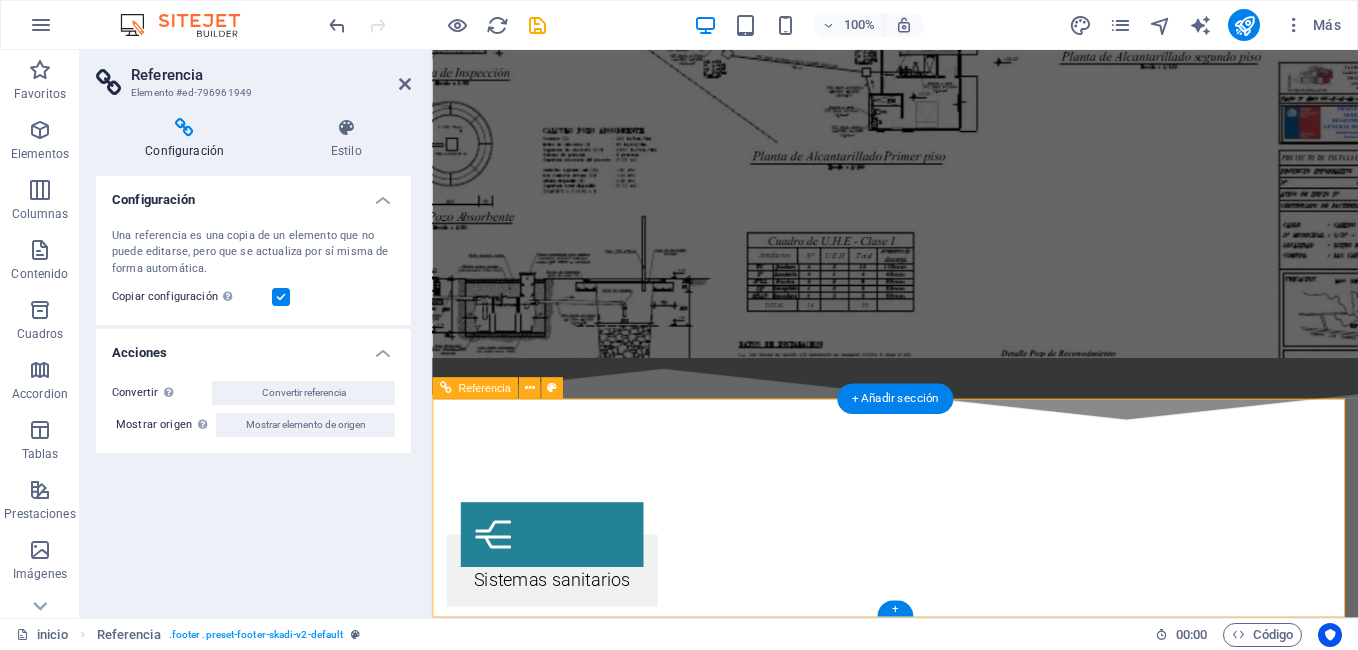 scroll, scrollTop: 2115, scrollLeft: 0, axis: vertical 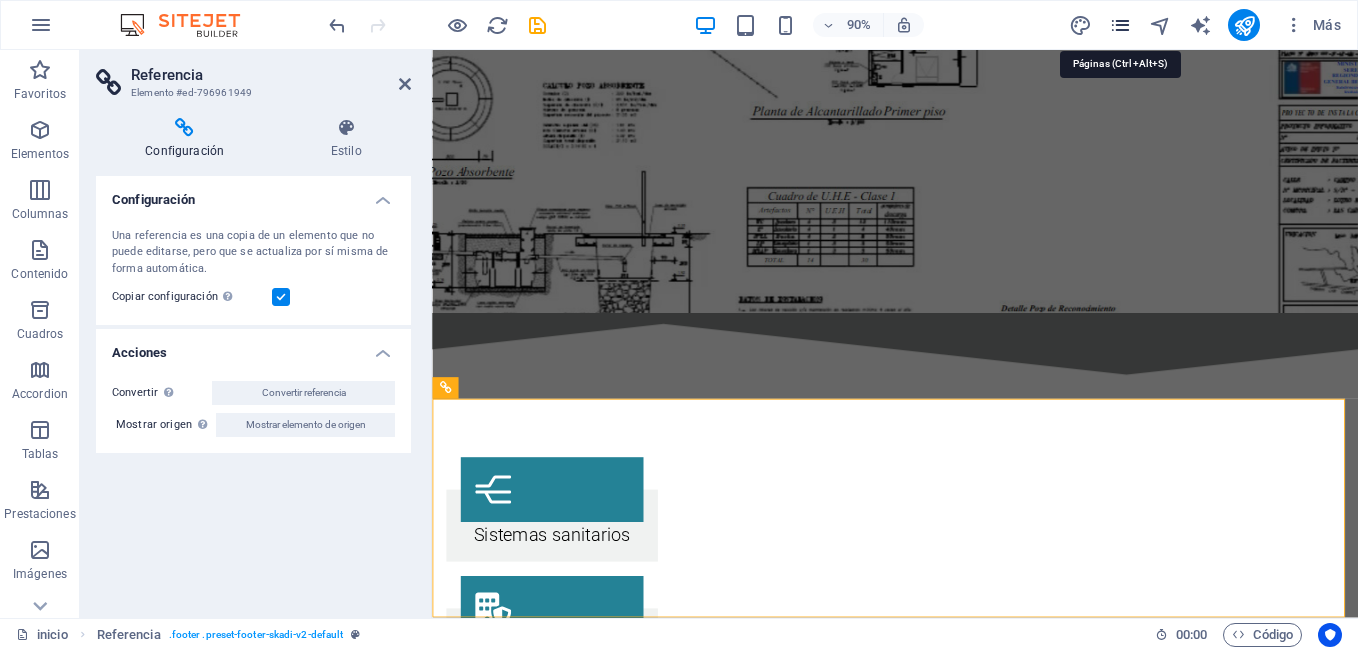 click at bounding box center (1120, 25) 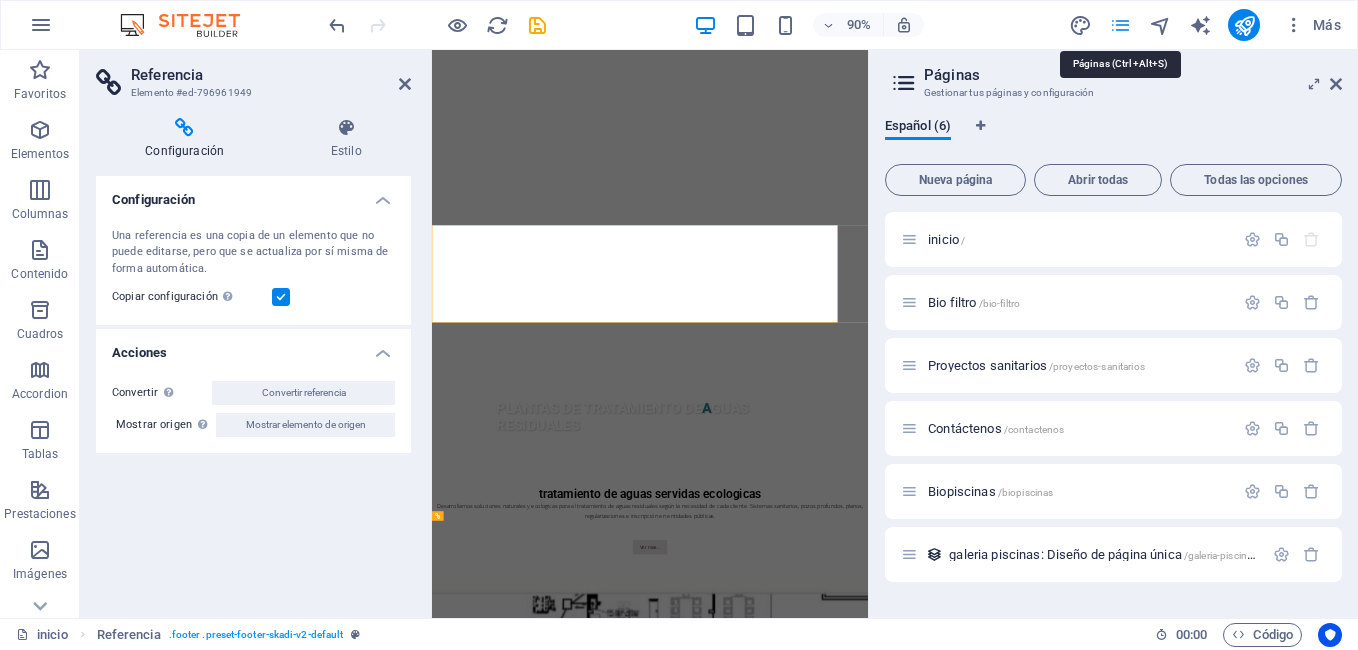 scroll, scrollTop: 2065, scrollLeft: 0, axis: vertical 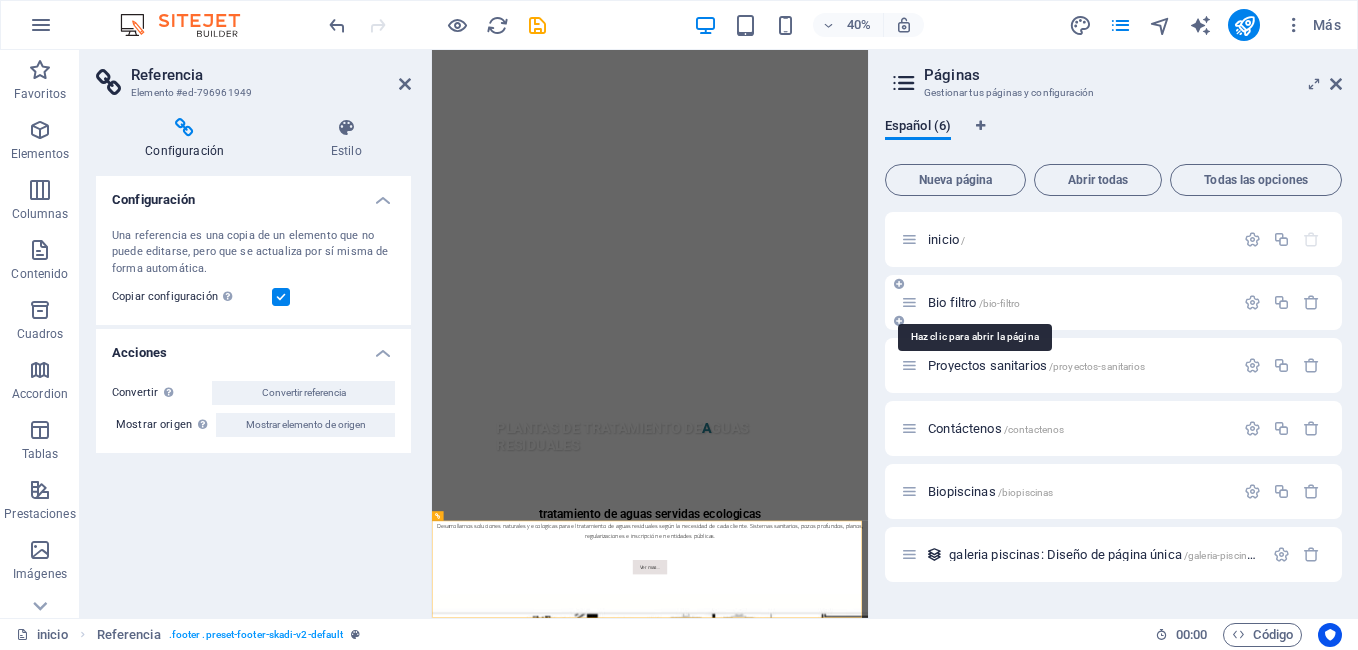 click on "Bio filtro /bio-filtro" at bounding box center (974, 302) 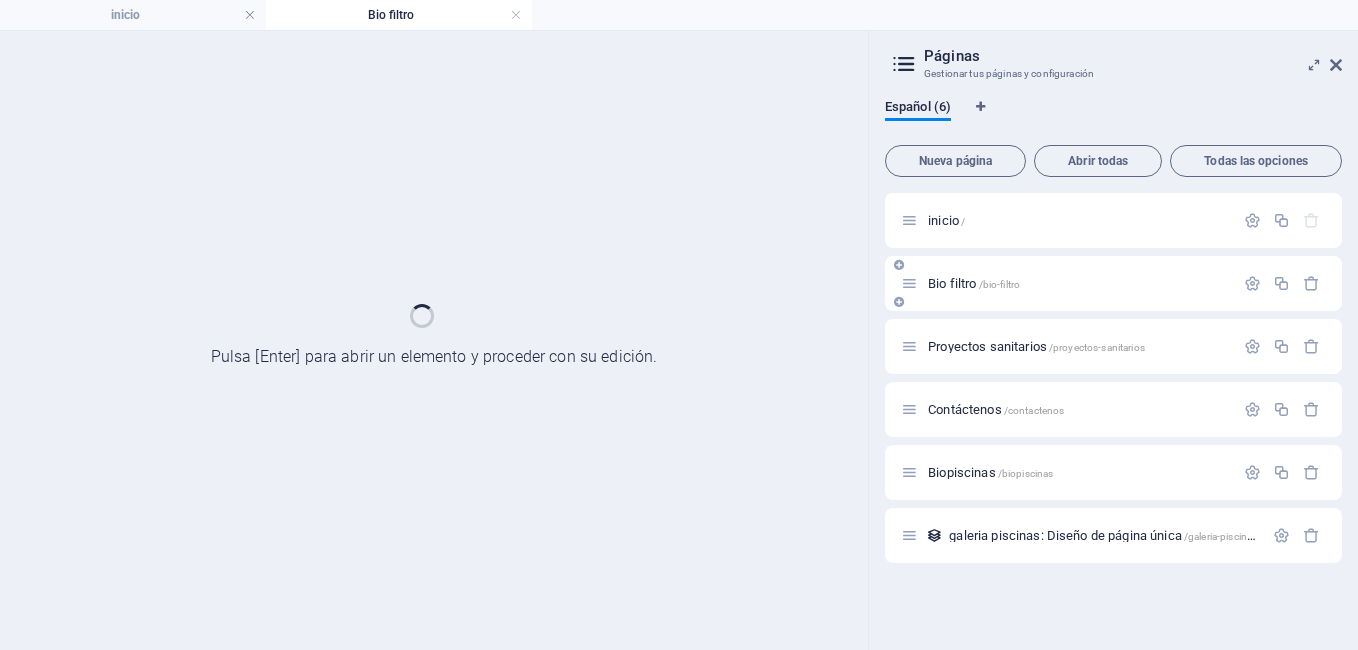 scroll, scrollTop: 0, scrollLeft: 0, axis: both 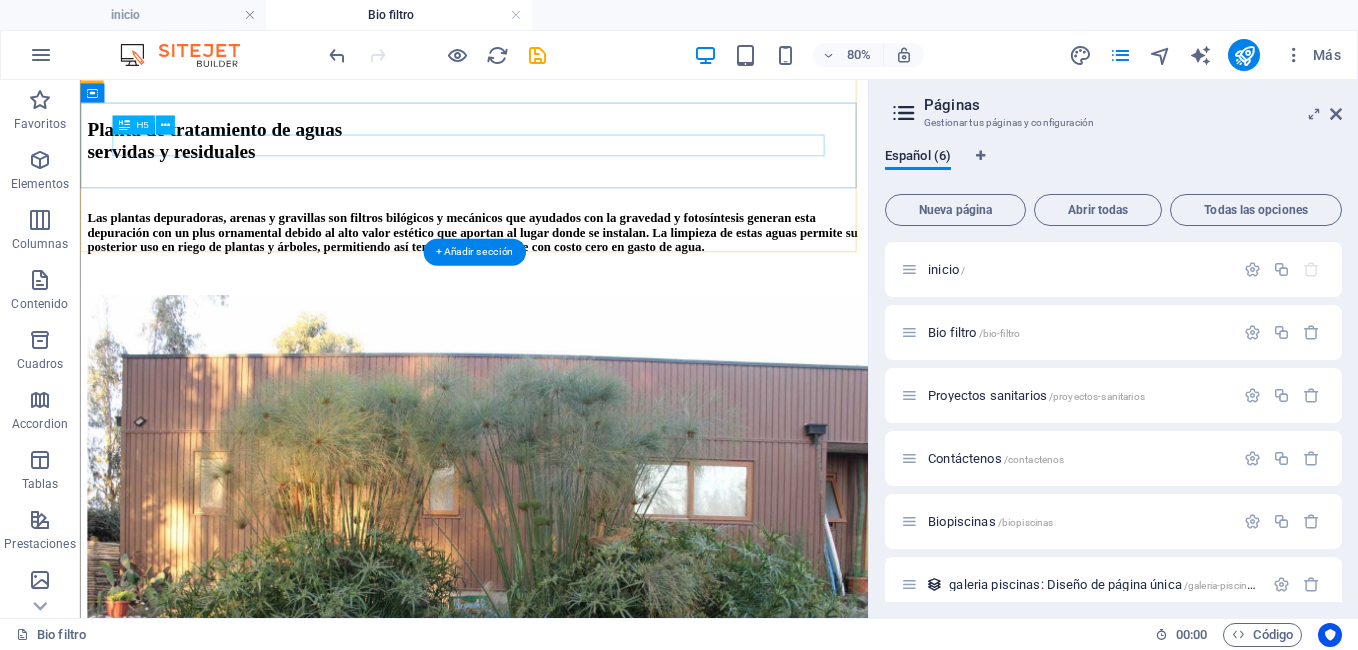 click on "llevamos 11 humedales aprobados por seremi de salud" at bounding box center (572, 5099) 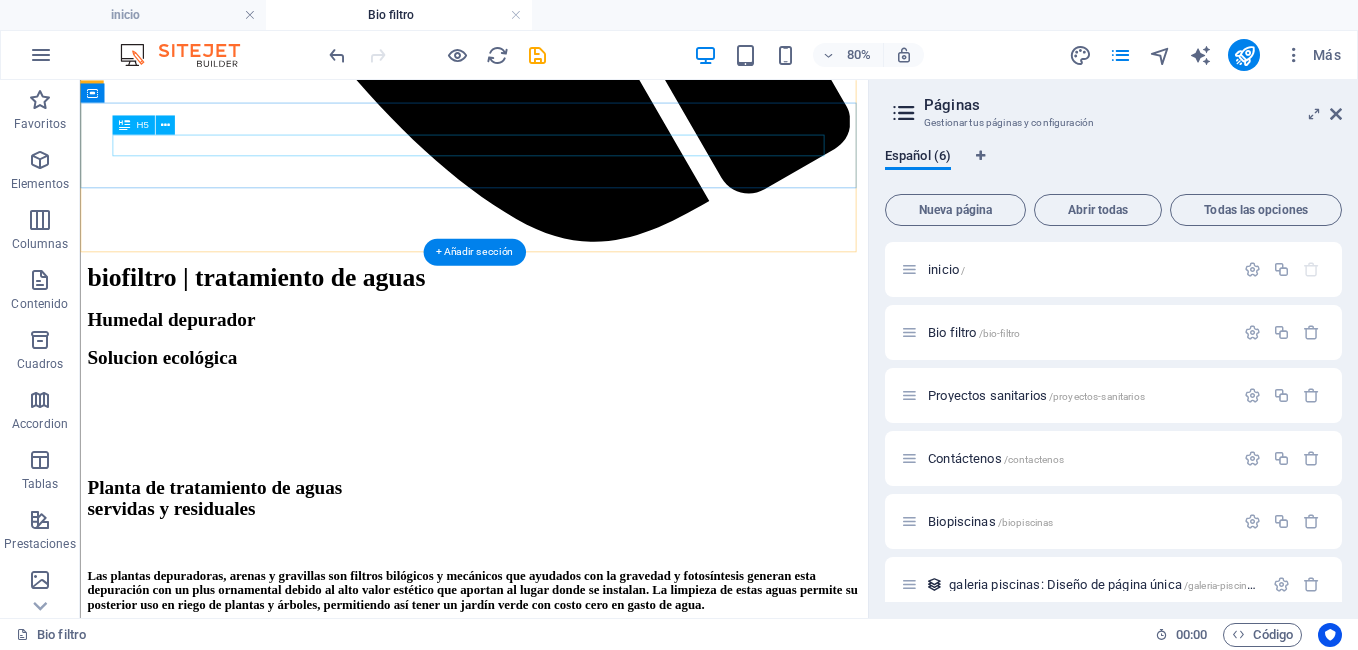 scroll, scrollTop: 2637, scrollLeft: 0, axis: vertical 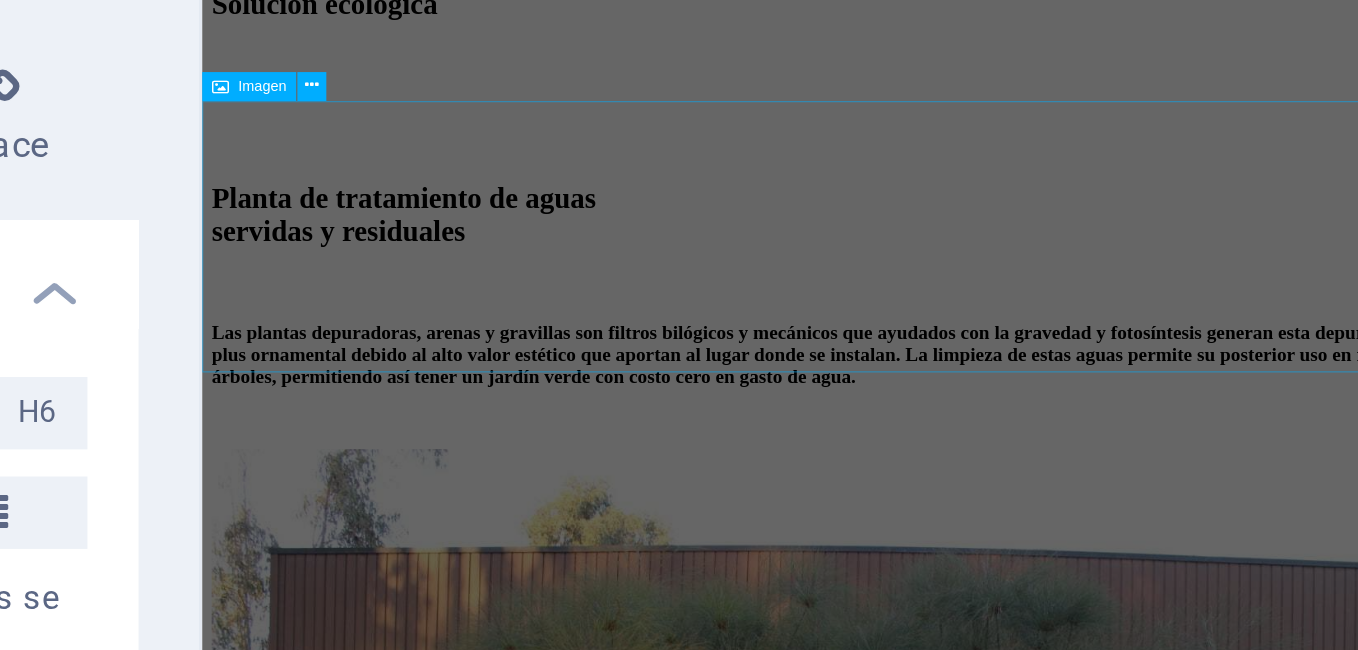 click at bounding box center [747, 5690] 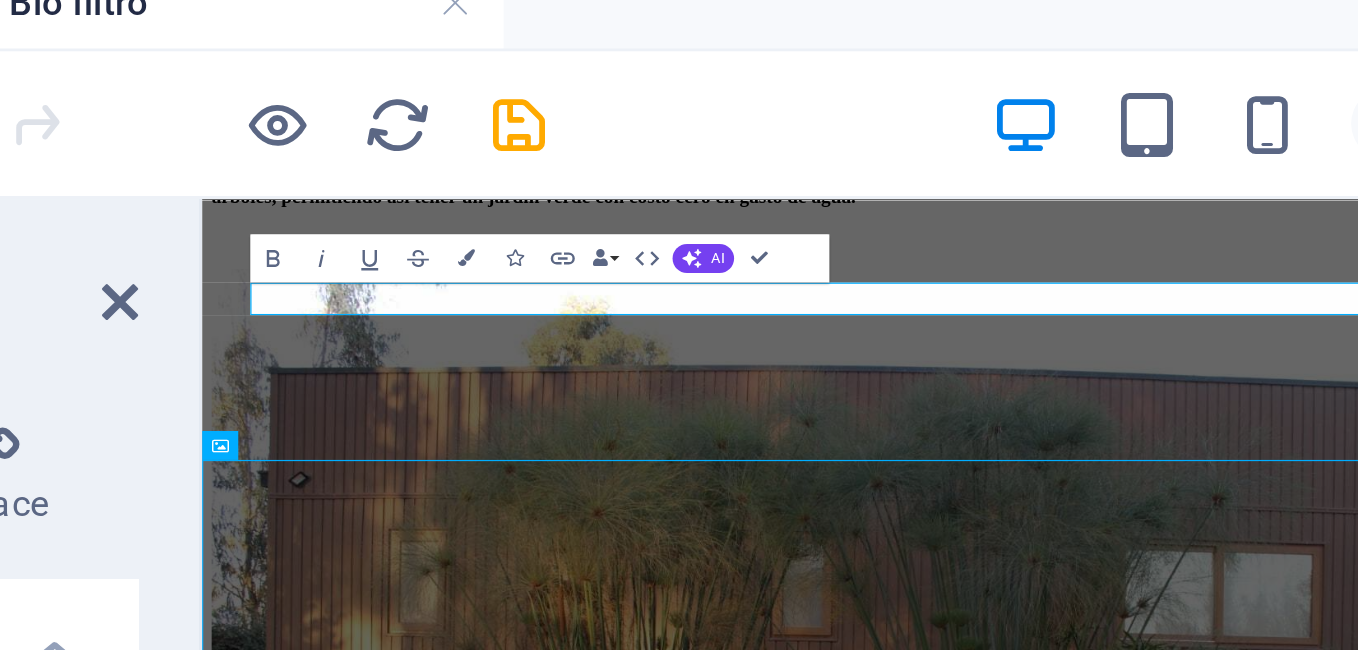 scroll, scrollTop: 2285, scrollLeft: 0, axis: vertical 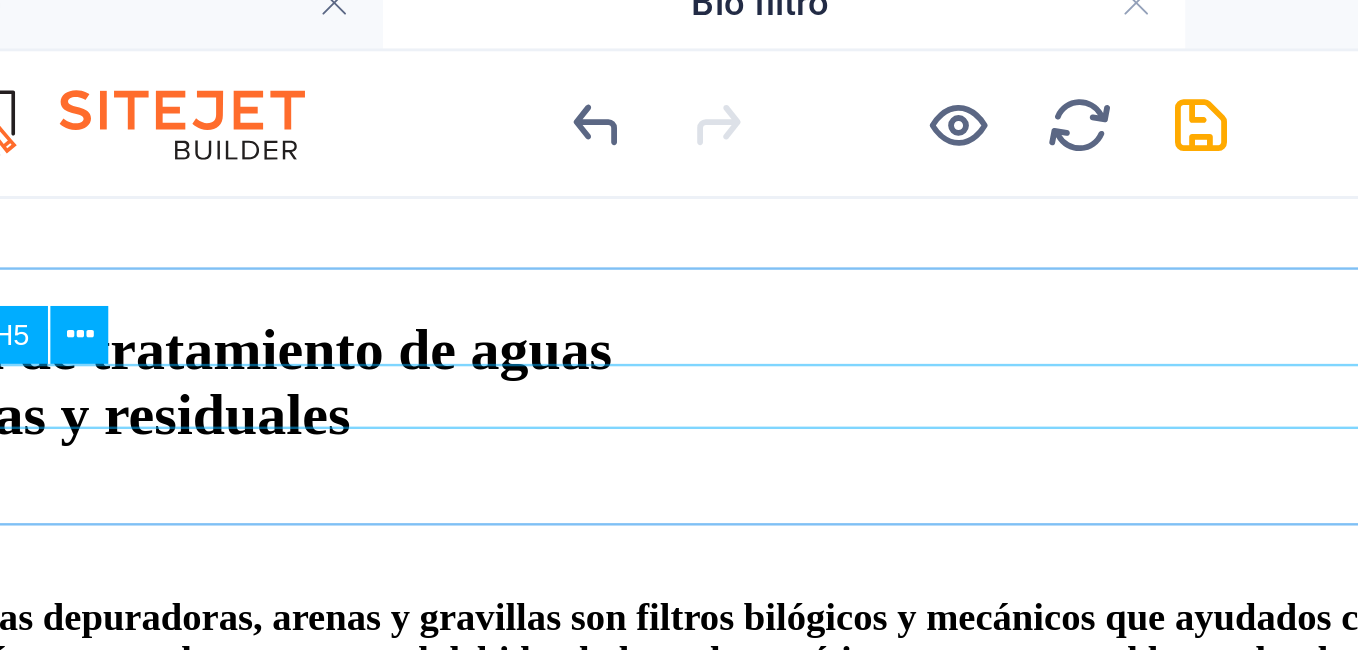 click on "llevamos 11 humedales aprobados por seremi de salud" at bounding box center [315, 5218] 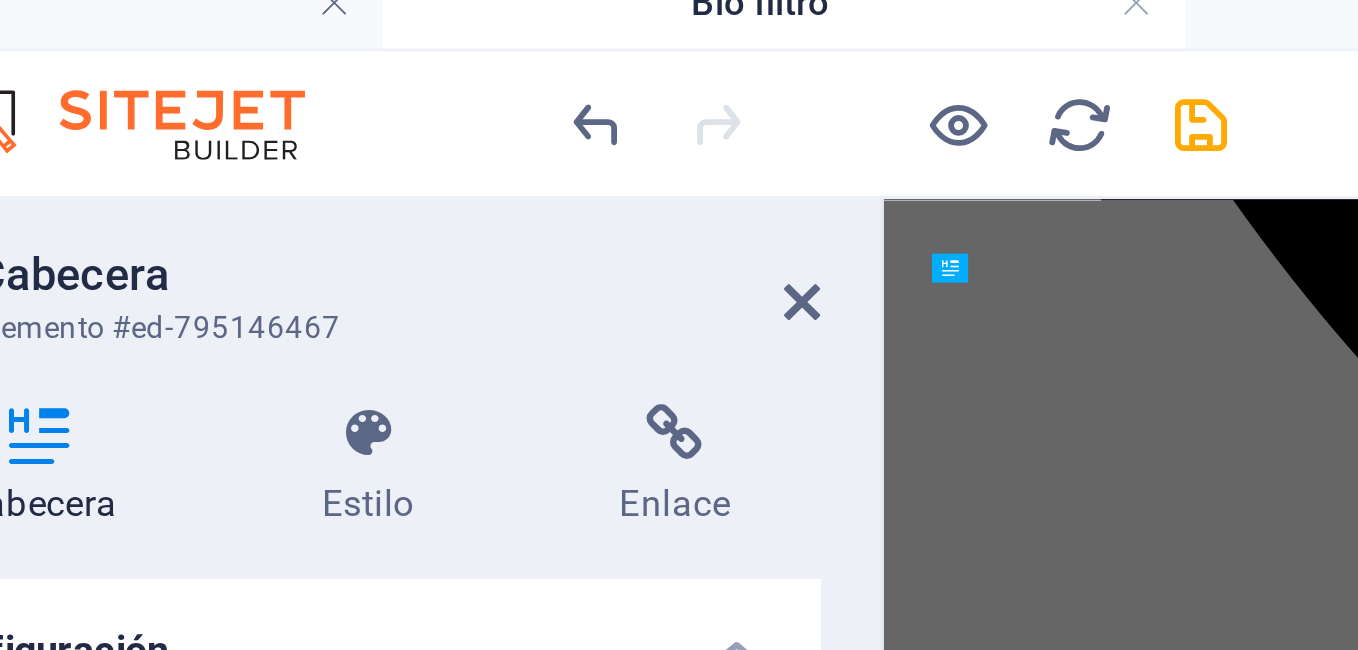 scroll, scrollTop: 2637, scrollLeft: 0, axis: vertical 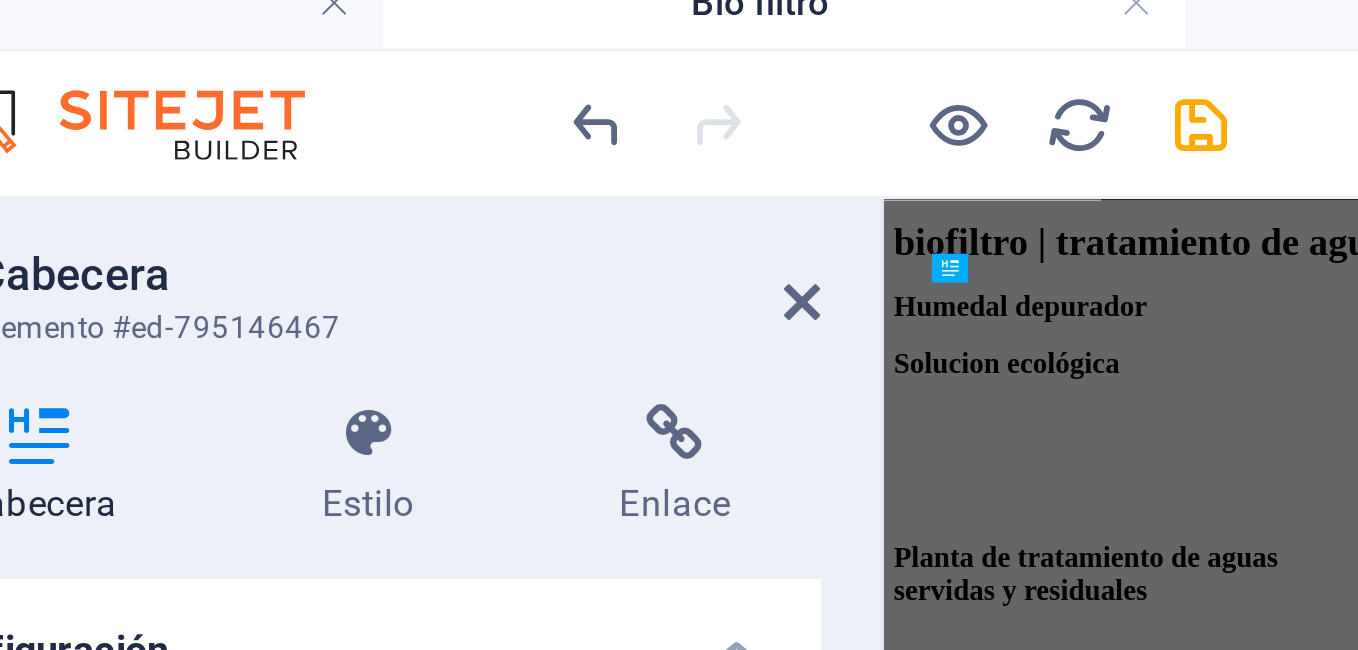 click on "Cabecera Estilo Enlace Configuración Nivel H1 H2 H3 H4 H5 H6 Alineación Los tamaños de fuente y colores predeterminados se definen en Diseño. Editar diseño Predeterminado Element Diseño La forma en la que este elemento se expande en la disposición (Flexbox). Tamaño Predeterminado automático px % 1/1 1/2 1/3 1/4 1/5 1/6 1/7 1/8 1/9 1/10 Crecer Reducir Comprar Disposición de contenedor Visible Visible Opacidad 100 % Desbordamiento Espaciado Margen Predeterminado automático px % rem vw vh Personalizado Personalizado automático px % rem vw vh automático px % rem vw vh automático px % rem vw vh automático px % rem vw vh Espaciado Predeterminado px rem % vh vw Personalizado Personalizado px rem % vh vw px rem % vh vw px rem % vh vw px rem % vh vw Borde Estilo              - Ancho 1 automático px rem % vh vw Personalizado Personalizado 1 automático px rem % vh vw 1 automático px rem % vh vw 1 automático px rem % vh vw 1 automático px rem % vh vw  - Color Esquinas redondeadas px rem % vh" at bounding box center (253, 375) 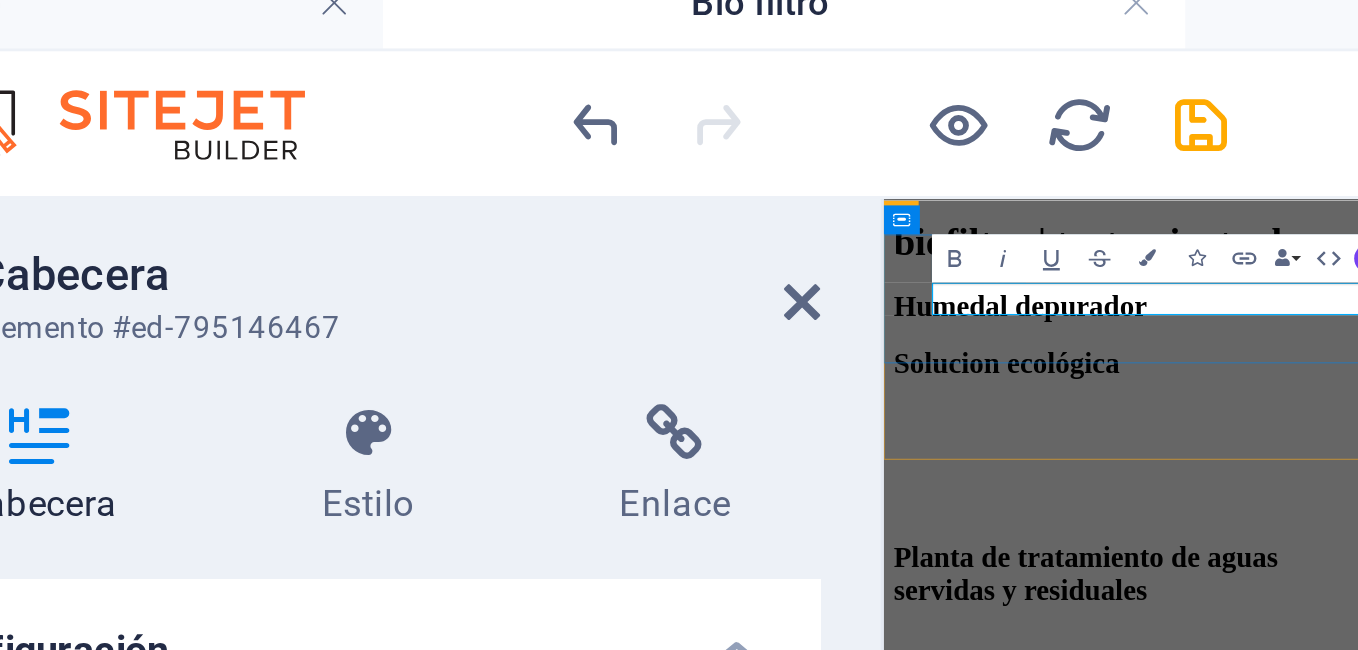 click on "llevamos 11 humedales aprobados por seremi de salud" at bounding box center (1428, 5904) 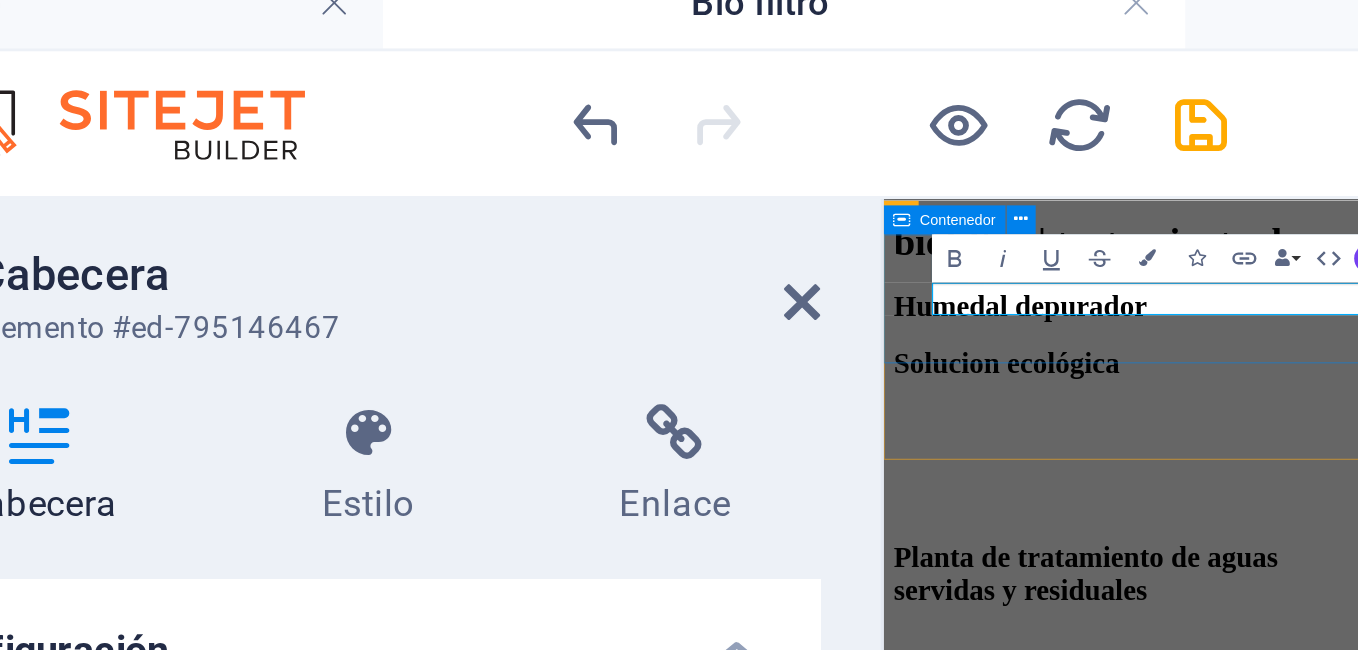 click on "Llevamos 11 humedales aprobados por seremi de salud" at bounding box center [1428, 5904] 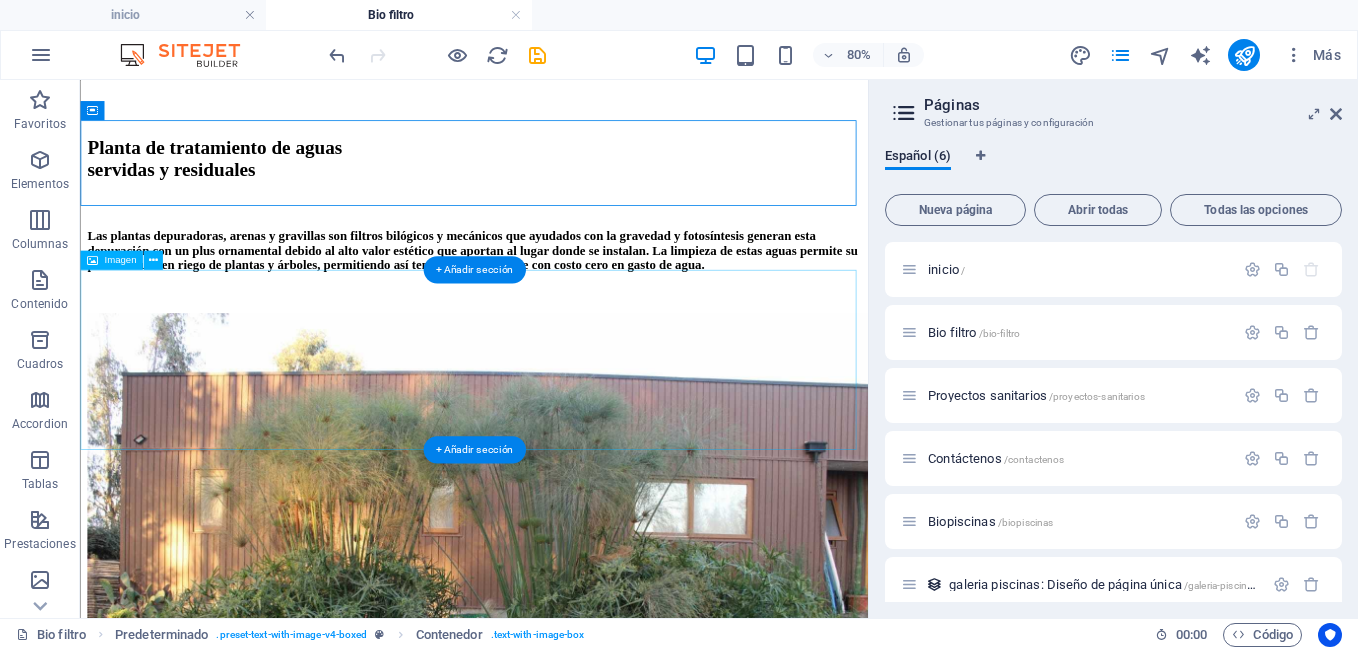 scroll, scrollTop: 2211, scrollLeft: 0, axis: vertical 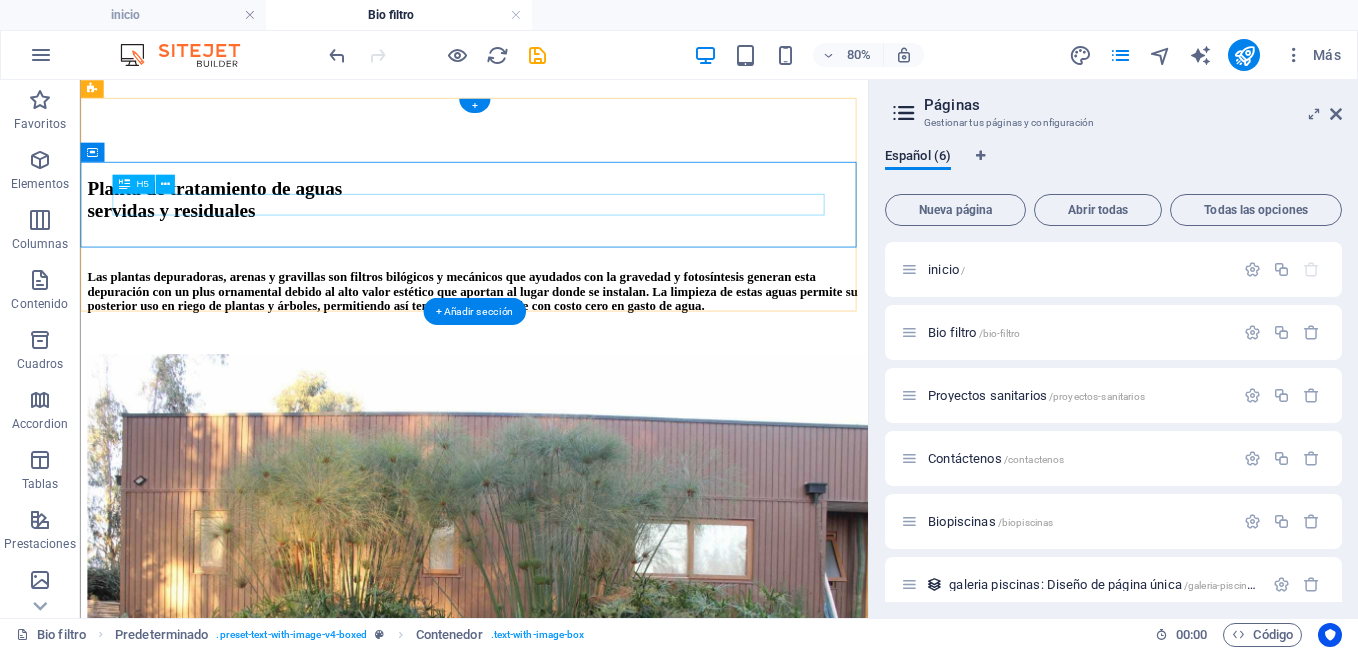 click on "Llevamos 11 humedales aprobados por seremi de salud" at bounding box center [572, 5173] 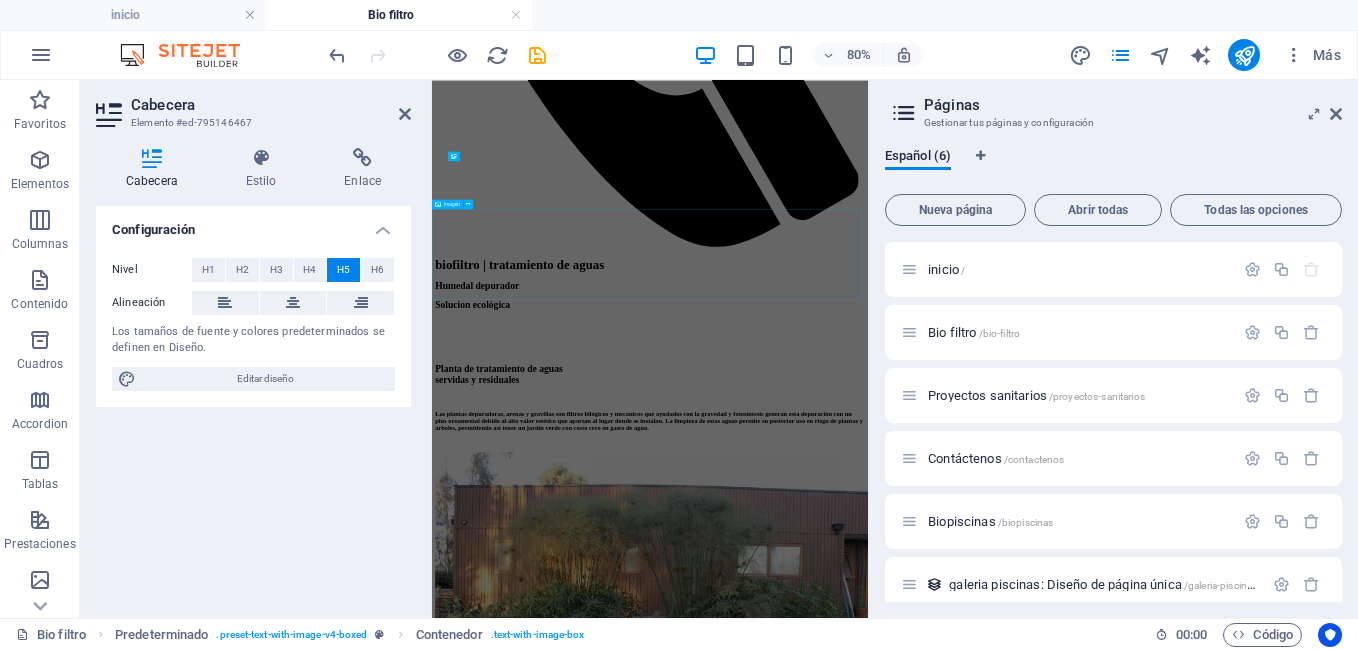 scroll, scrollTop: 2503, scrollLeft: 0, axis: vertical 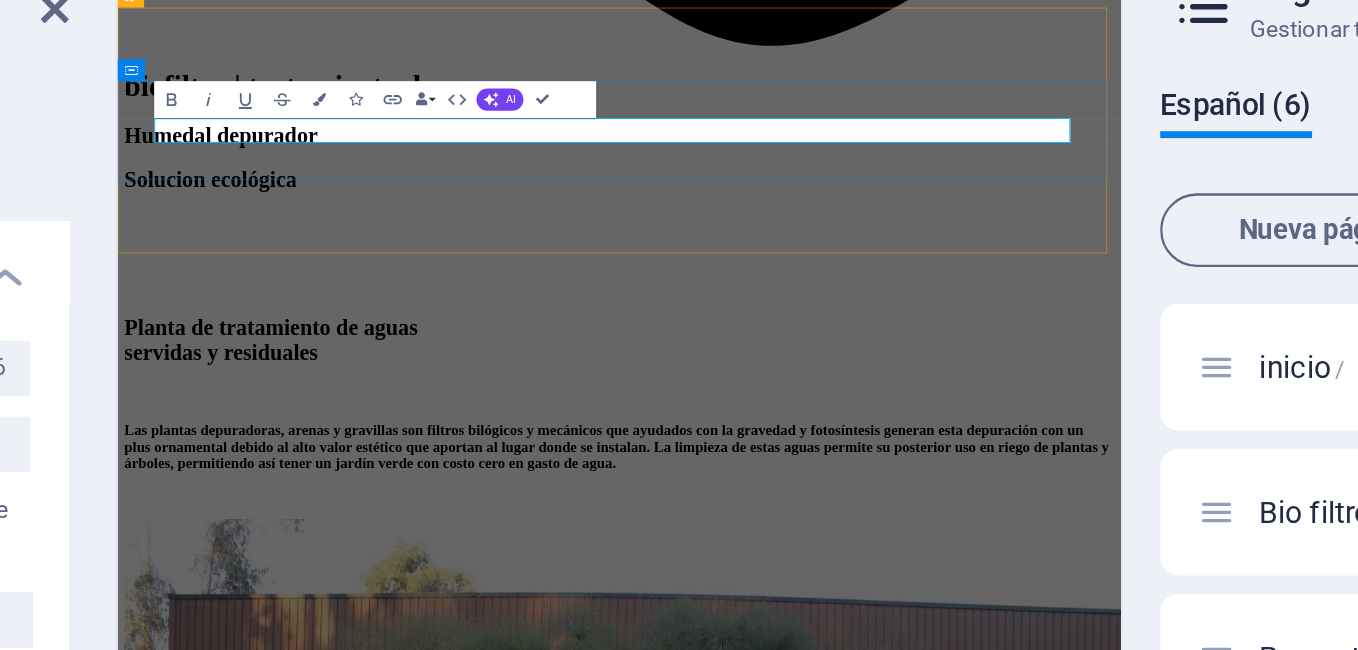 click on "Llevamos 11 humedales aprobados por seremi de salud" at bounding box center [662, 5770] 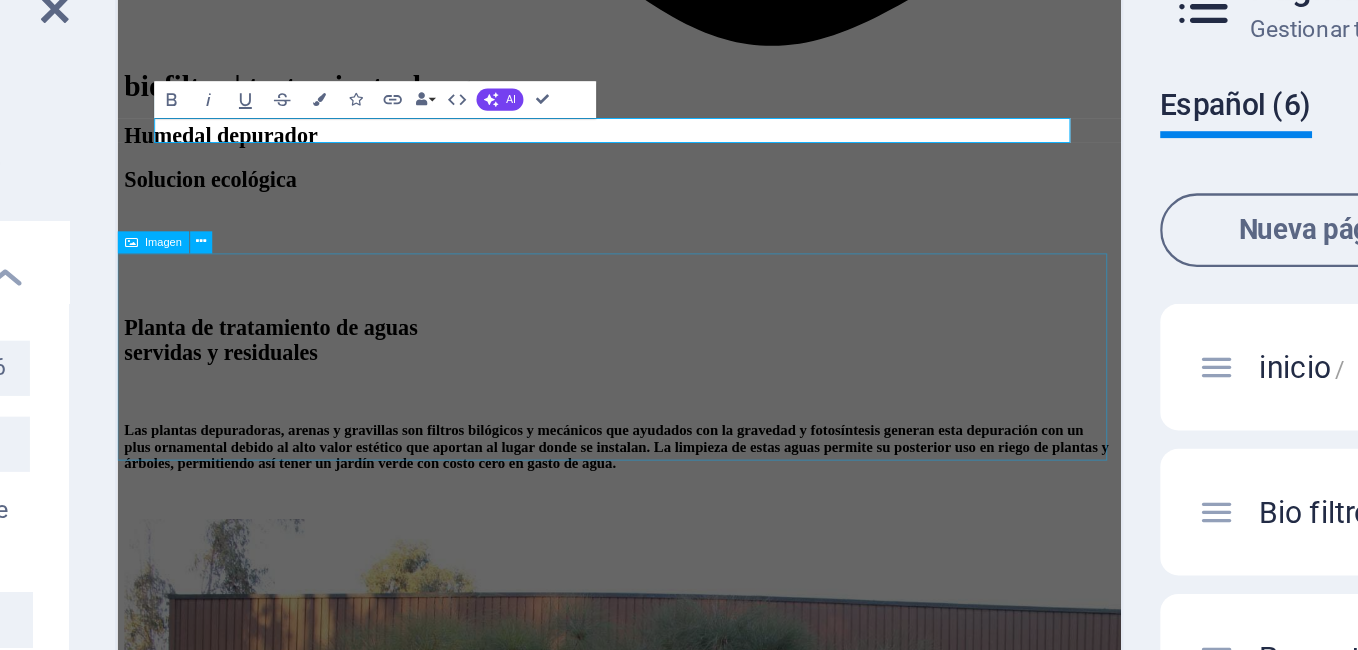 click at bounding box center [662, 5914] 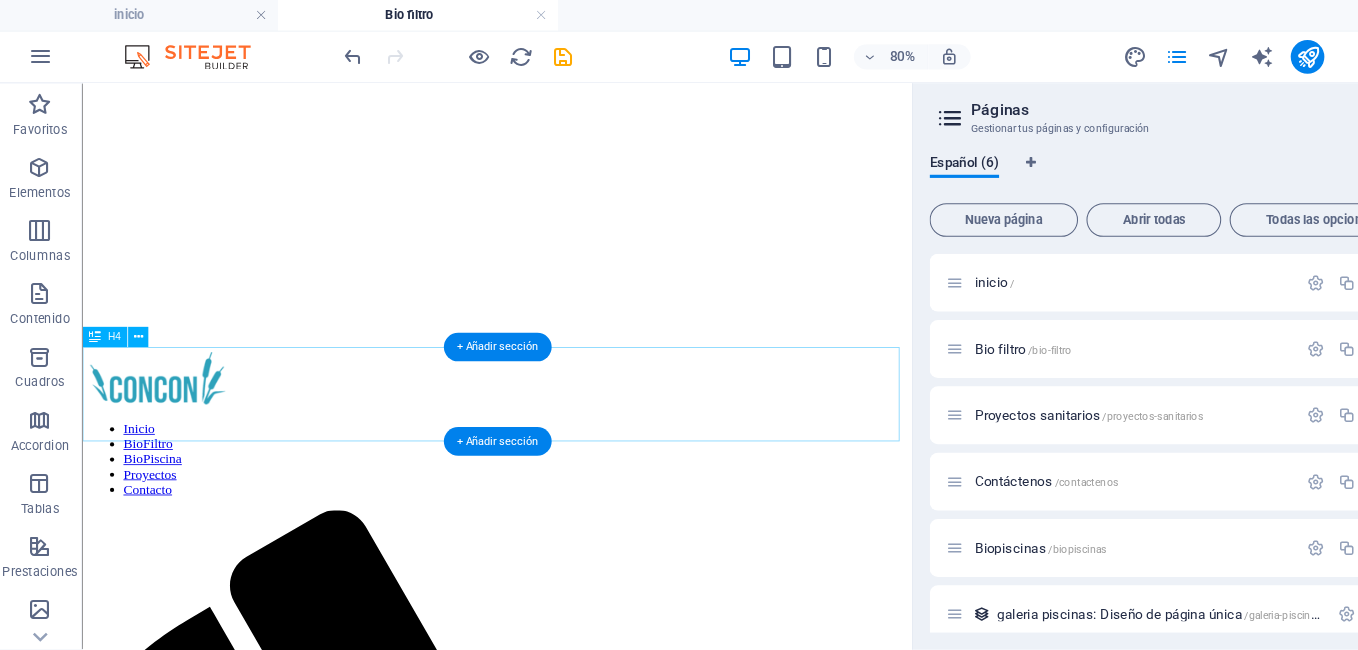 scroll, scrollTop: 0, scrollLeft: 0, axis: both 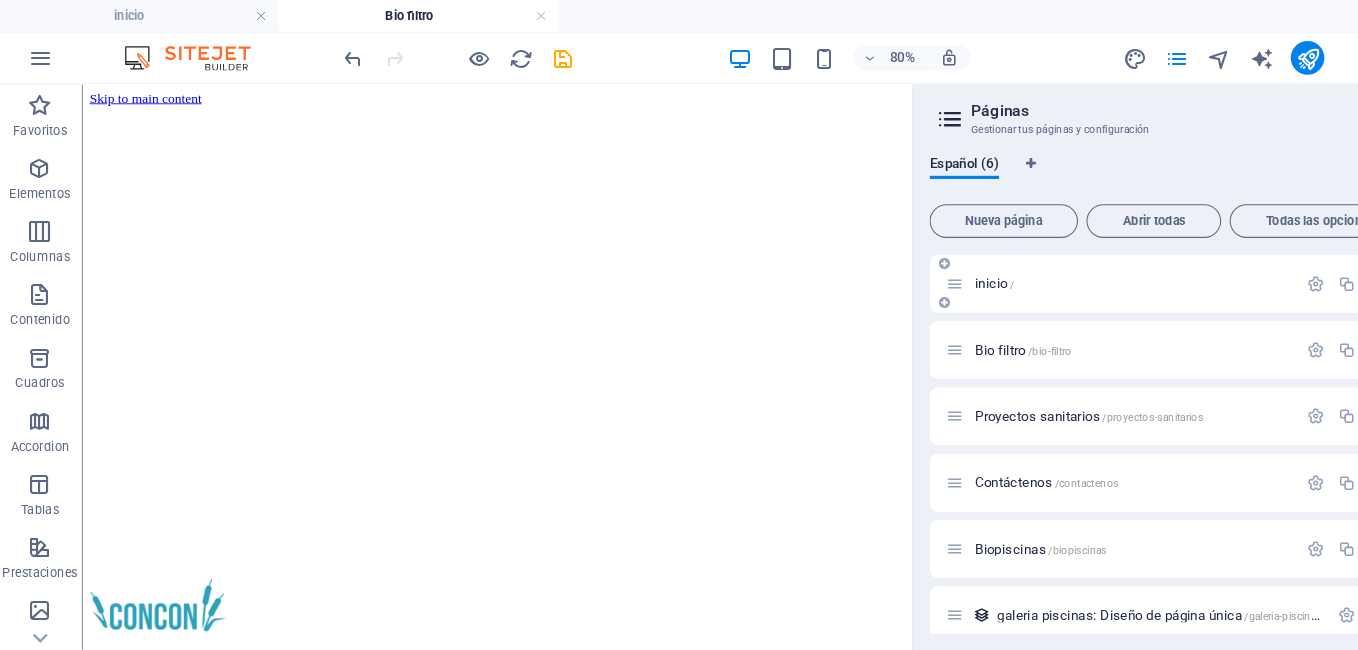 click on "inicio /" at bounding box center (946, 269) 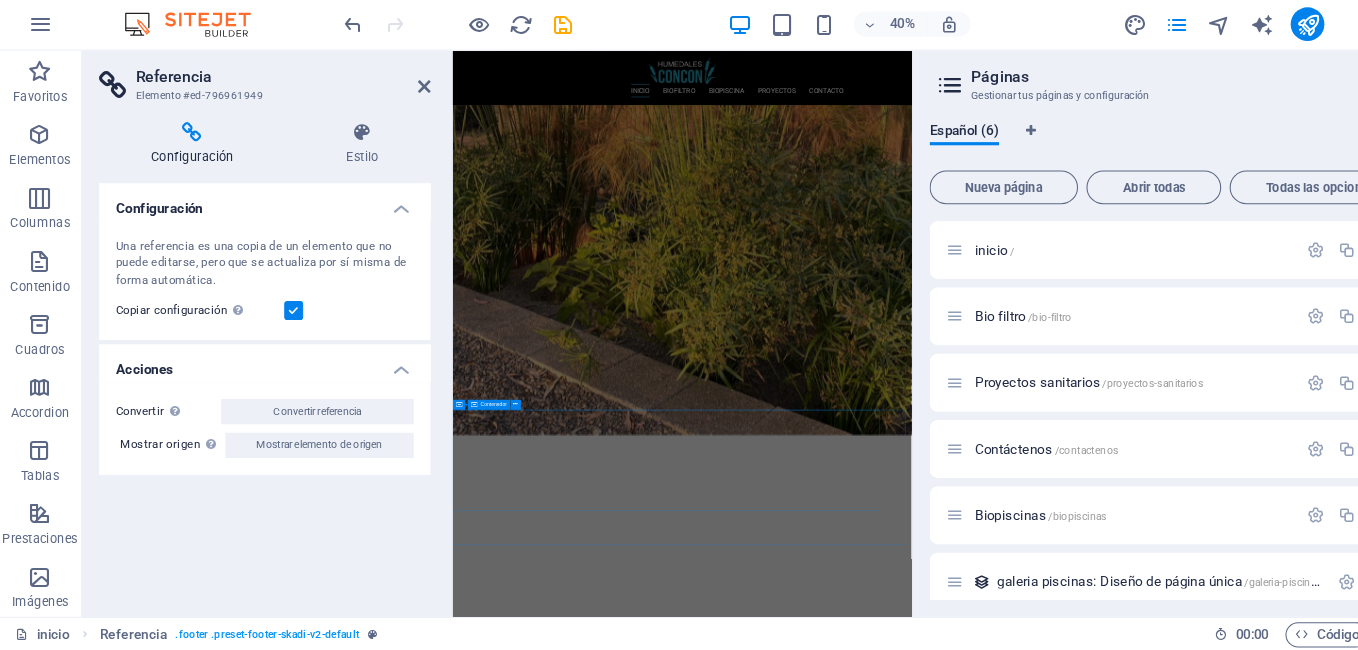 scroll, scrollTop: 657, scrollLeft: 0, axis: vertical 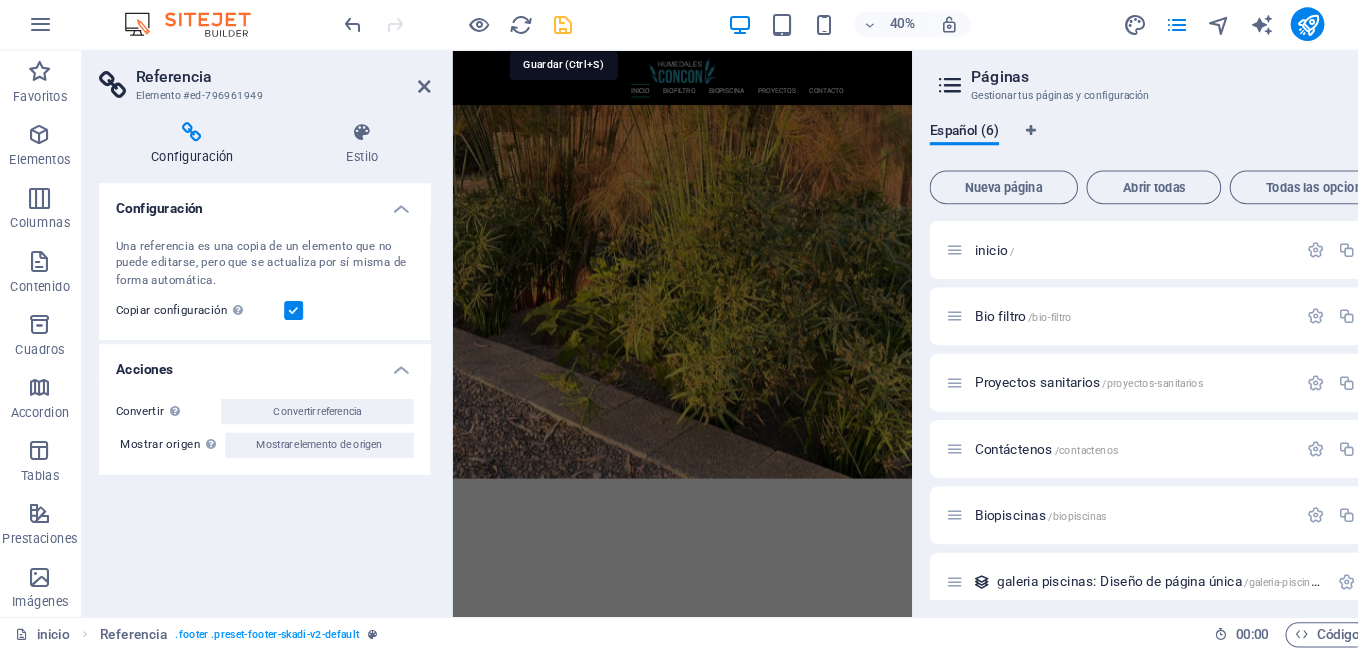 click at bounding box center [537, 55] 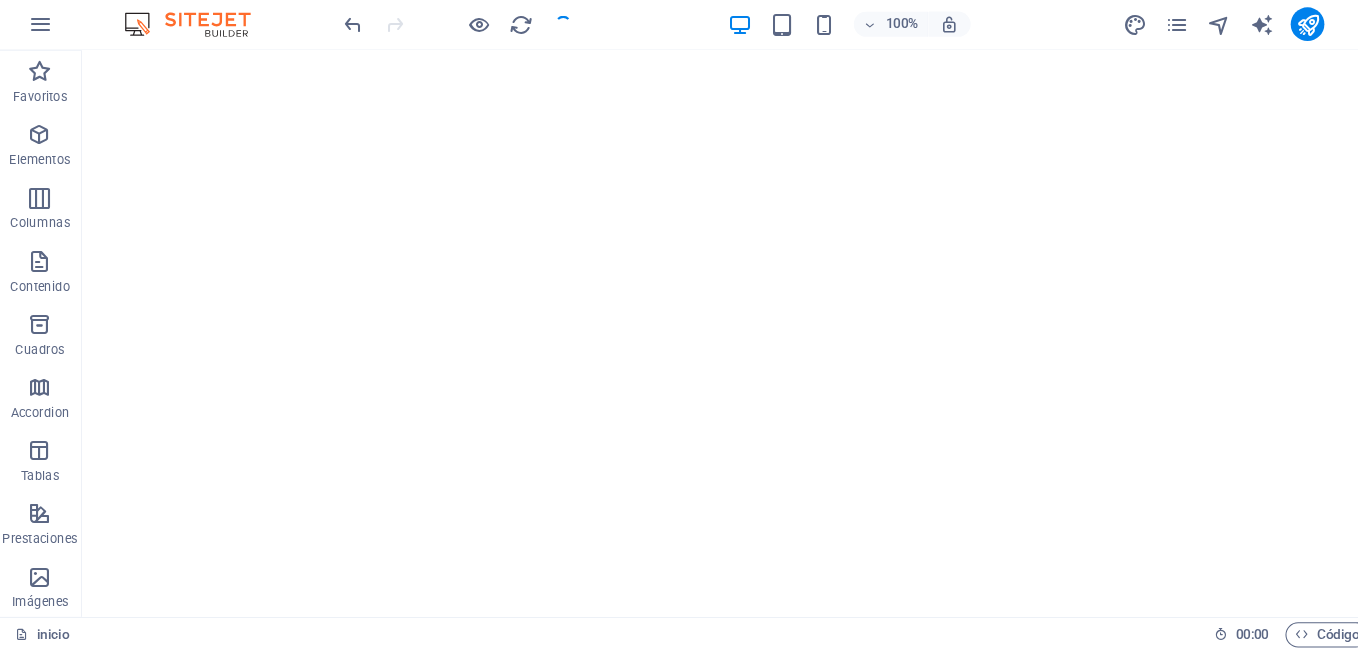 scroll, scrollTop: 1952, scrollLeft: 0, axis: vertical 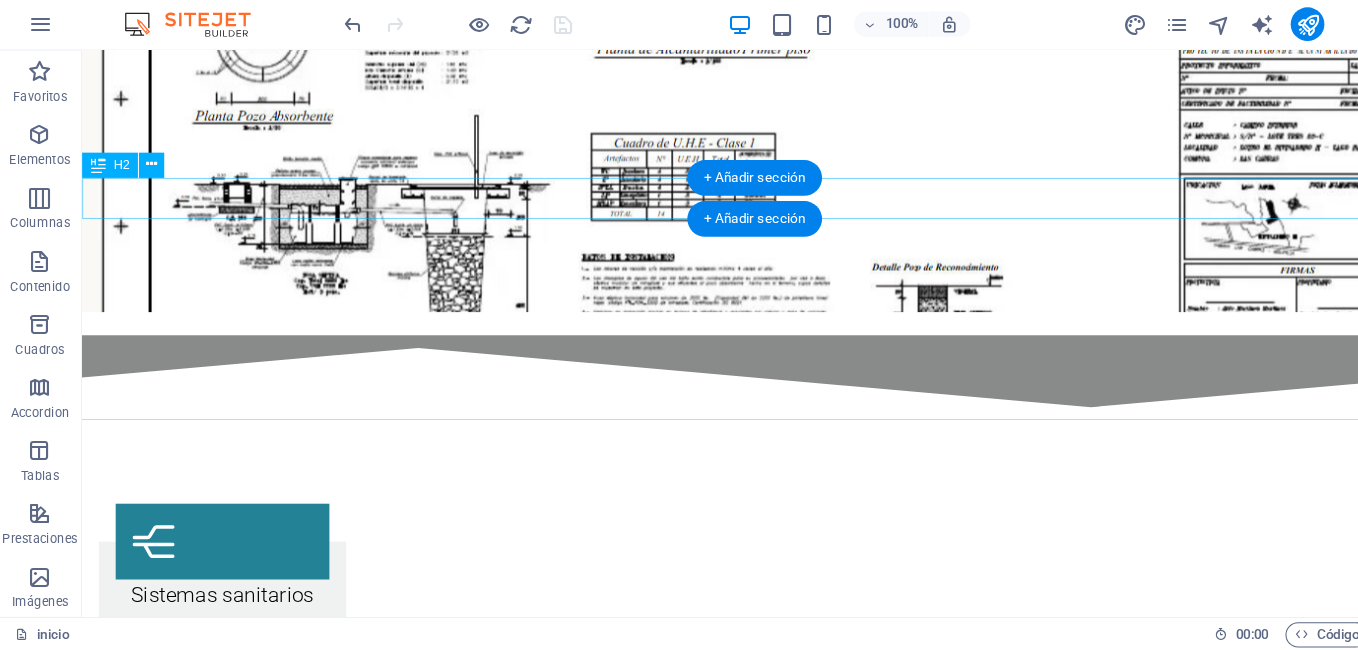 click on "D iseños personalizados" at bounding box center [721, 2551] 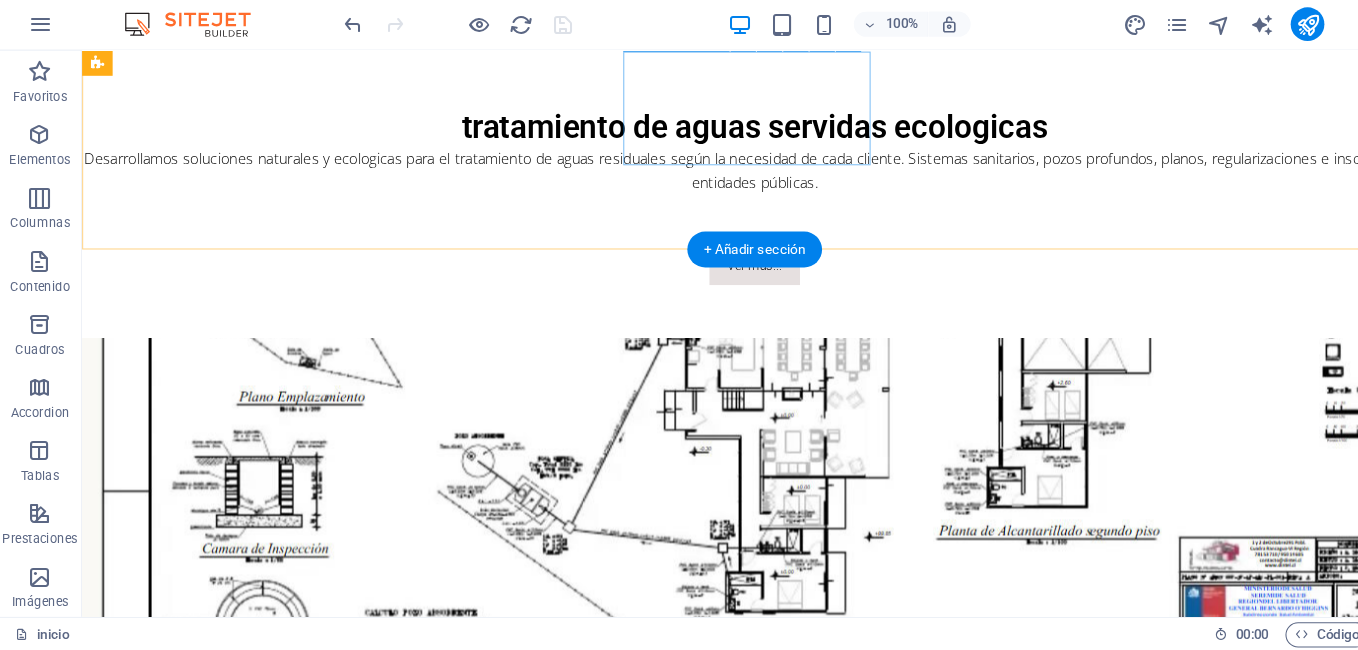 scroll, scrollTop: 1390, scrollLeft: 0, axis: vertical 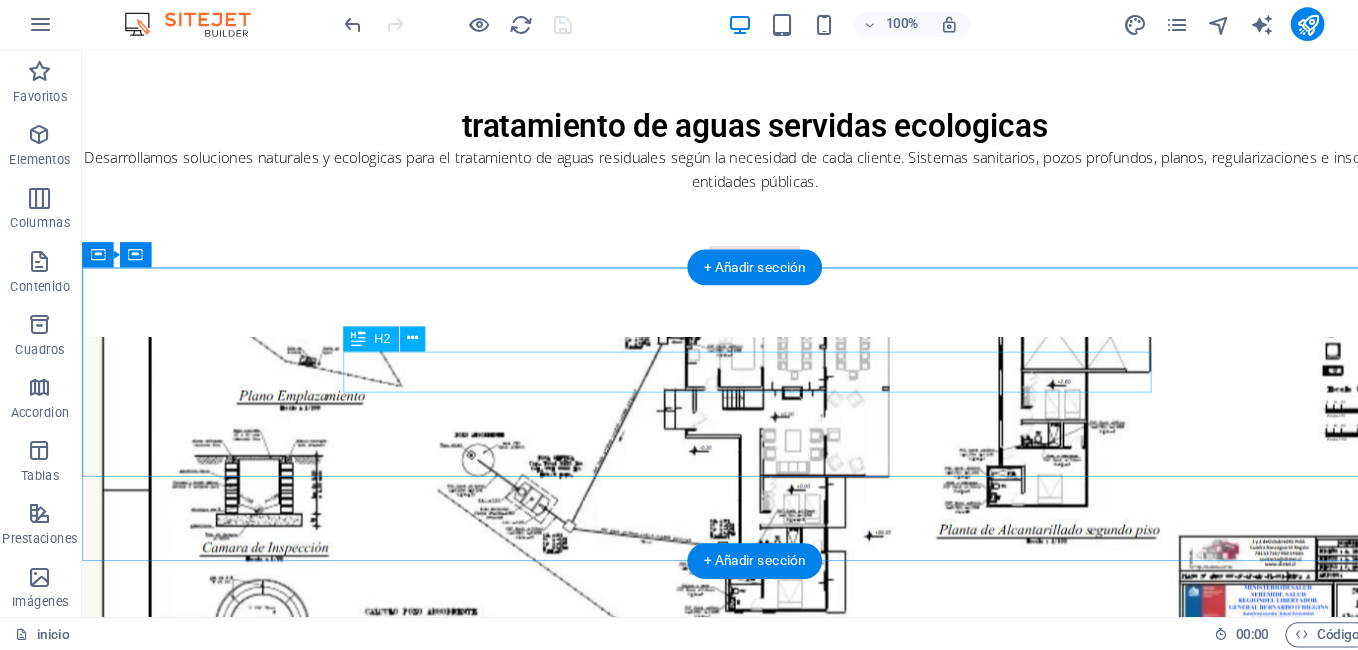 click on "Bio piscinas" at bounding box center (721, 2072) 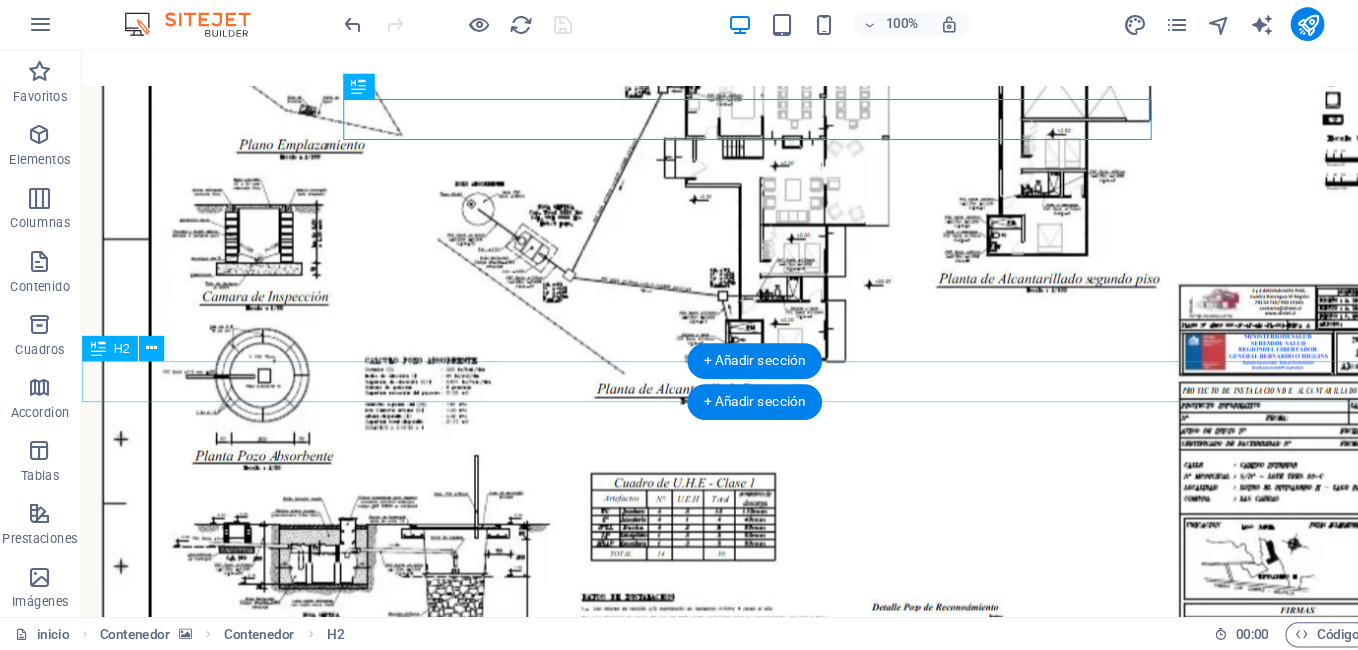 scroll, scrollTop: 1630, scrollLeft: 0, axis: vertical 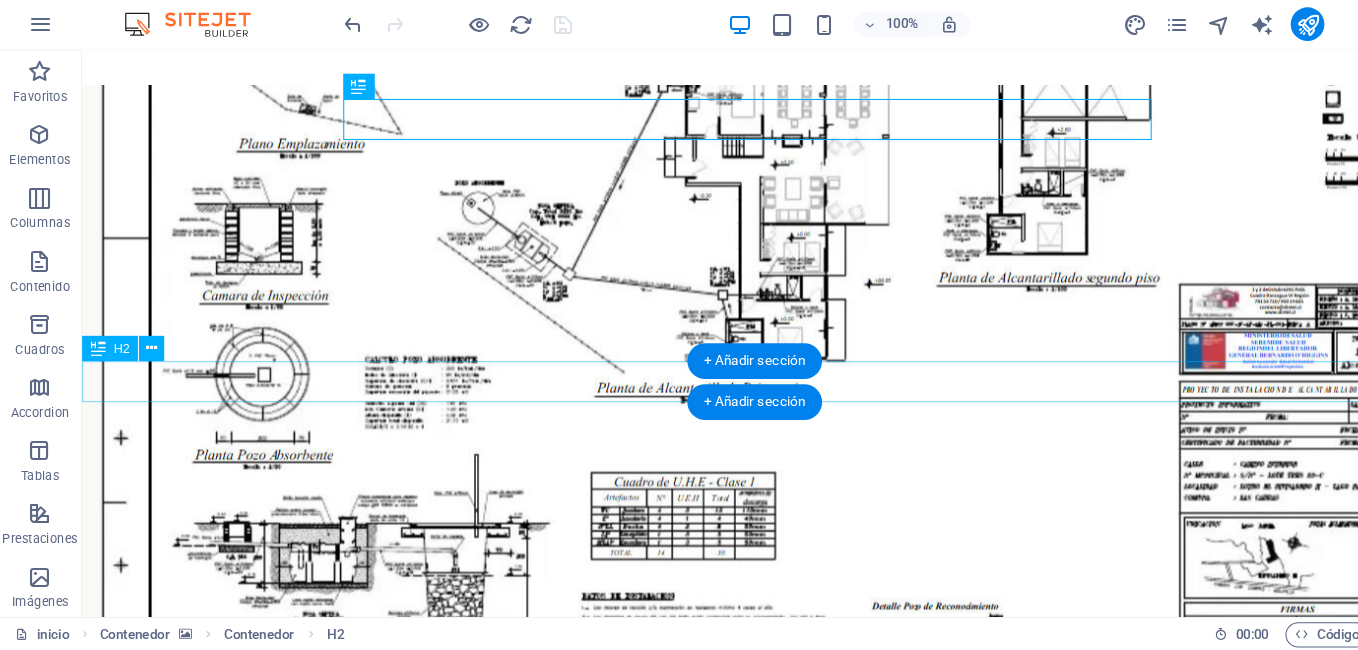click on "A gua natural sin químicos" at bounding box center (721, 2081) 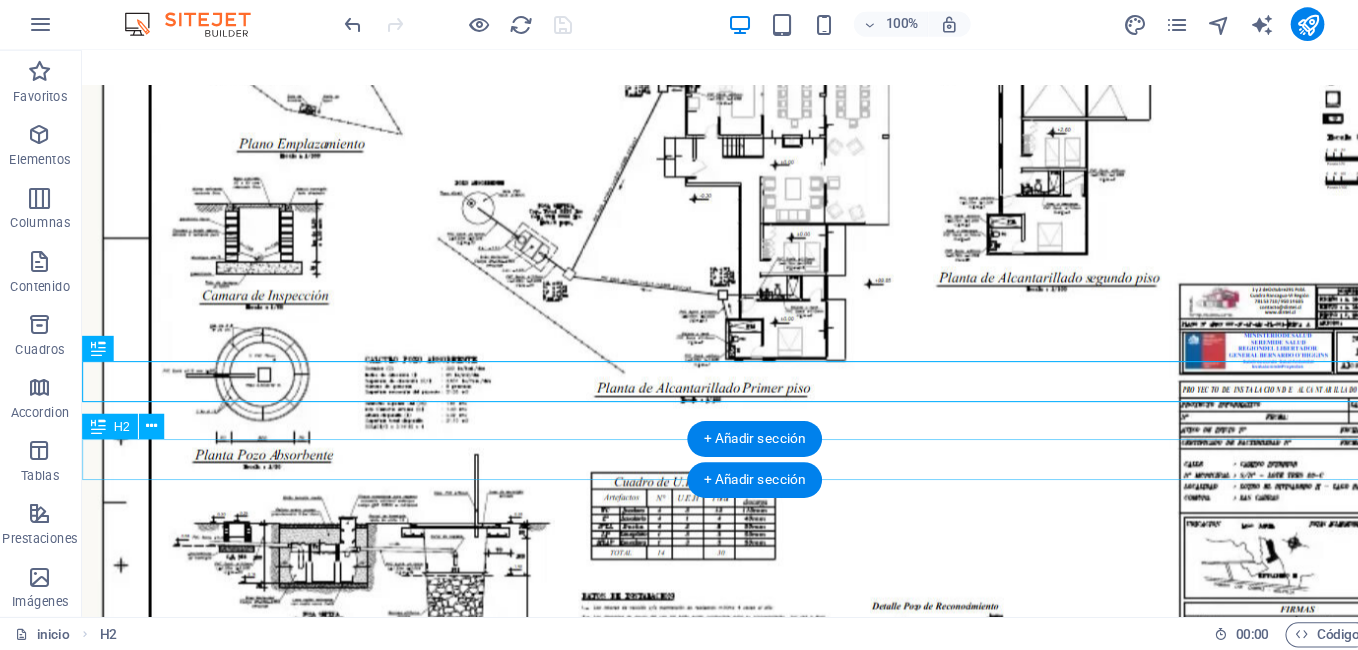 click on "P lantas ornamentales" at bounding box center [721, 2155] 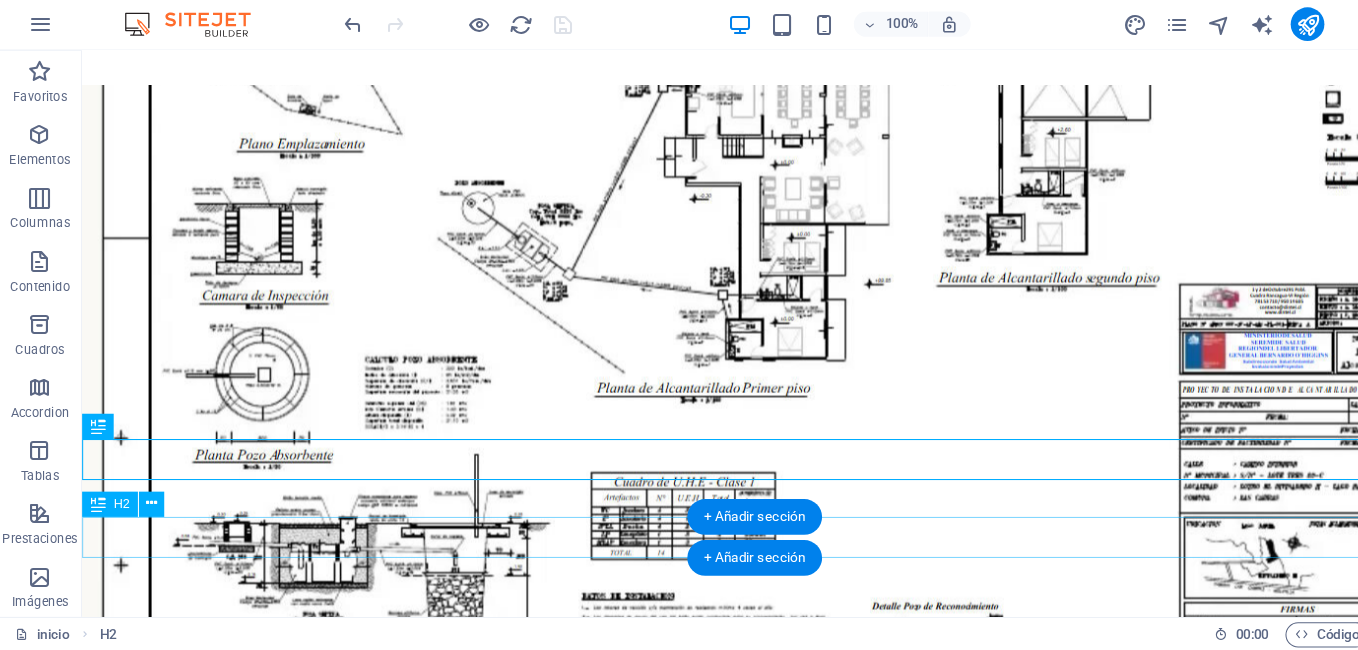 click on "D iseños personalizados" at bounding box center [721, 2873] 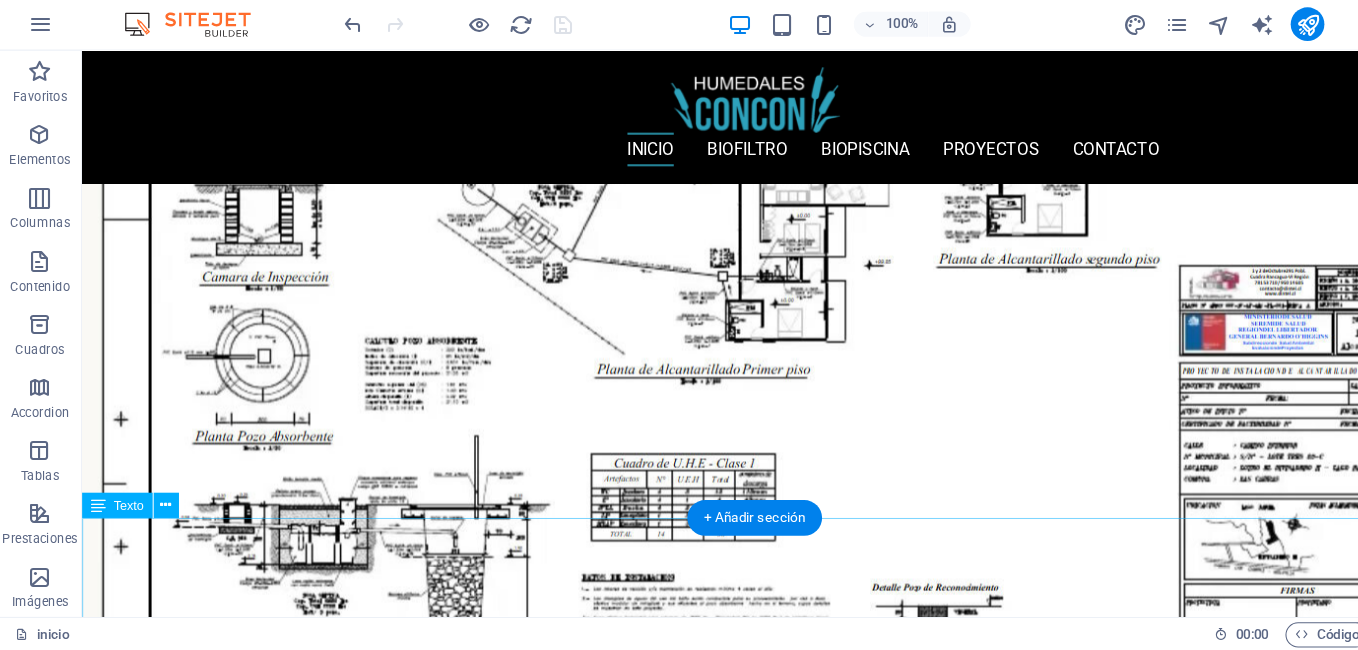 scroll, scrollTop: 1614, scrollLeft: 0, axis: vertical 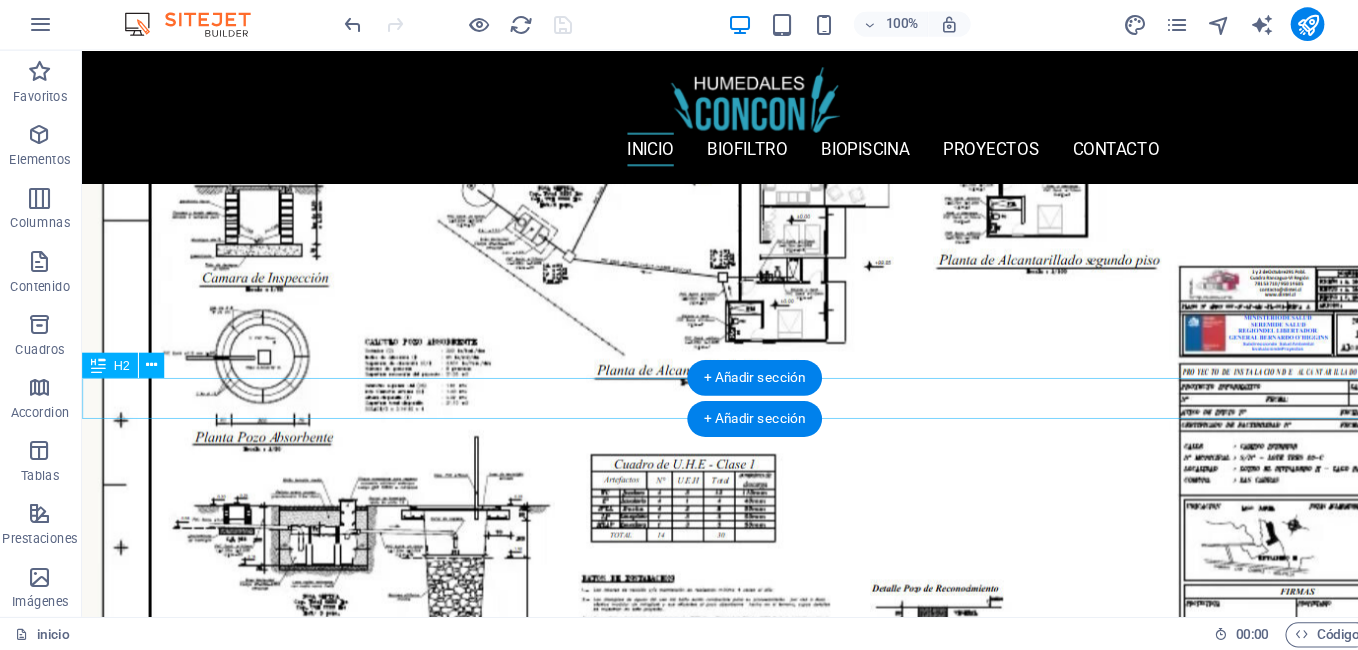 click on "A gua natural sin químicos" at bounding box center [721, 2065] 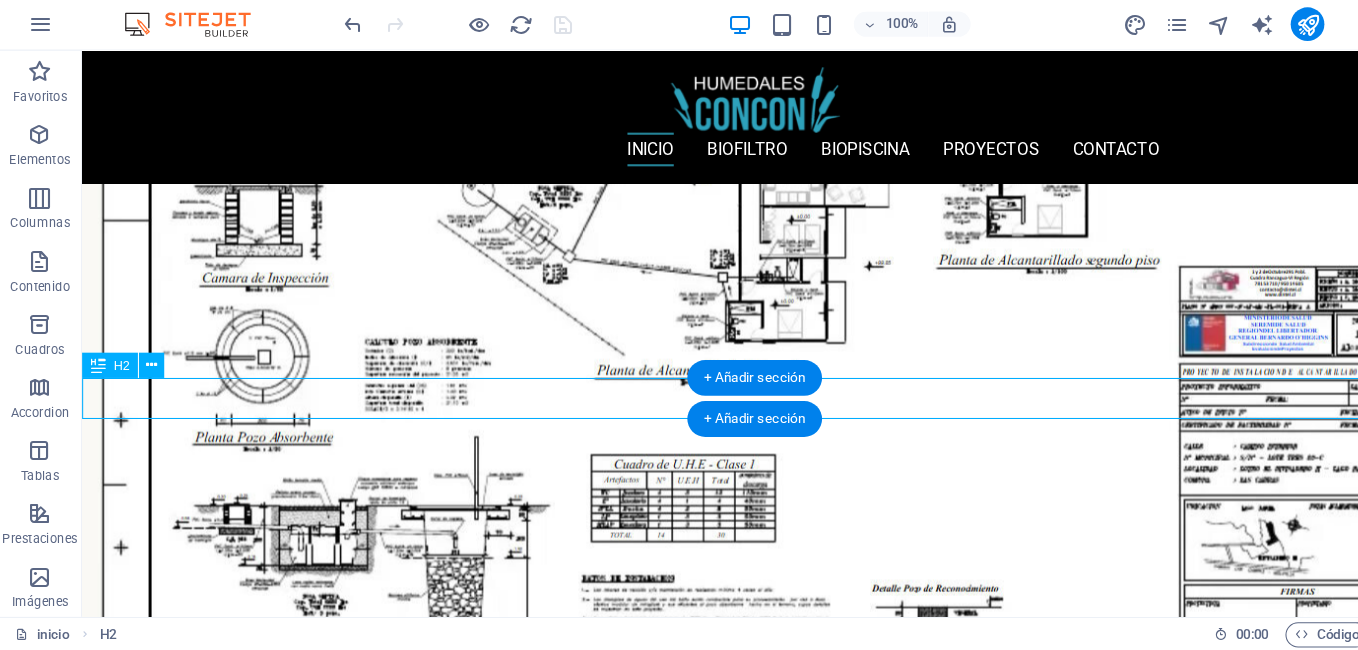 click on "A gua natural sin químicos" at bounding box center (721, 2065) 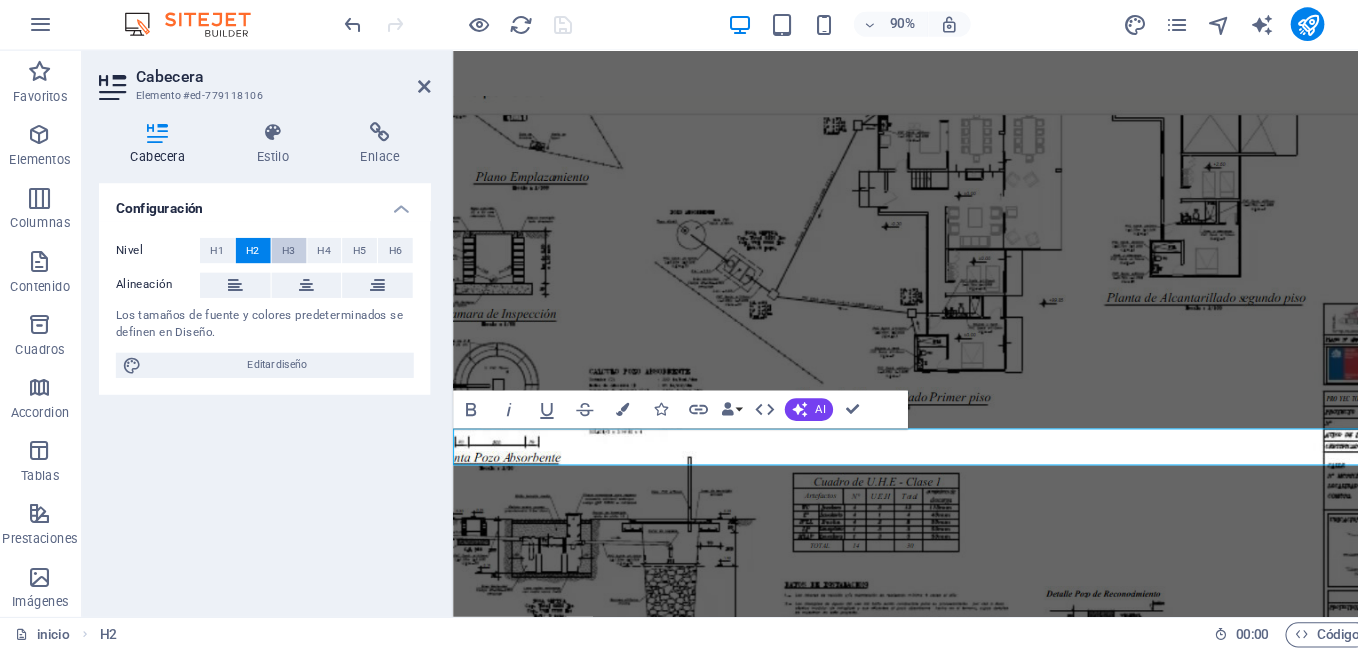 click on "H3" at bounding box center [276, 270] 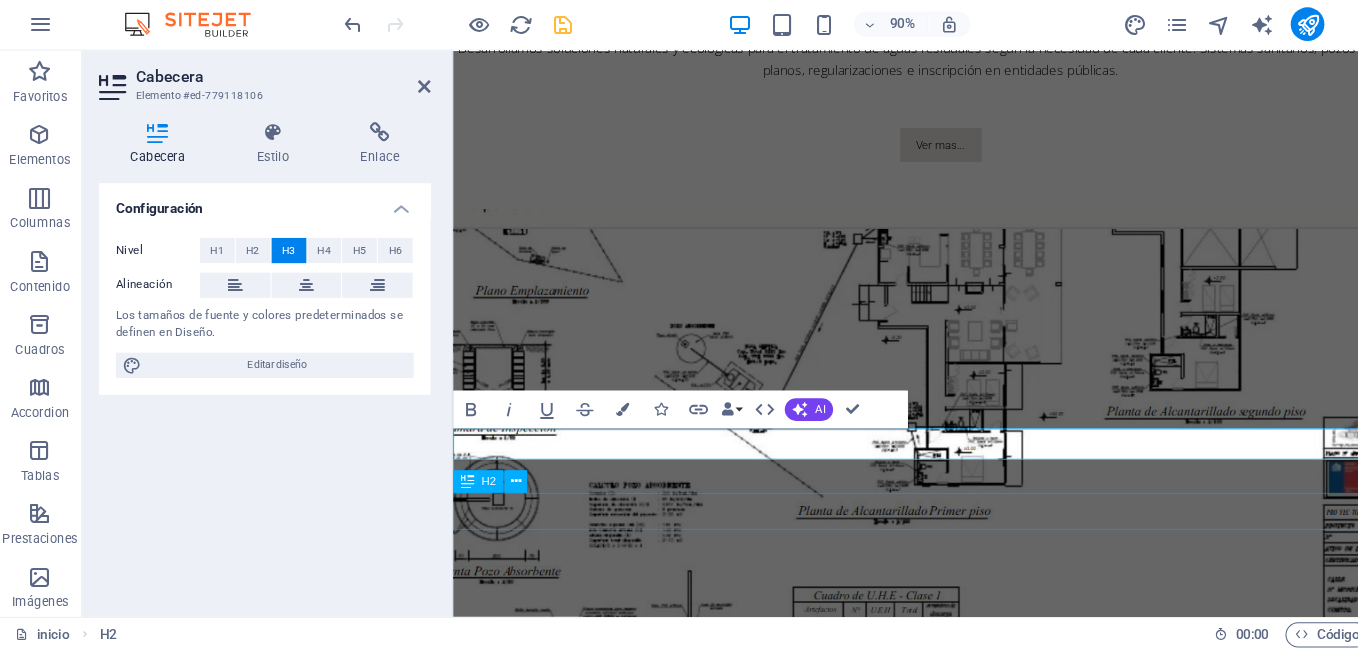 click on "P lantas ornamentales" at bounding box center (966, 2286) 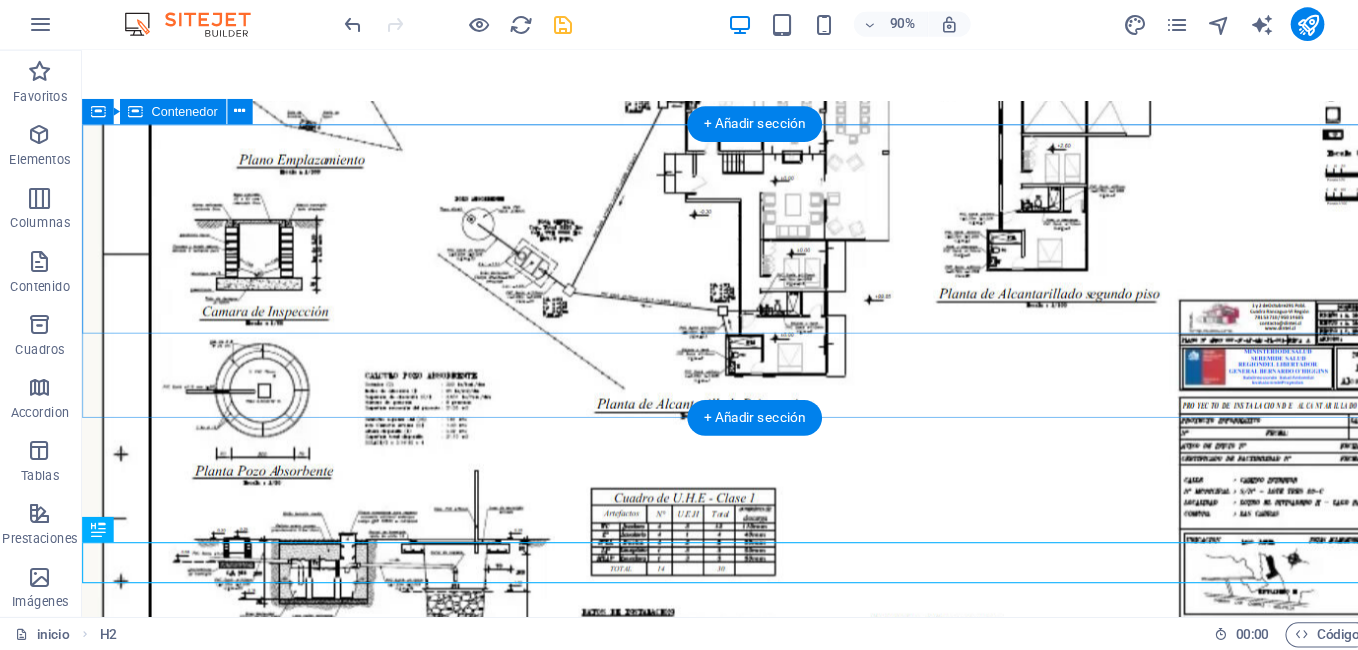 scroll, scrollTop: 1526, scrollLeft: 0, axis: vertical 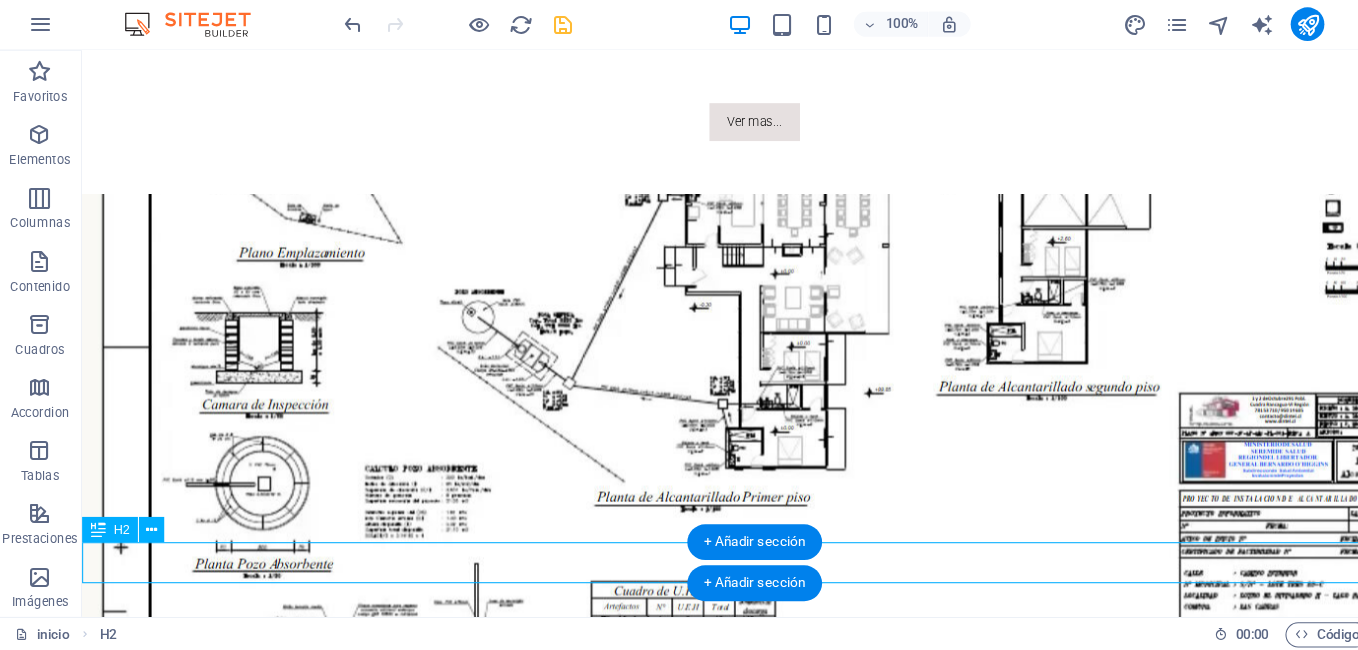 click on "P lantas ornamentales" at bounding box center (721, 2254) 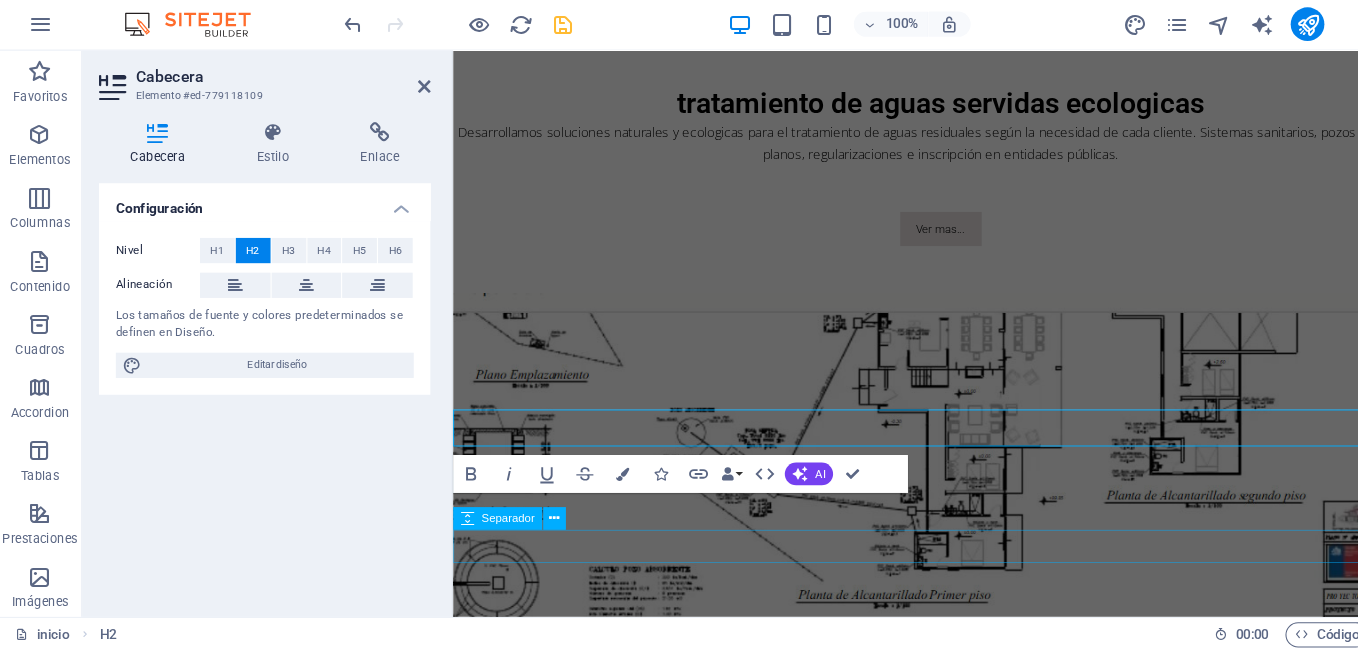 scroll, scrollTop: 1614, scrollLeft: 0, axis: vertical 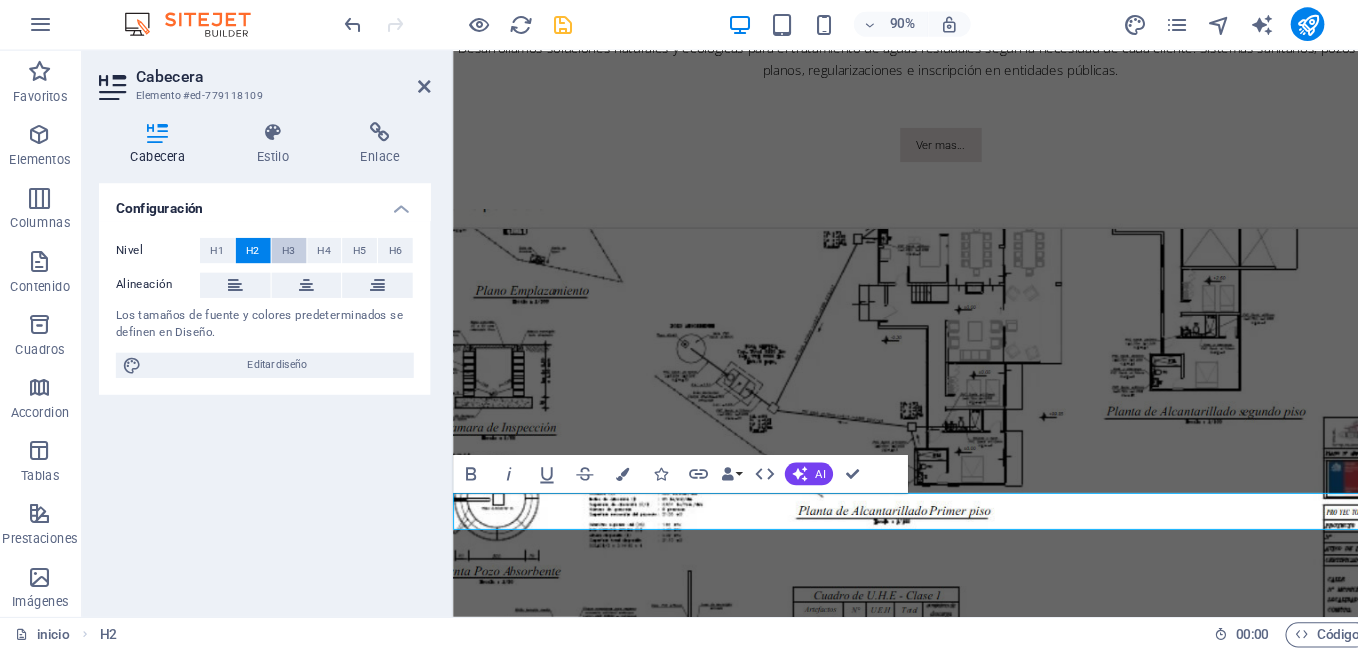 click on "H3" at bounding box center (276, 270) 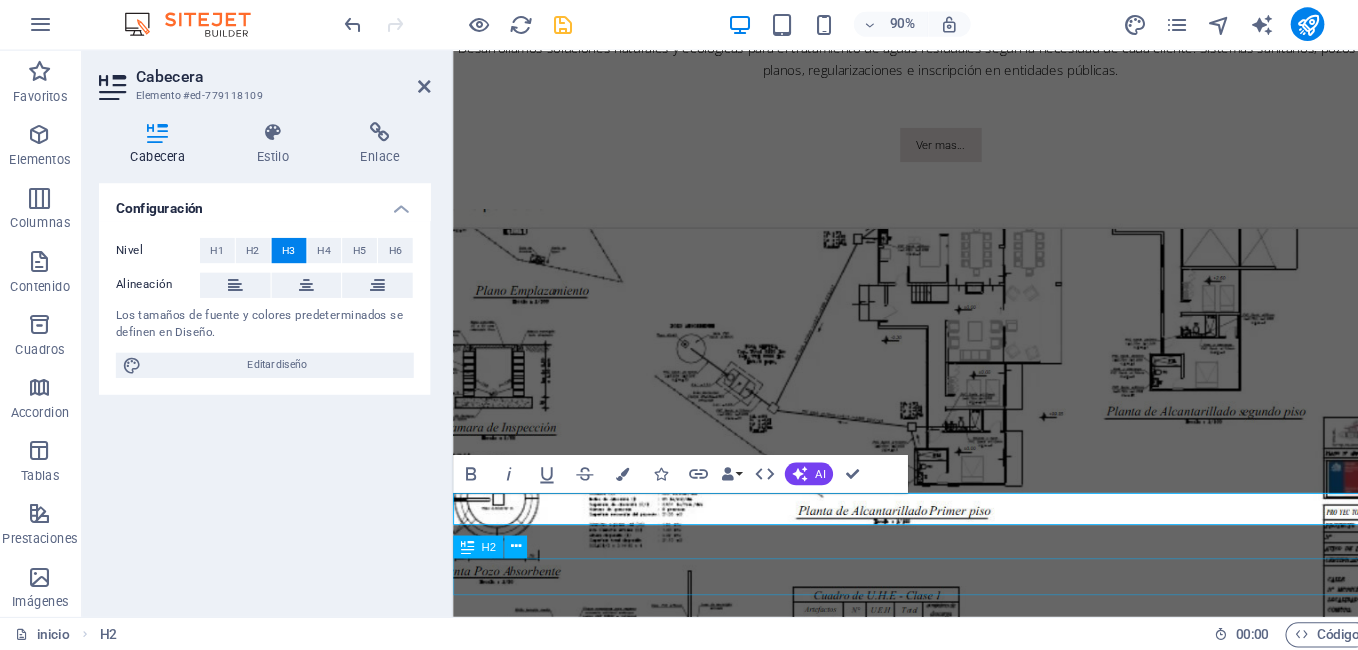 click on "D iseños personalizados" at bounding box center [966, 2873] 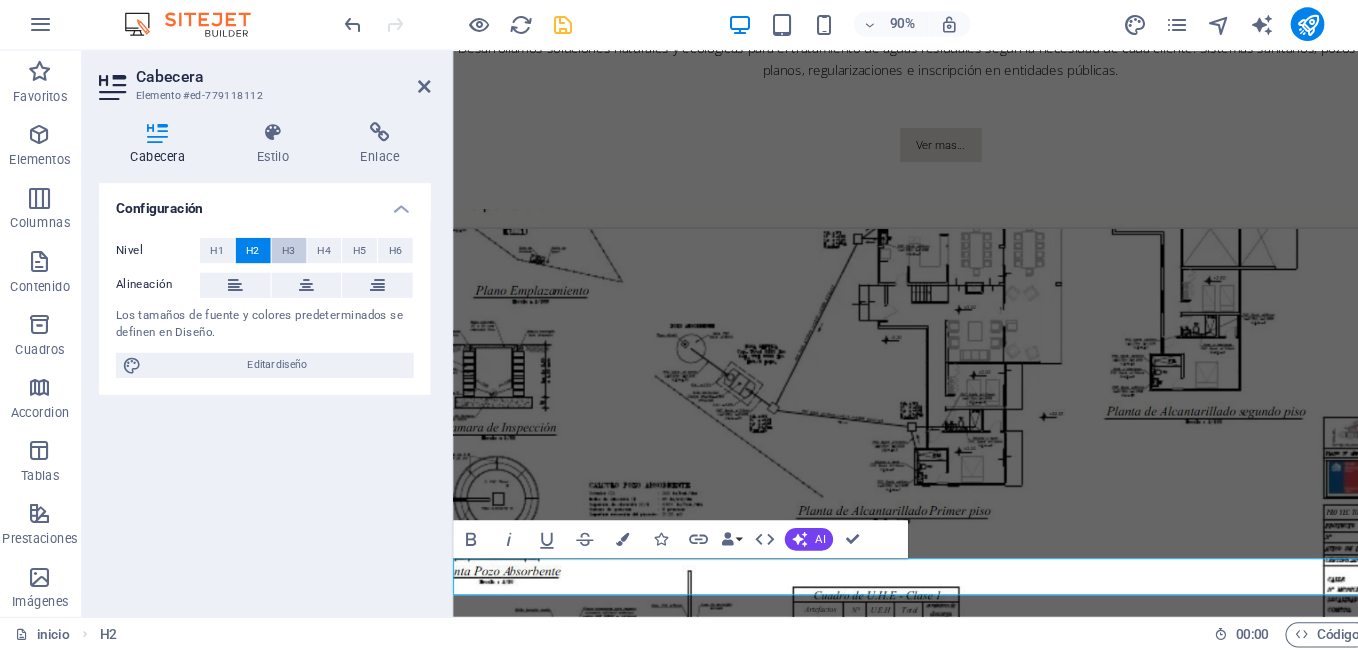 click on "H3" at bounding box center [276, 270] 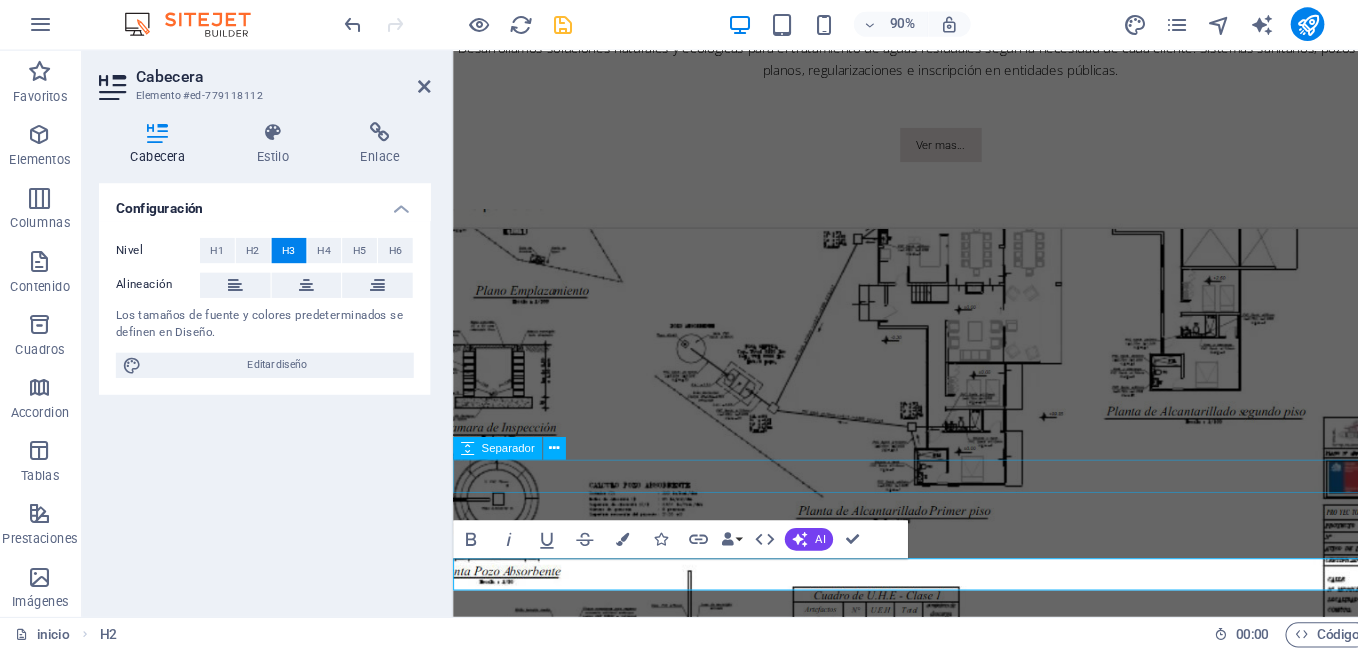 click at bounding box center [966, 2249] 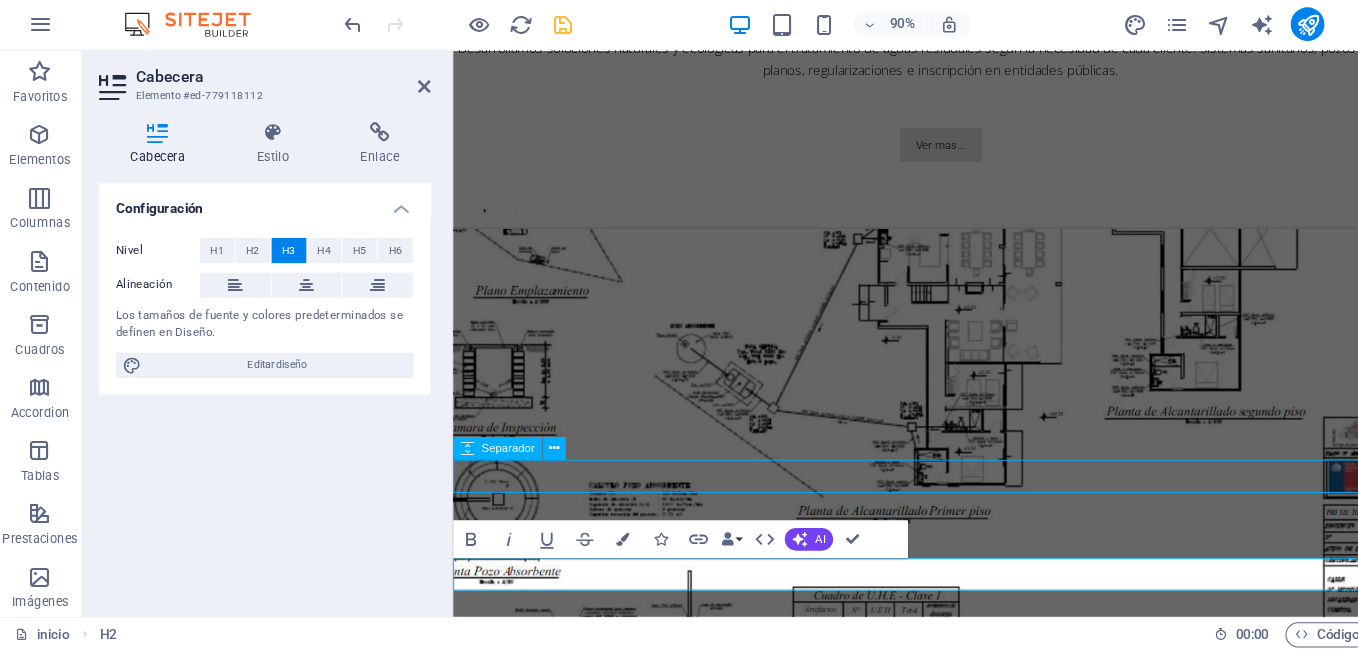 click at bounding box center (966, 2249) 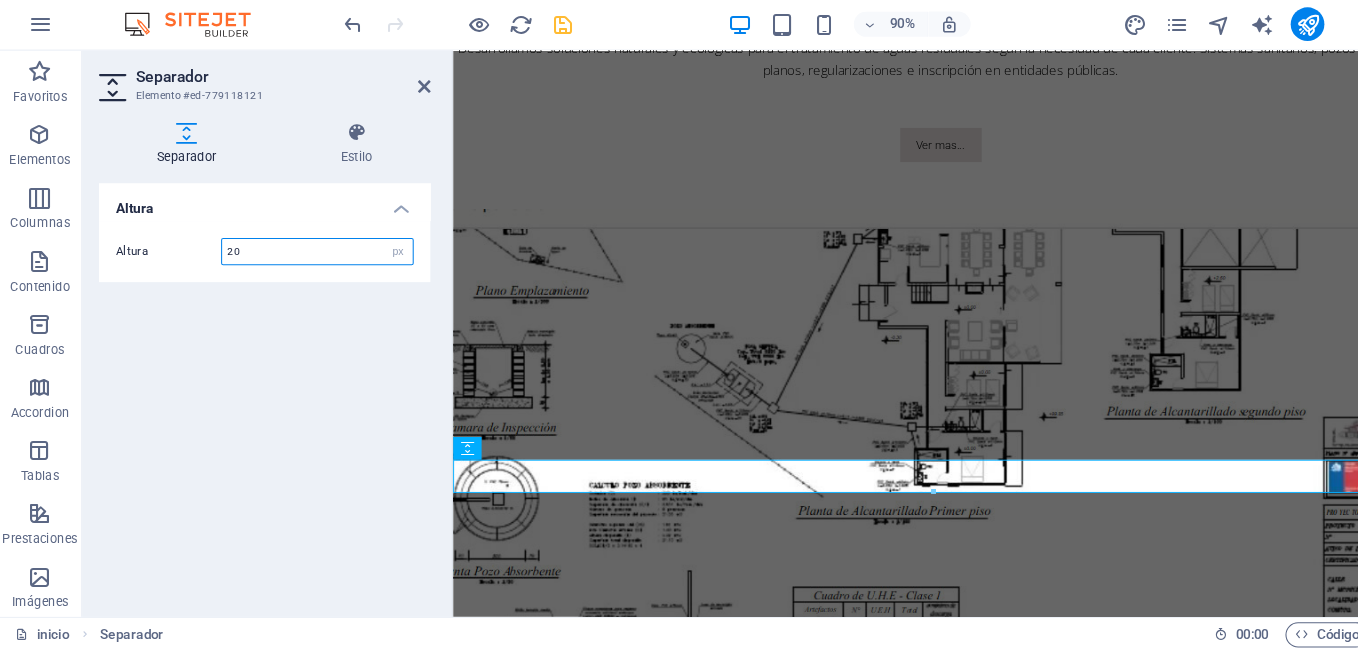 type on "20" 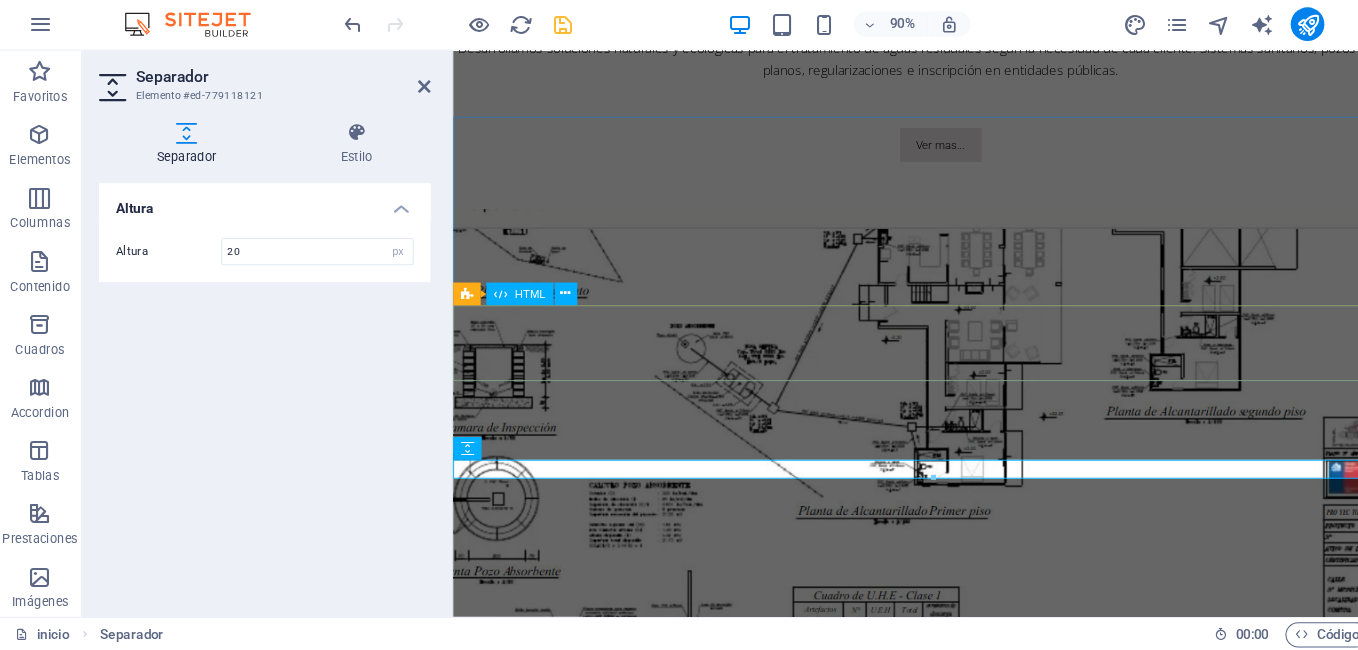 click at bounding box center (966, 2108) 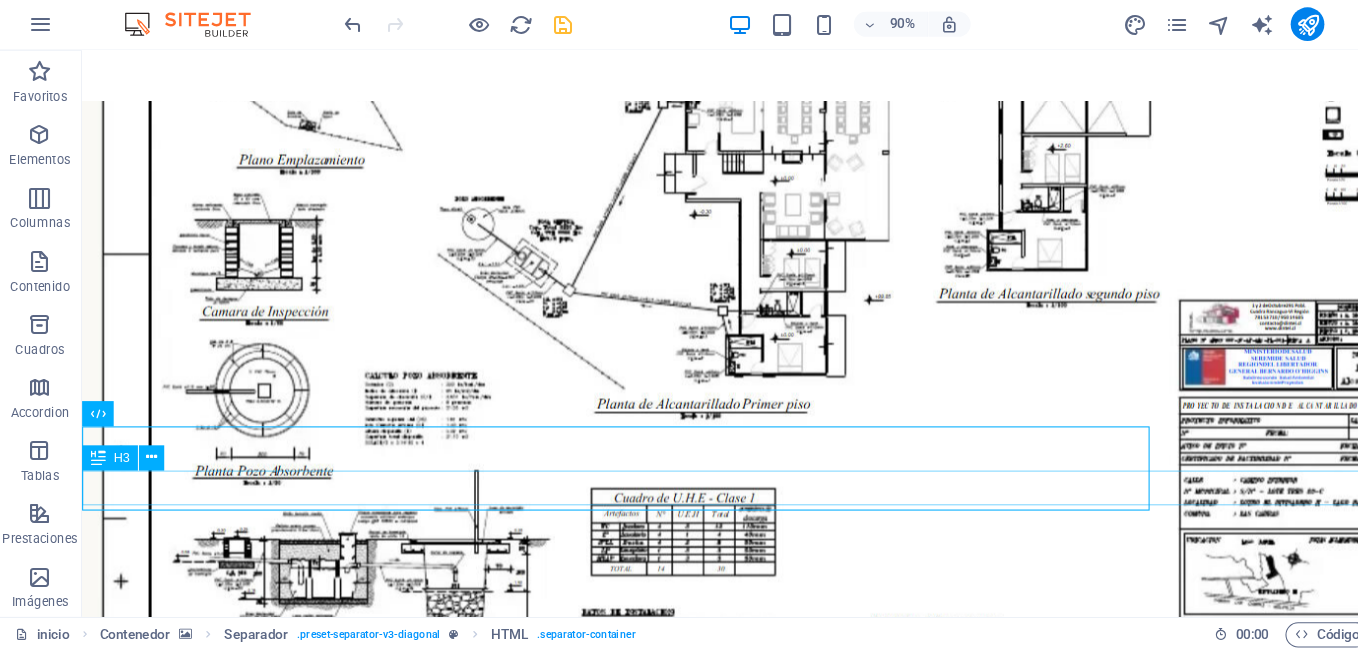 scroll, scrollTop: 1526, scrollLeft: 0, axis: vertical 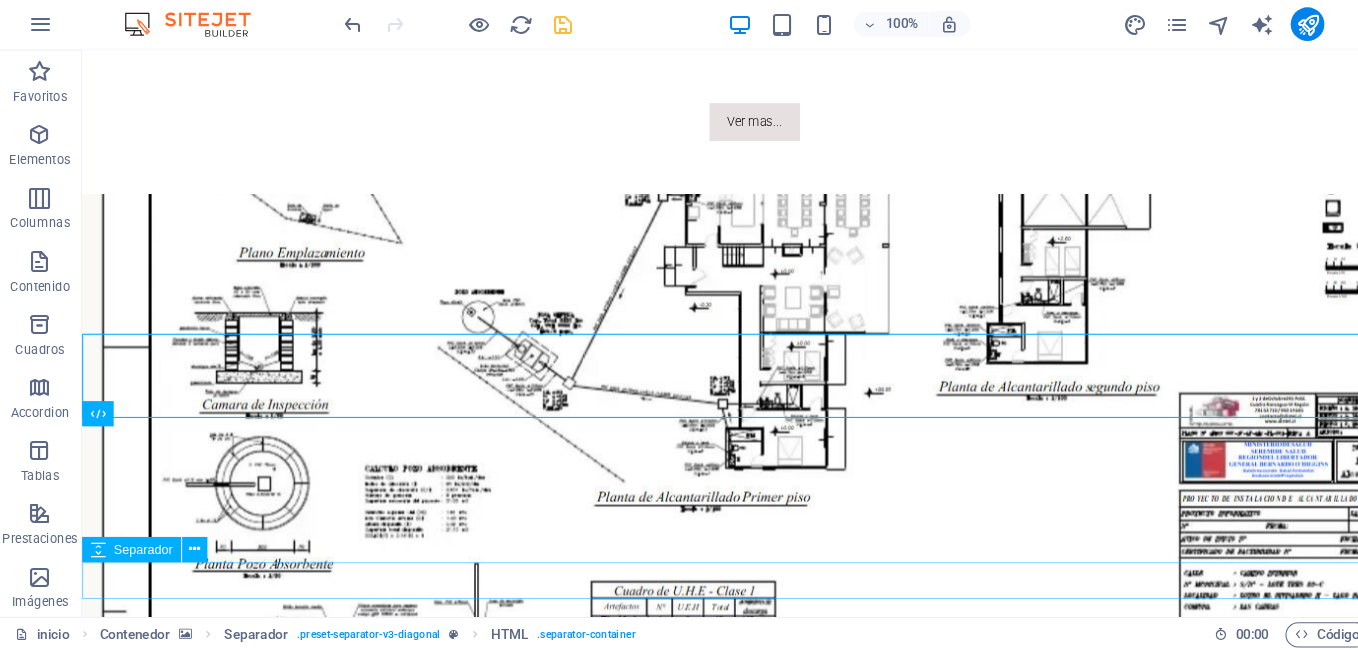click at bounding box center [721, 2270] 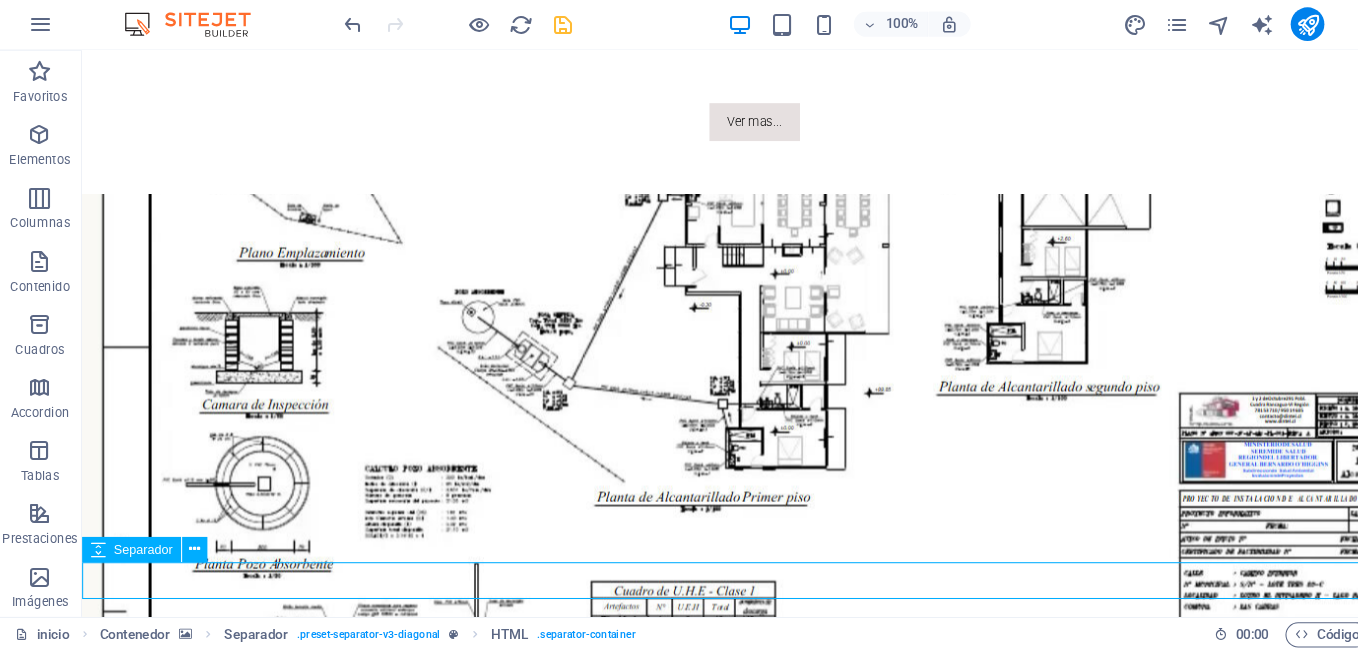 click at bounding box center [721, 2270] 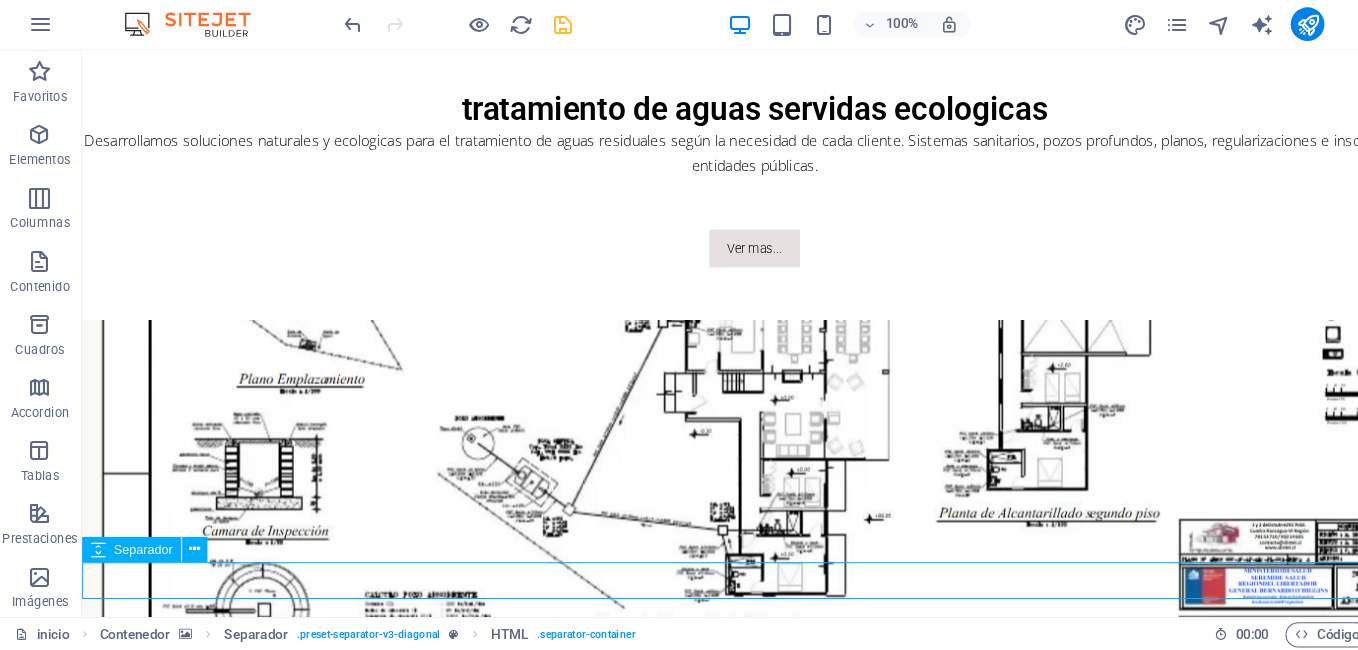 select on "px" 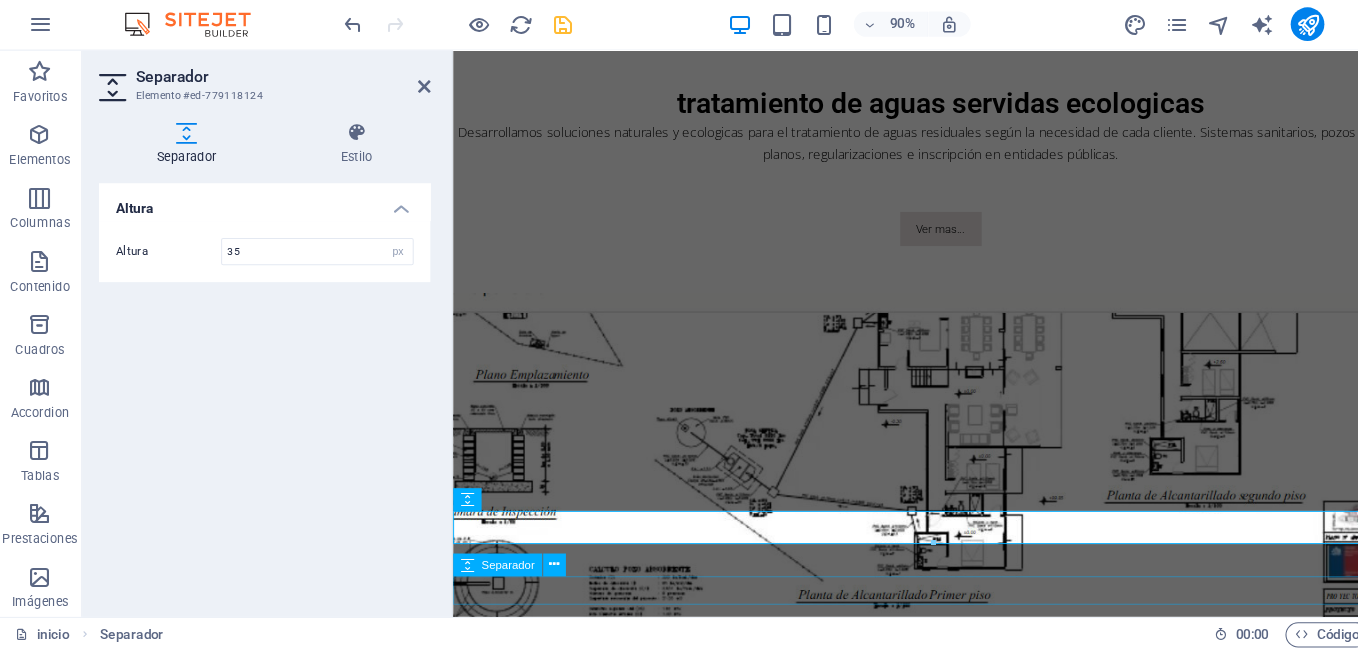 scroll, scrollTop: 1614, scrollLeft: 0, axis: vertical 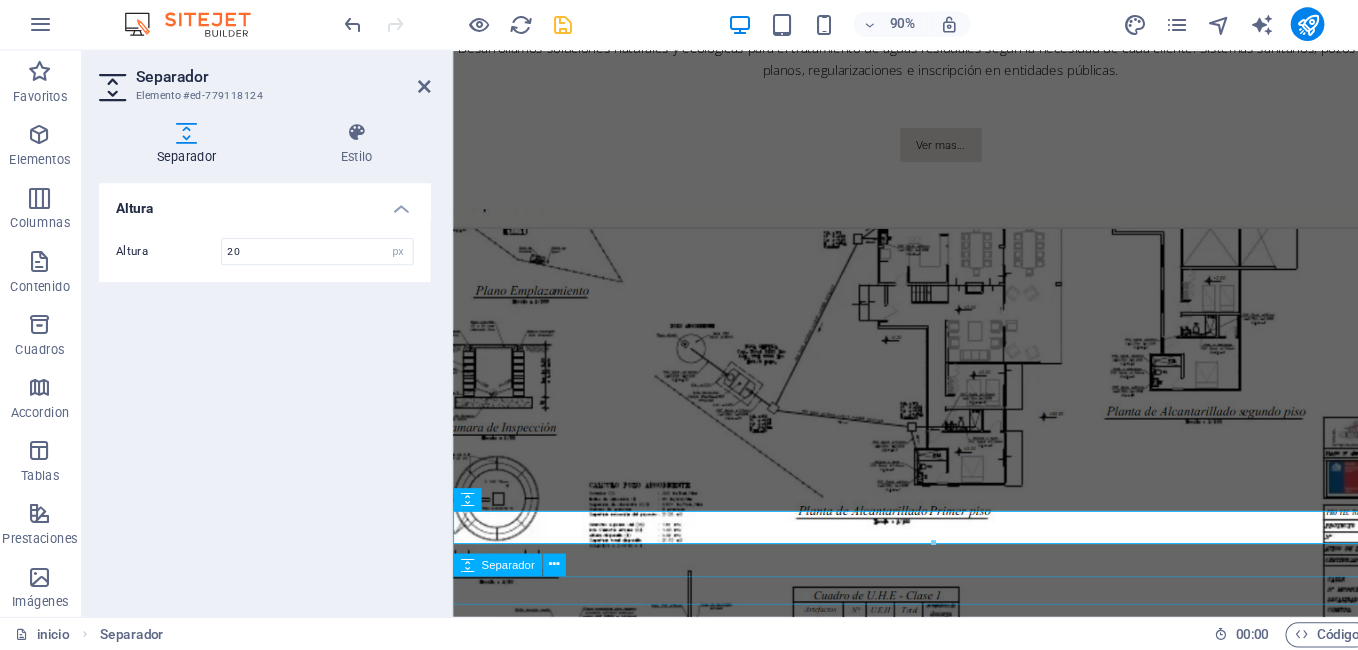 type on "20" 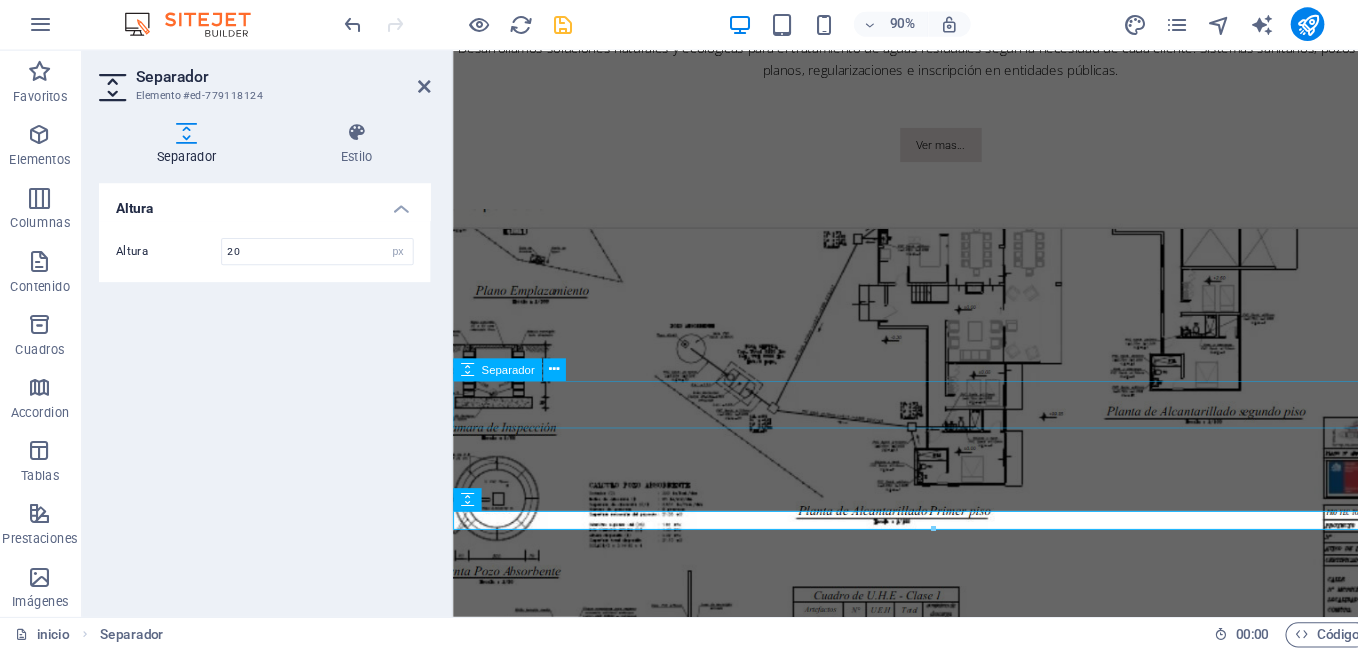 click at bounding box center [966, 2173] 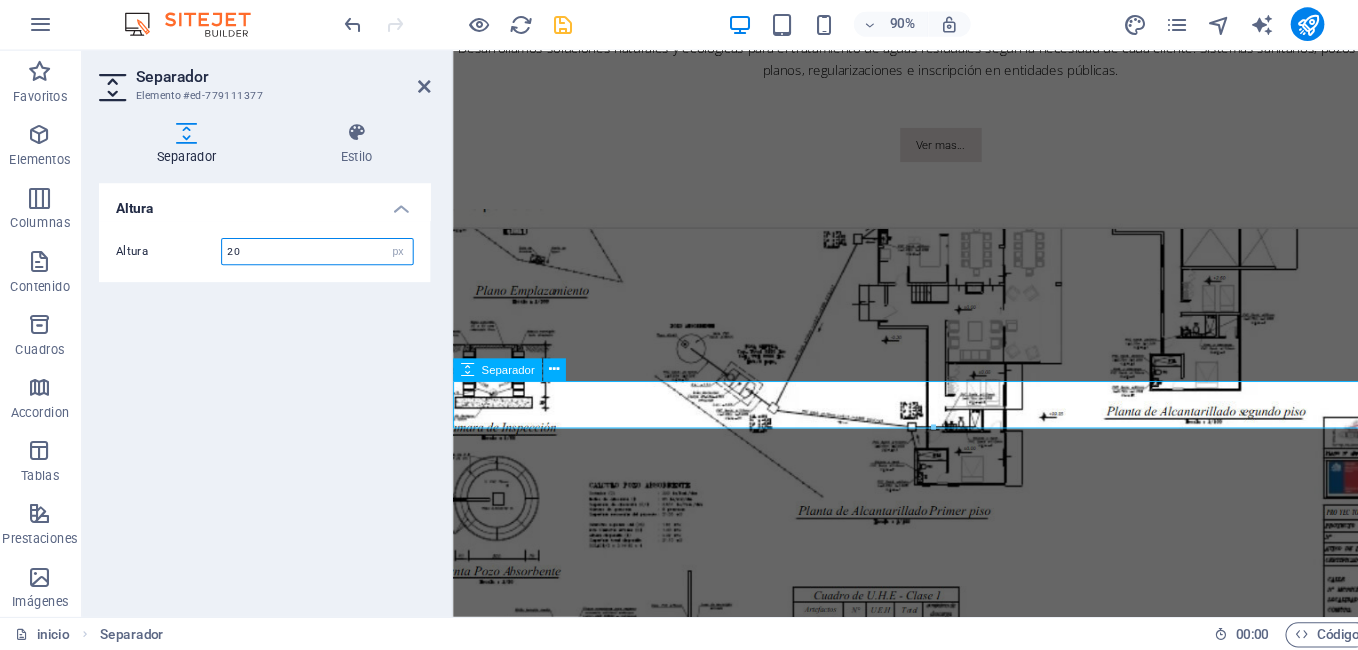 type on "20" 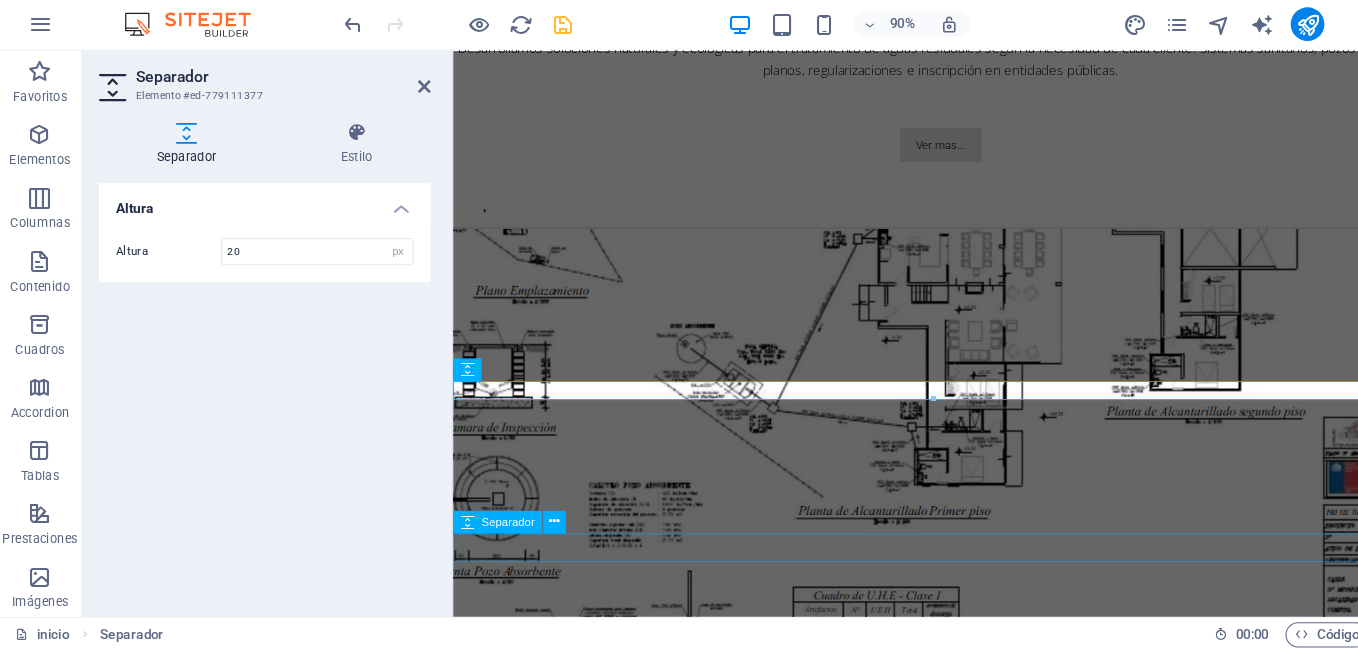 click at bounding box center (966, 3363) 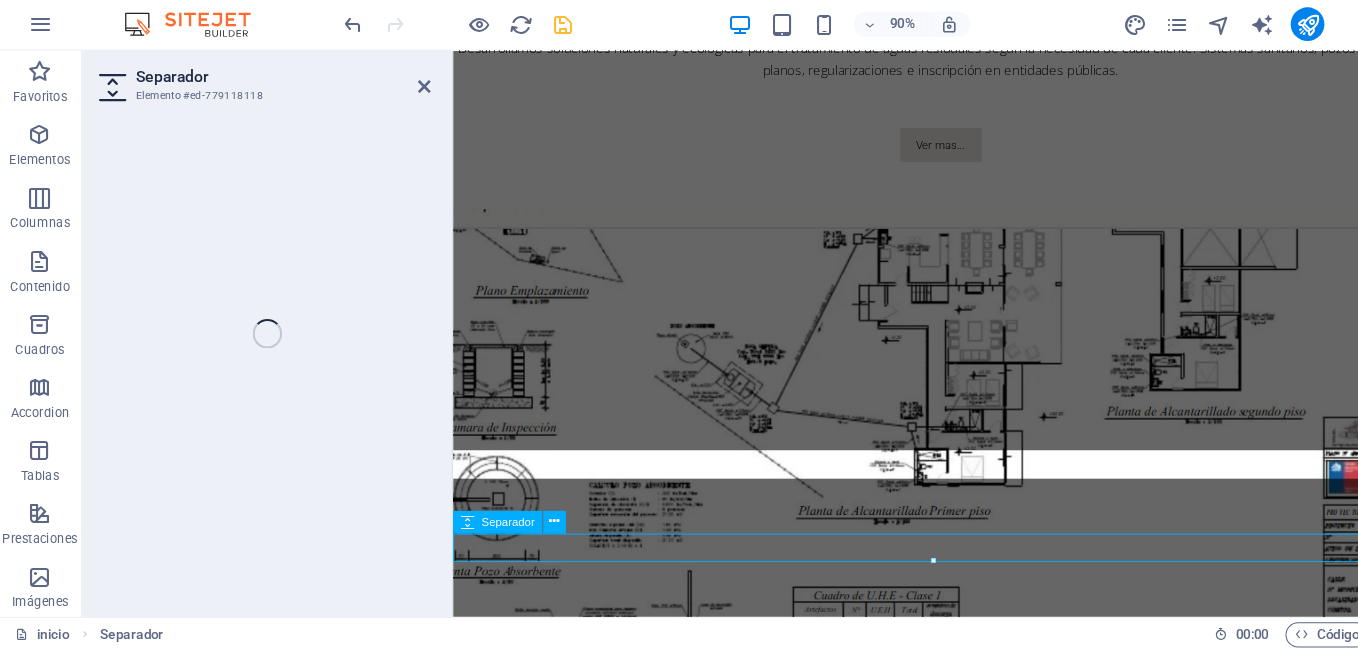 select on "px" 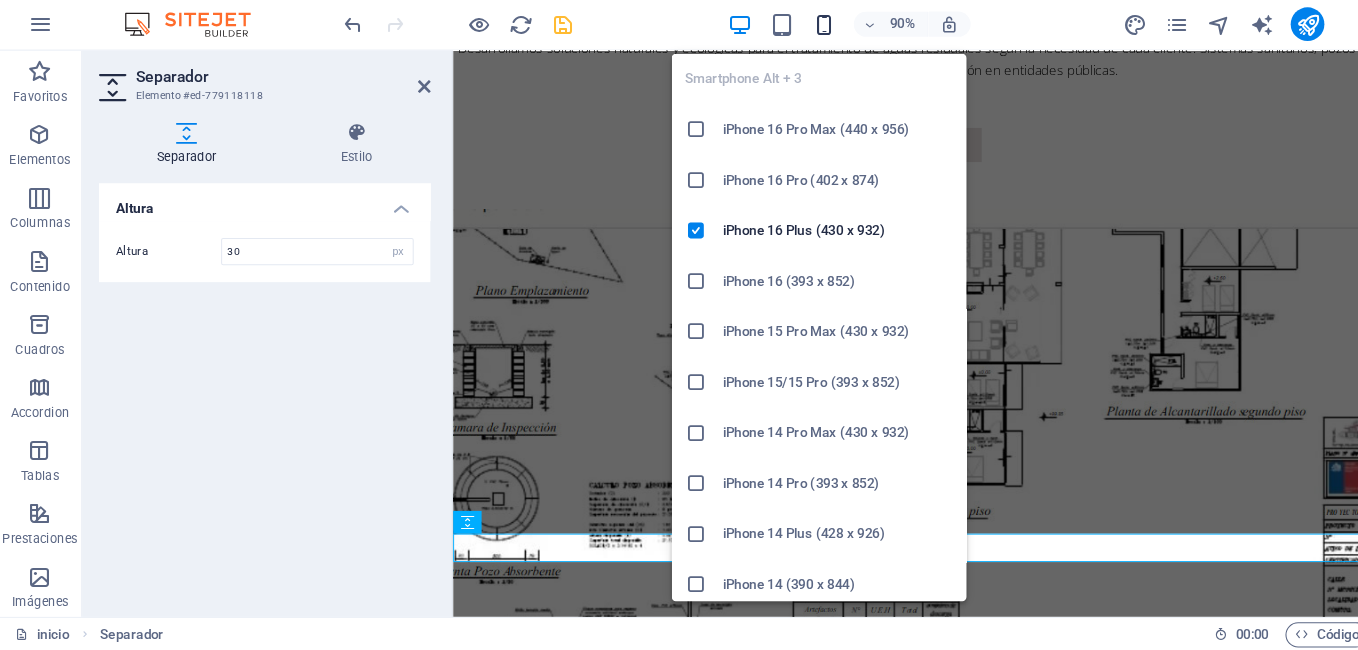 click at bounding box center [785, 55] 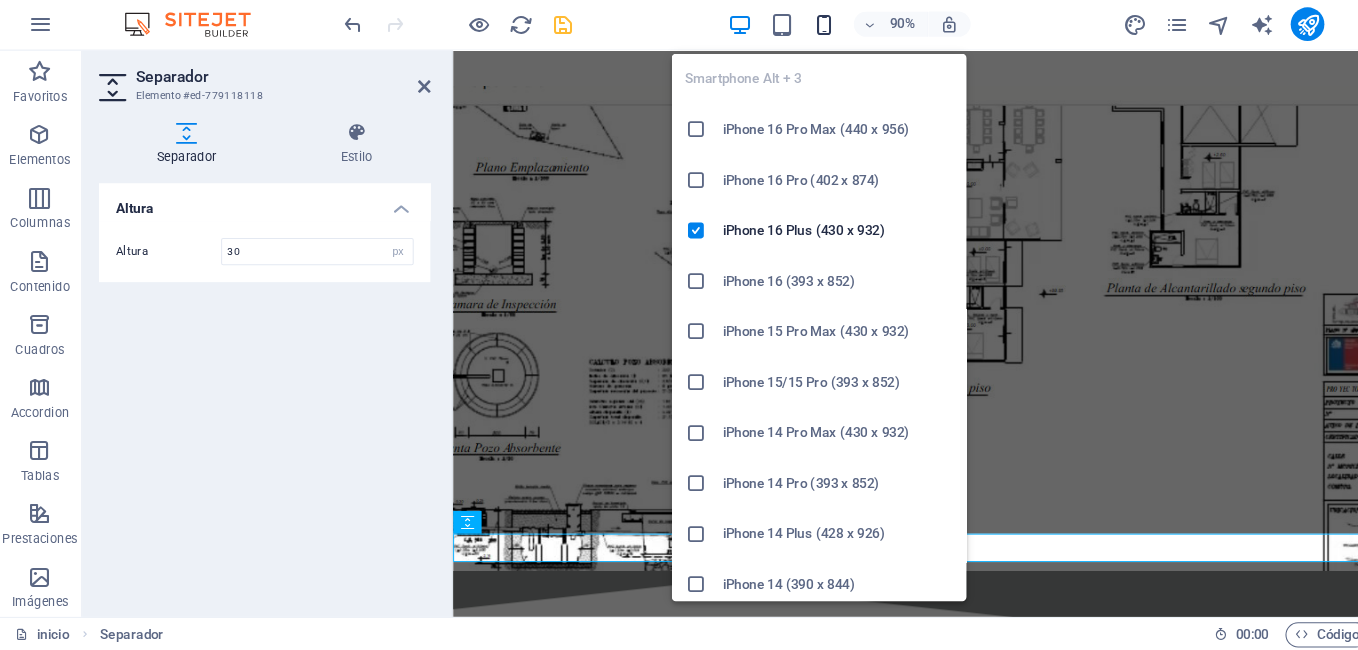 type on "15" 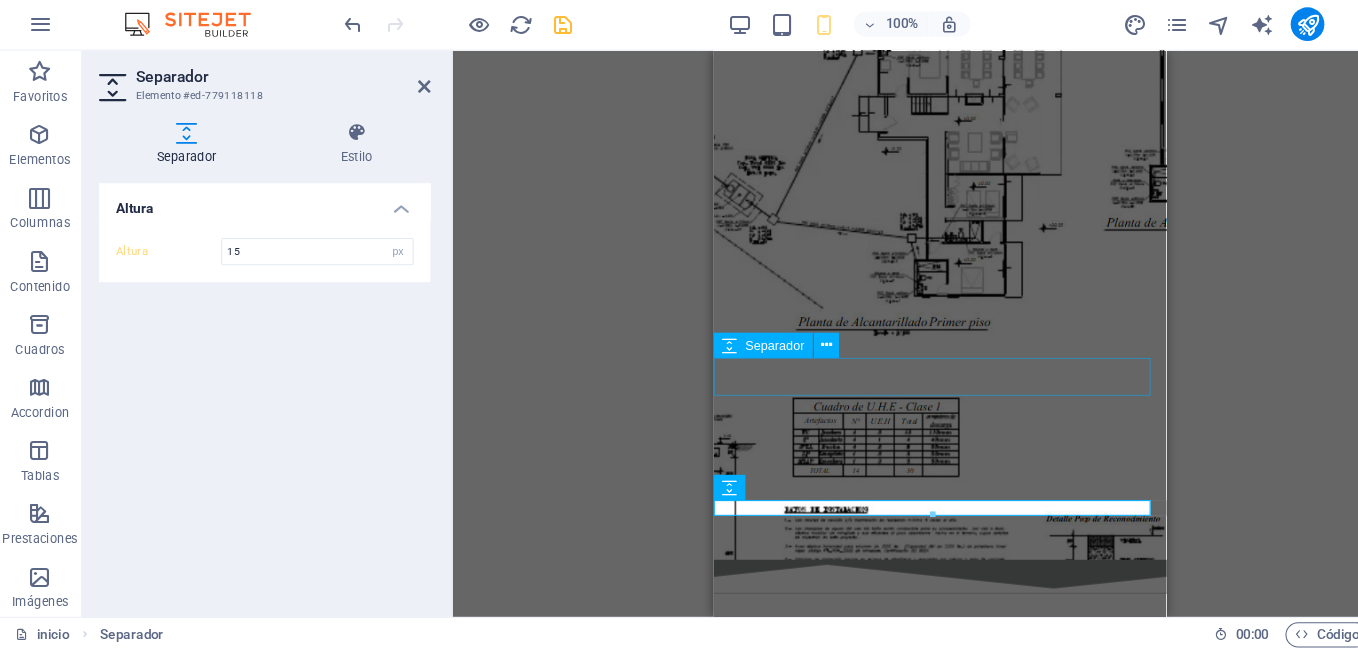 scroll, scrollTop: 1759, scrollLeft: 0, axis: vertical 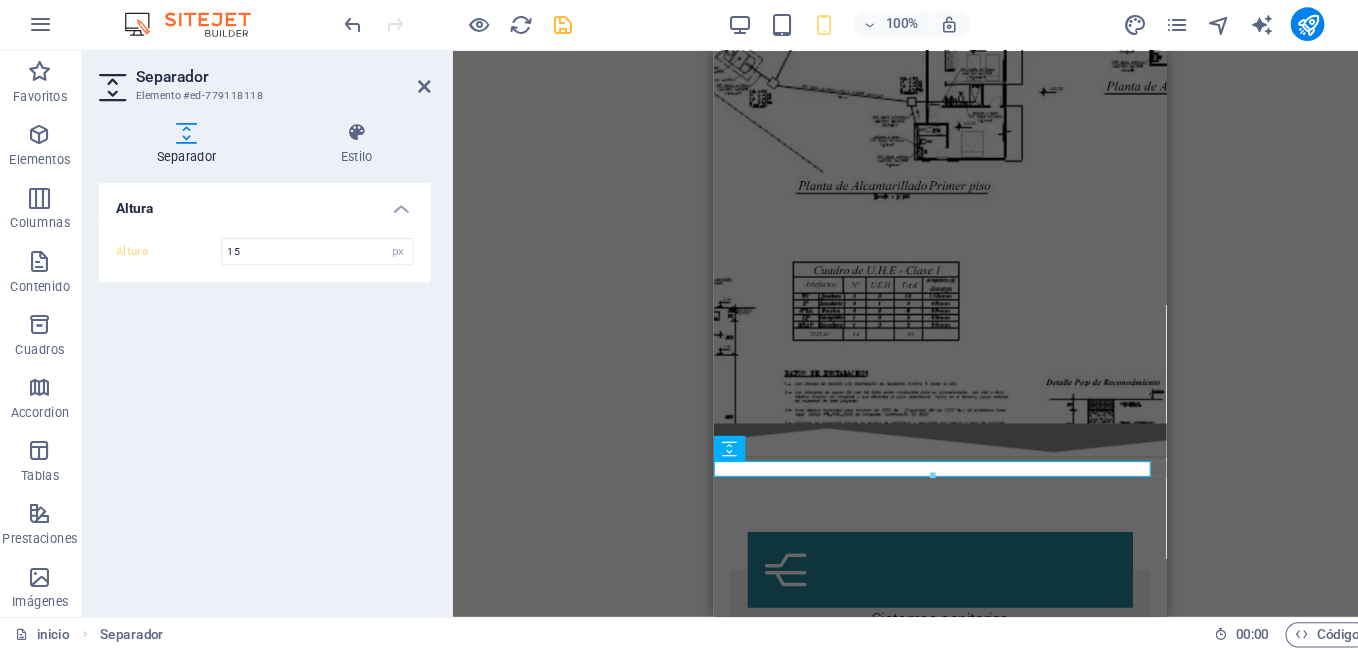 click on "H1   Banner   Banner   Contenedor   Banner   Barra de menús   Menú   H2   Texto   Botón   Contenedor   HTML   Contenedor   Contenedor   Separador   Separador   HTML   Separador   Cuadros   Contenedor   H4   Contenedor   Contenedor   H4   Separador   Contenedor   Contenedor   H2   Separador   Separador   Botón   Separador   Contenedor   HTML   Contenedor   Contenedor   Separador   H3   Separador   Texto   Separador   Botón   Separador   Referencia   Separador   HTML   Separador   Contenedor   Contenedor   H2   Marcador   Separador   H3   Marcador   Separador   Separador   H3   Separador   Contenedor" at bounding box center [895, 349] 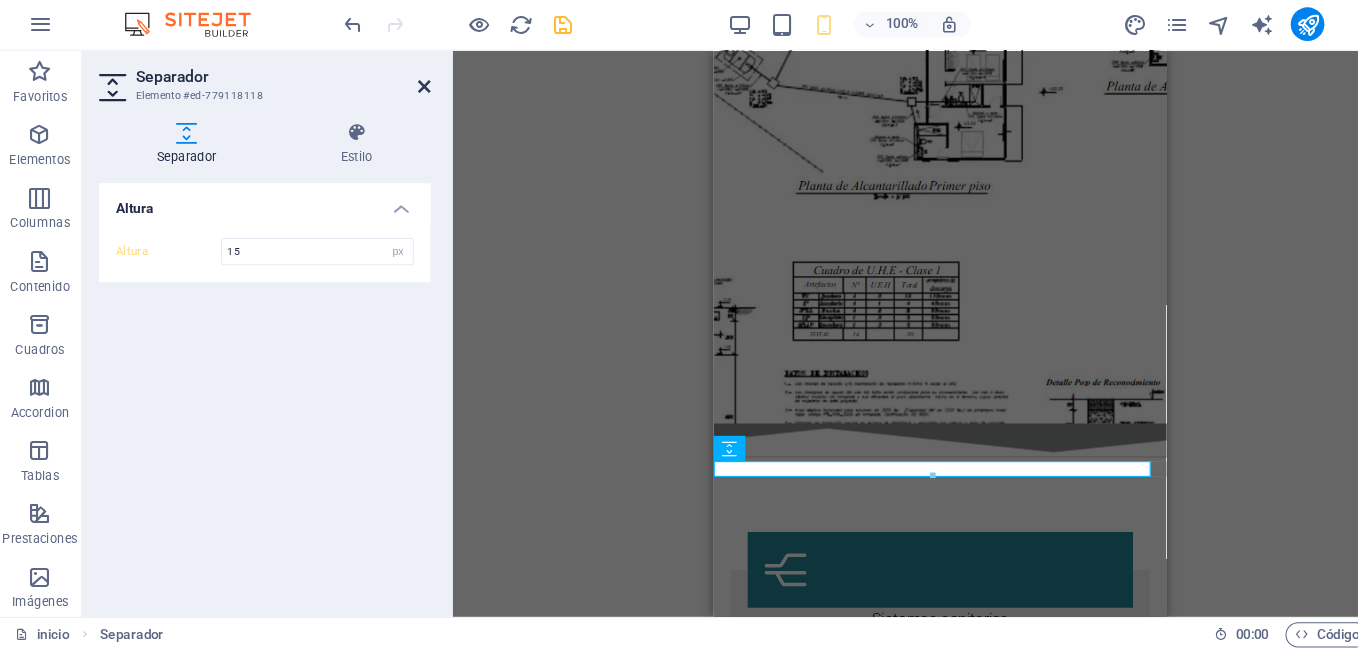 click at bounding box center (405, 114) 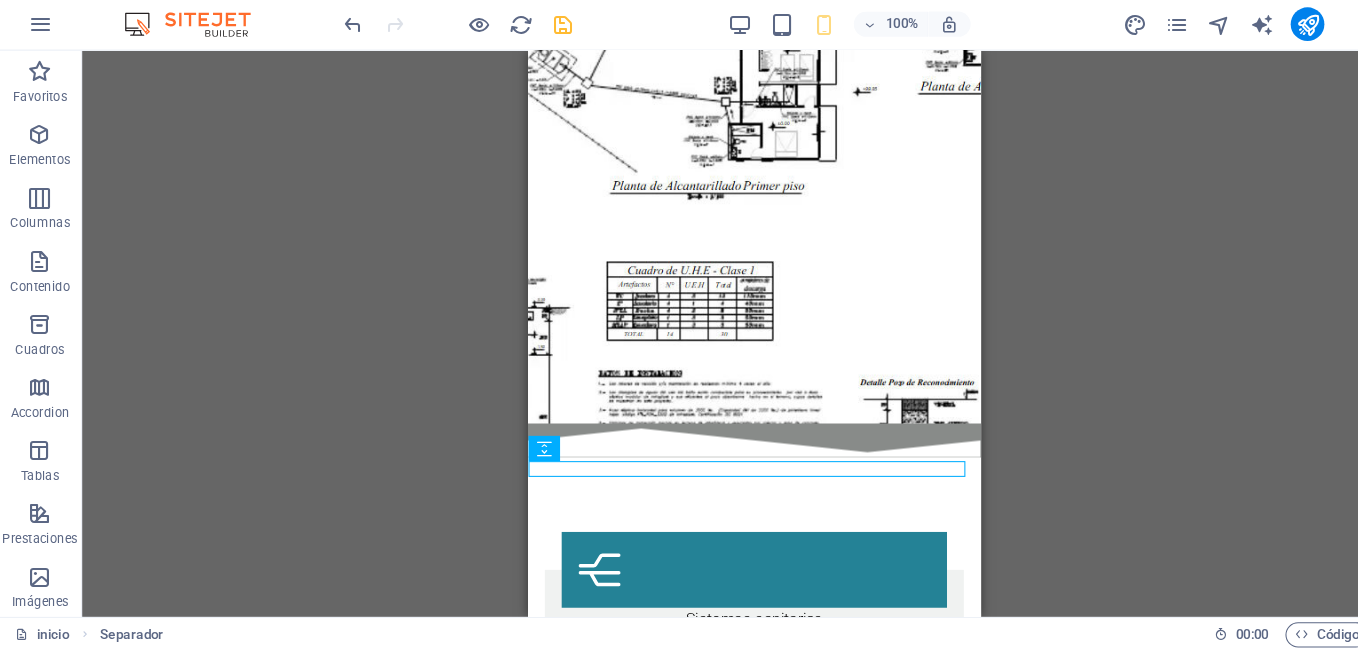 click on "H1   Banner   Banner   Contenedor   Banner   Barra de menús   Menú   H2   Texto   Botón   Contenedor   HTML   Contenedor   Contenedor   Separador   Separador   HTML   Separador   Cuadros   Contenedor   H4   Contenedor   Contenedor   H4   Separador   Contenedor   Contenedor   H2   Separador   Separador   Botón   Separador   Contenedor   HTML   Contenedor   Contenedor   Separador   H3   Separador   Texto   Separador   Botón   Separador   Referencia   Separador   HTML   Separador   Contenedor   Contenedor   H2   Marcador   Separador   H3   Marcador   Separador   Separador   H3   Separador   Contenedor" at bounding box center (719, 349) 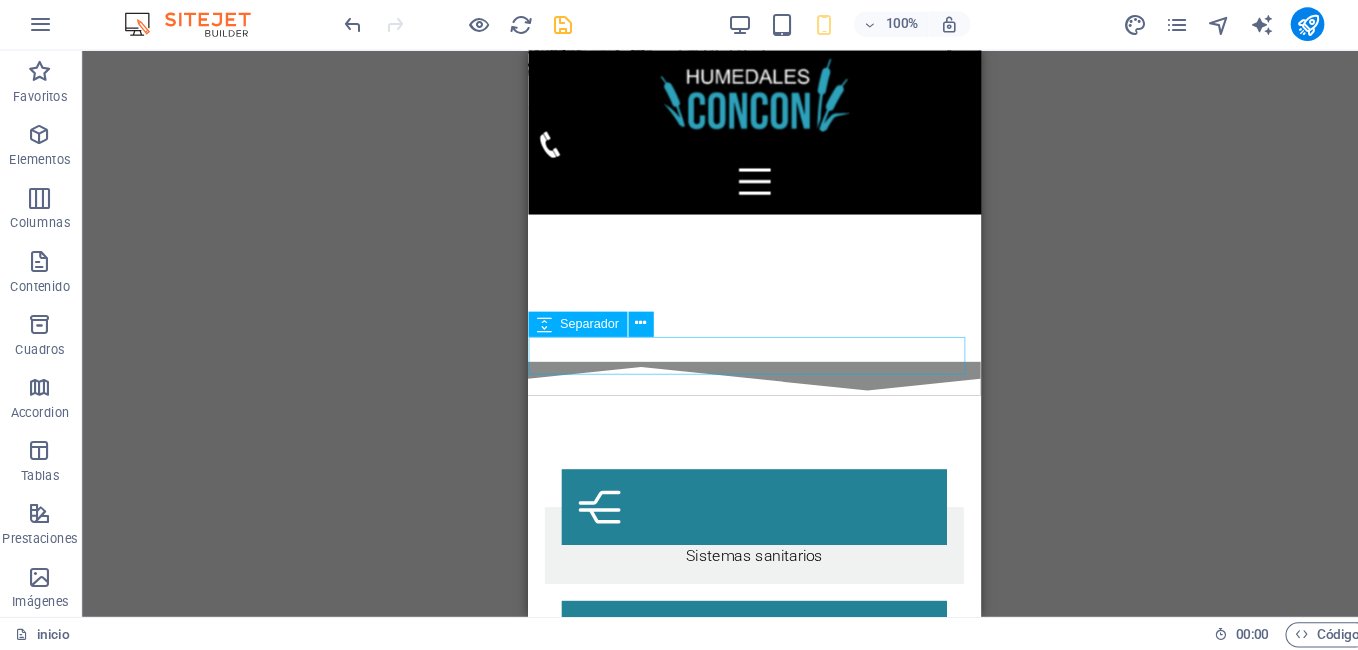 scroll, scrollTop: 1741, scrollLeft: 0, axis: vertical 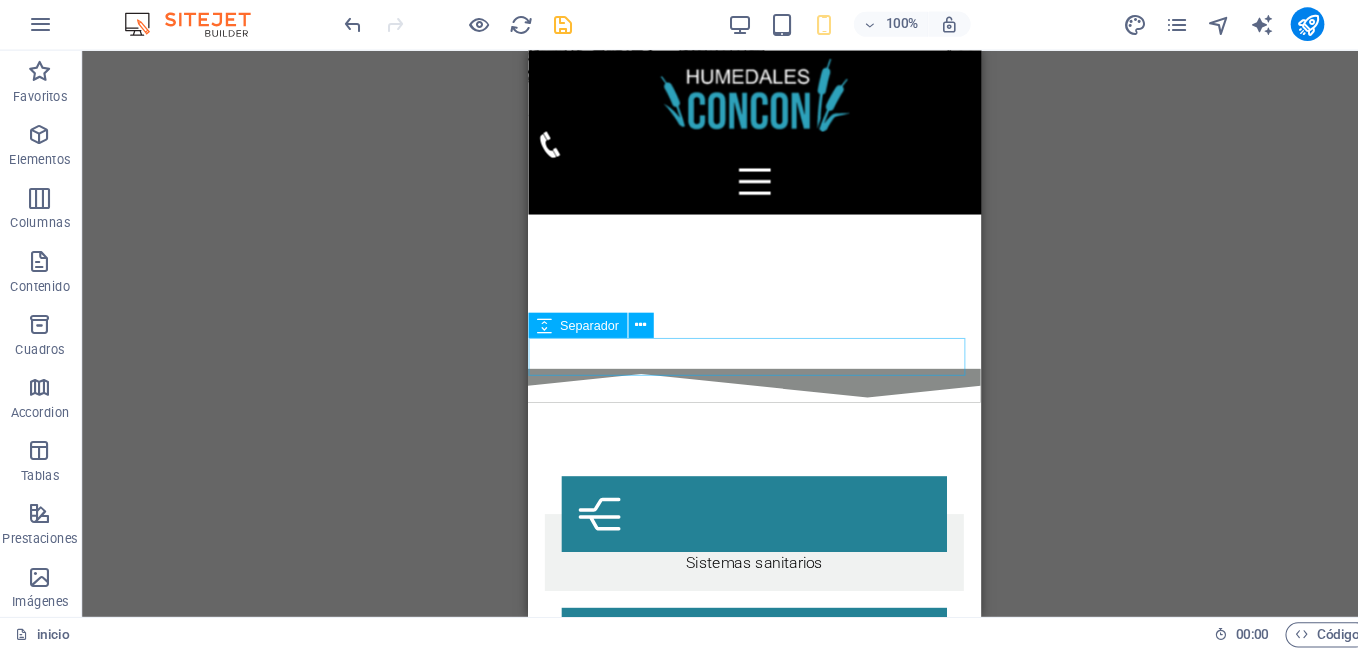 click at bounding box center [743, 1700] 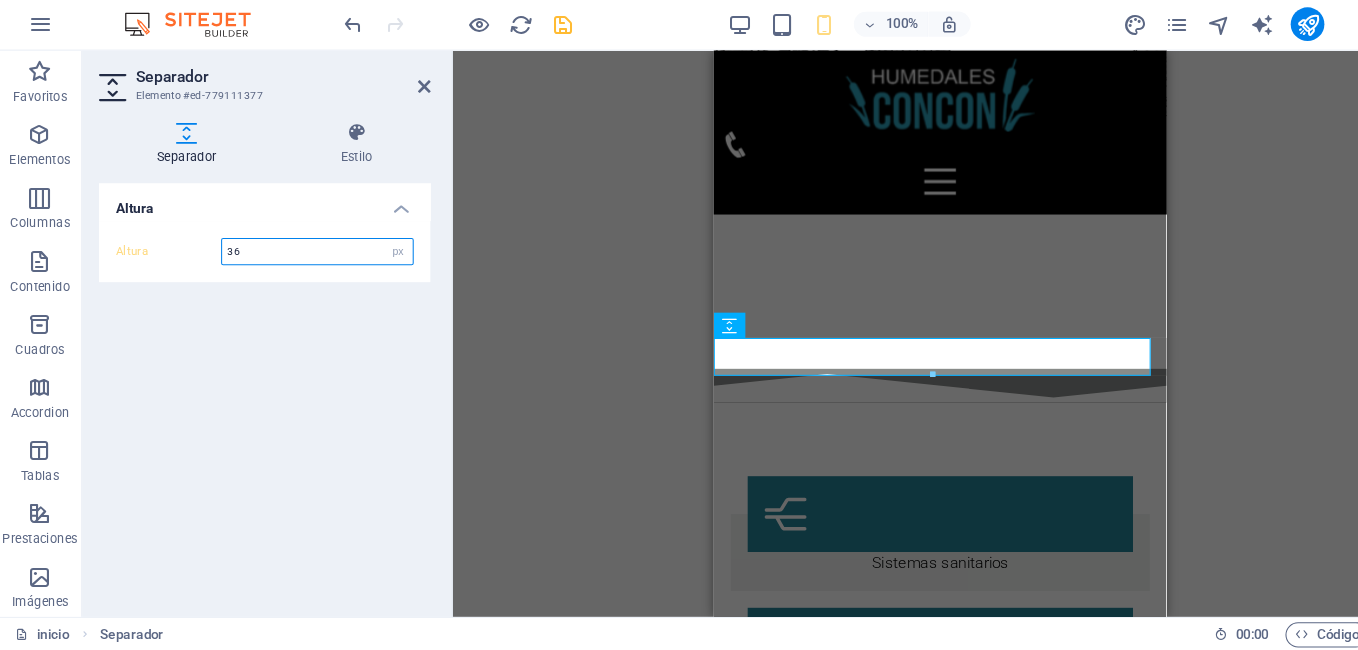 drag, startPoint x: 250, startPoint y: 278, endPoint x: 115, endPoint y: 255, distance: 136.94525 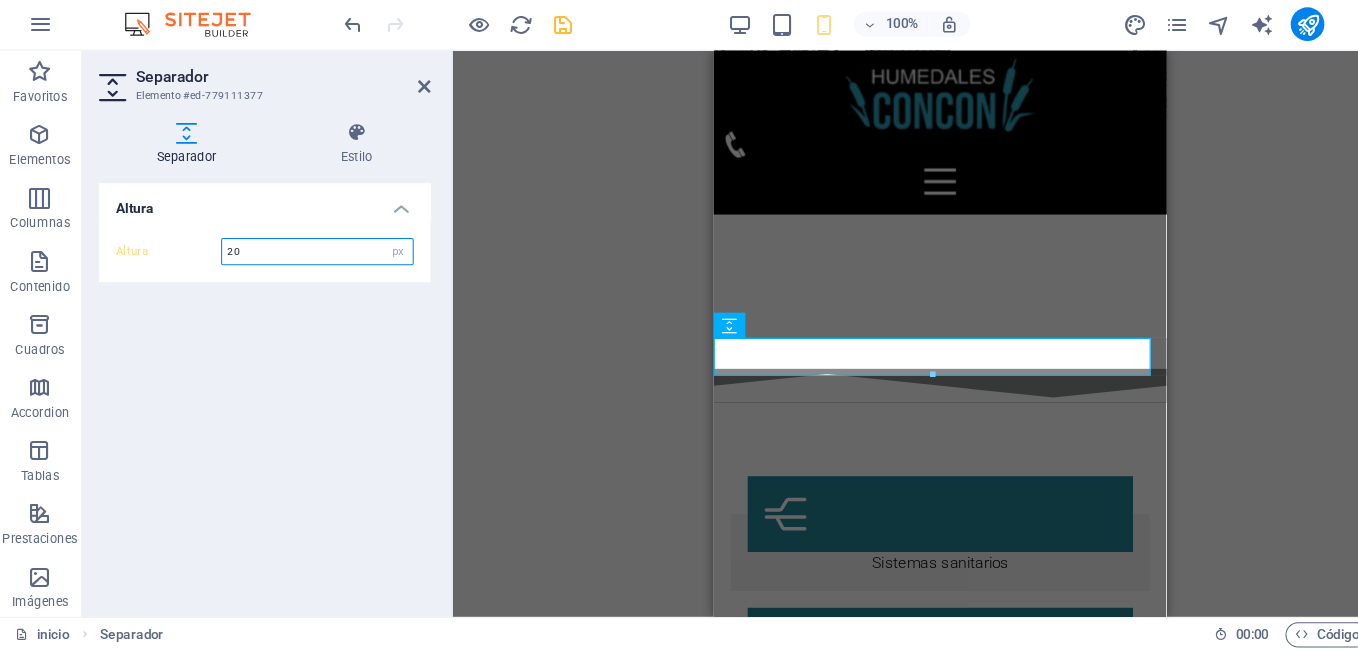 type on "20" 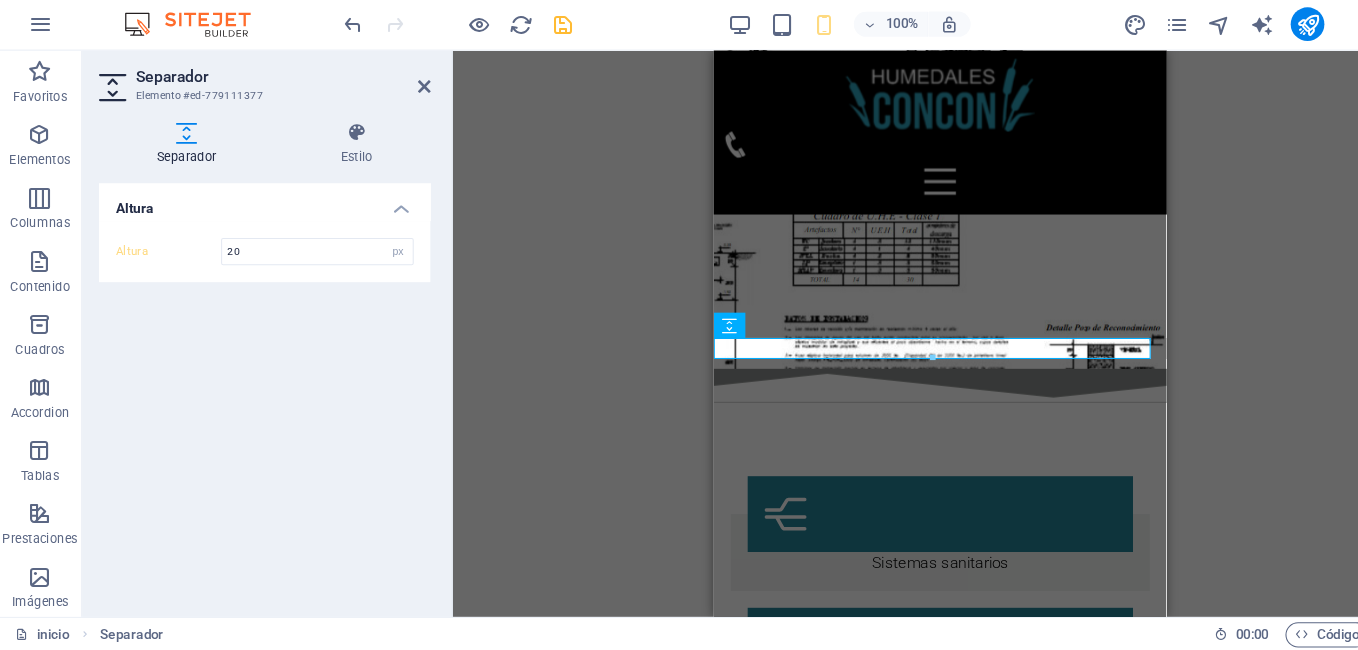 click on "H1   Banner   Banner   Contenedor   Banner   Barra de menús   Menú   H2   Texto   Botón   Contenedor   HTML   Contenedor   Contenedor   Separador   Separador   HTML   Separador   Cuadros   Contenedor   H4   Contenedor   Contenedor   H4   Separador   Contenedor   Contenedor   H2   Separador   Separador   Botón   Separador   Contenedor   HTML   Contenedor   Contenedor   Separador   H3   Separador   Texto   Separador   Botón   Separador   Referencia   Separador   HTML   Separador   Contenedor   Contenedor   H2   Marcador   Separador   H3   Marcador   Separador   Separador   H3   Separador   Contenedor   Contenedor" at bounding box center (895, 349) 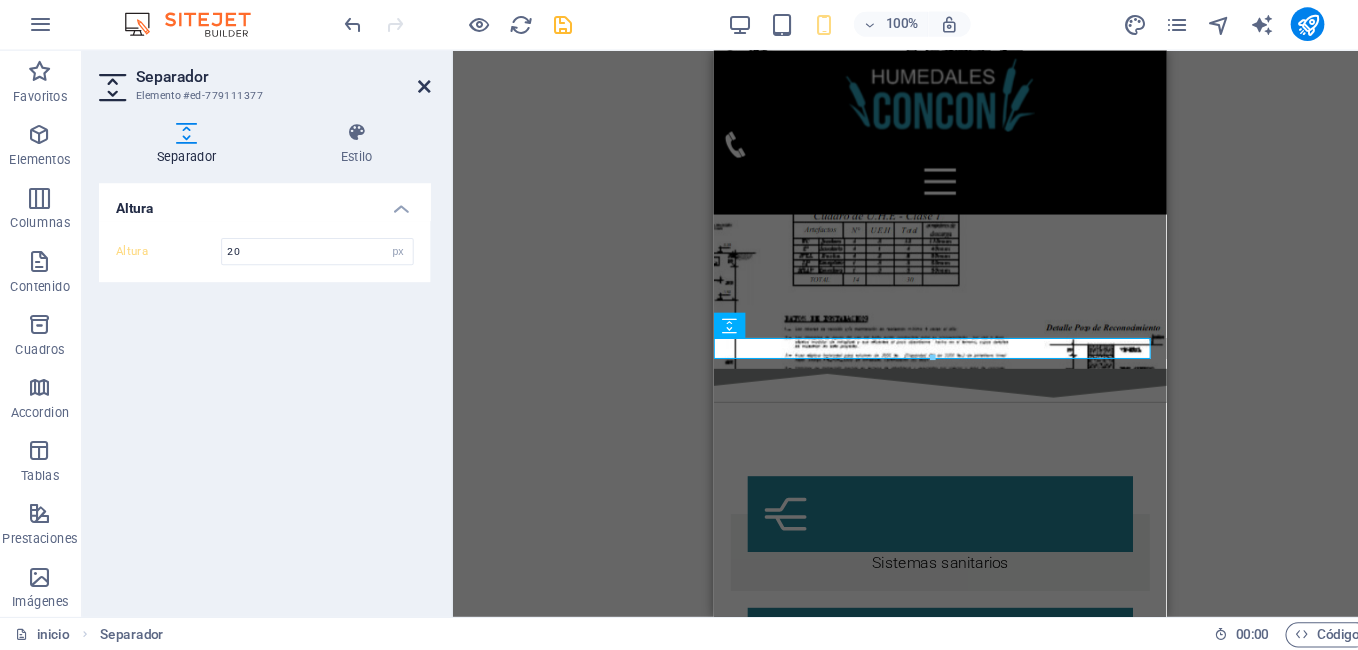 click at bounding box center (405, 114) 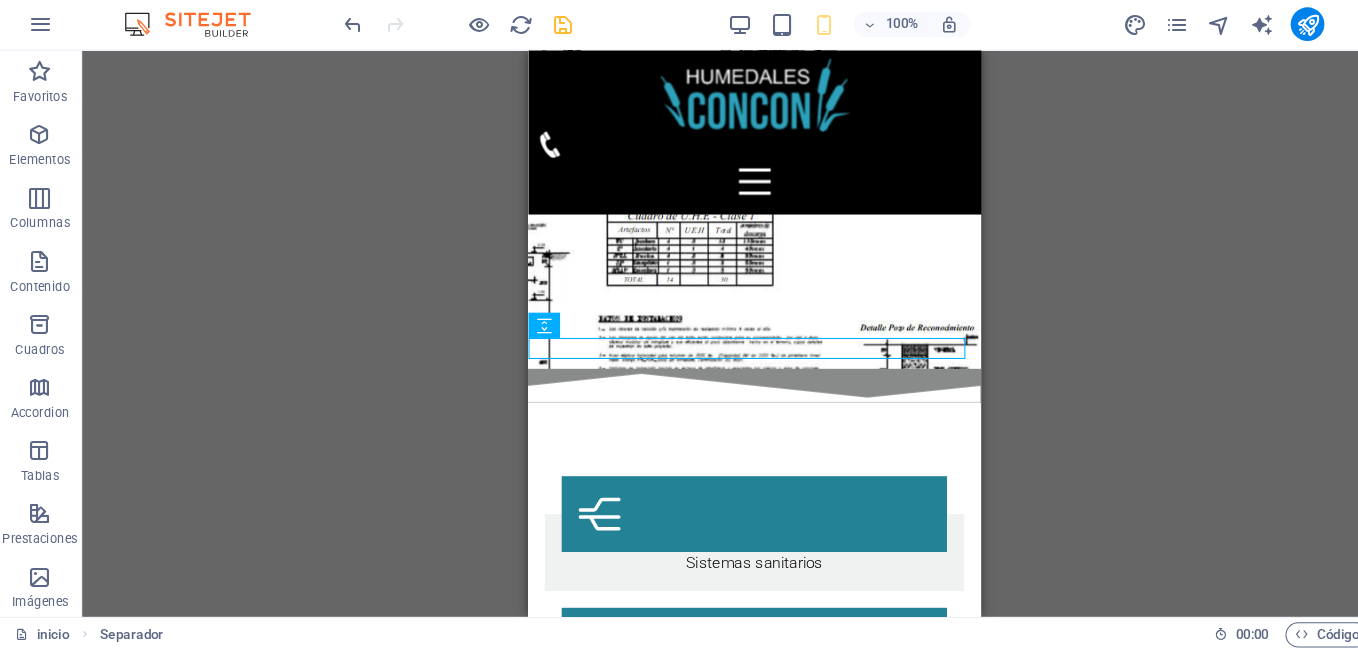 click on "H1   Banner   Banner   Contenedor   Banner   Barra de menús   Menú   H2   Texto   Botón   Contenedor   HTML   Contenedor   Contenedor   Separador   Separador   HTML   Separador   Cuadros   Contenedor   H4   Contenedor   Contenedor   H4   Separador   Contenedor   Contenedor   H2   Separador   Separador   Botón   Separador   Contenedor   HTML   Contenedor   Contenedor   Separador   H3   Separador   Texto   Separador   Botón   Separador   Referencia   Separador   HTML   Separador   Contenedor   Contenedor   H2   Marcador   Separador   H3   Marcador   Separador   Separador   H3   Separador   Contenedor   Contenedor" at bounding box center [719, 349] 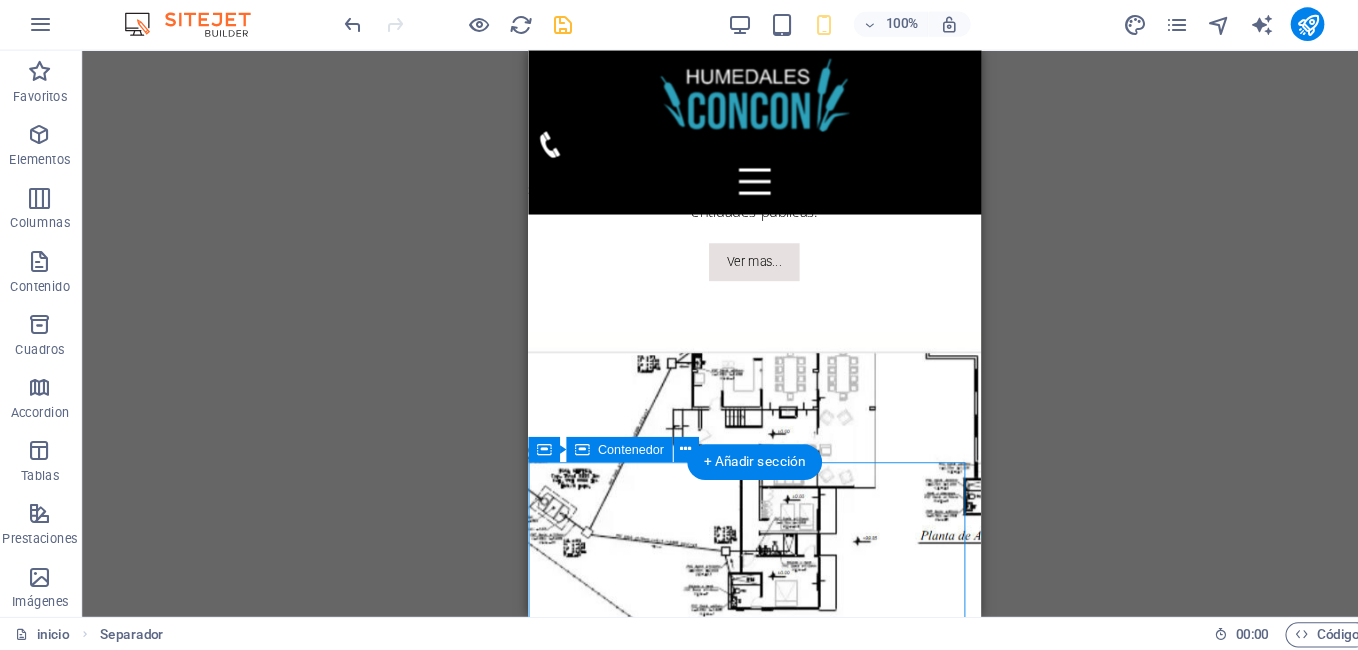 scroll, scrollTop: 1261, scrollLeft: 0, axis: vertical 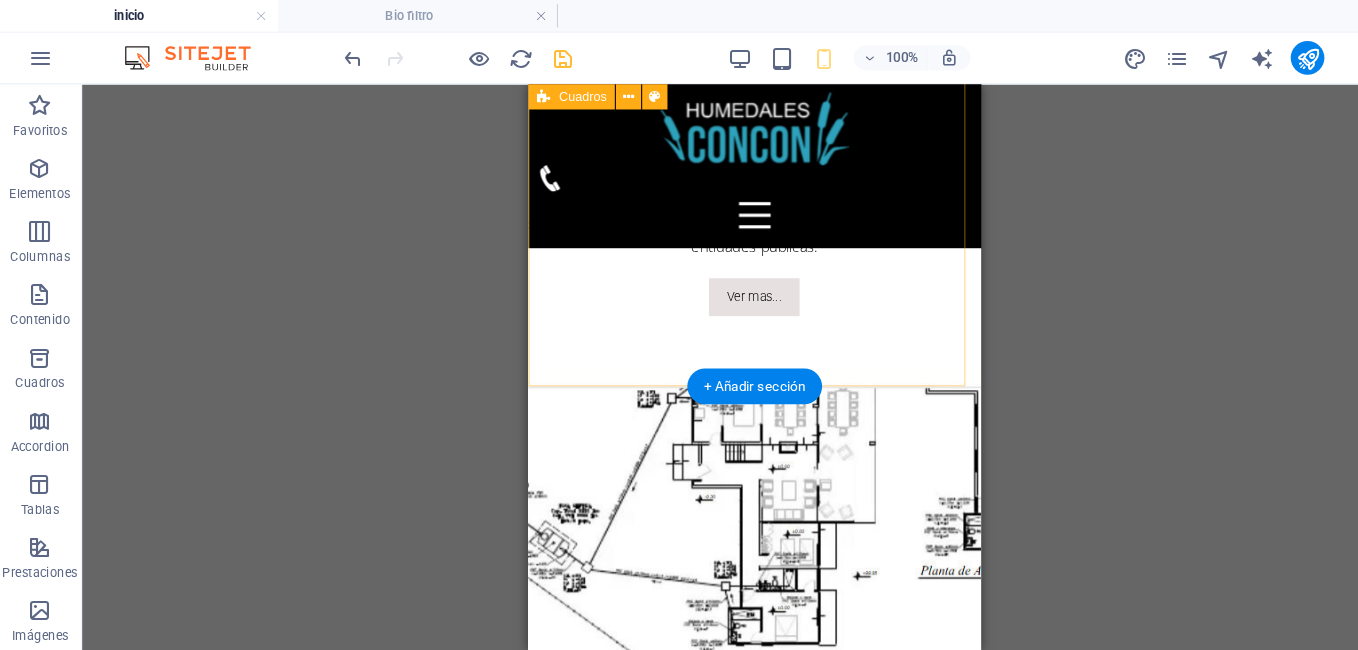 click on "Sistemas sanitarios Regularizacion de permisos Construímos" at bounding box center (743, 1148) 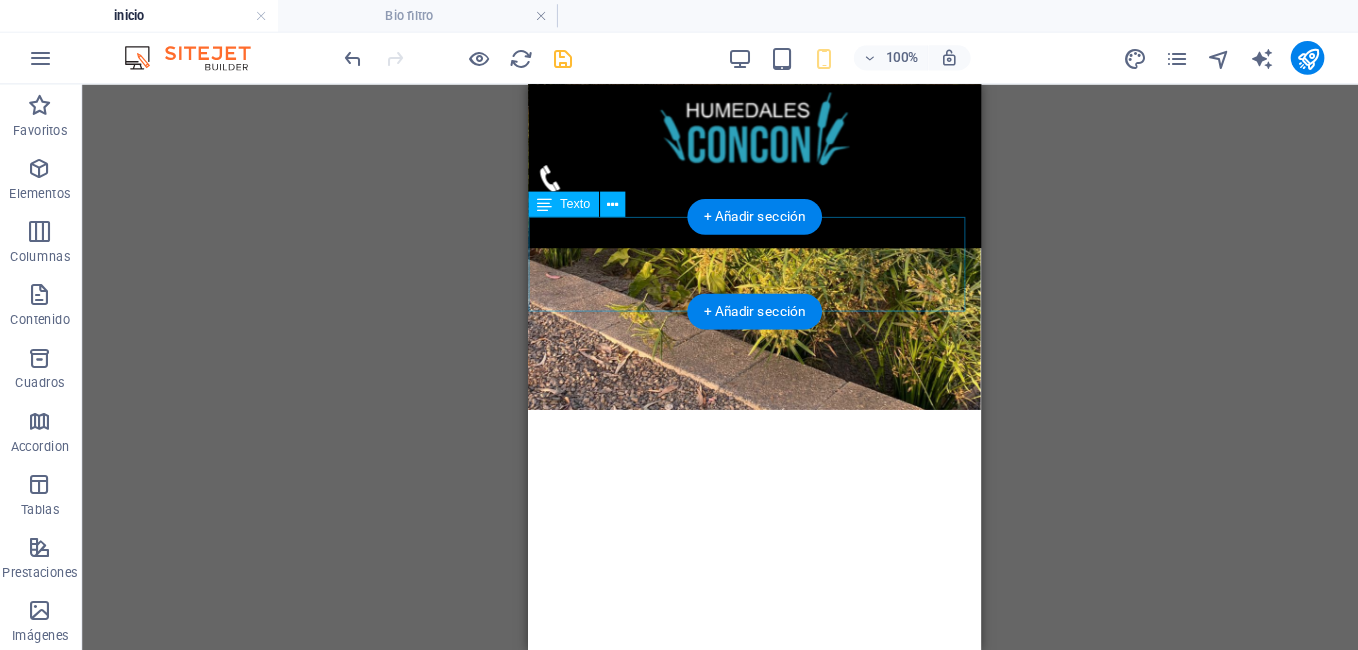 scroll, scrollTop: 455, scrollLeft: 0, axis: vertical 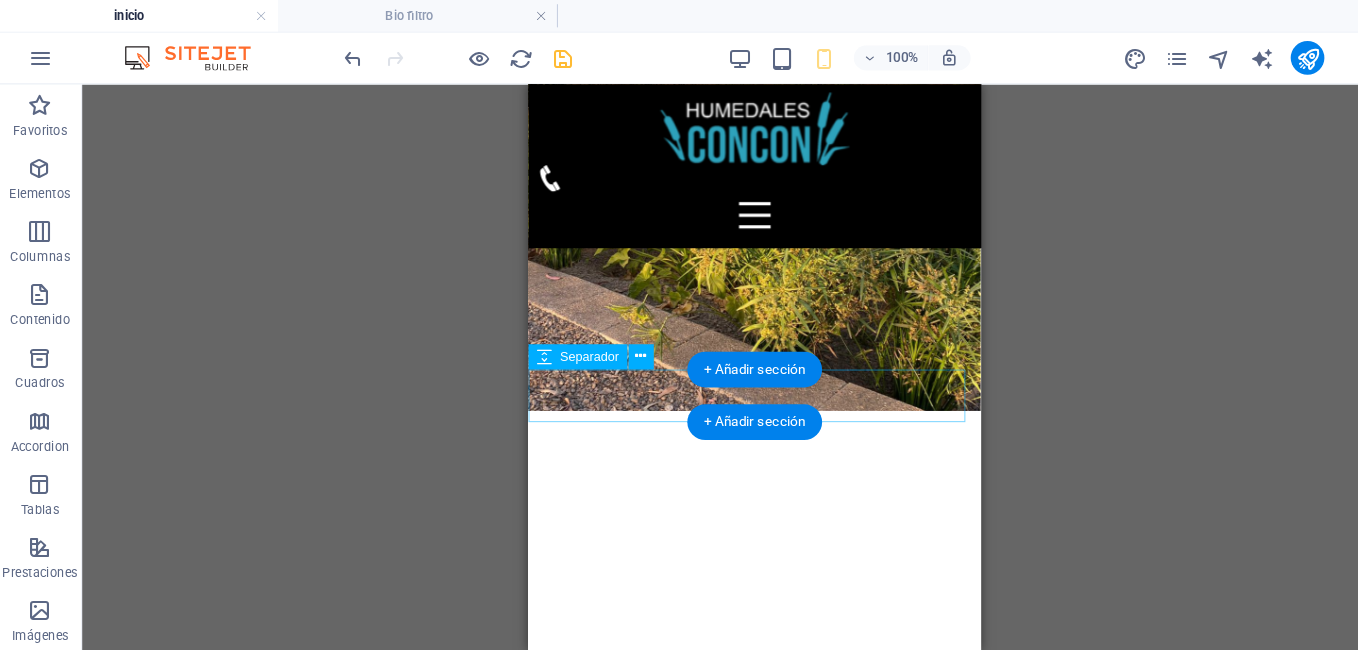 click at bounding box center (743, 1135) 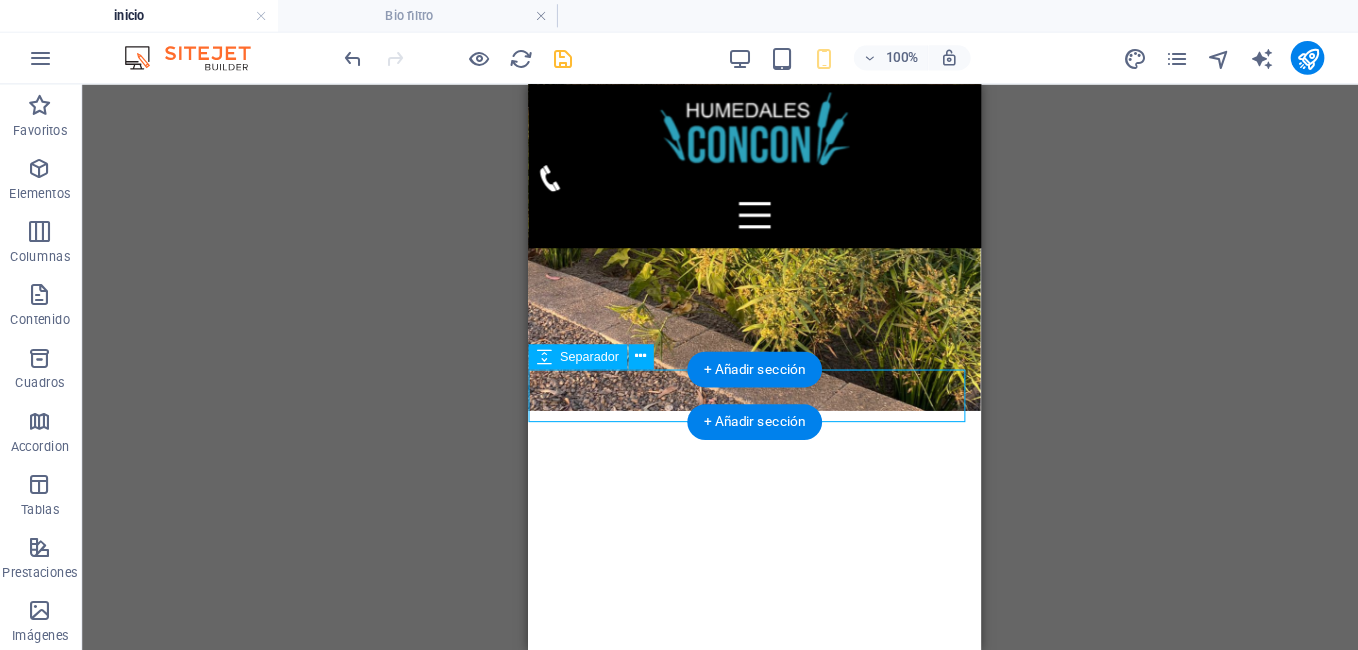 click at bounding box center [743, 1135] 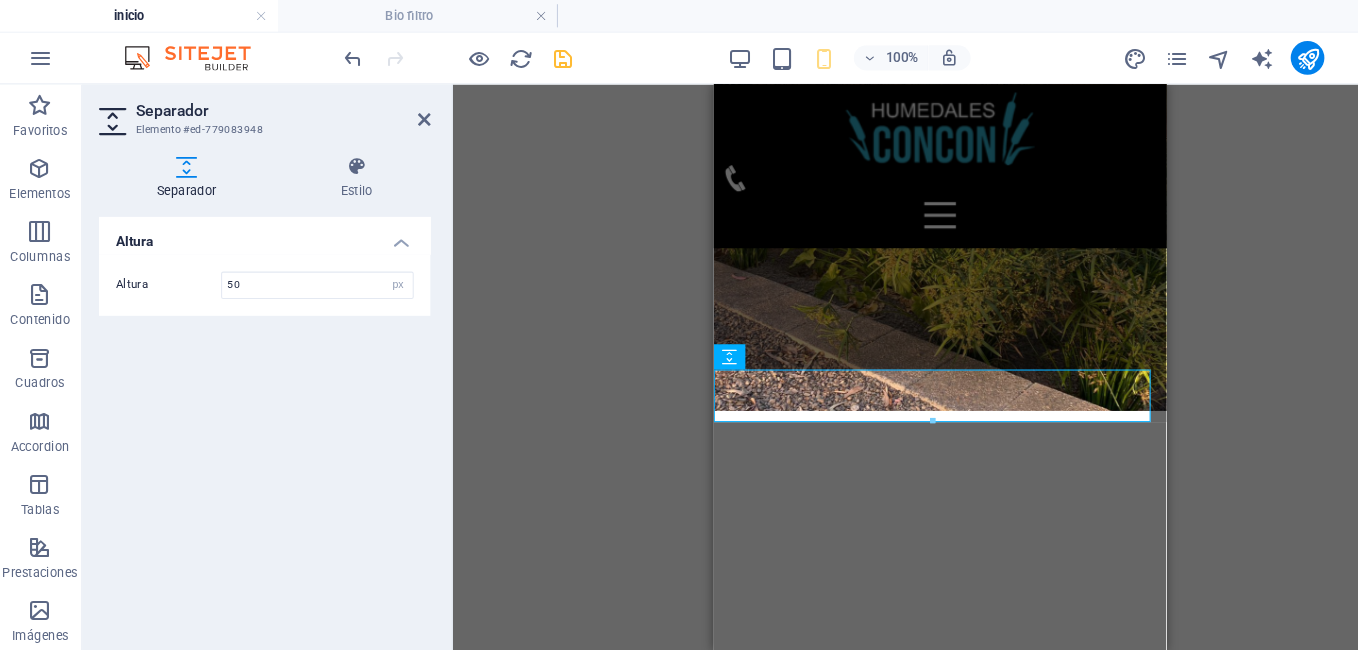 drag, startPoint x: 154, startPoint y: 297, endPoint x: 634, endPoint y: 372, distance: 485.82404 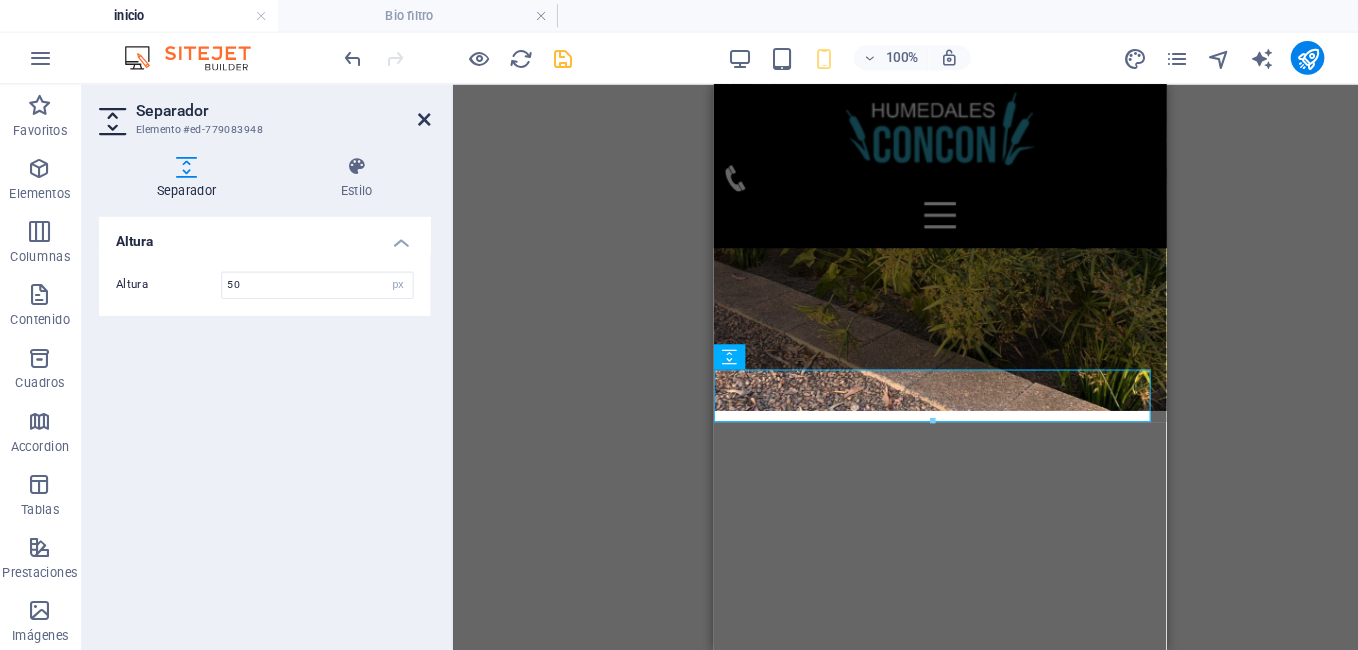 click at bounding box center (405, 114) 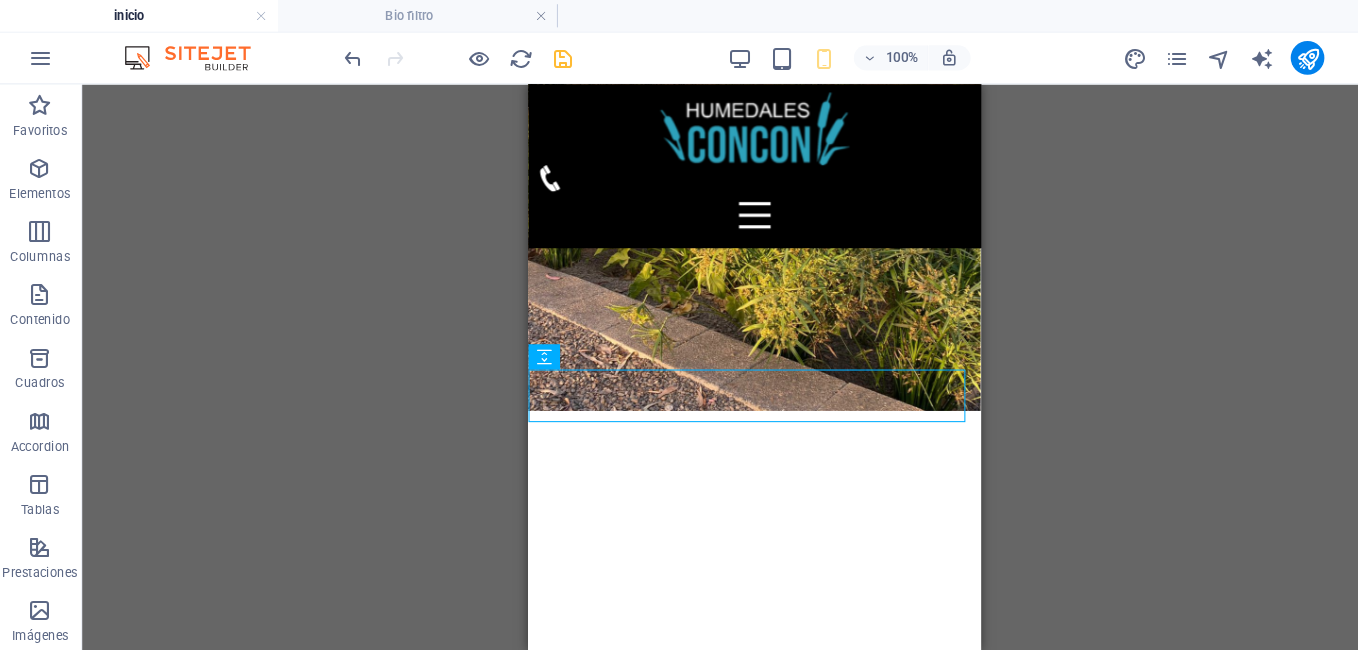 click on "H1   Banner   Banner   Contenedor   Banner   Barra de menús   Menú   H2   Texto   Botón   Contenedor   HTML   Contenedor   Contenedor   Separador   Separador   HTML   Separador   Cuadros   Contenedor   H4   Contenedor   Contenedor   H4   Separador   Contenedor   Contenedor   H2   Separador   Separador   Botón   Separador   Contenedor   HTML   Contenedor   Contenedor   Separador   H3   Separador   Texto   Separador   Botón   Separador   Referencia   Separador   HTML   Separador   Contenedor   Contenedor   H2   Marcador   Separador   H3   Marcador   Separador   Separador   H3   Separador   Contenedor   Contenedor   Contenedor   H4   Contenedor   Icono" at bounding box center [719, 349] 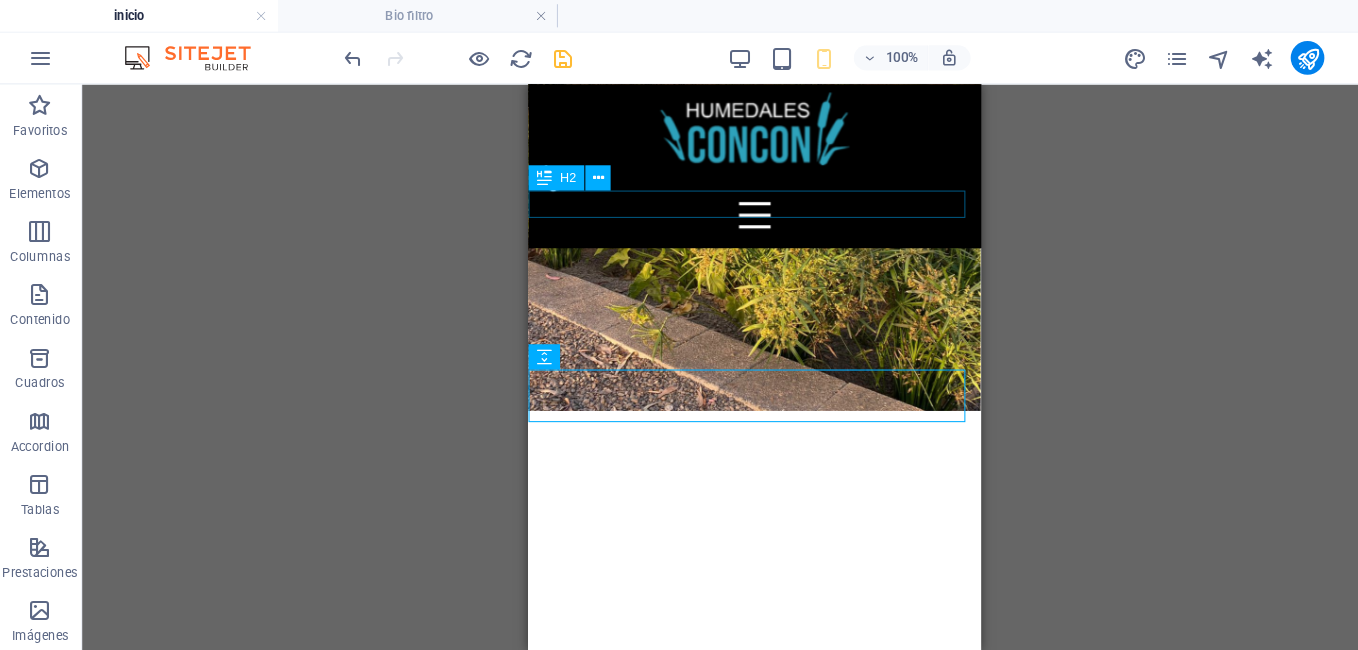 click on "tratamiento de aguas servidas ecologicas" at bounding box center (743, 953) 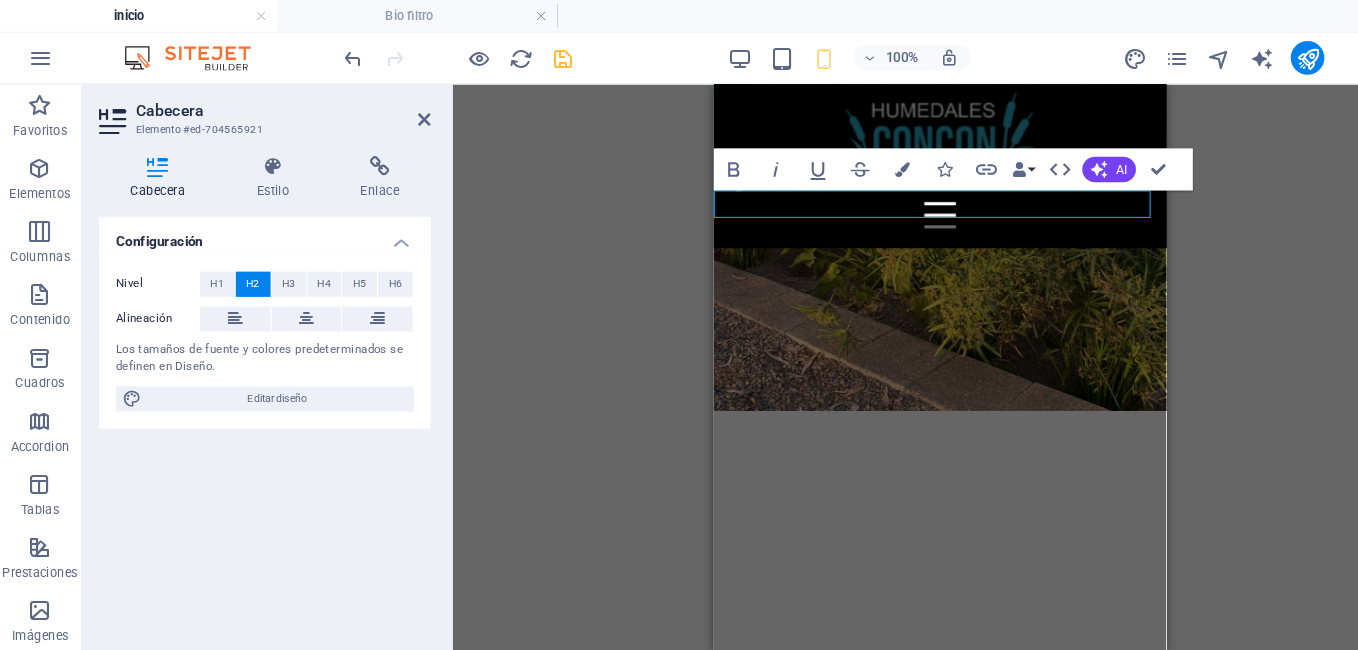 click on "tratamiento de aguas servidas ecologicas" at bounding box center [928, 953] 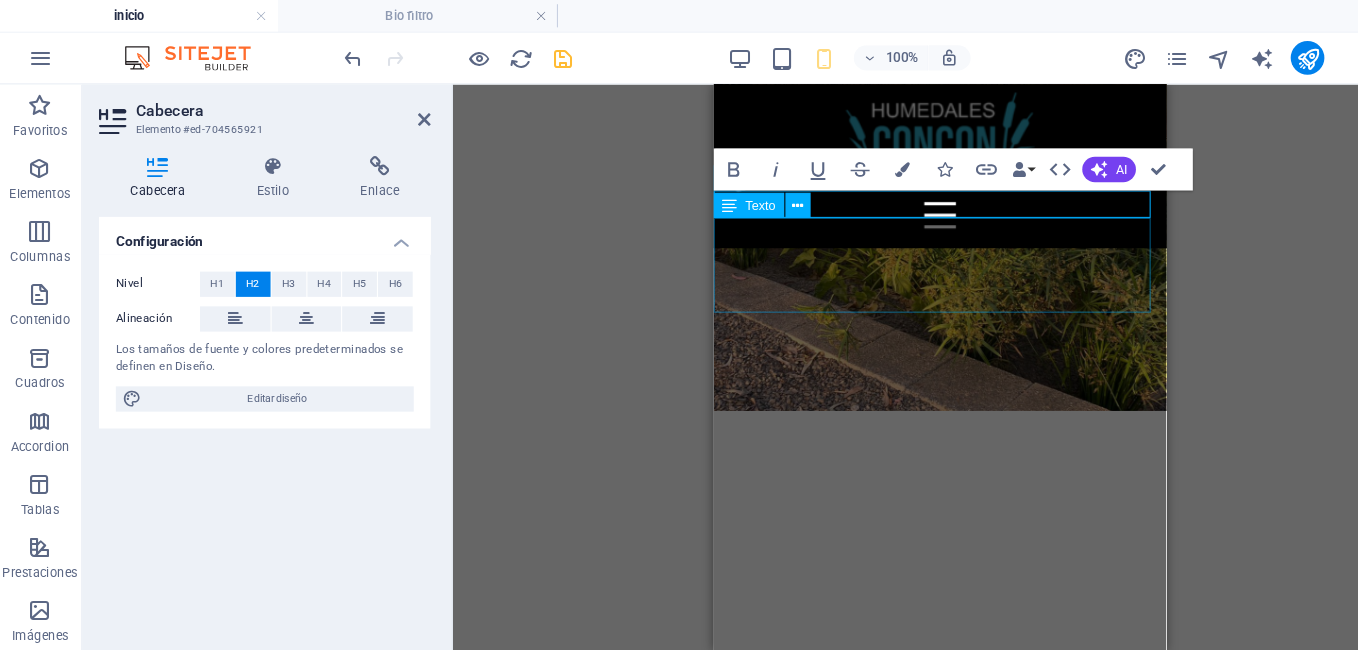click on "Desarrollamos soluciones naturales y ecologicas para el tratamiento de aguas residuales según la necesidad de cada cliente. Sistemas sanitarios, pozos profundos, planos, regularizaciones e inscripción en entidades públicas." at bounding box center [928, 1011] 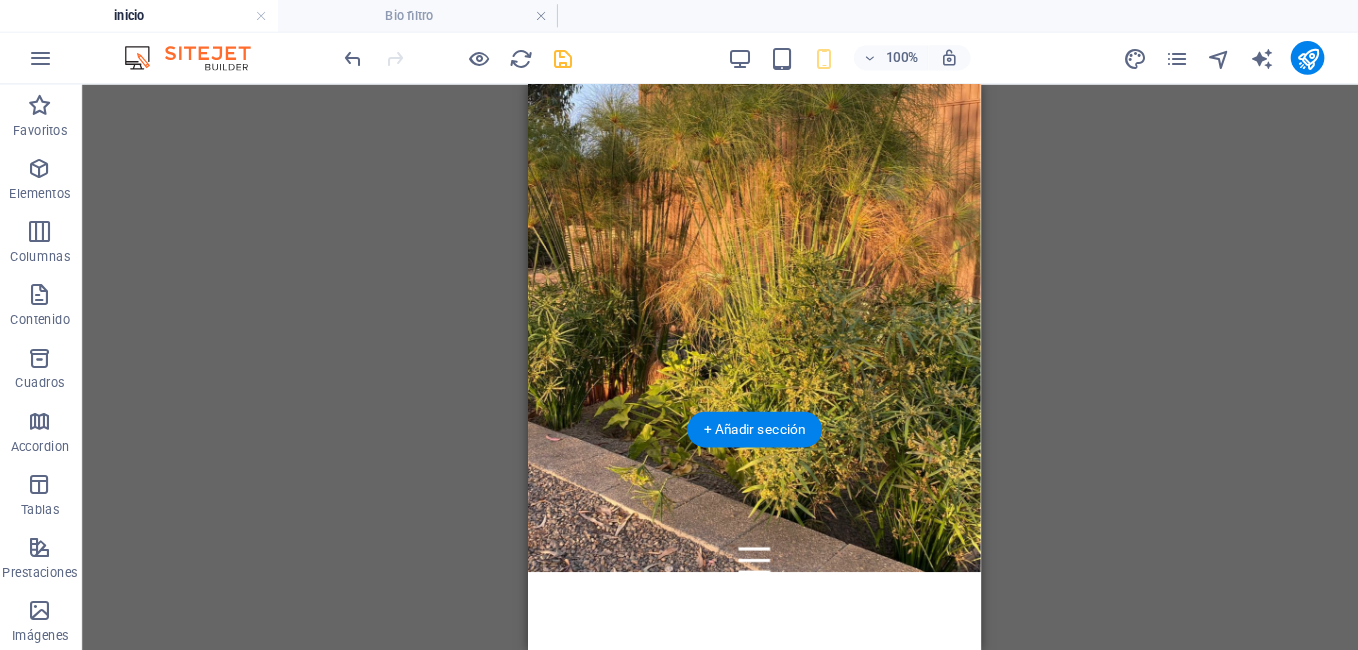 scroll, scrollTop: 271, scrollLeft: 0, axis: vertical 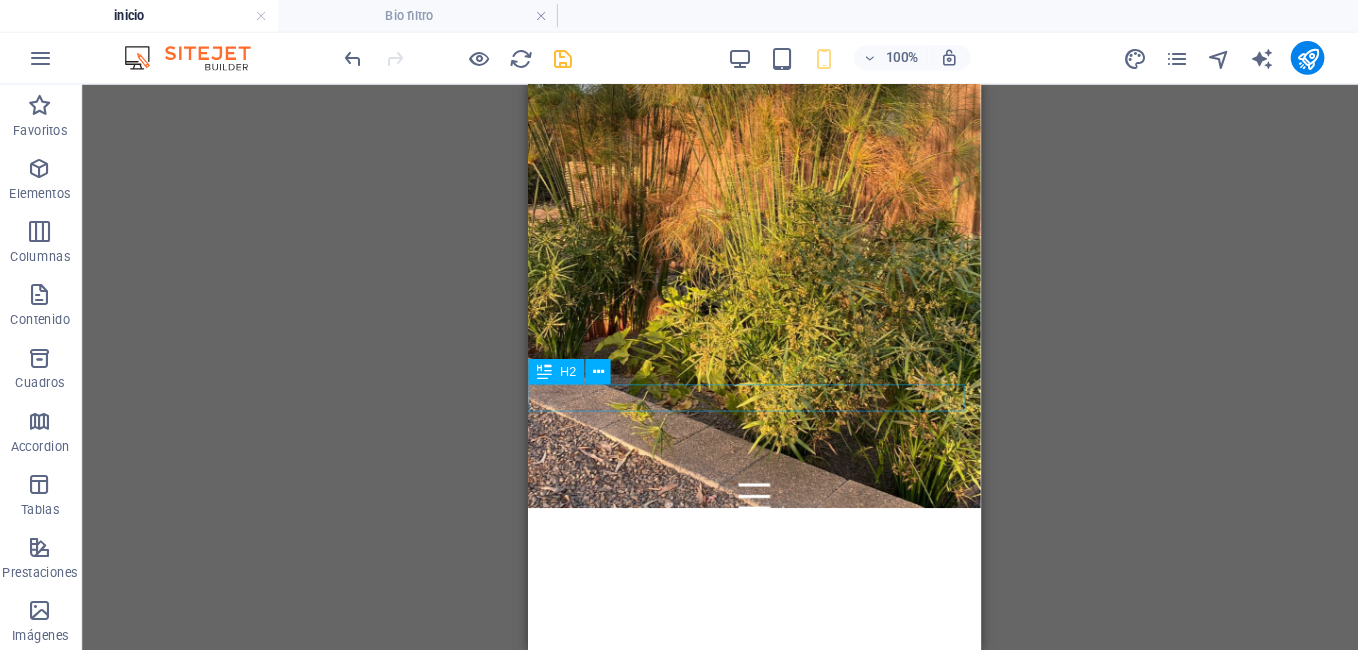 click on "Tratamiento de aguas servidas ecologicas" at bounding box center (743, 1208) 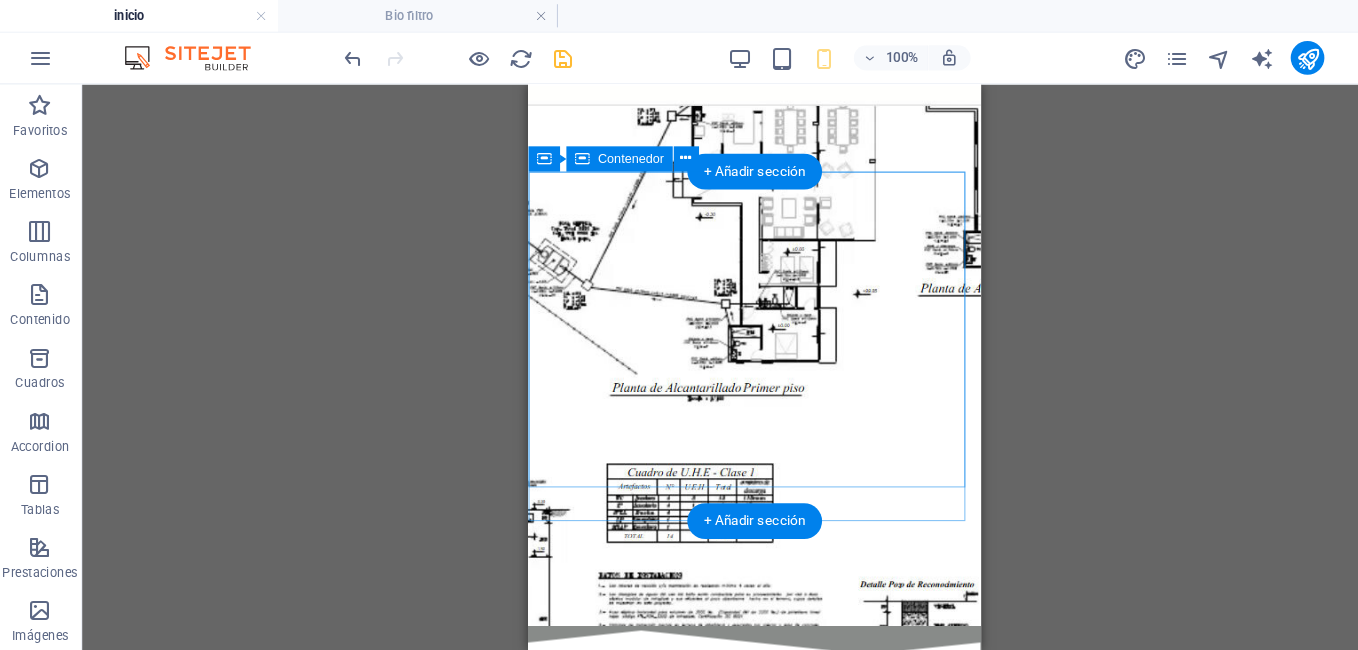 scroll, scrollTop: 1921, scrollLeft: 0, axis: vertical 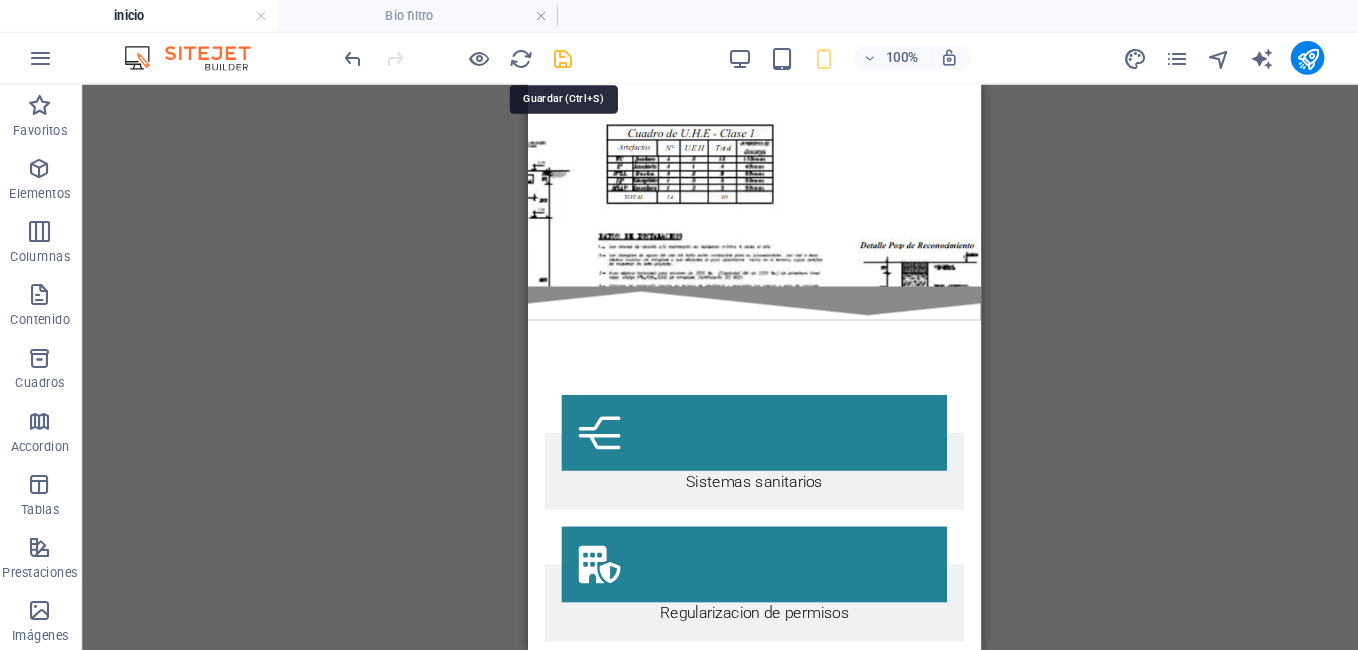 click at bounding box center [537, 55] 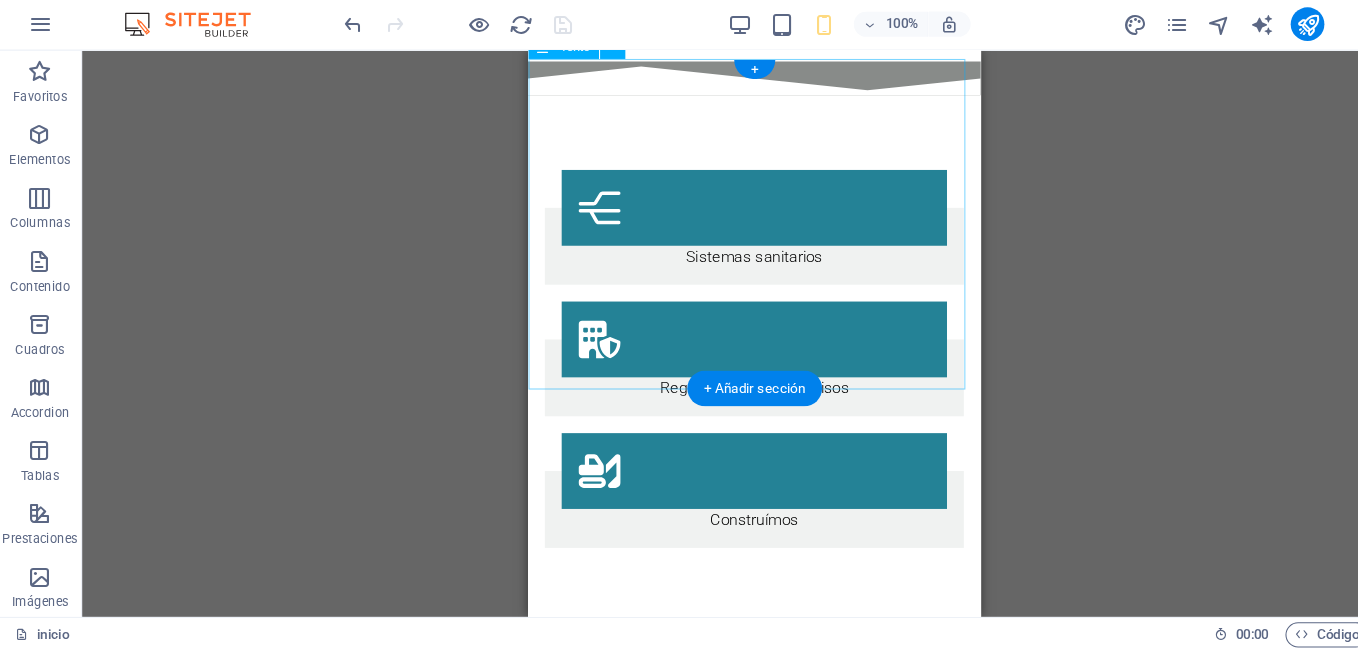 scroll, scrollTop: 2140, scrollLeft: 0, axis: vertical 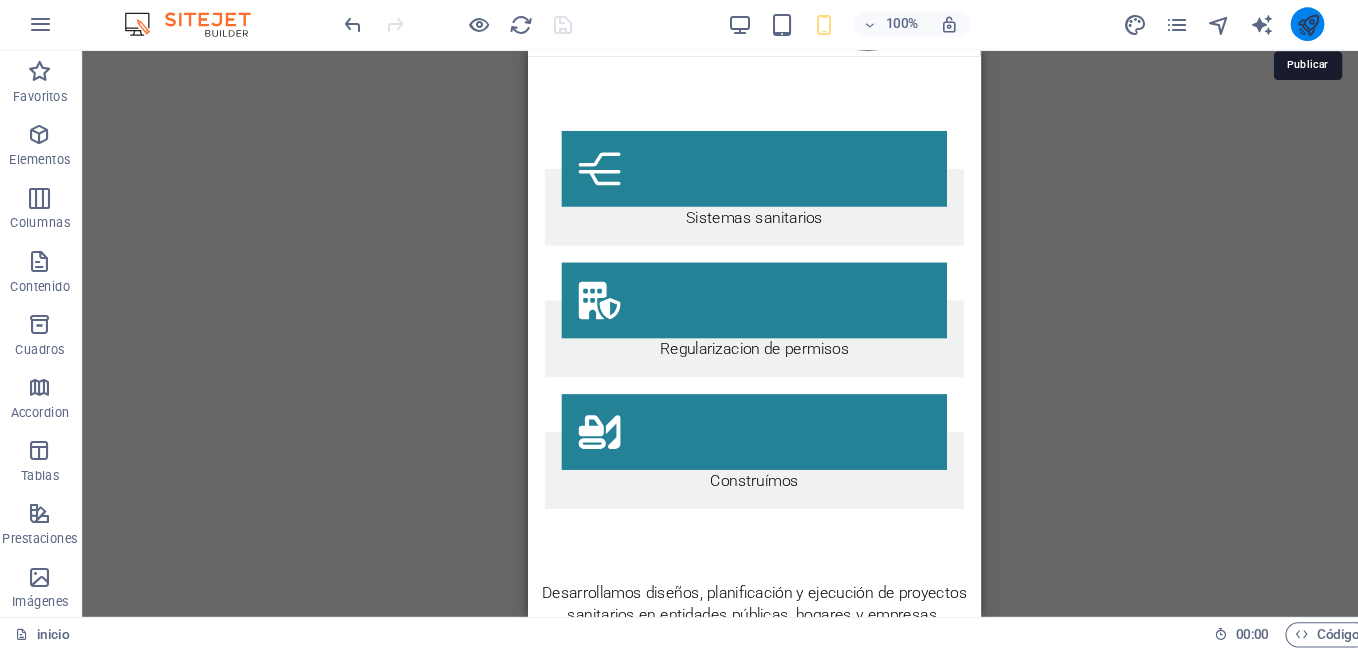 click at bounding box center [1244, 55] 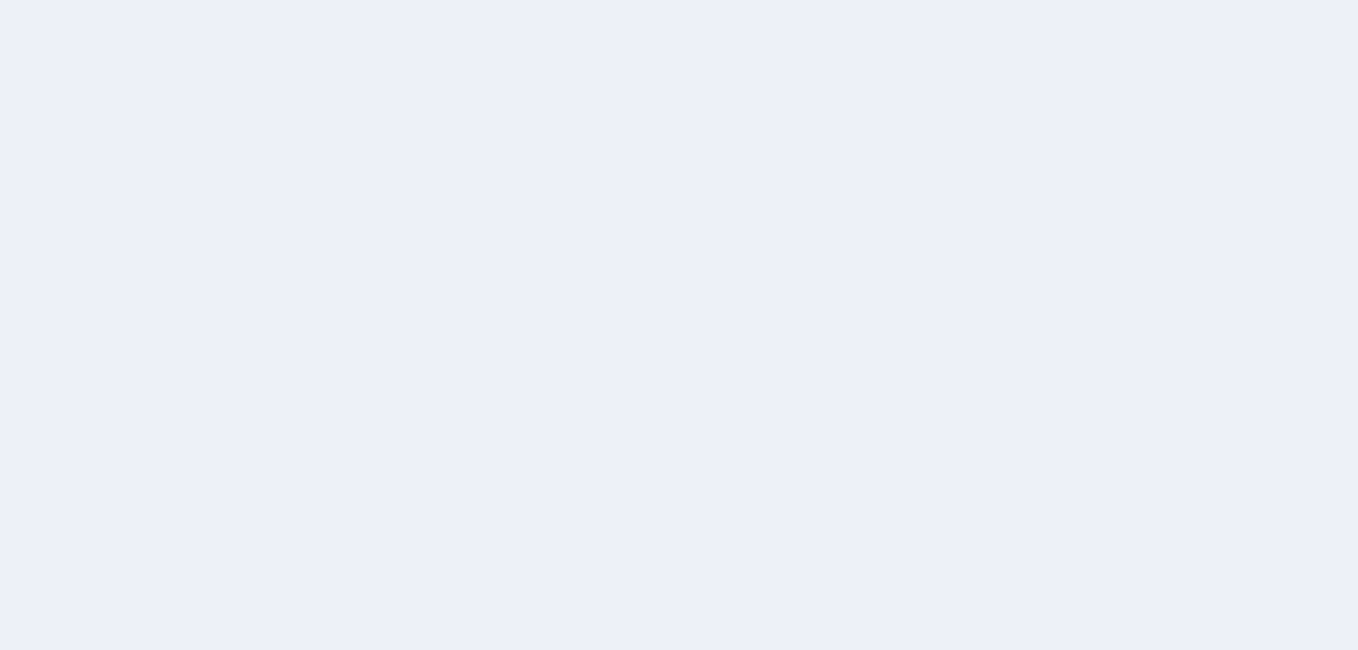 scroll, scrollTop: 0, scrollLeft: 0, axis: both 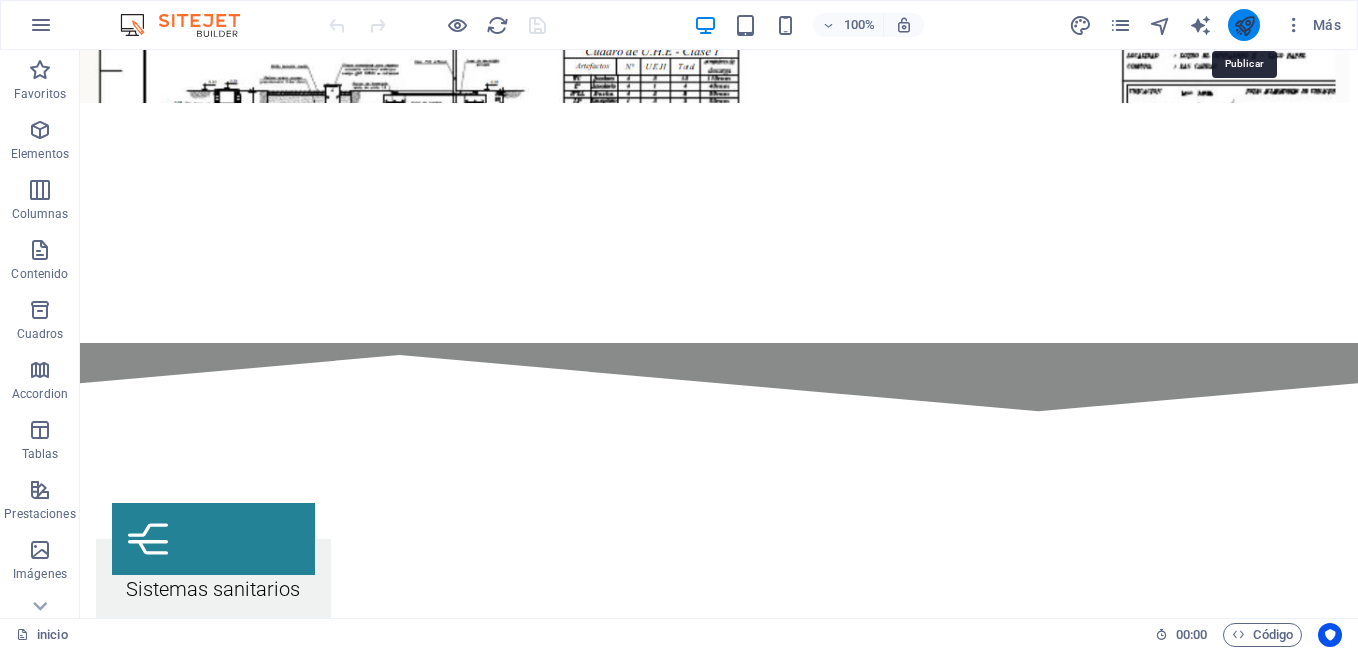 click at bounding box center (1244, 25) 